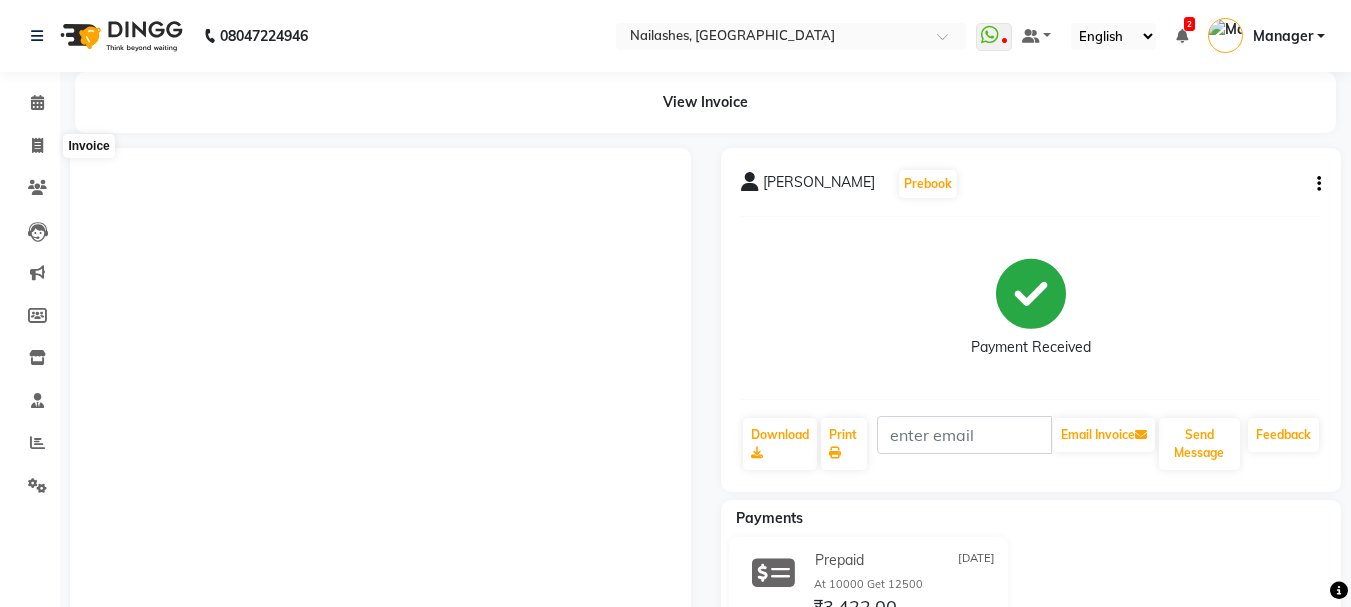 scroll, scrollTop: 0, scrollLeft: 0, axis: both 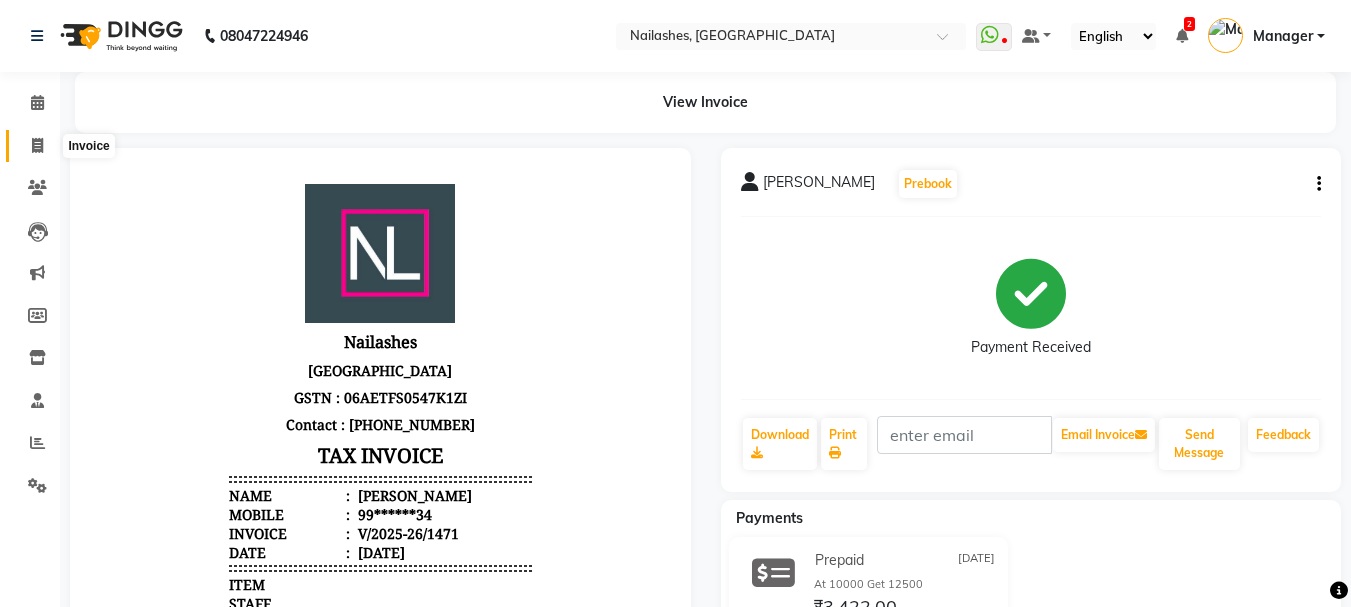 drag, startPoint x: 0, startPoint y: 0, endPoint x: 45, endPoint y: 135, distance: 142.30249 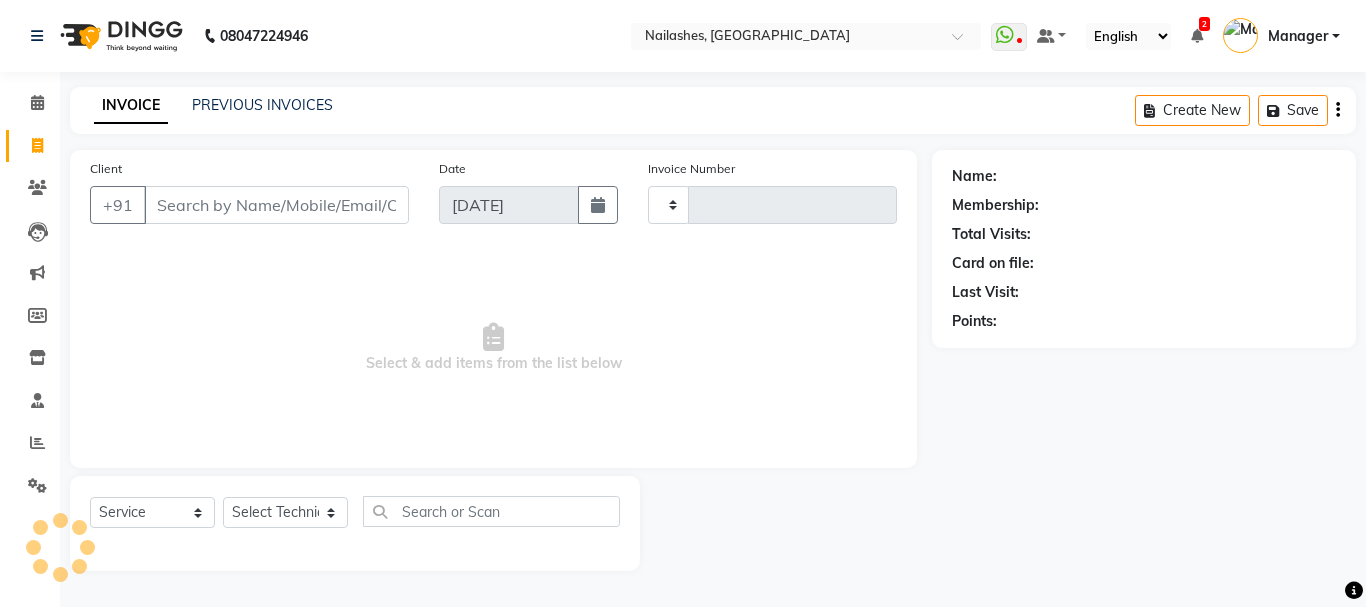 type on "1472" 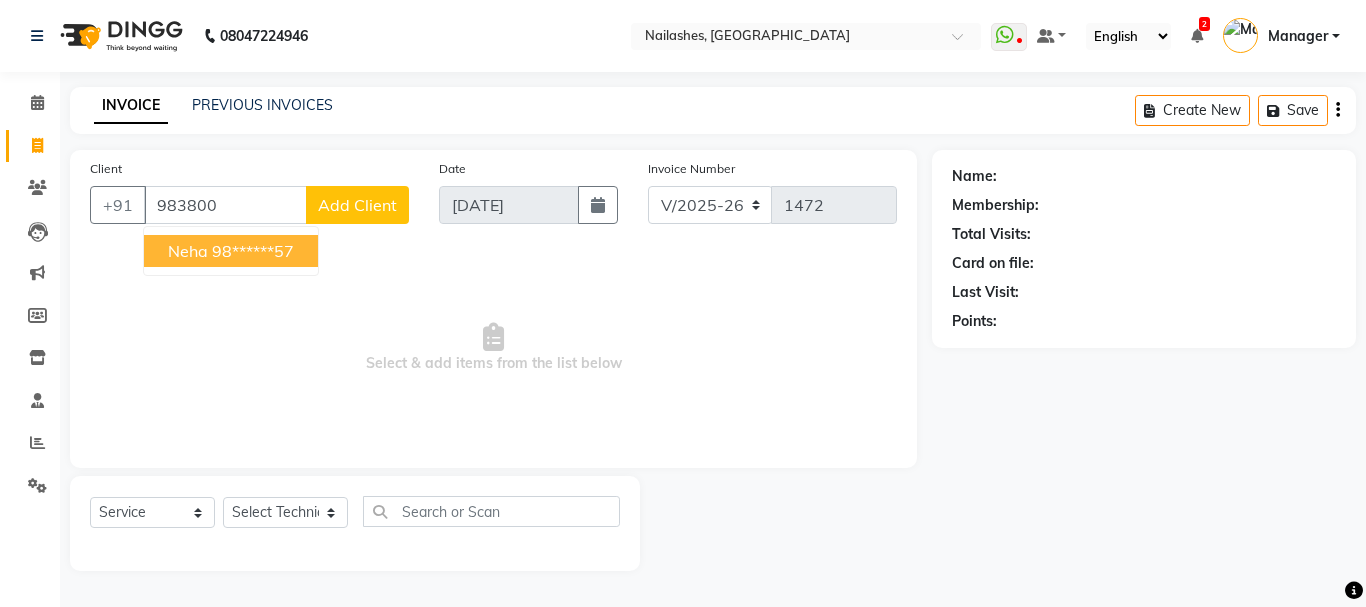 click on "Neha  98******57" at bounding box center [231, 251] 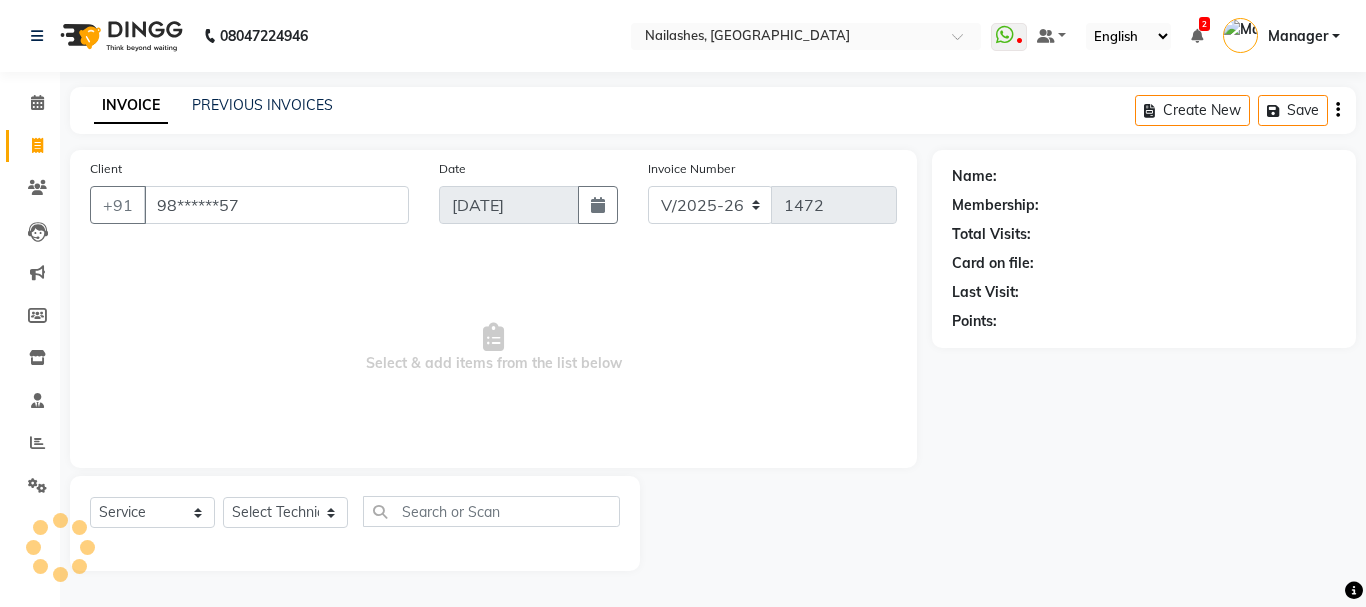 type on "98******57" 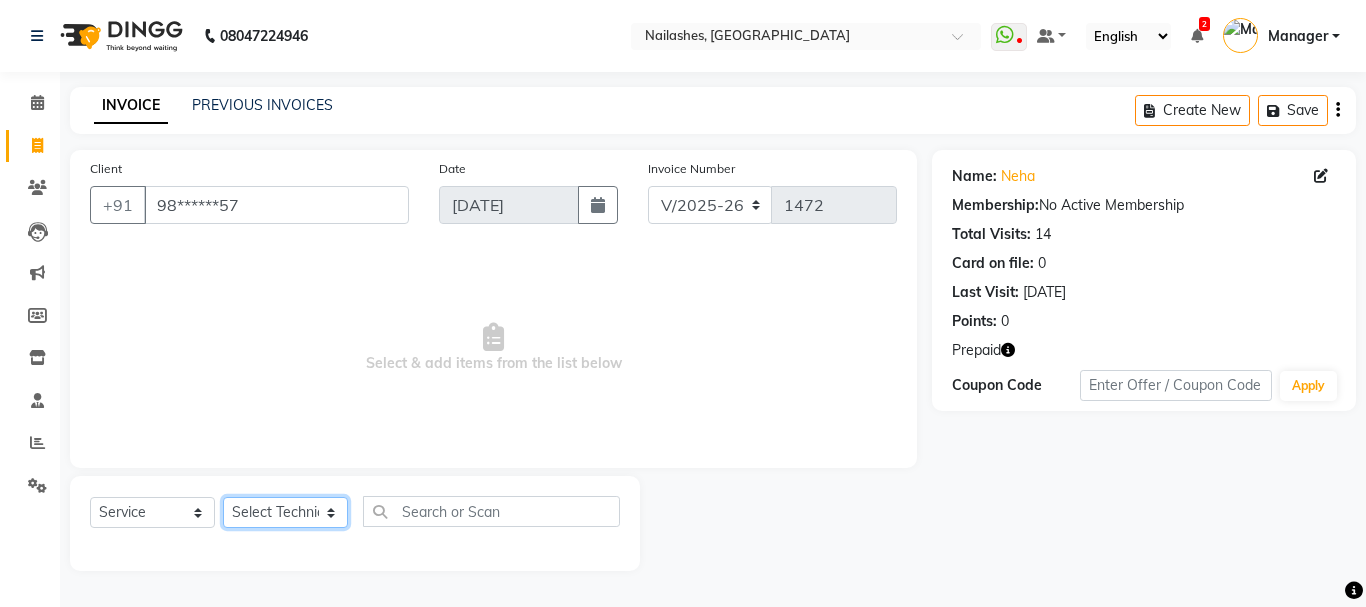click on "Select Technician Admin [PERSON_NAME] [PERSON_NAME] Arjun Mamta Manager [PERSON_NAME] Nisha [PERSON_NAME] [PERSON_NAME]" 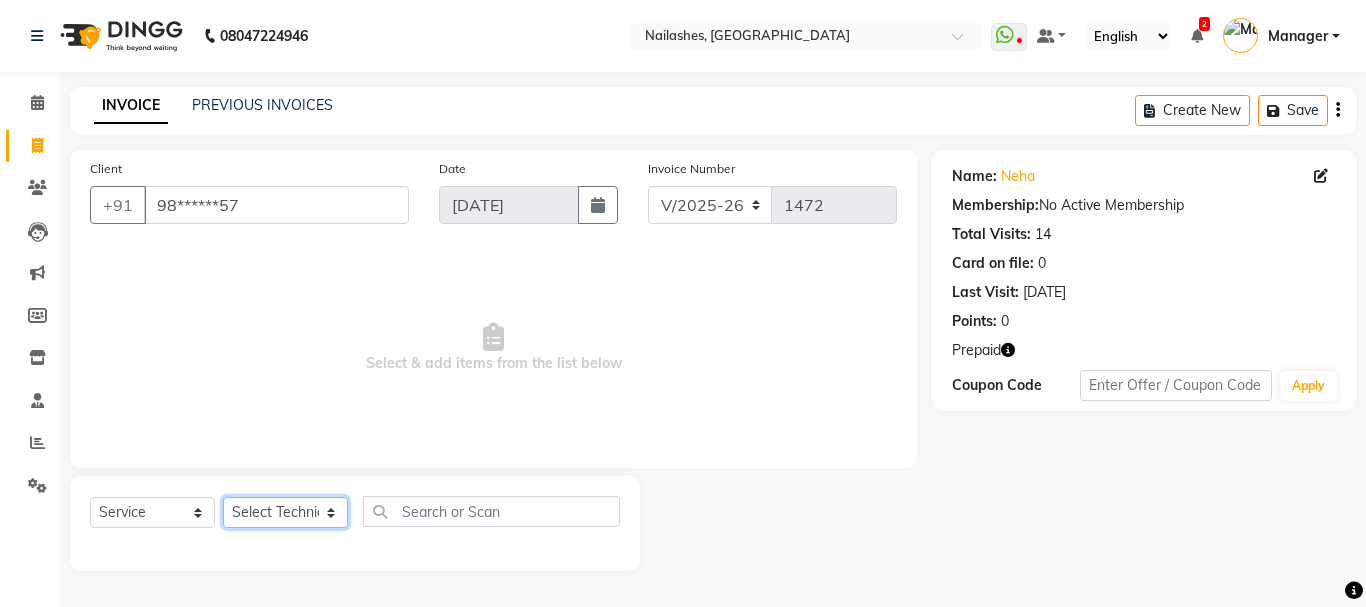 select on "85807" 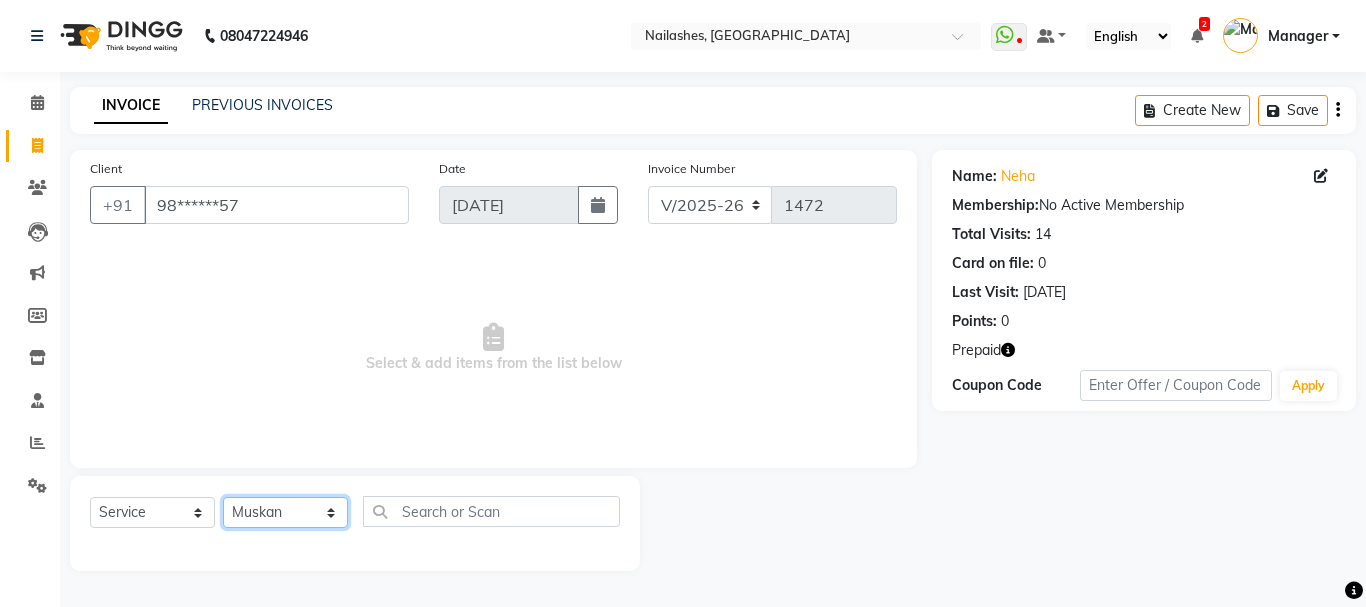 click on "Select Technician Admin [PERSON_NAME] [PERSON_NAME] Arjun Mamta Manager [PERSON_NAME] Nisha [PERSON_NAME] [PERSON_NAME]" 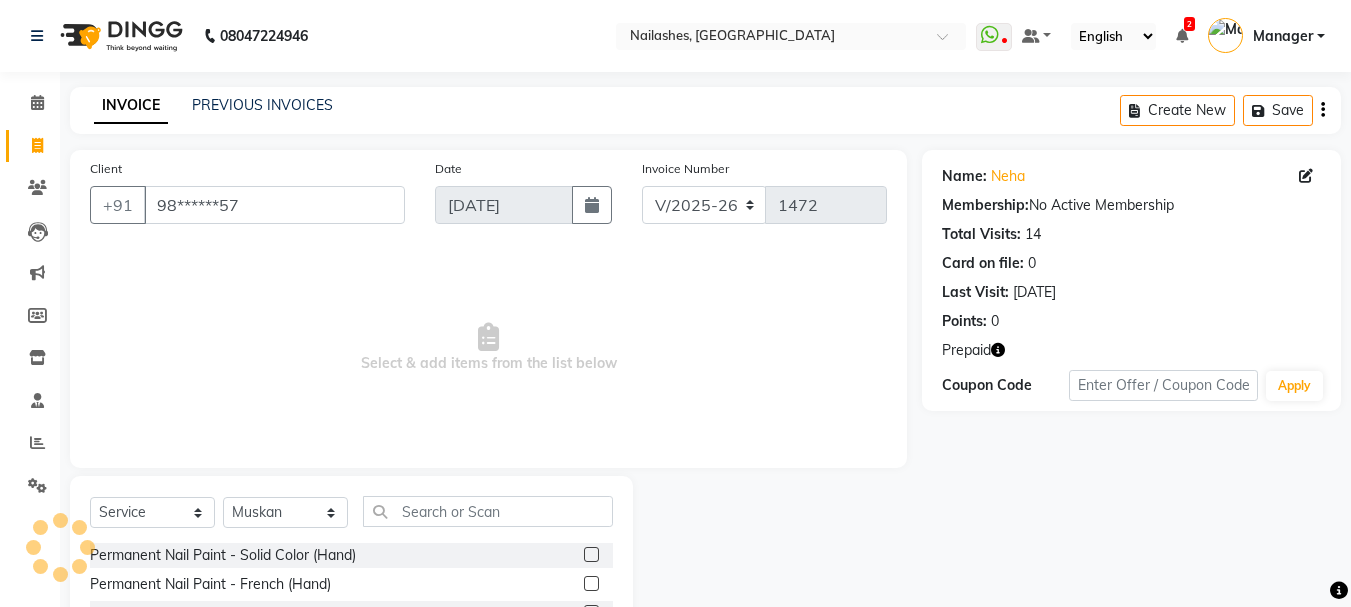 click 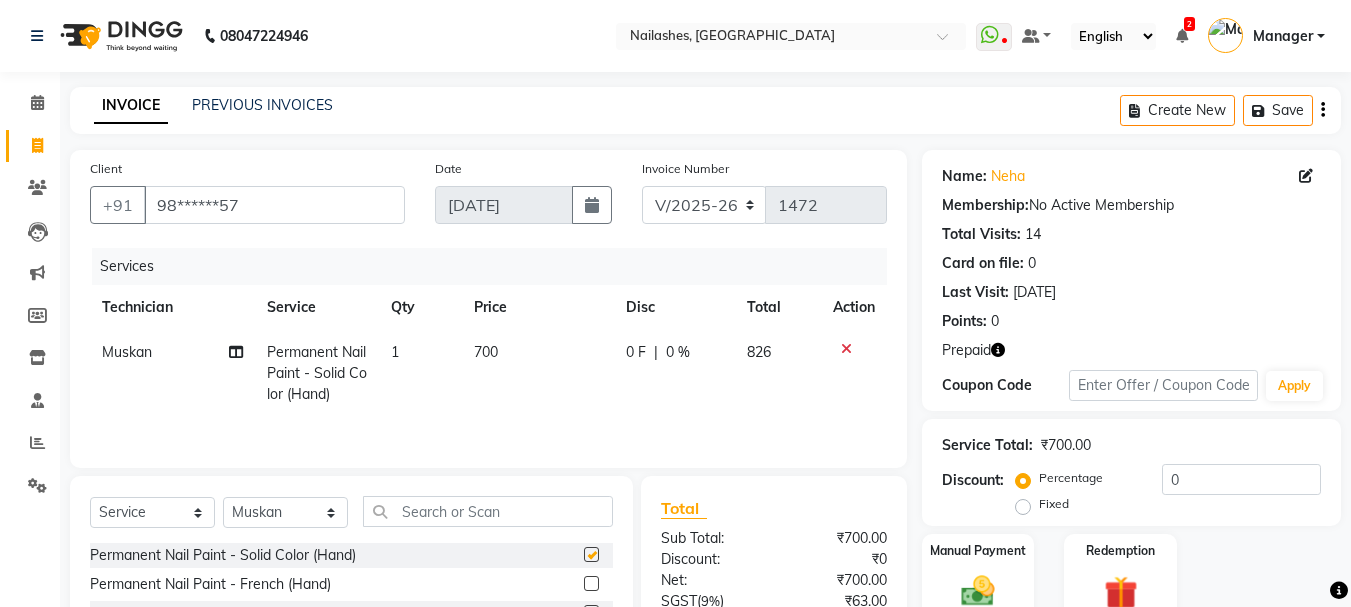 checkbox on "false" 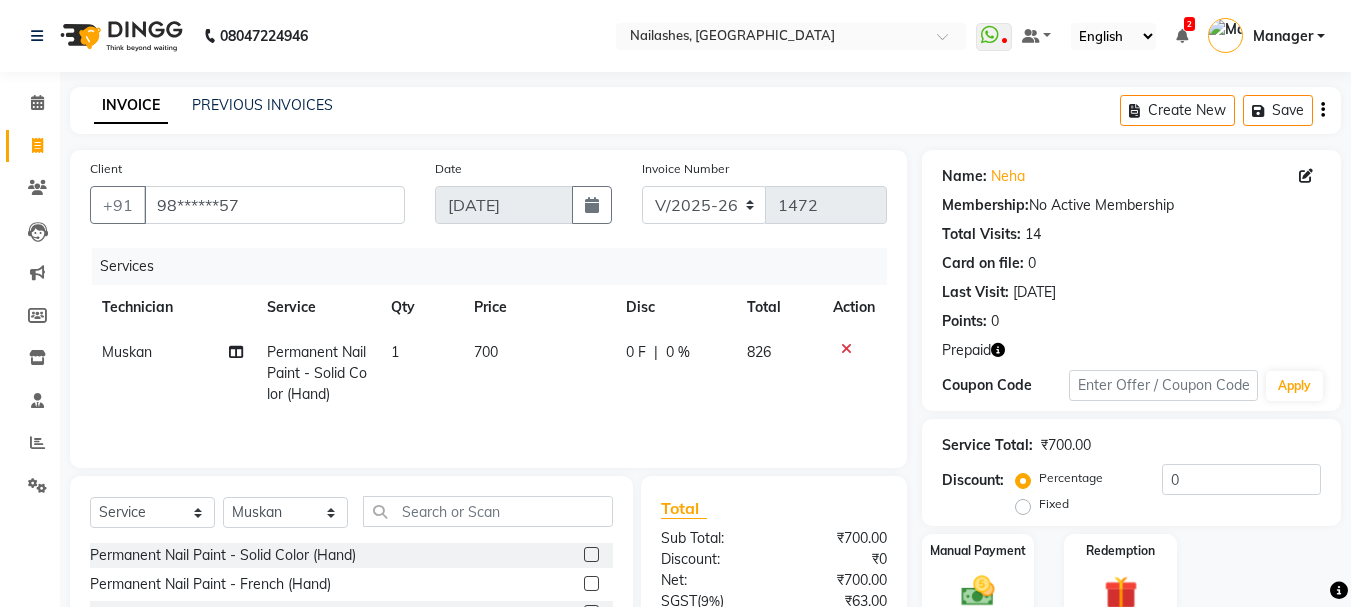 scroll, scrollTop: 194, scrollLeft: 0, axis: vertical 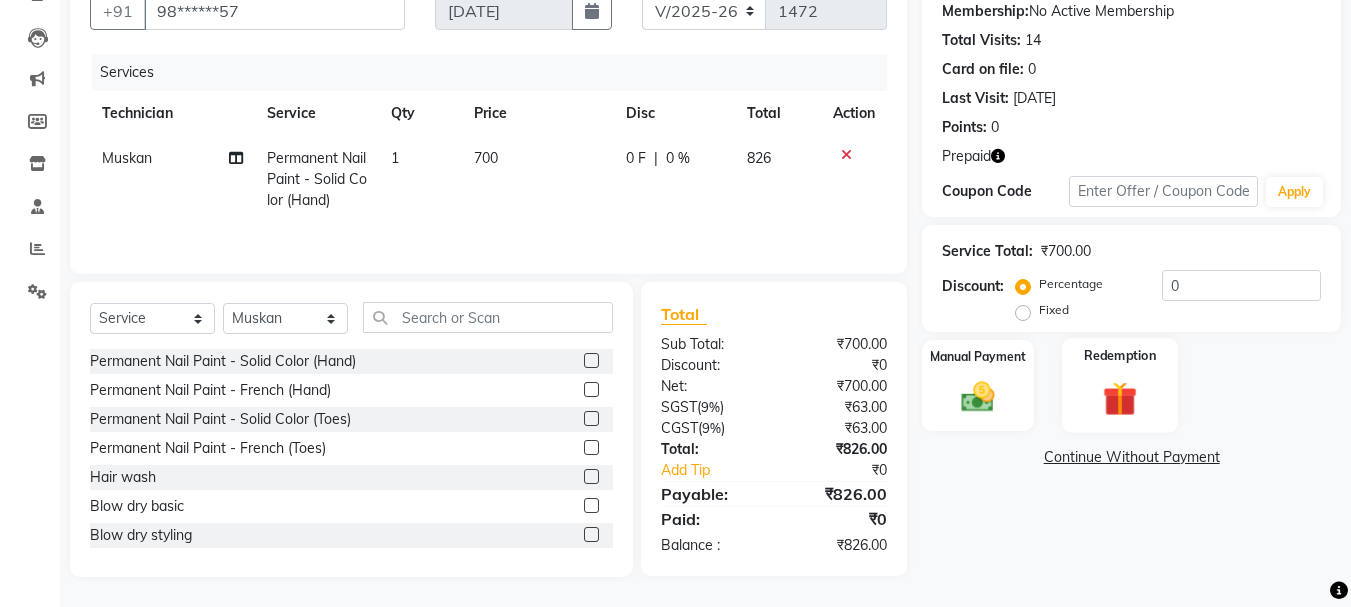 click 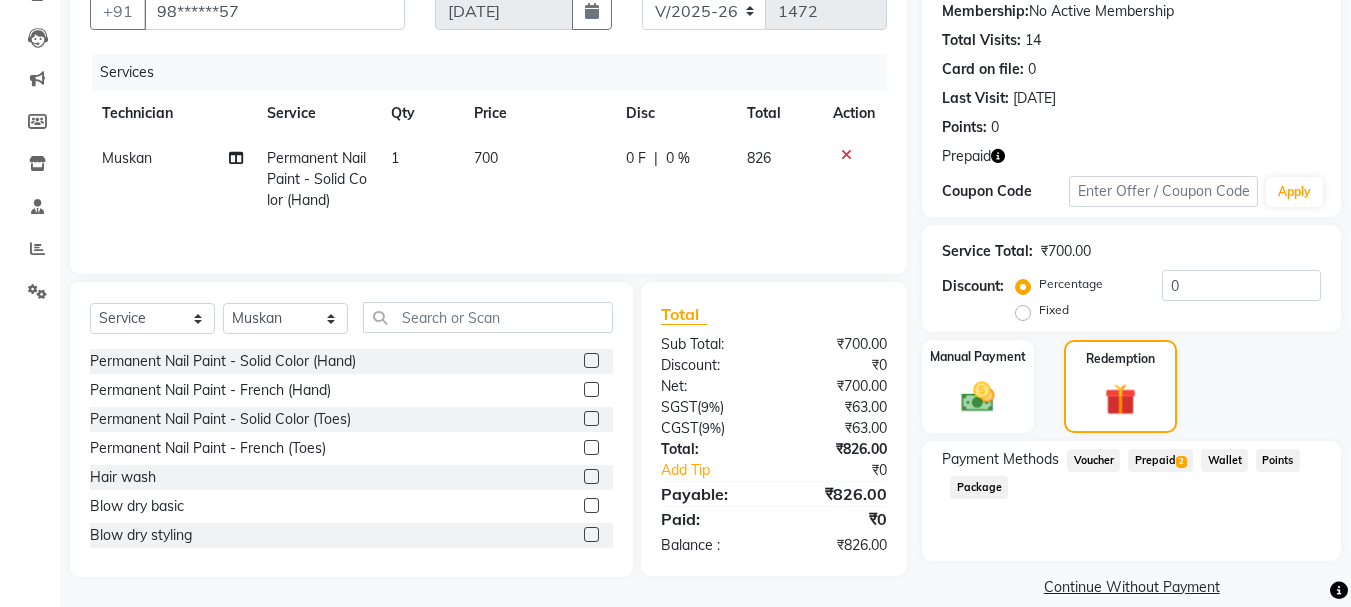 click on "Prepaid  2" 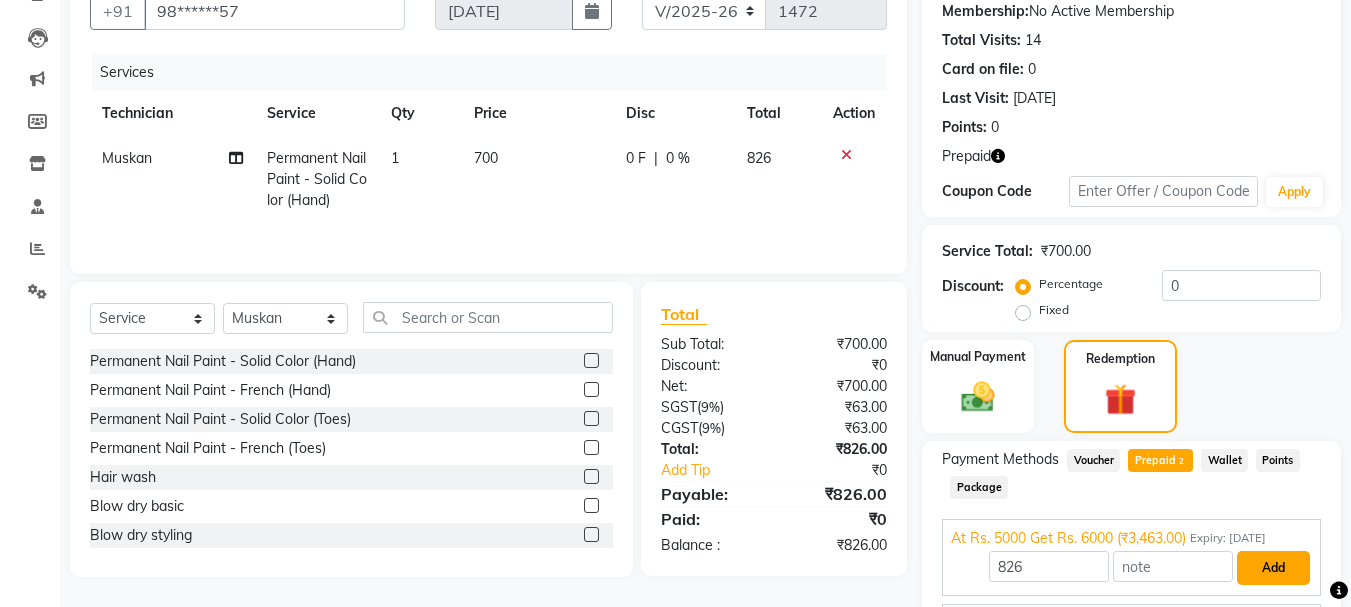 click on "Add" at bounding box center (1273, 568) 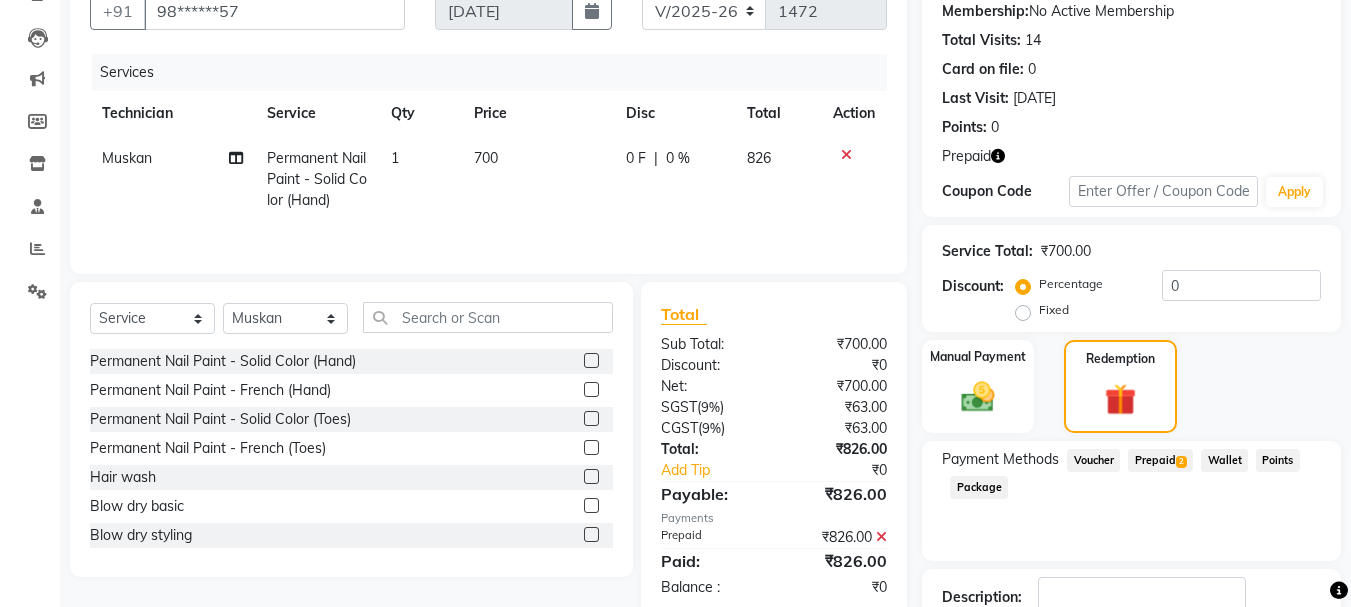 scroll, scrollTop: 332, scrollLeft: 0, axis: vertical 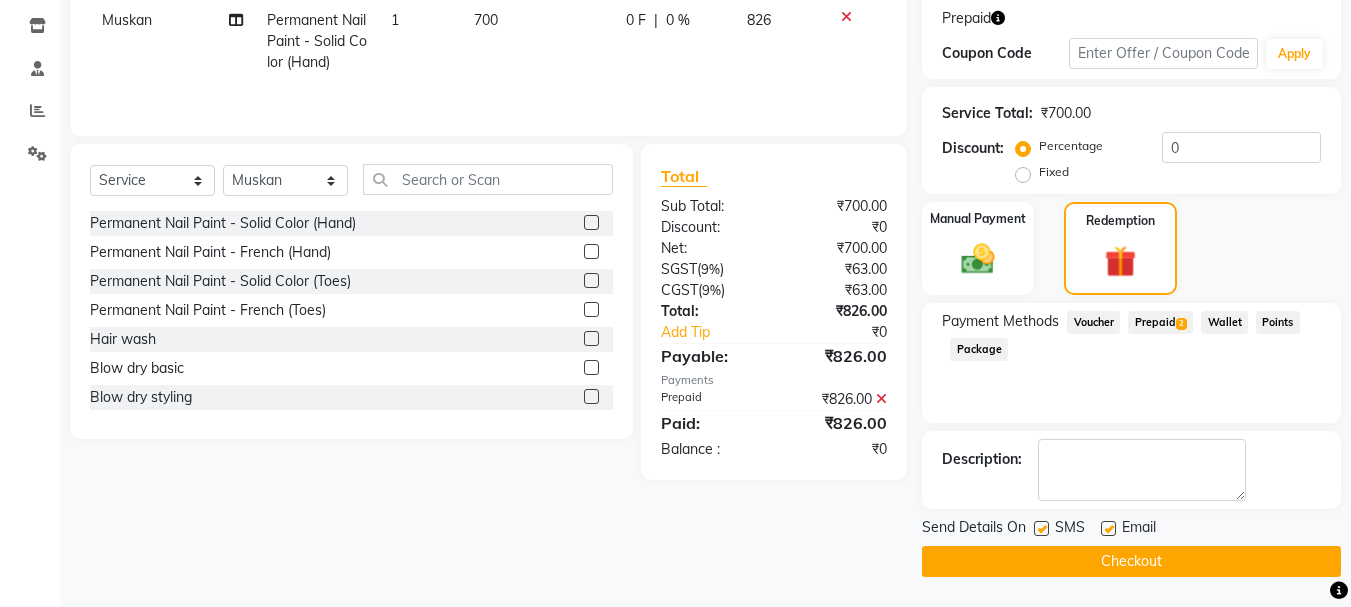 click on "Checkout" 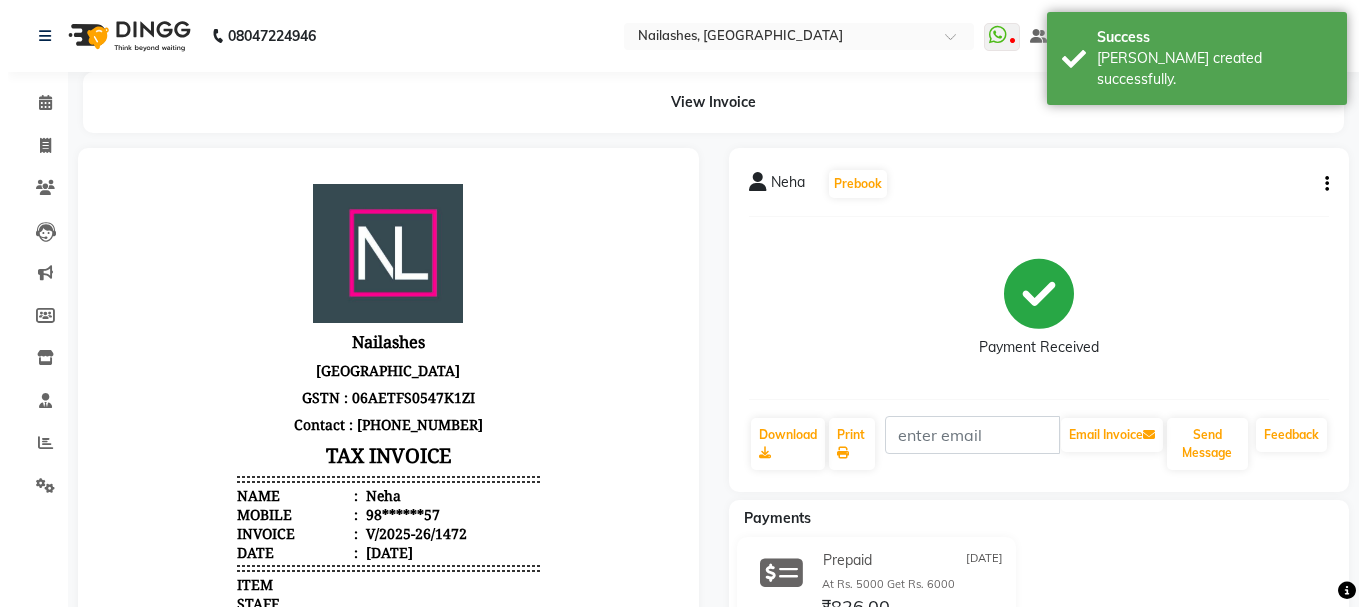 scroll, scrollTop: 0, scrollLeft: 0, axis: both 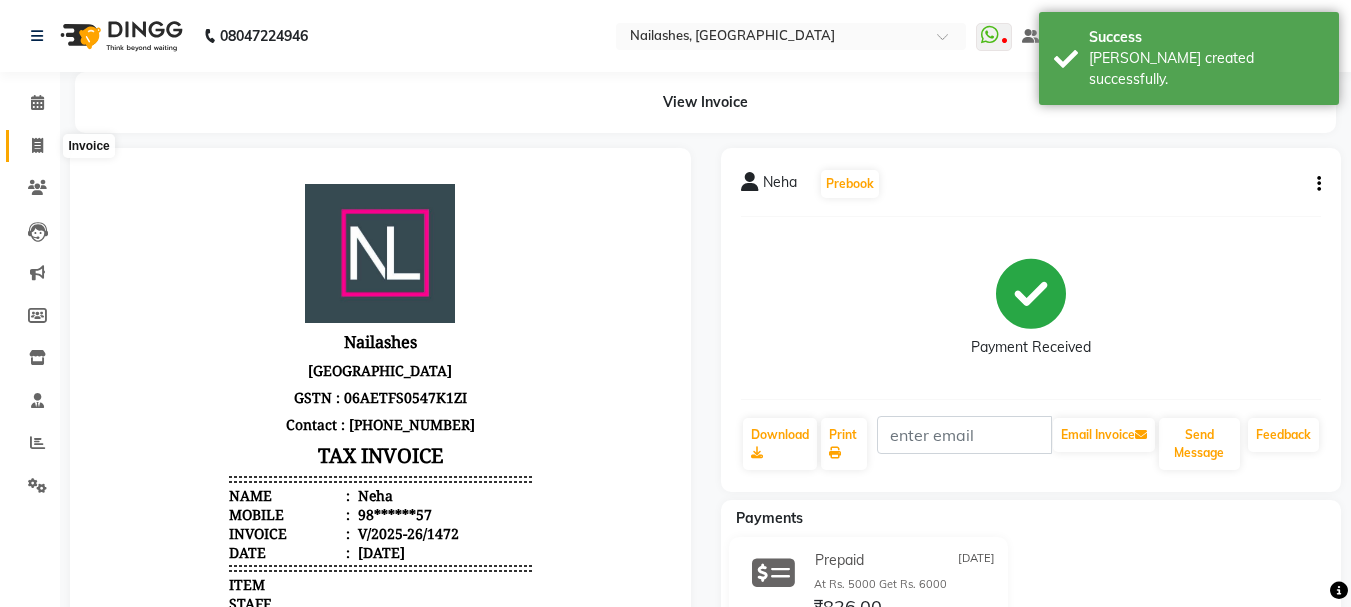 click 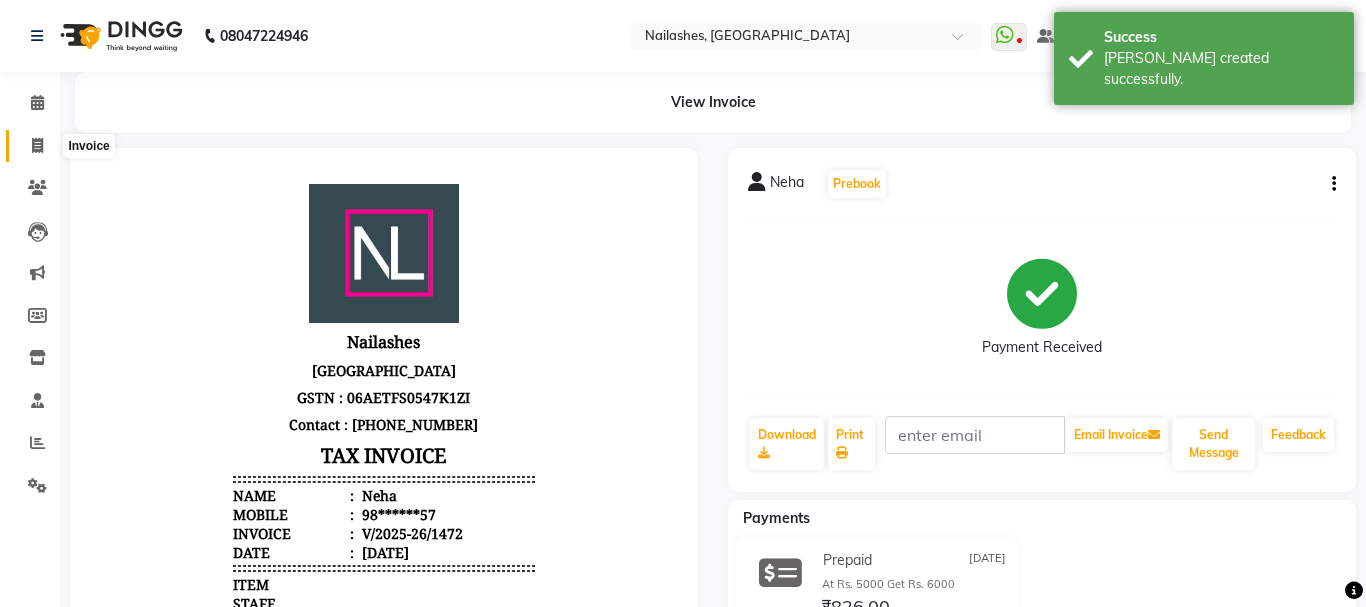 select on "3926" 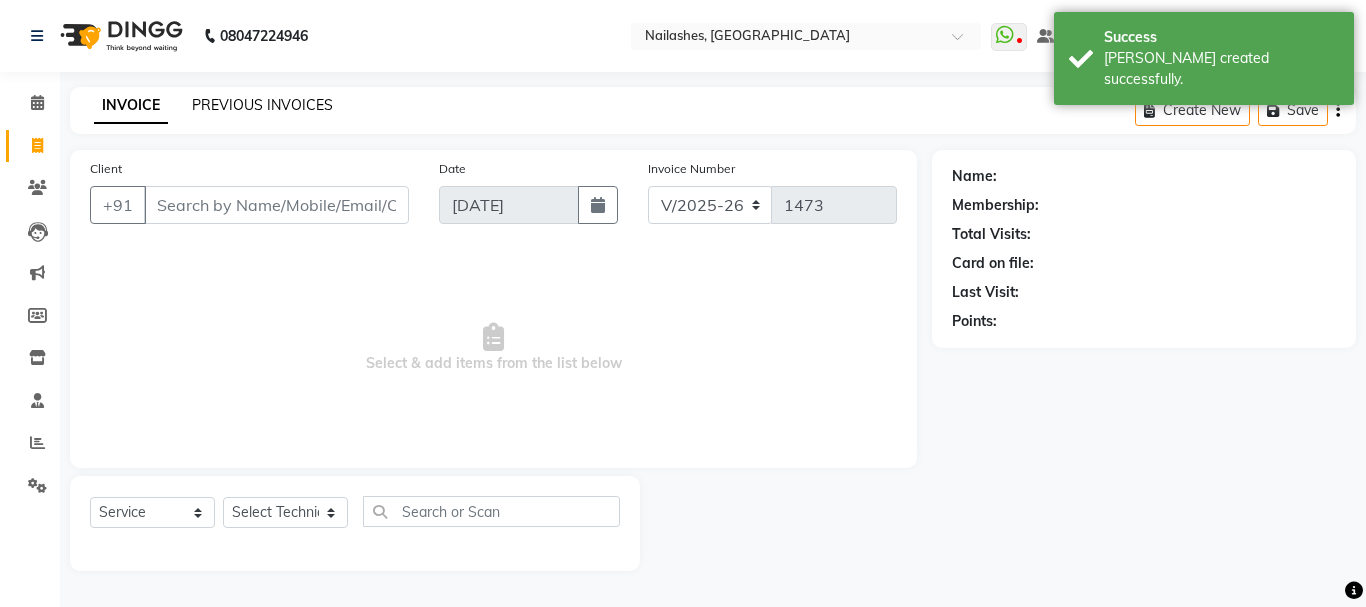click on "PREVIOUS INVOICES" 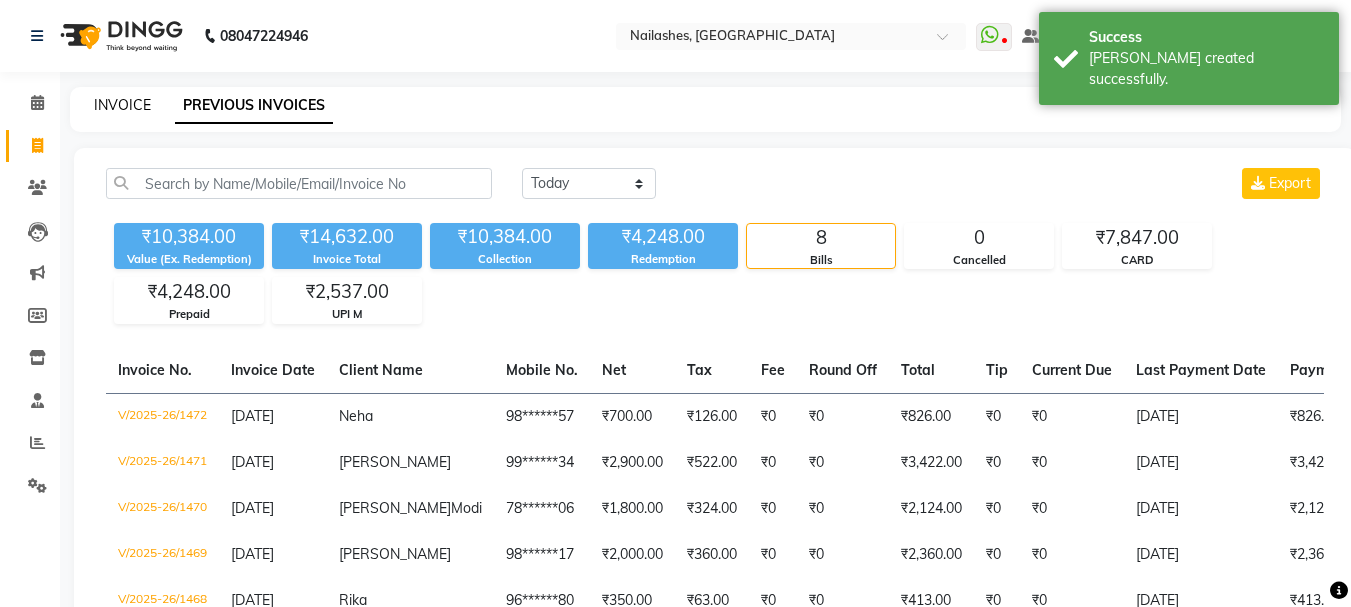 click on "INVOICE" 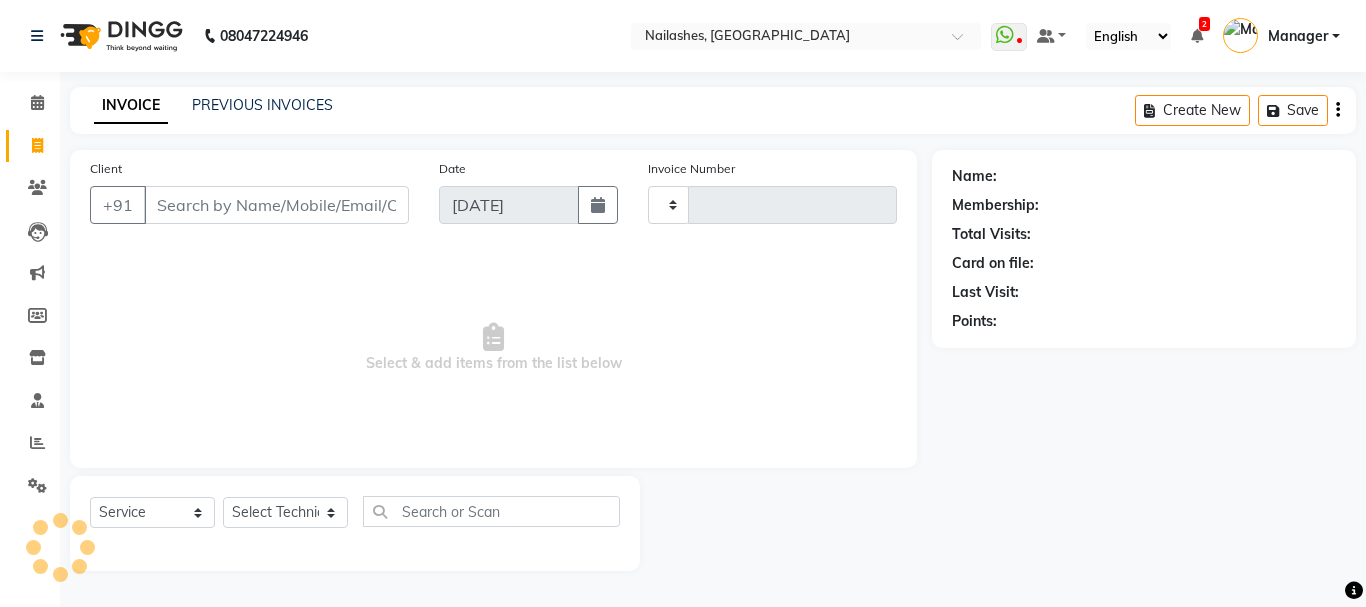 type on "1473" 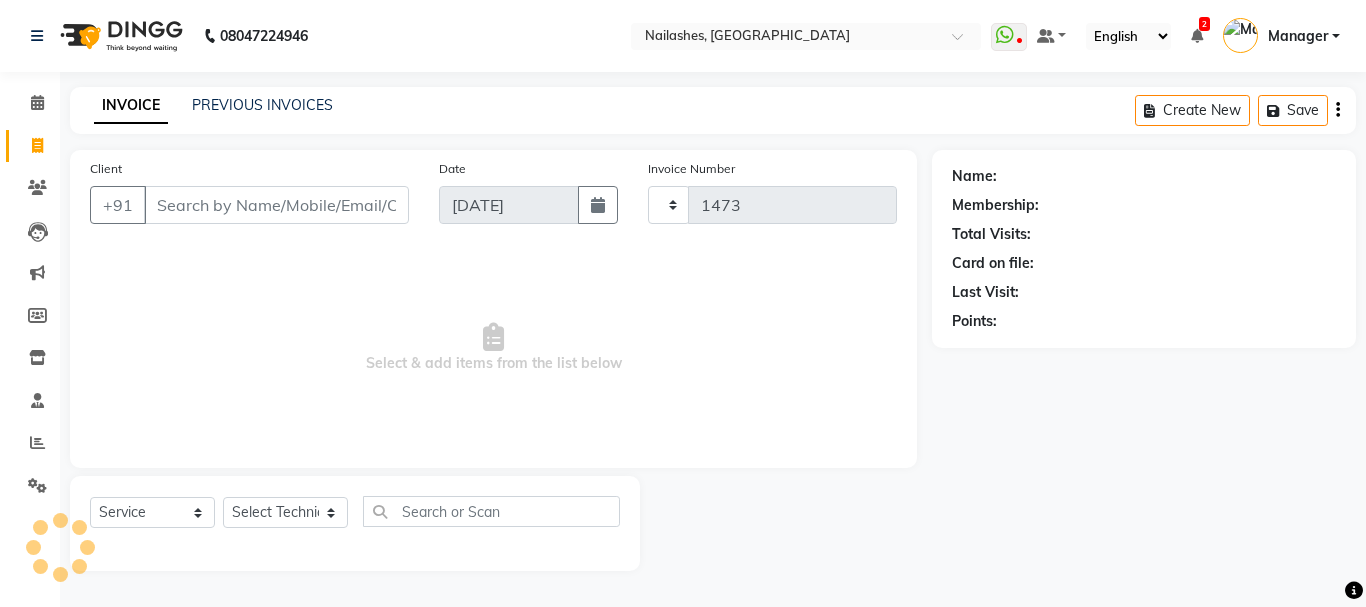 select on "3926" 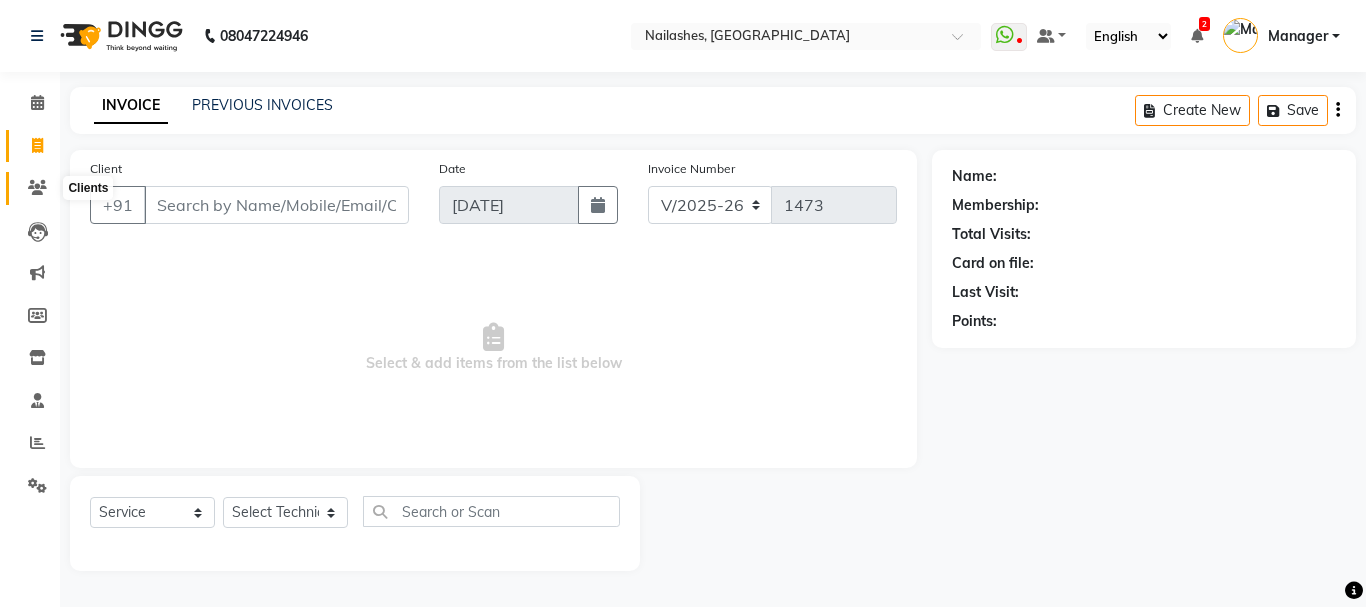 click 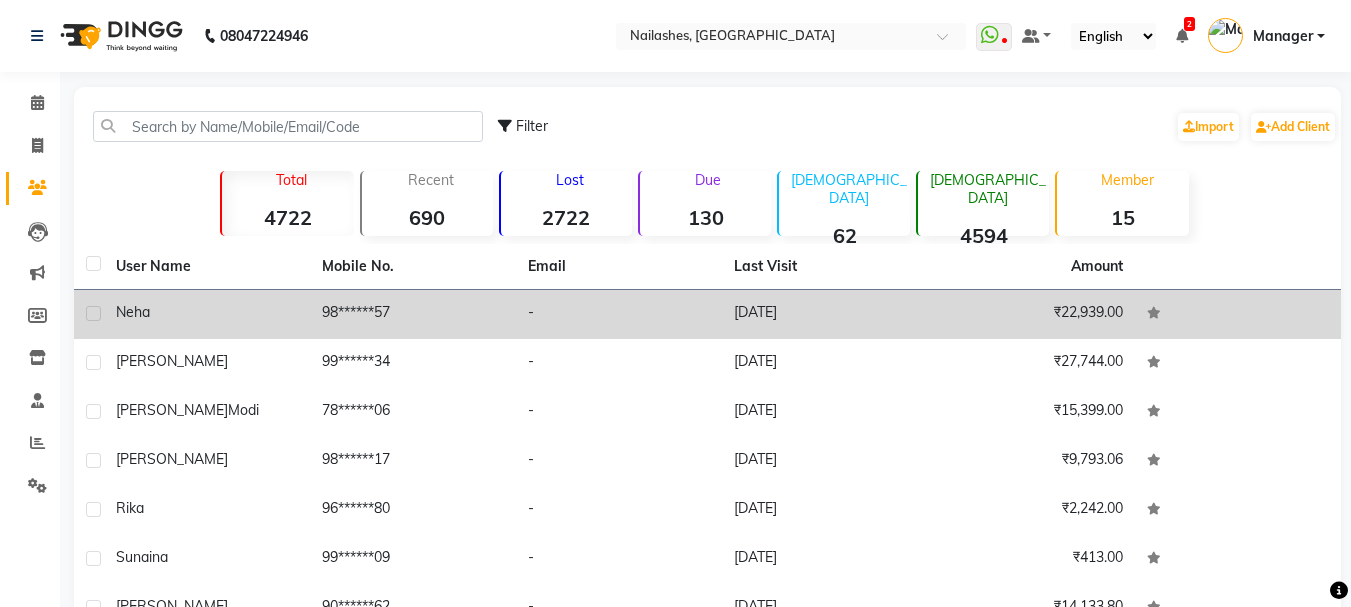 click on "Neha" 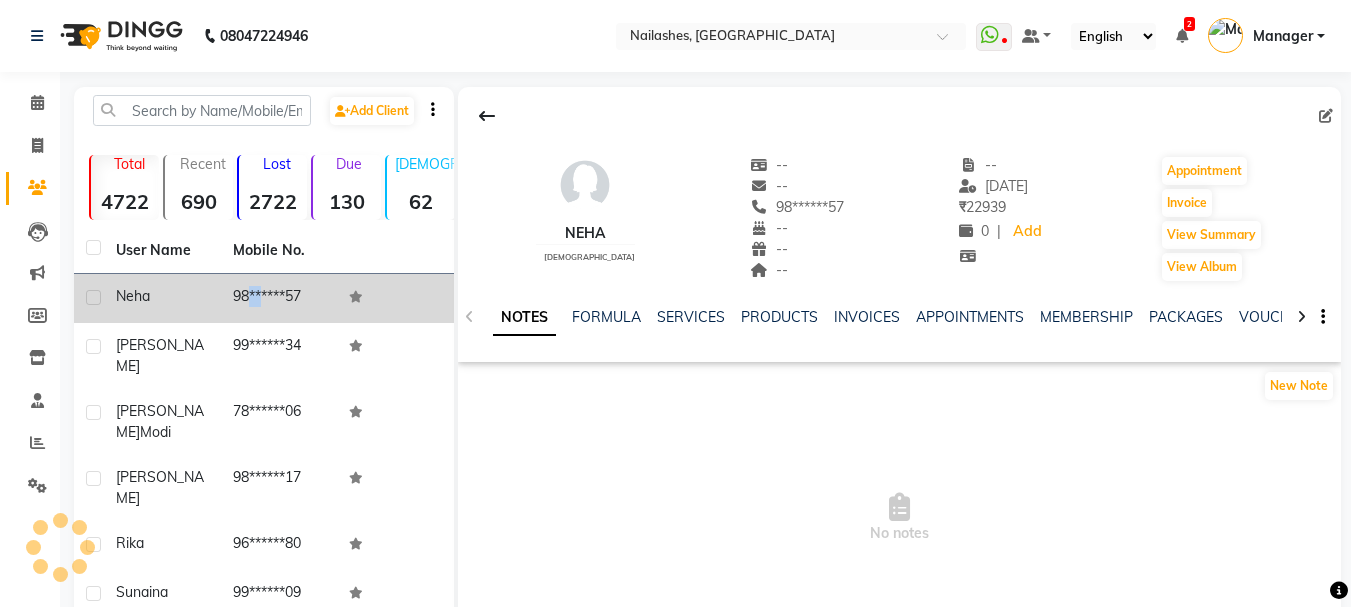click on "98******57" 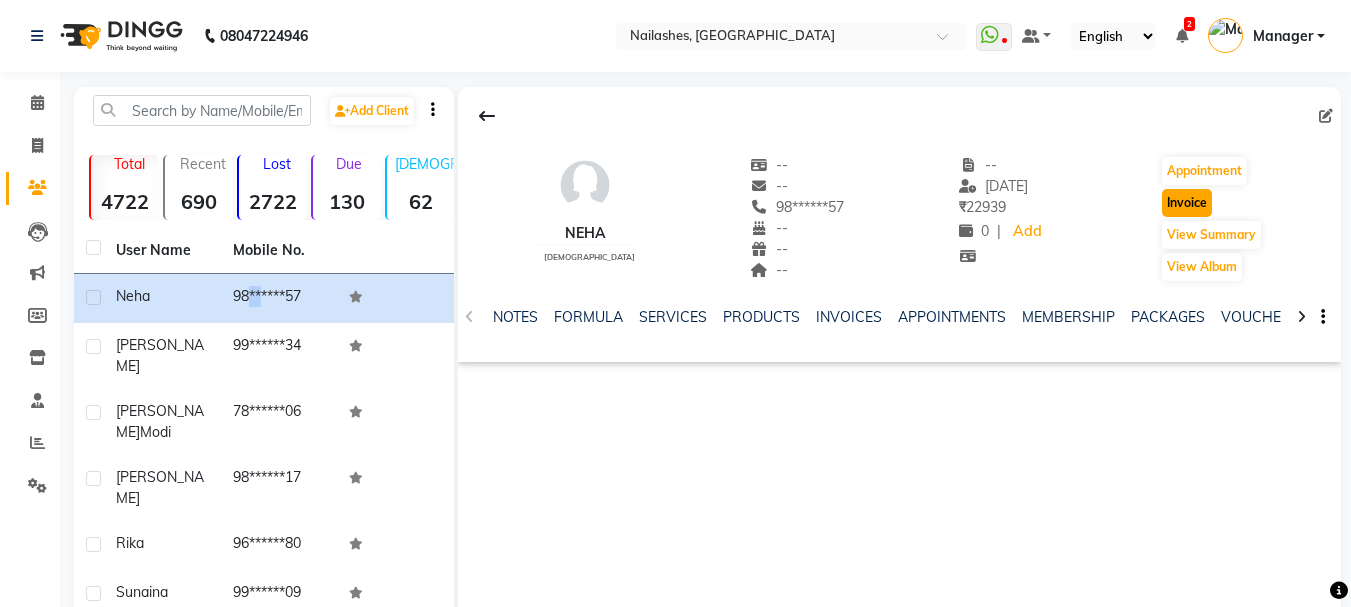 click on "Invoice" 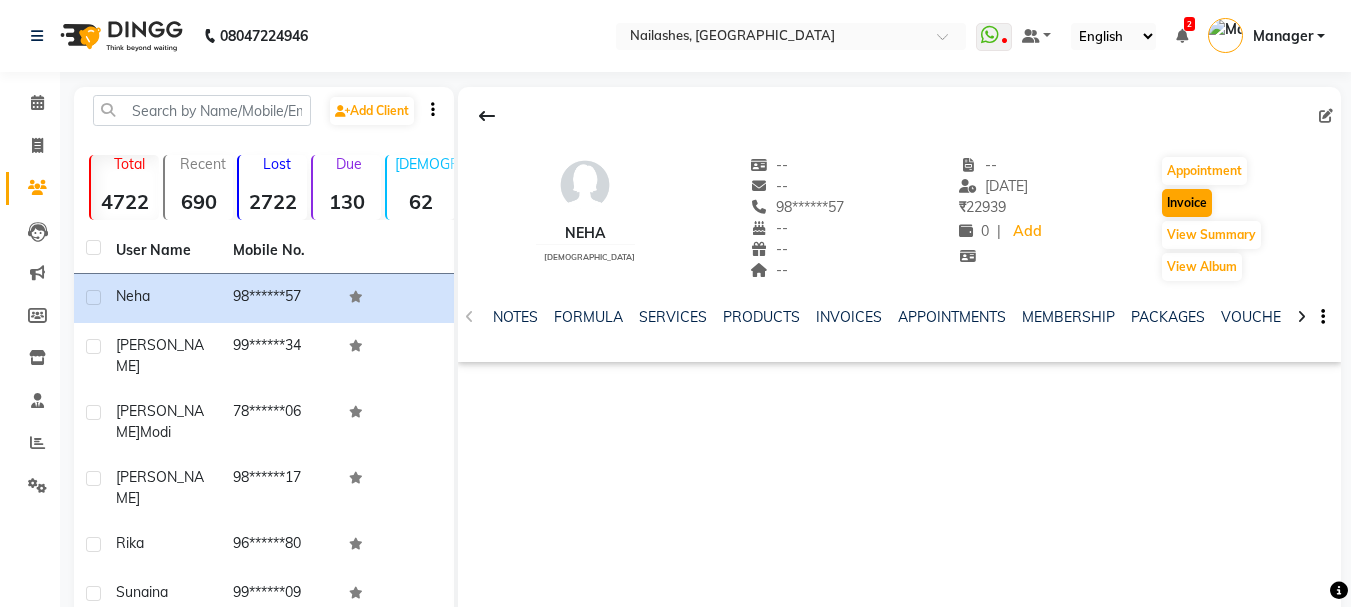 select on "service" 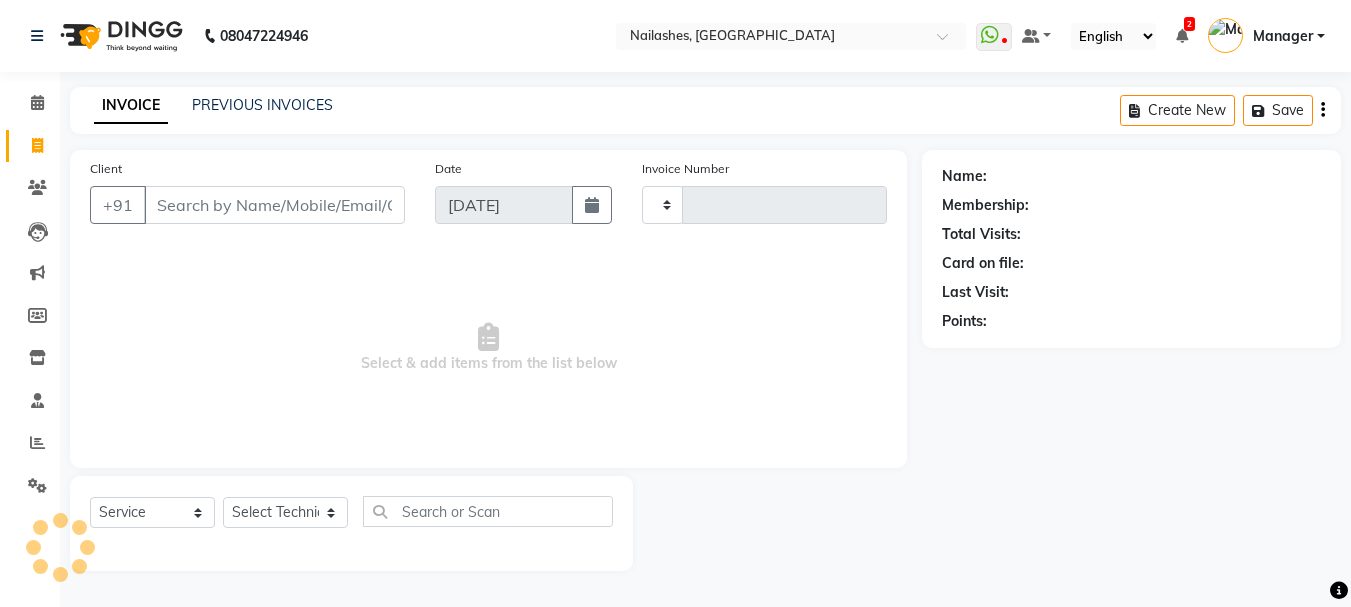 type on "1473" 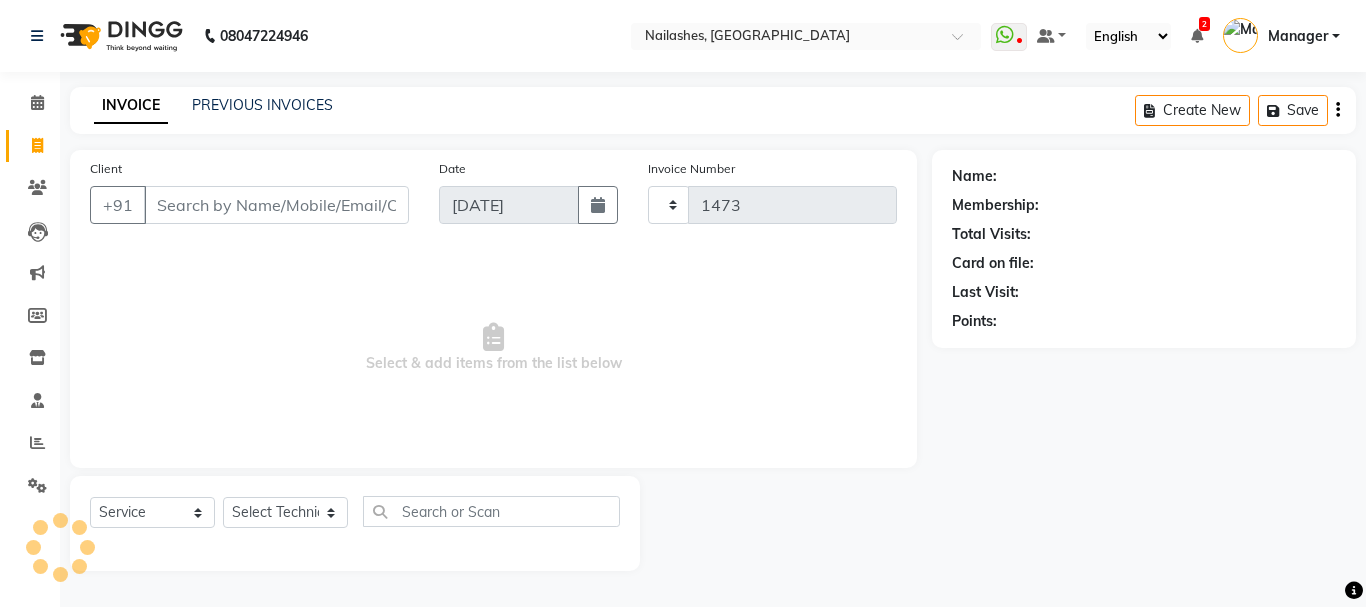 select on "3926" 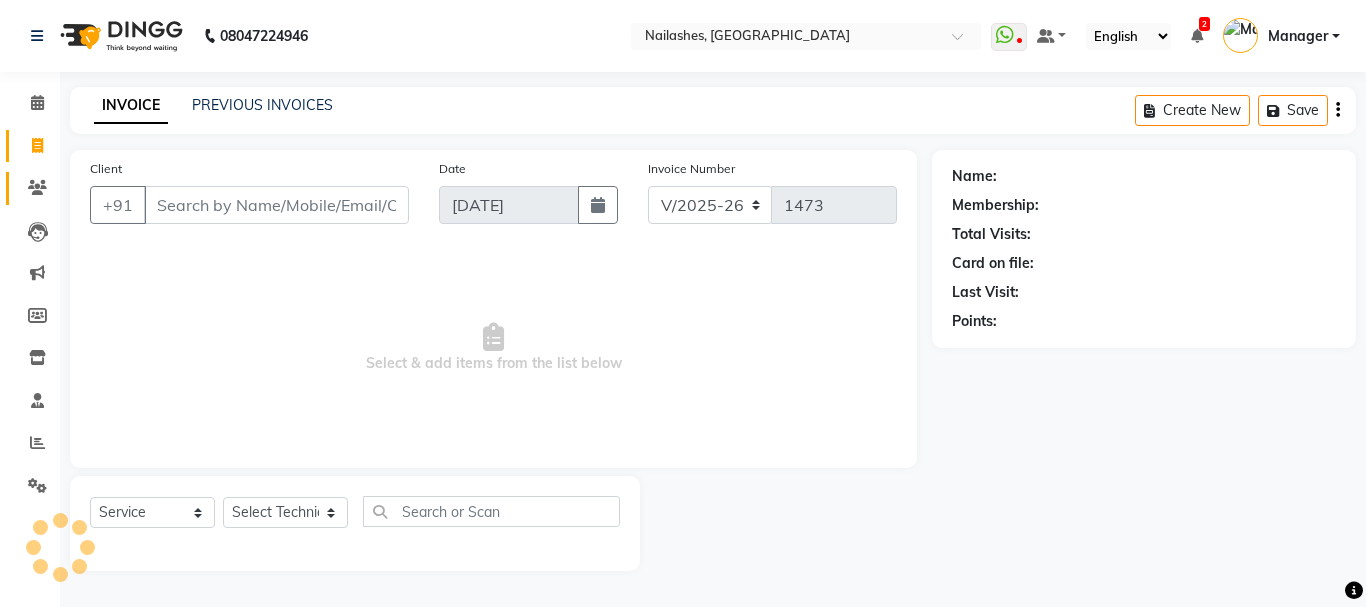 type on "98******57" 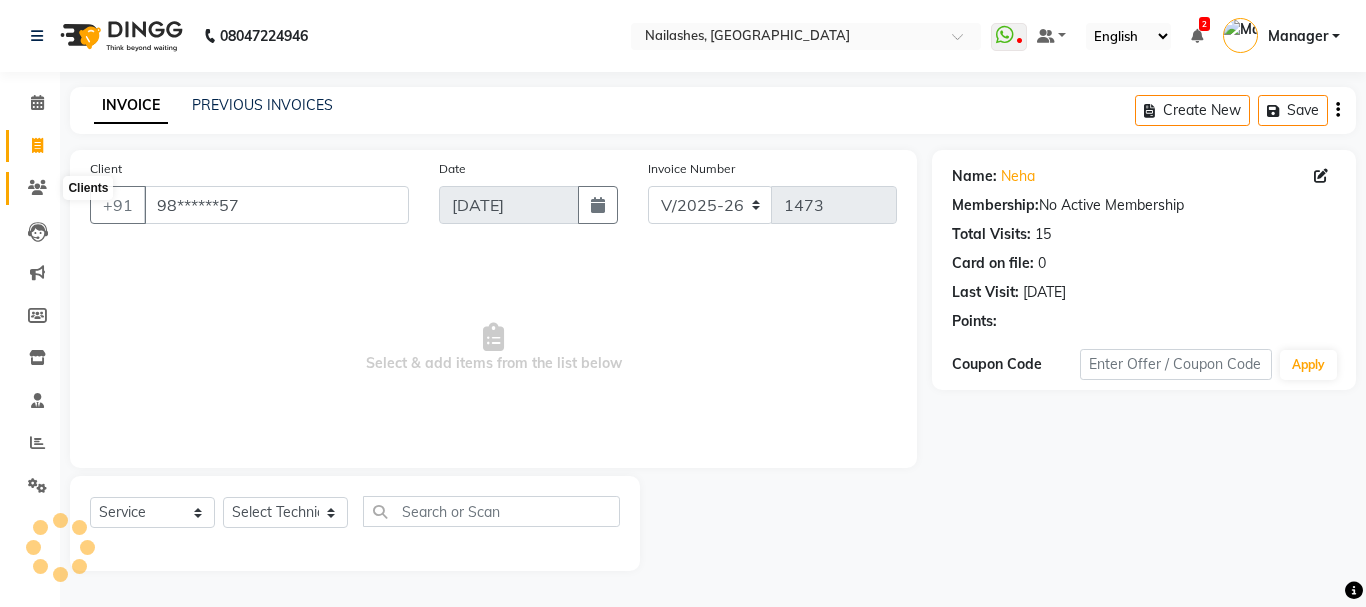click 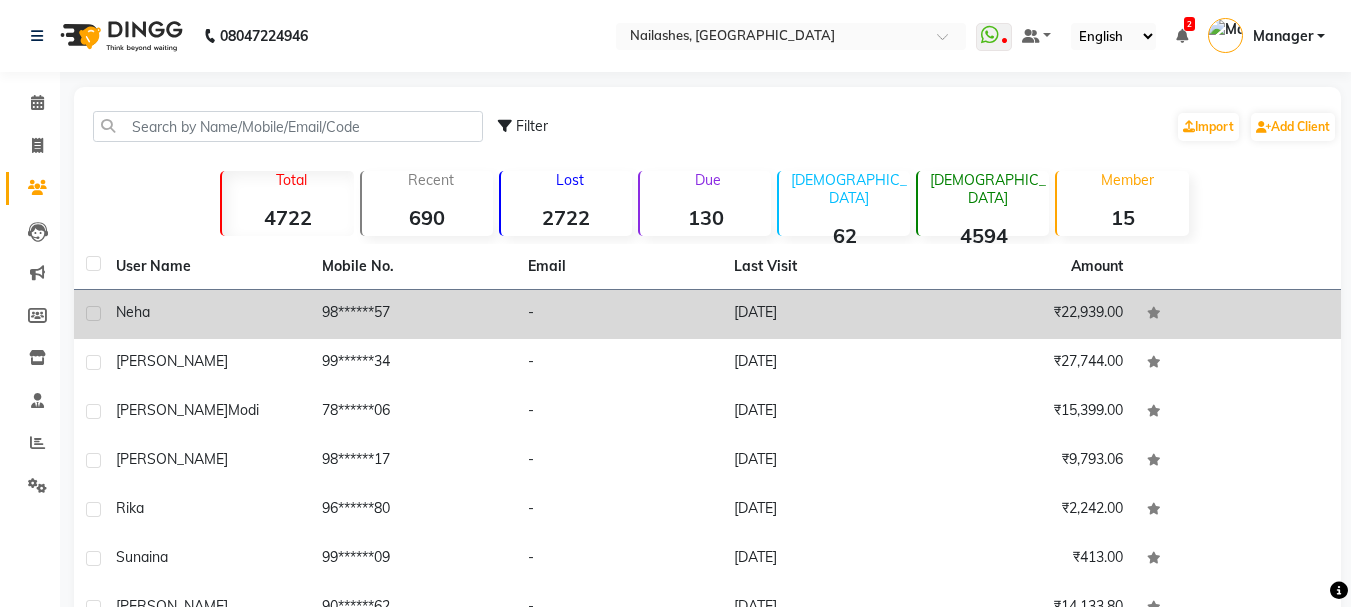 click on "Neha" 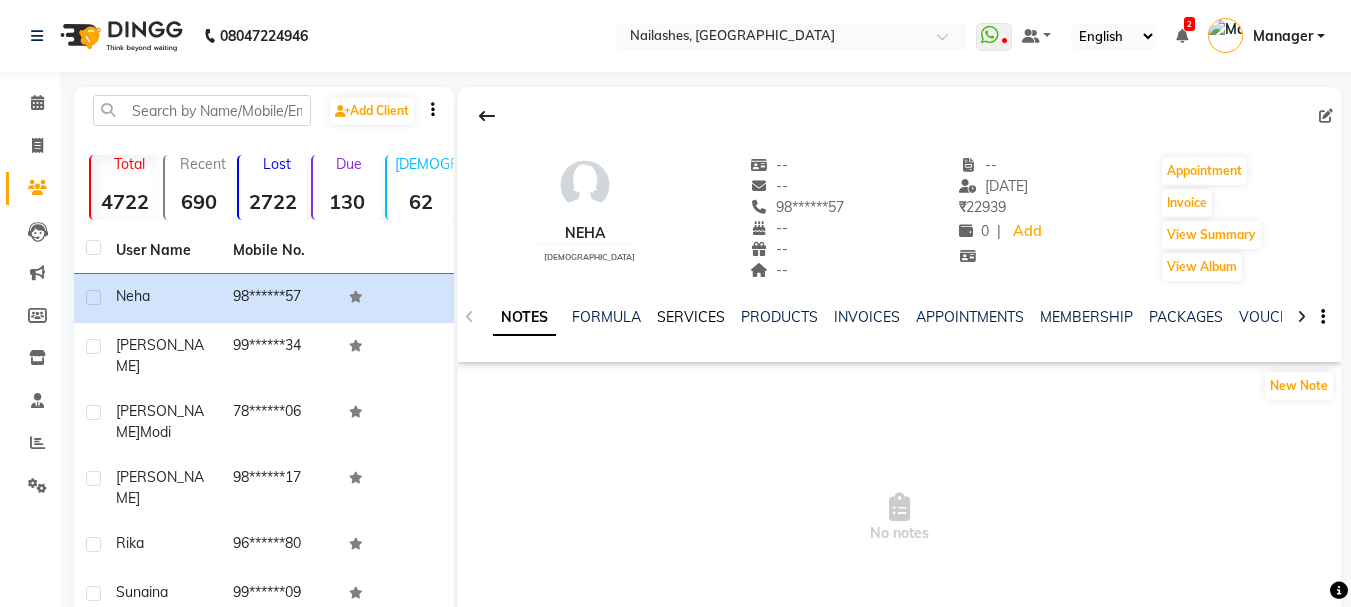 click on "SERVICES" 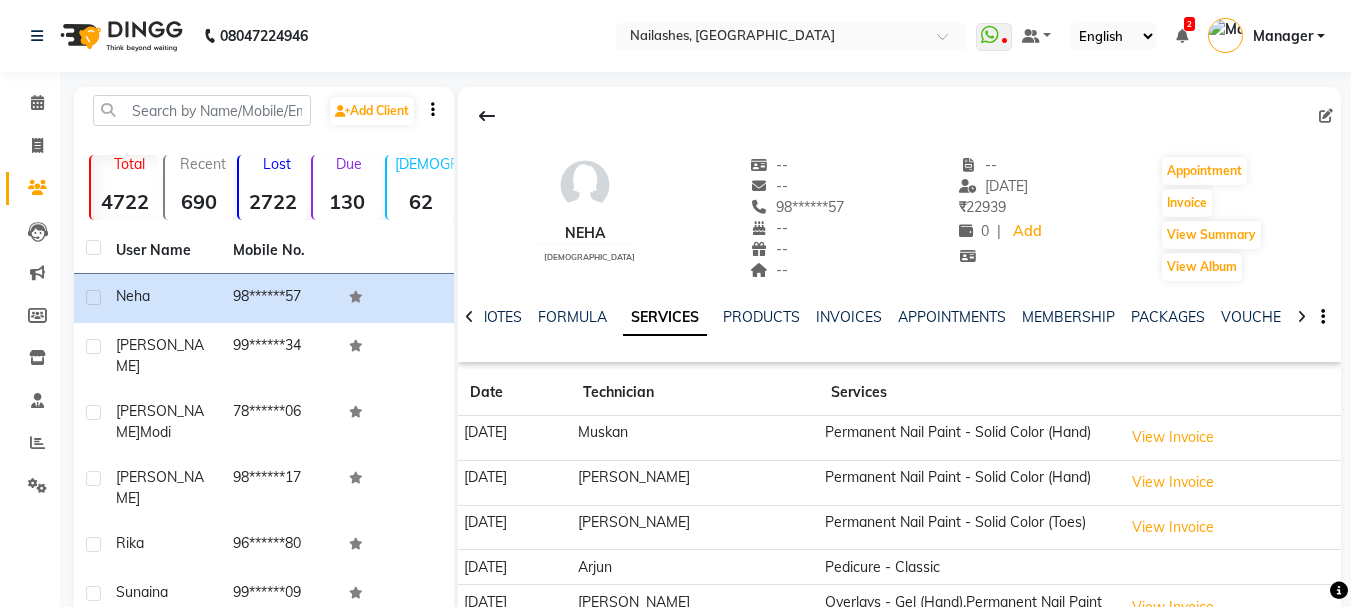 click on "Permanent Nail Paint - Solid Color (Hand)" 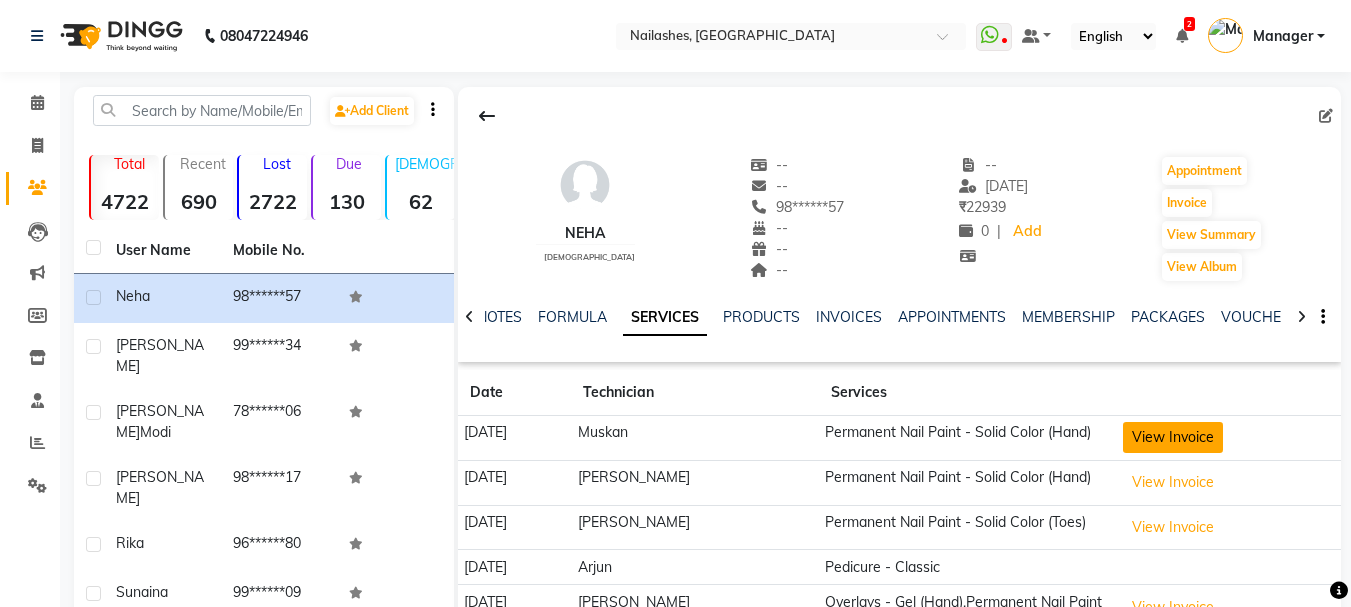 click on "View Invoice" 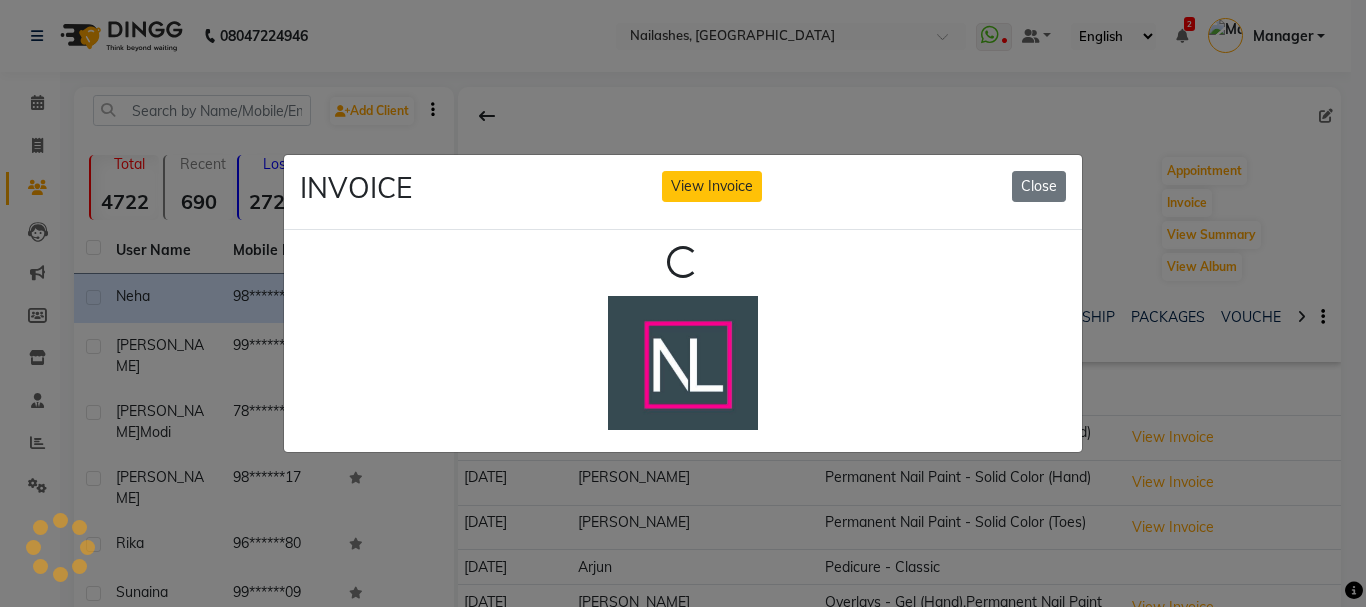 scroll, scrollTop: 0, scrollLeft: 0, axis: both 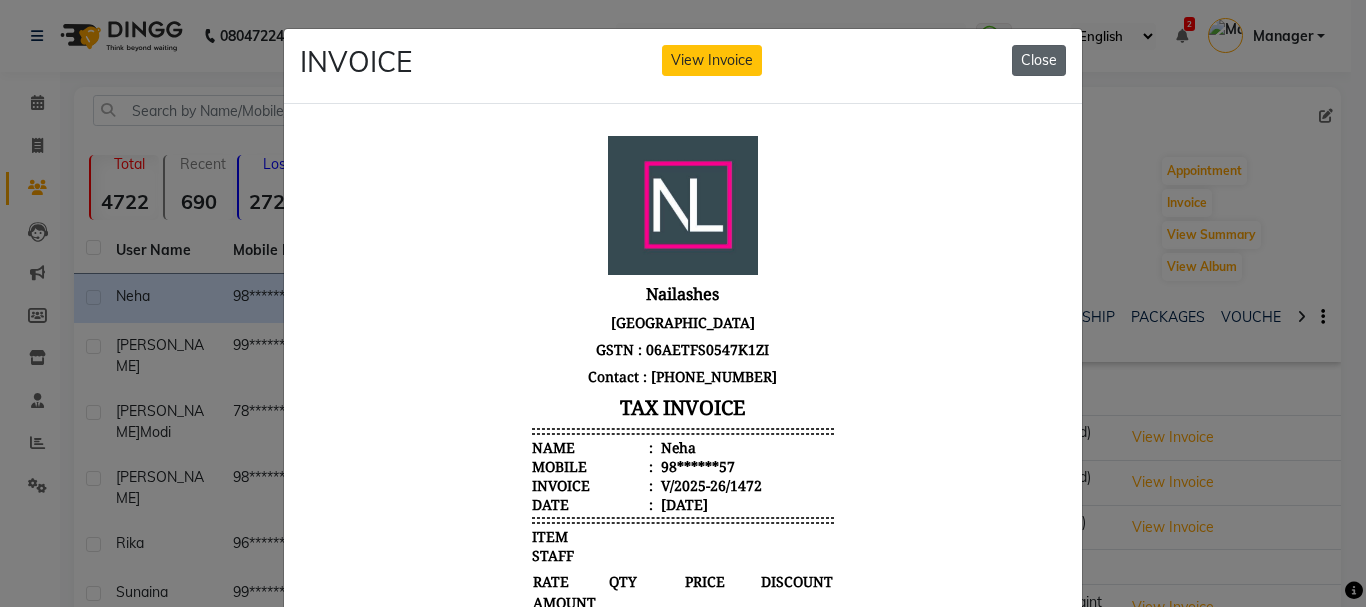 click on "Close" 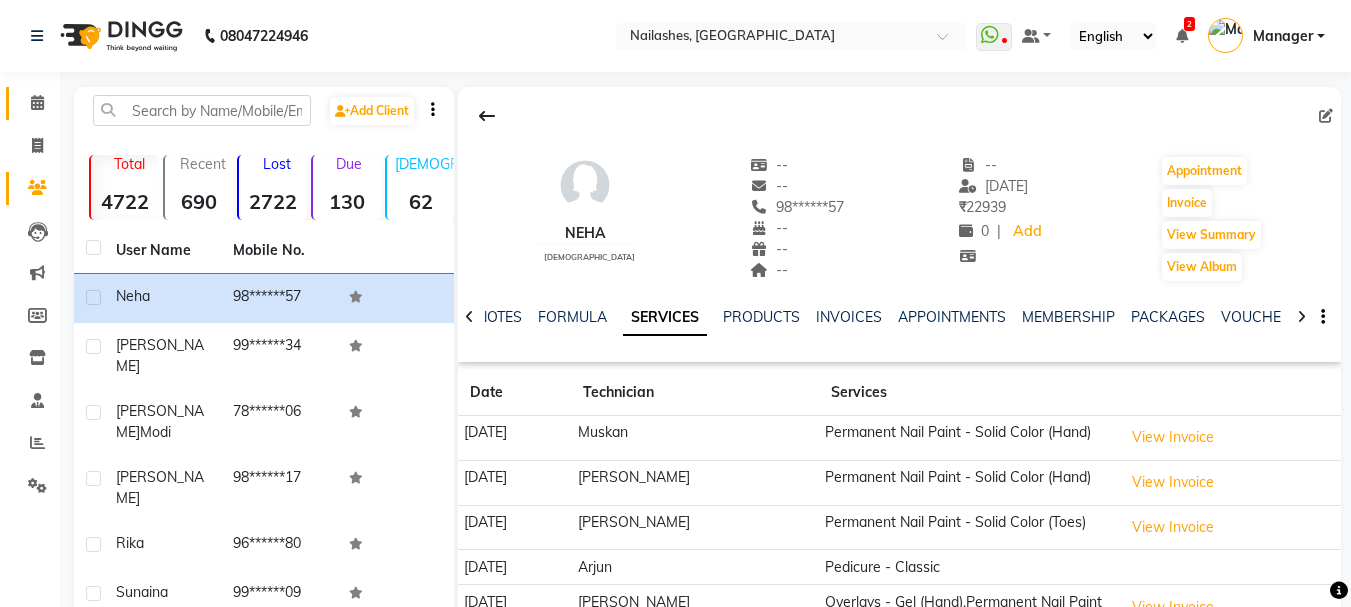 click on "Calendar" 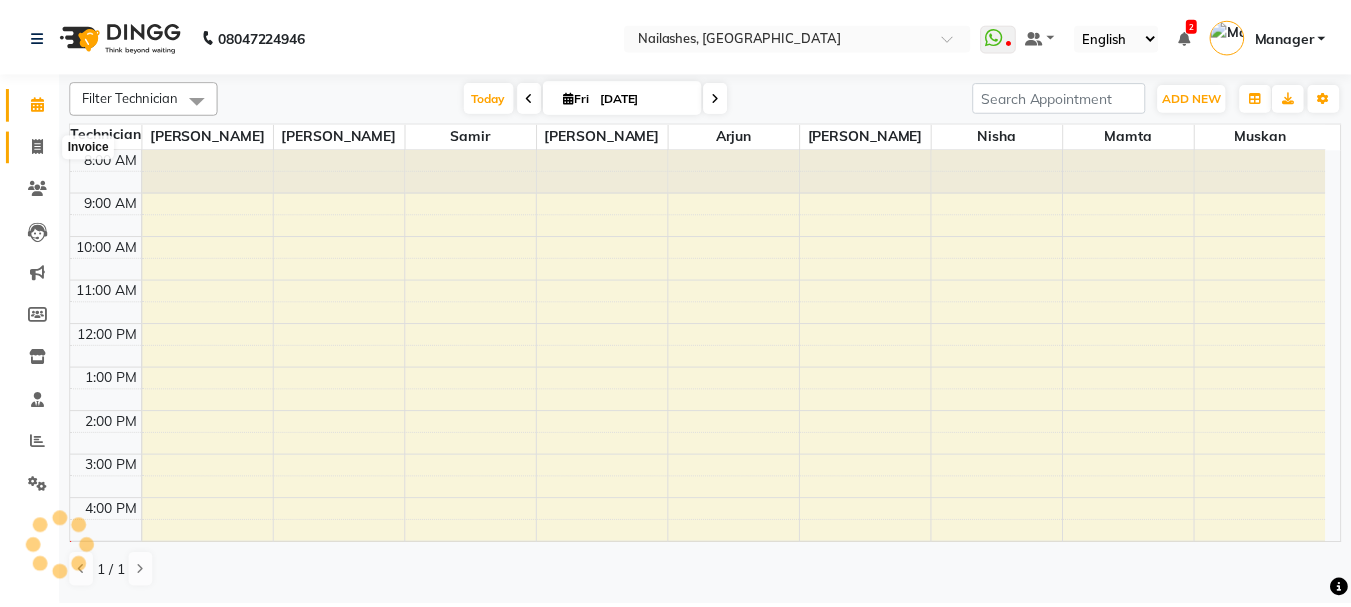 scroll, scrollTop: 0, scrollLeft: 0, axis: both 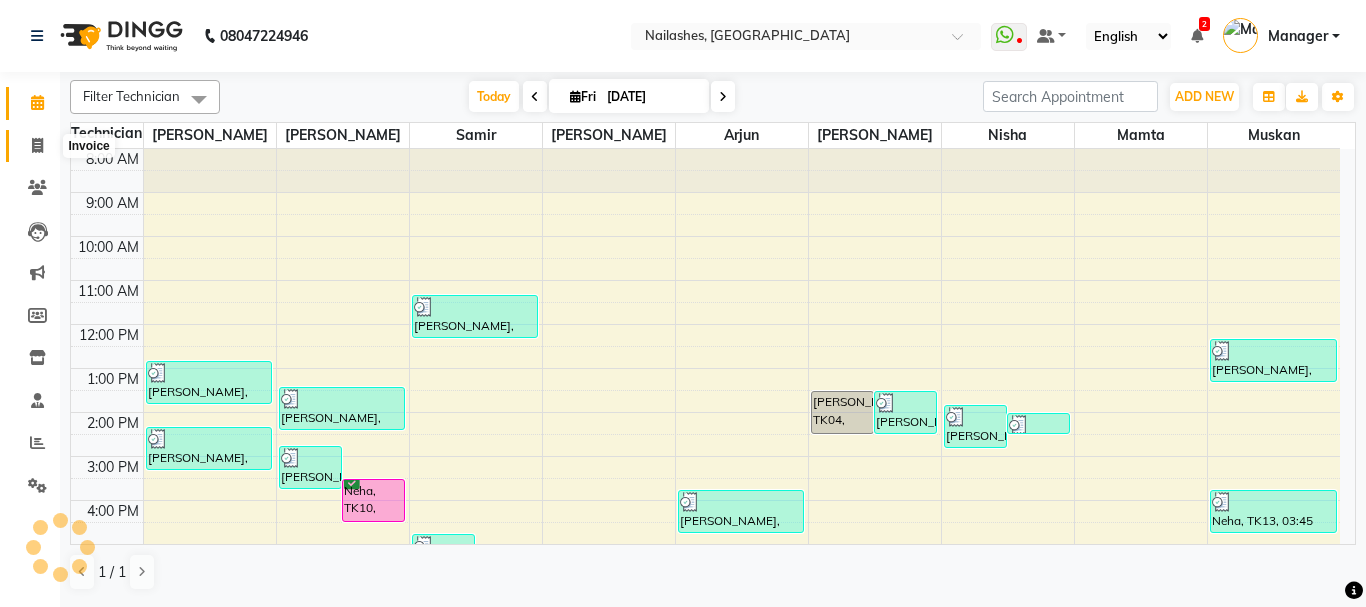 click 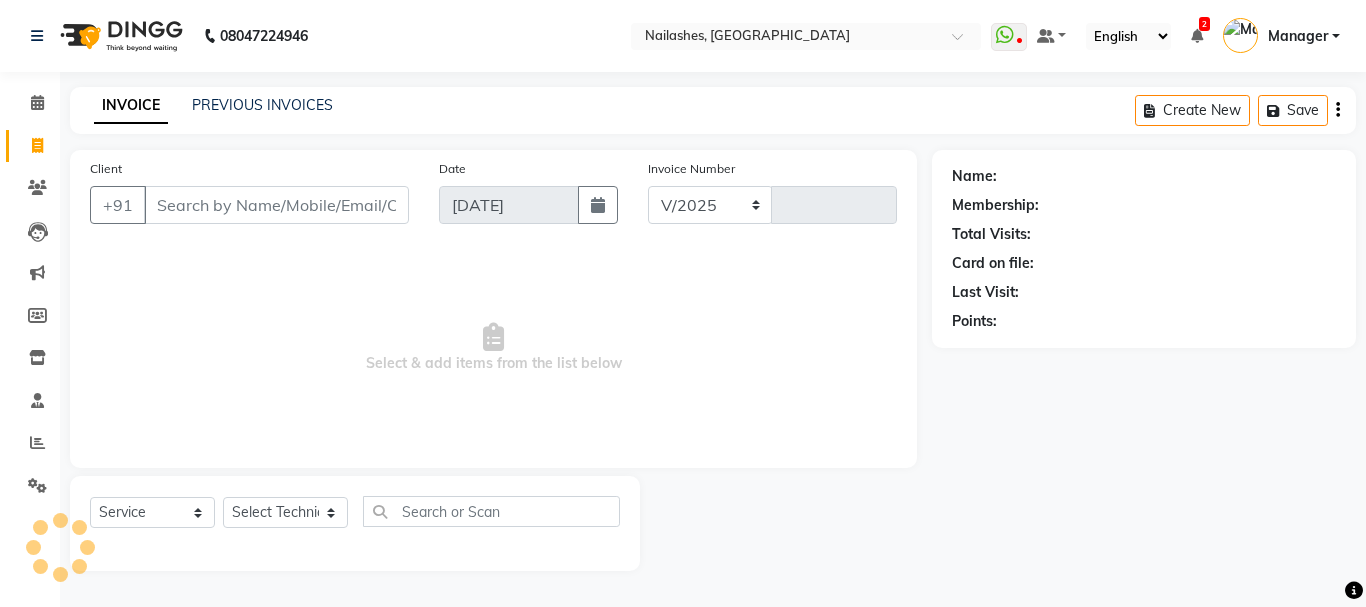 select on "3926" 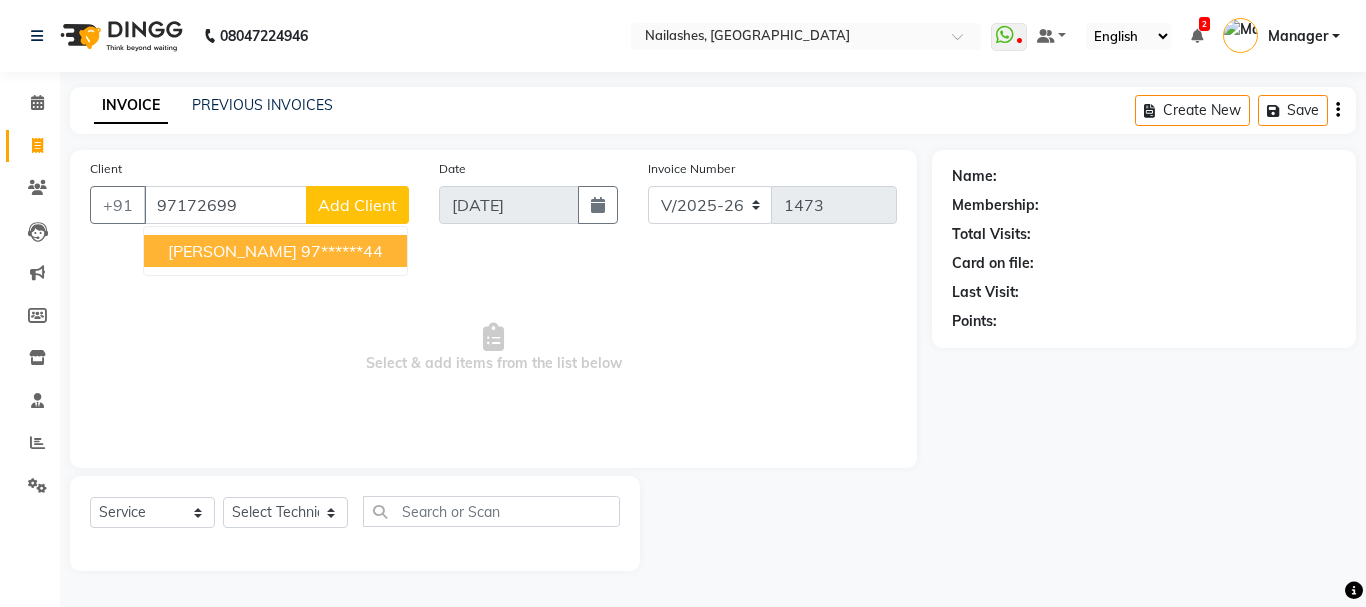click on "[PERSON_NAME]  97******44" at bounding box center (275, 251) 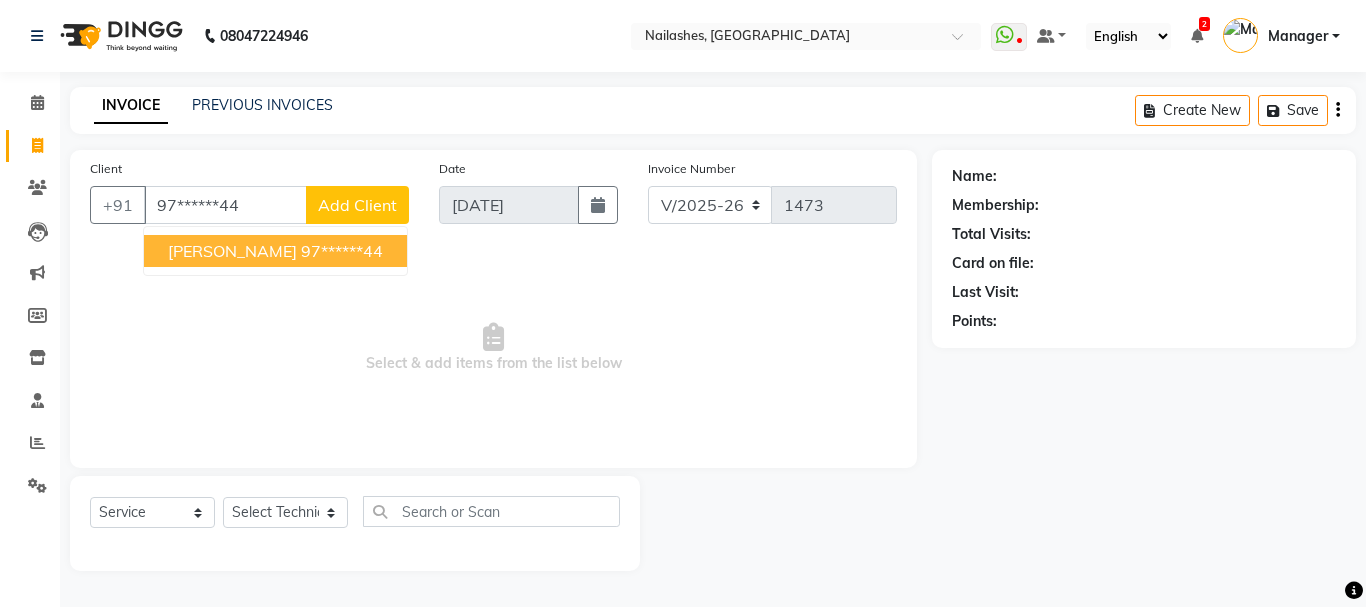 type on "97******44" 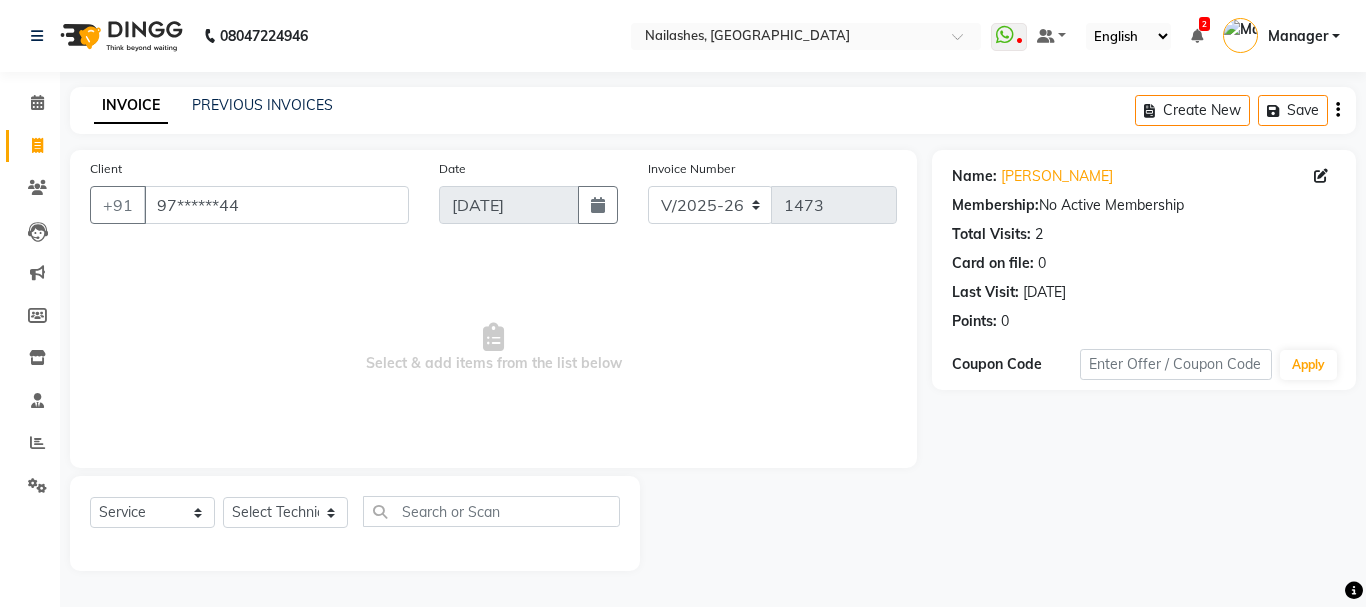 click on "Select  Service  Product  Membership  Package Voucher Prepaid Gift Card  Select Technician Admin [PERSON_NAME] [PERSON_NAME] Manager [PERSON_NAME] Nisha [PERSON_NAME] [PERSON_NAME]" 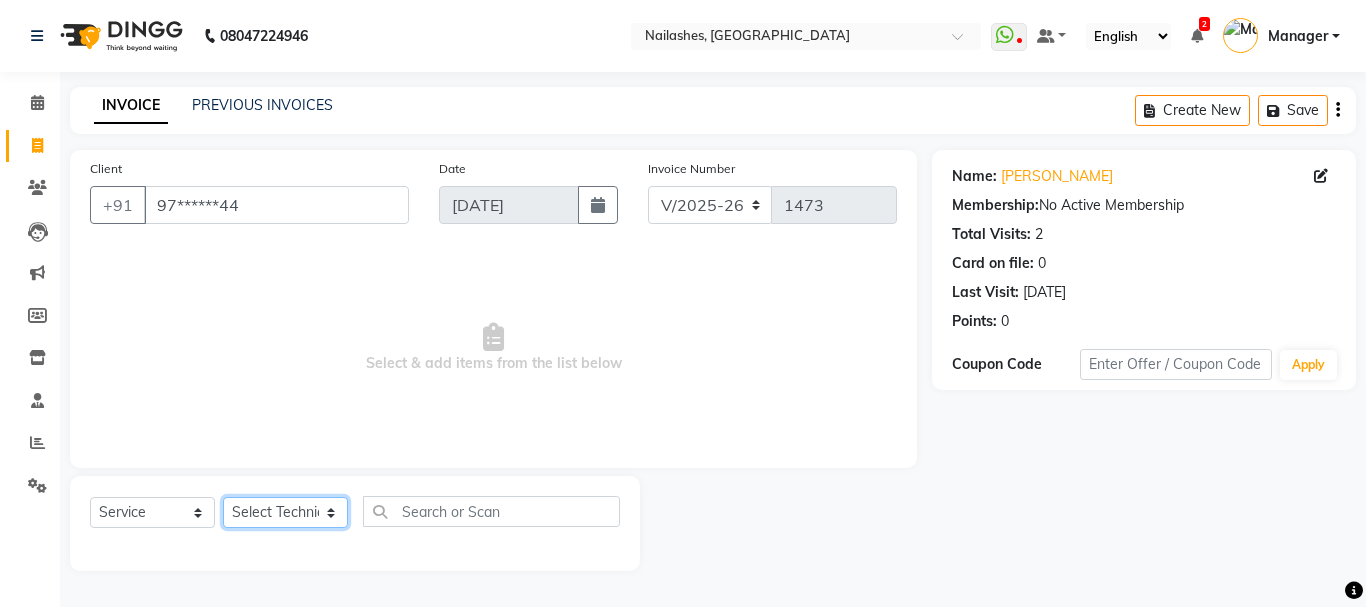 click on "Select Technician Admin [PERSON_NAME] [PERSON_NAME] Arjun Mamta Manager [PERSON_NAME] Nisha [PERSON_NAME] [PERSON_NAME]" 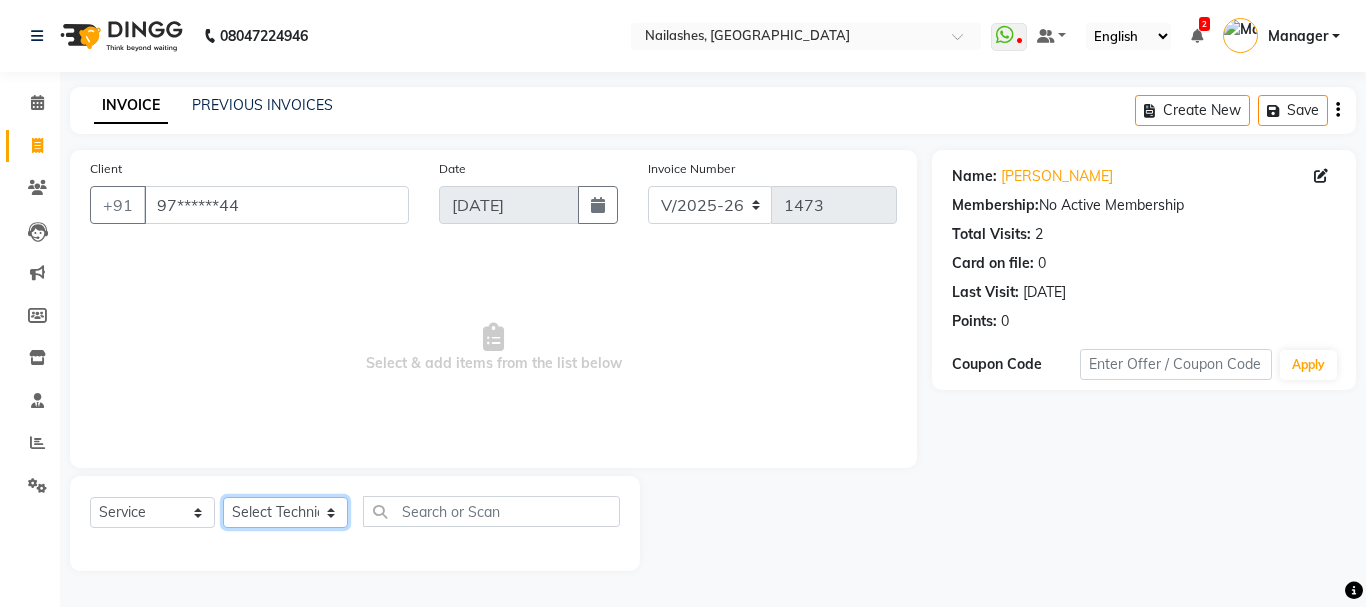 select on "19477" 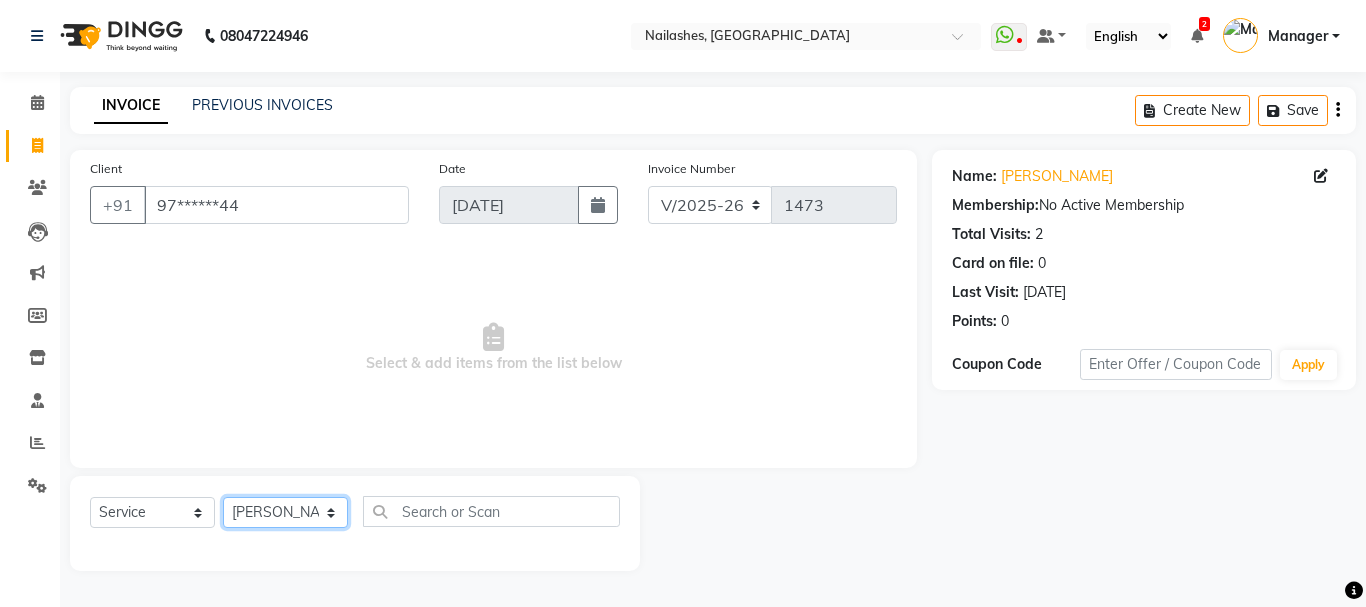 click on "Select Technician Admin [PERSON_NAME] [PERSON_NAME] Arjun Mamta Manager [PERSON_NAME] Nisha [PERSON_NAME] [PERSON_NAME]" 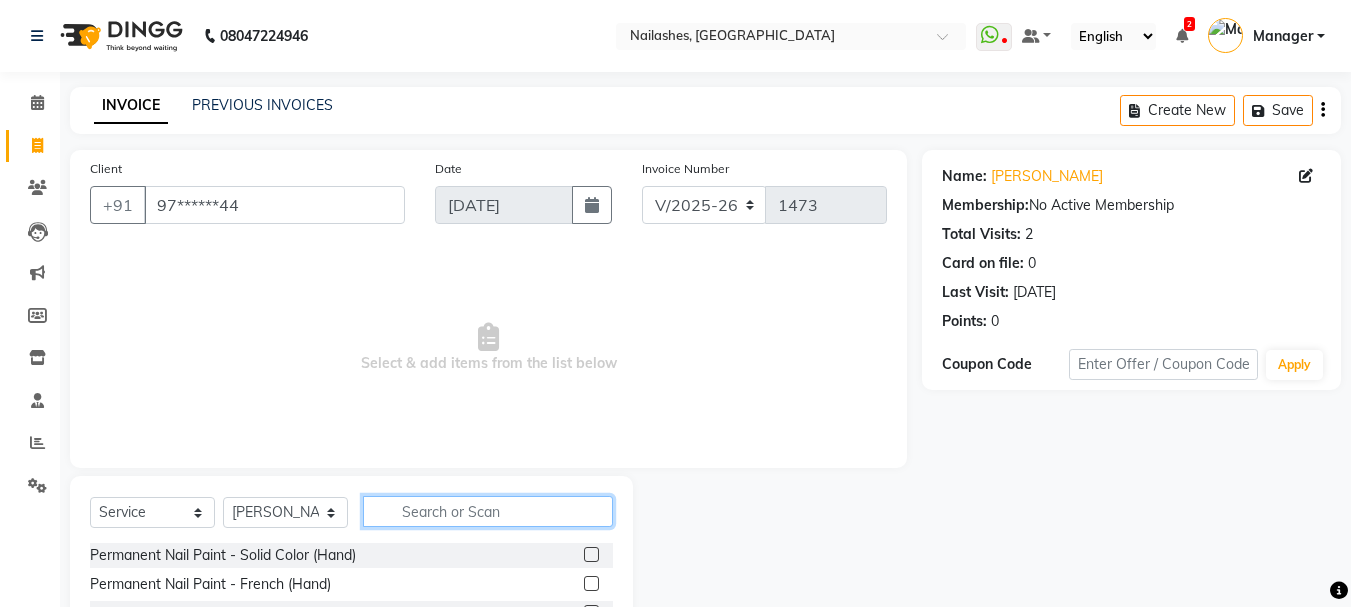 click 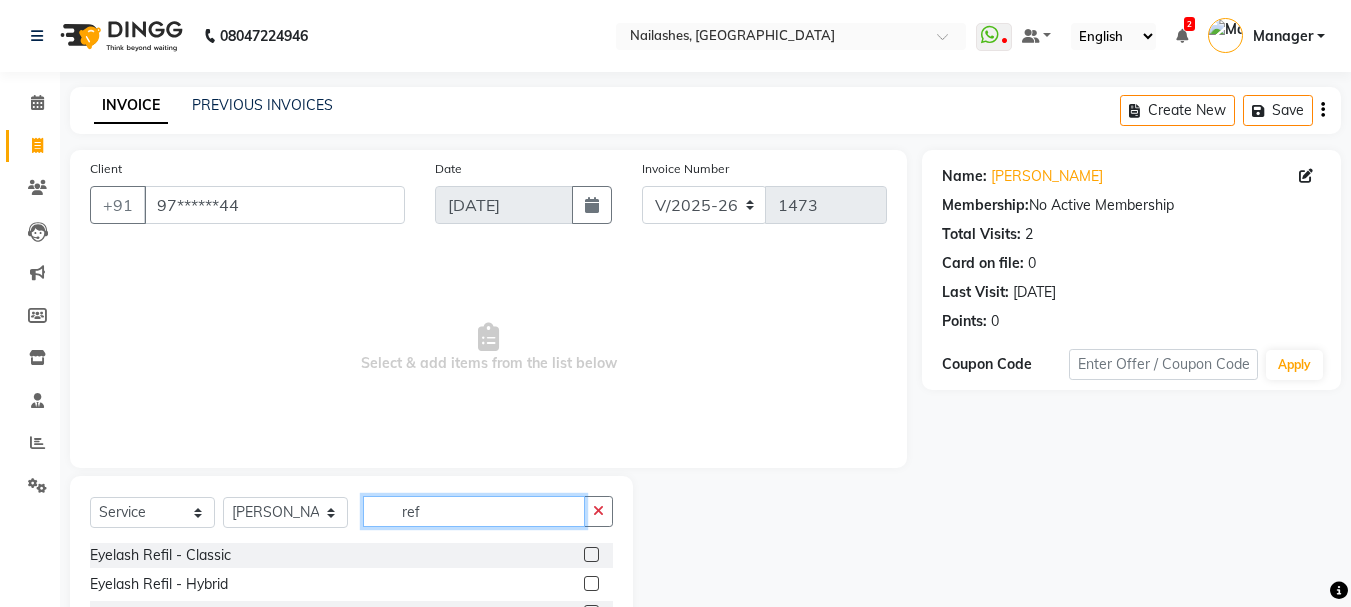 scroll, scrollTop: 194, scrollLeft: 0, axis: vertical 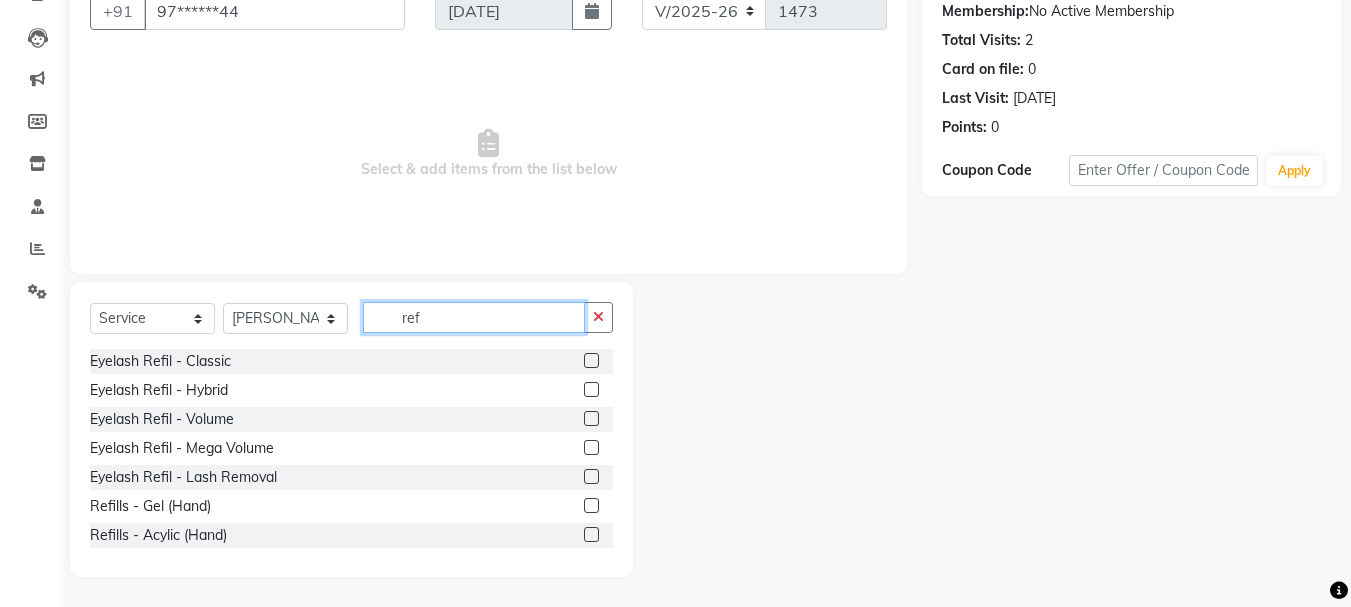 type on "ref" 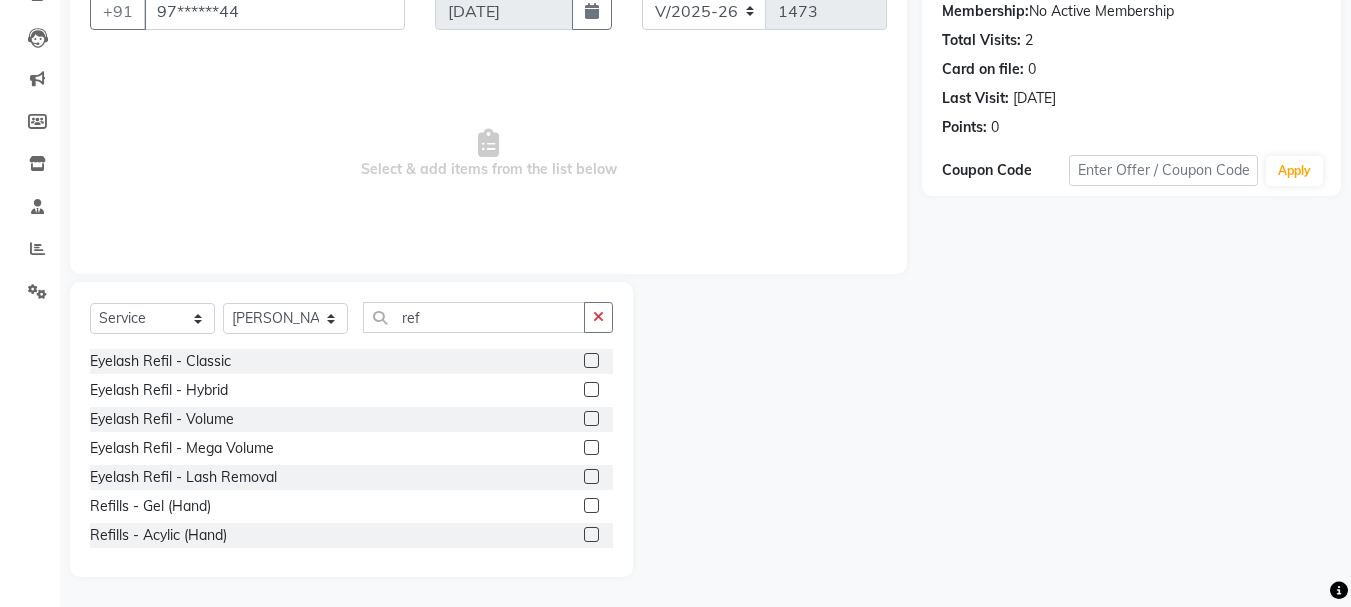 click 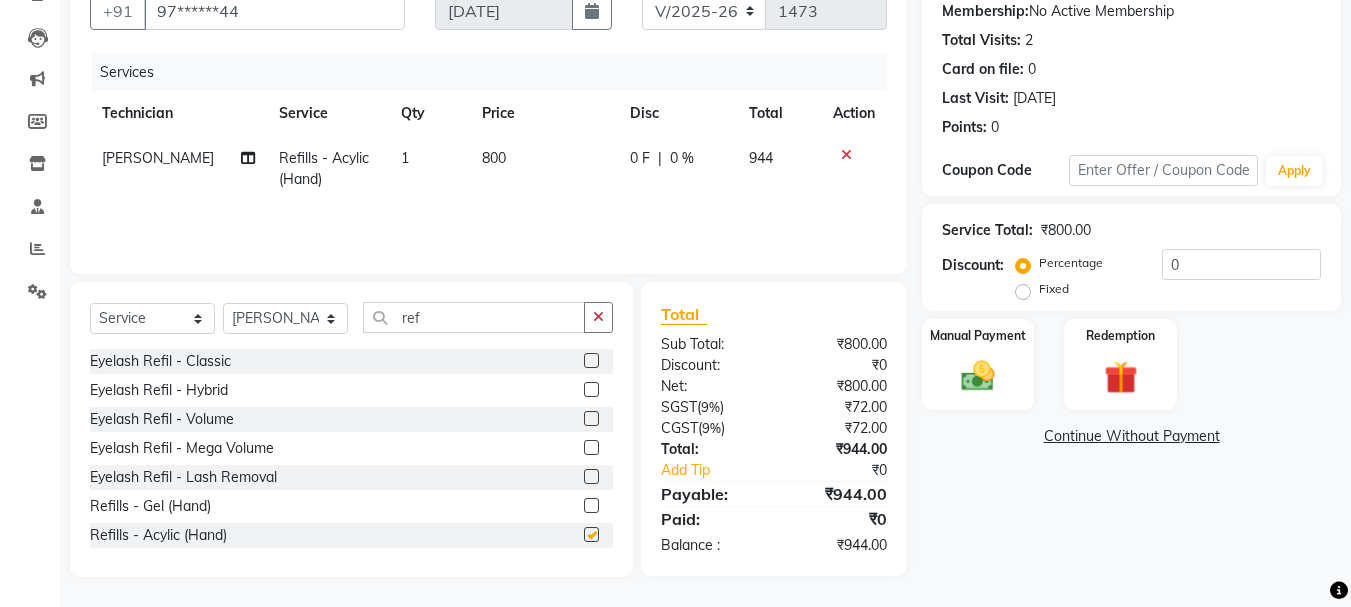 checkbox on "false" 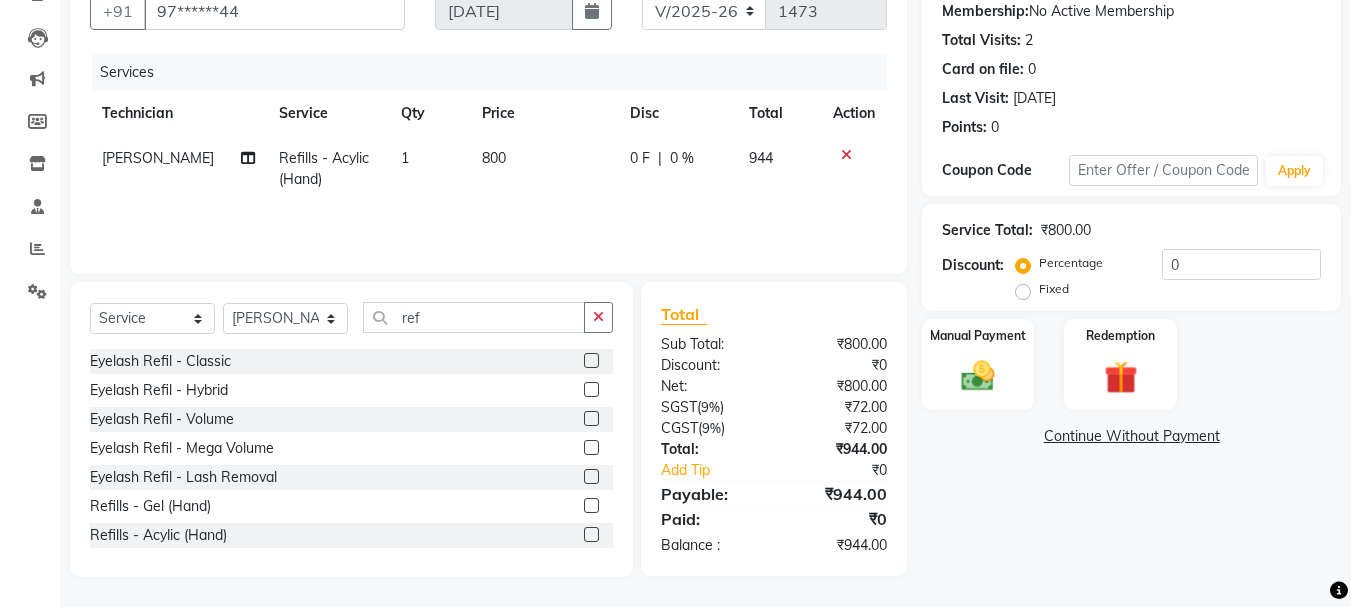 click on "800" 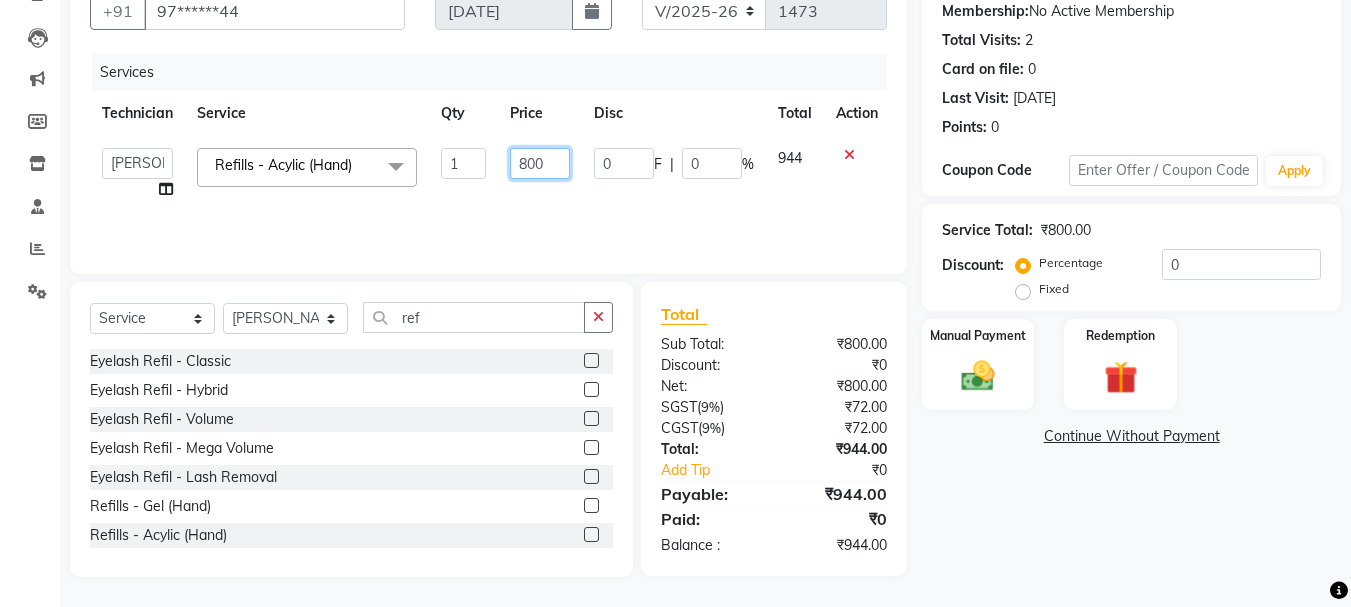 click on "800" 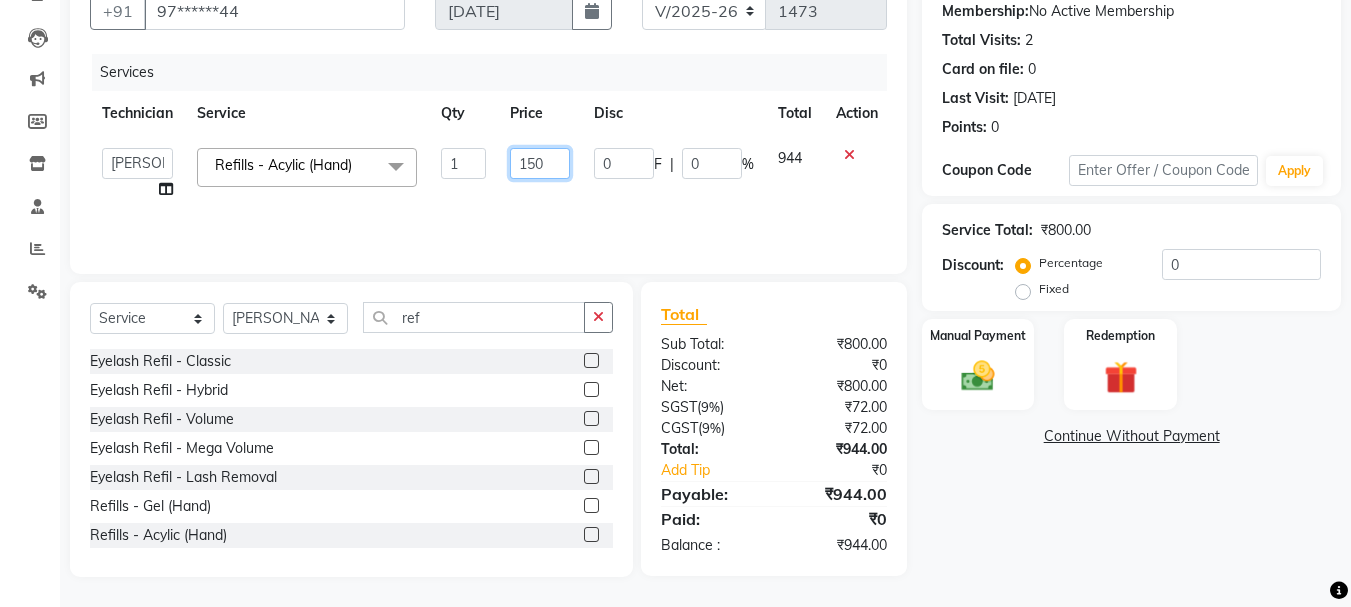 type on "1500" 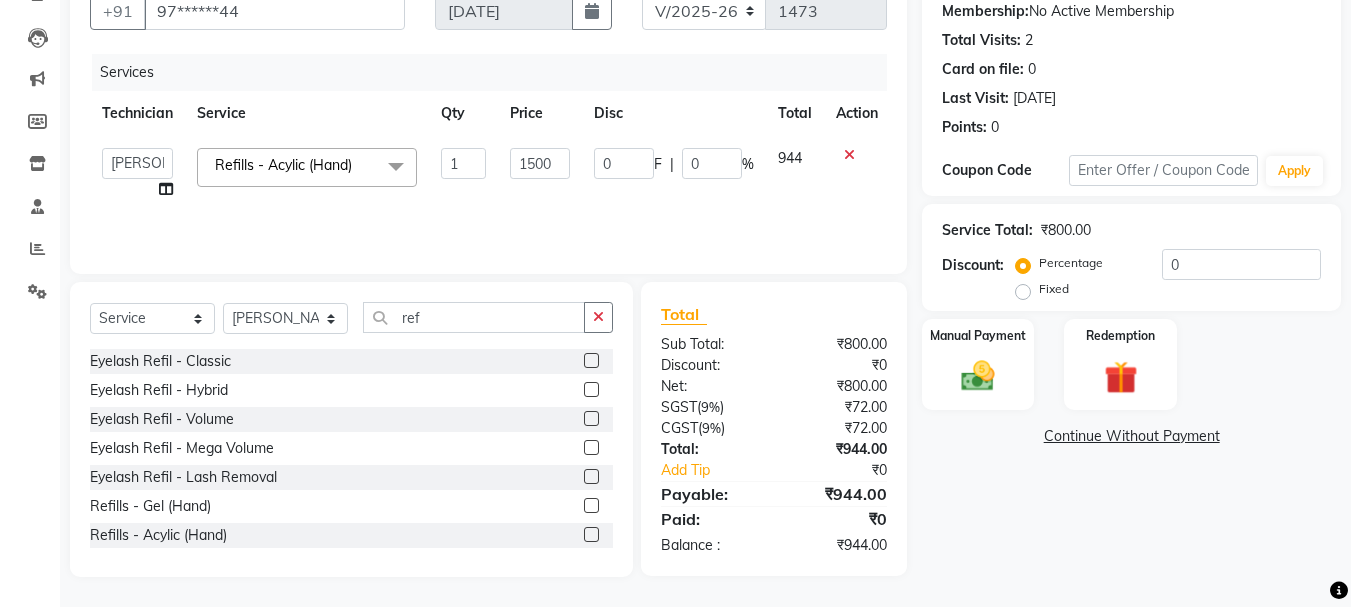click on "1500" 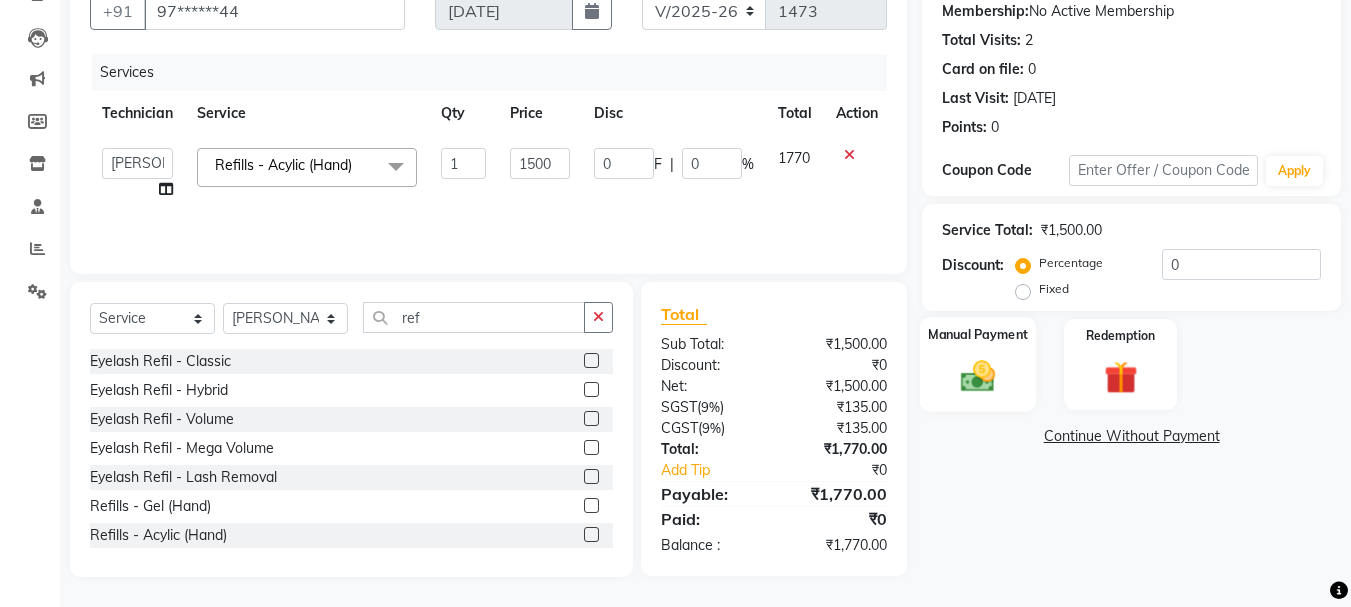 click 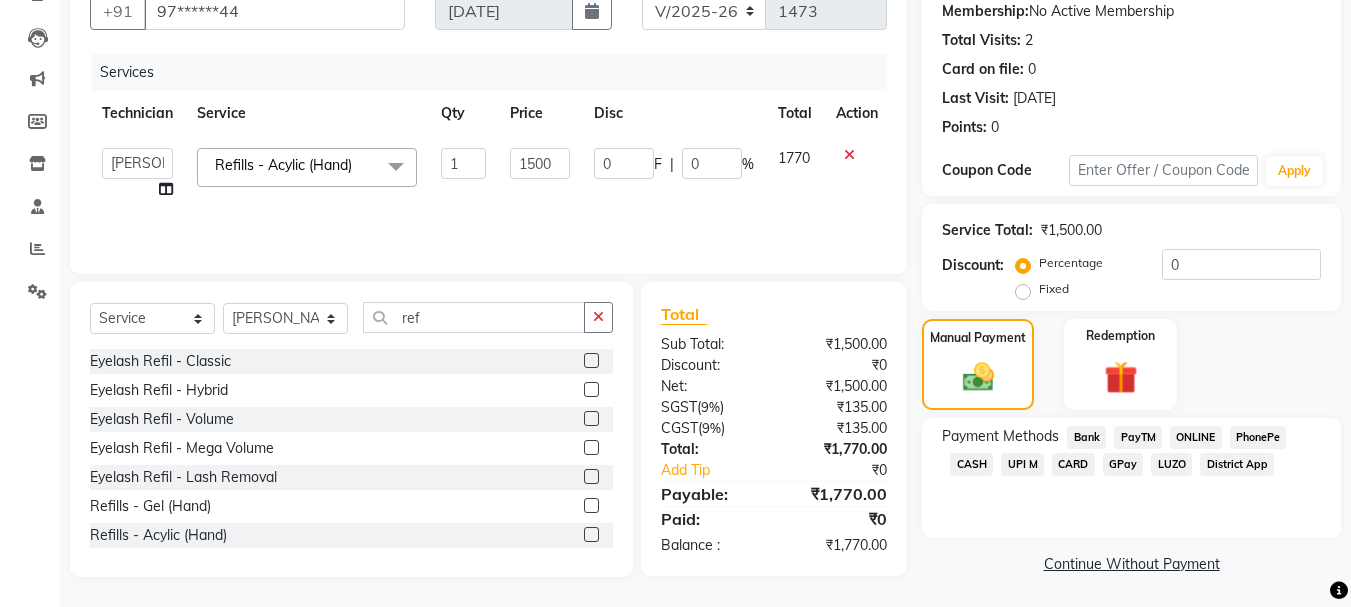 click on "CARD" 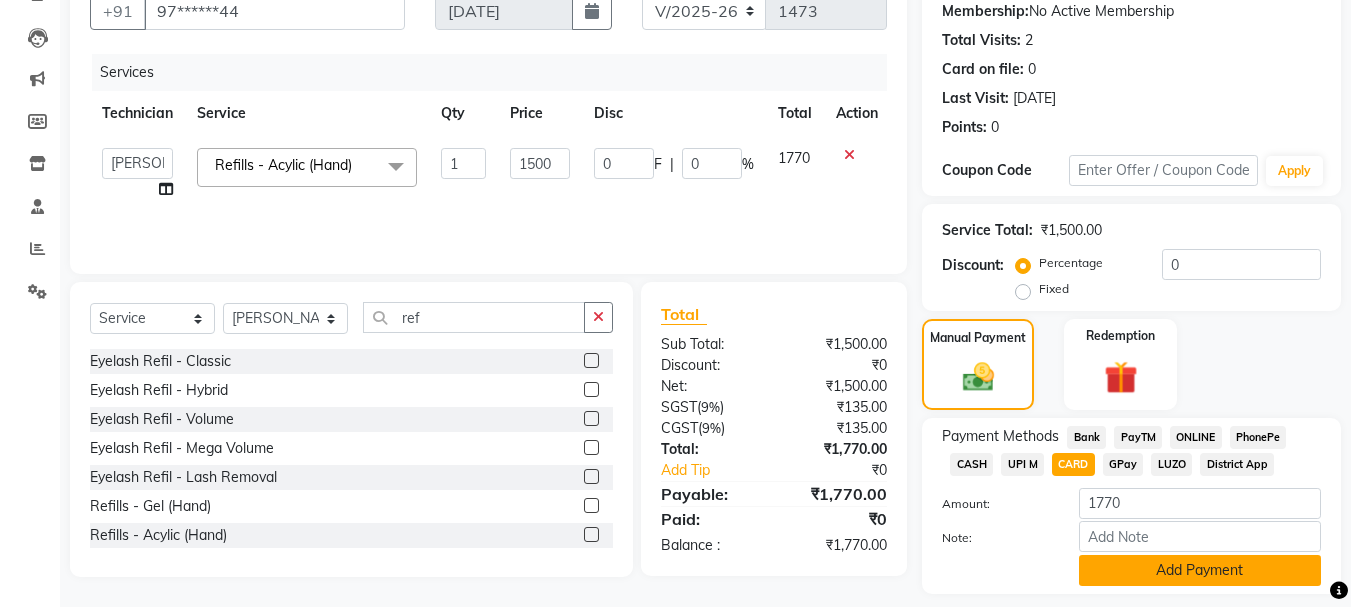 click on "Add Payment" 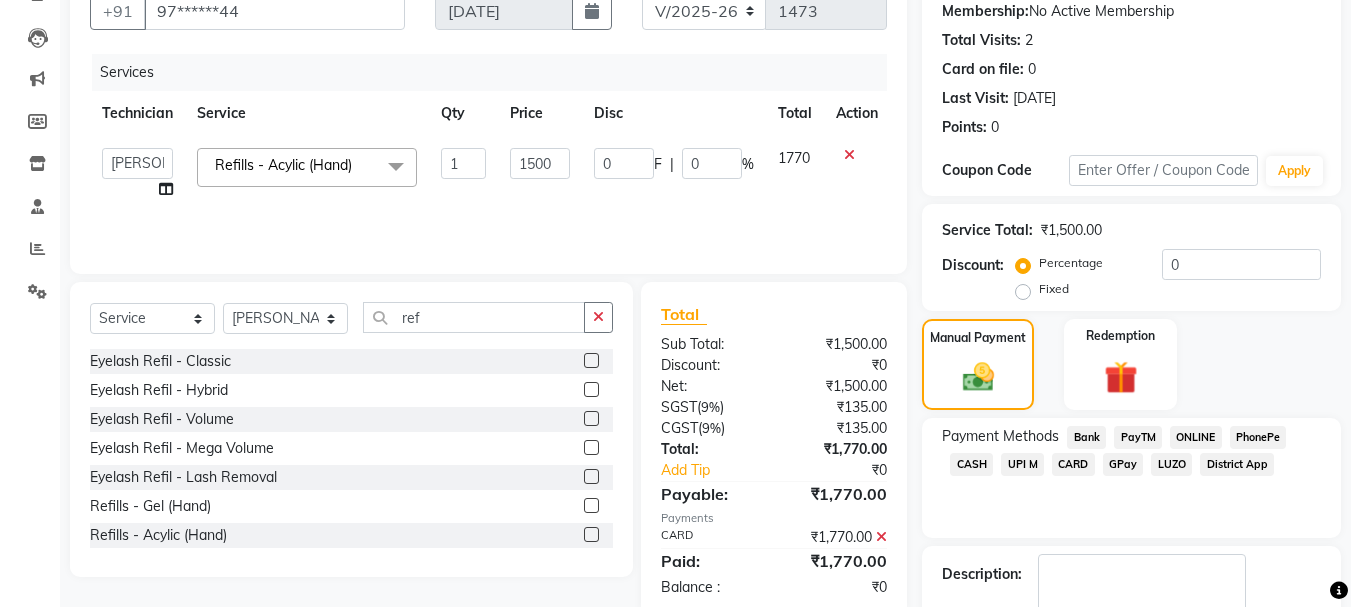 scroll, scrollTop: 309, scrollLeft: 0, axis: vertical 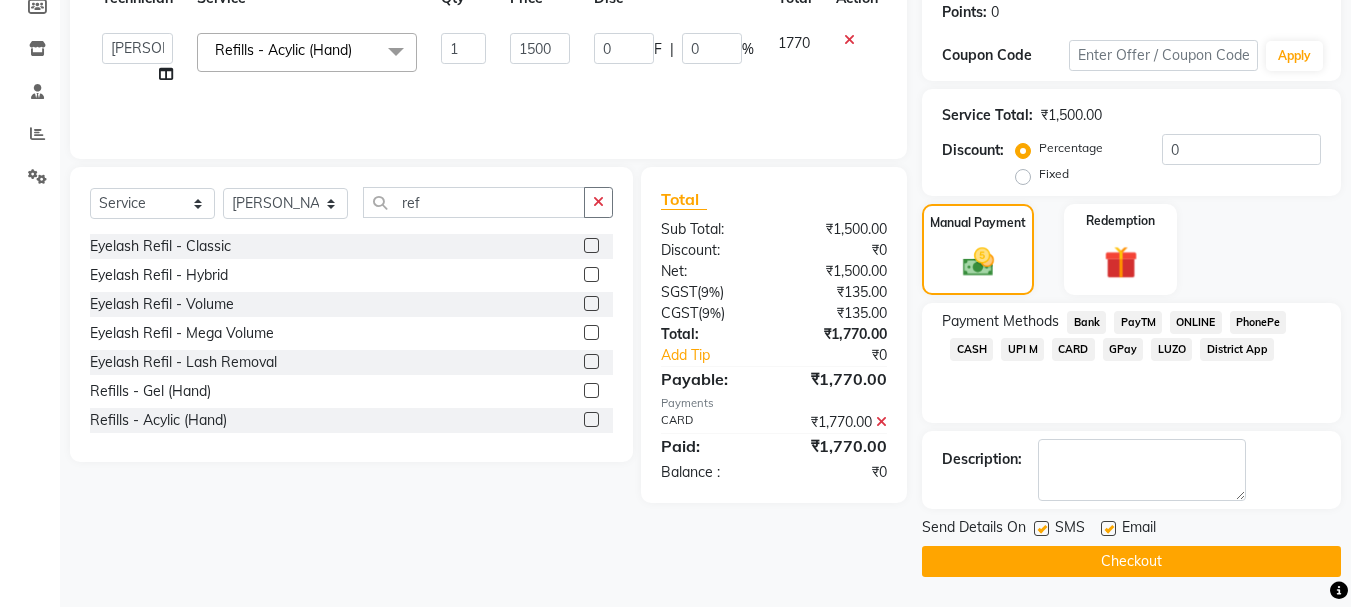 click on "Checkout" 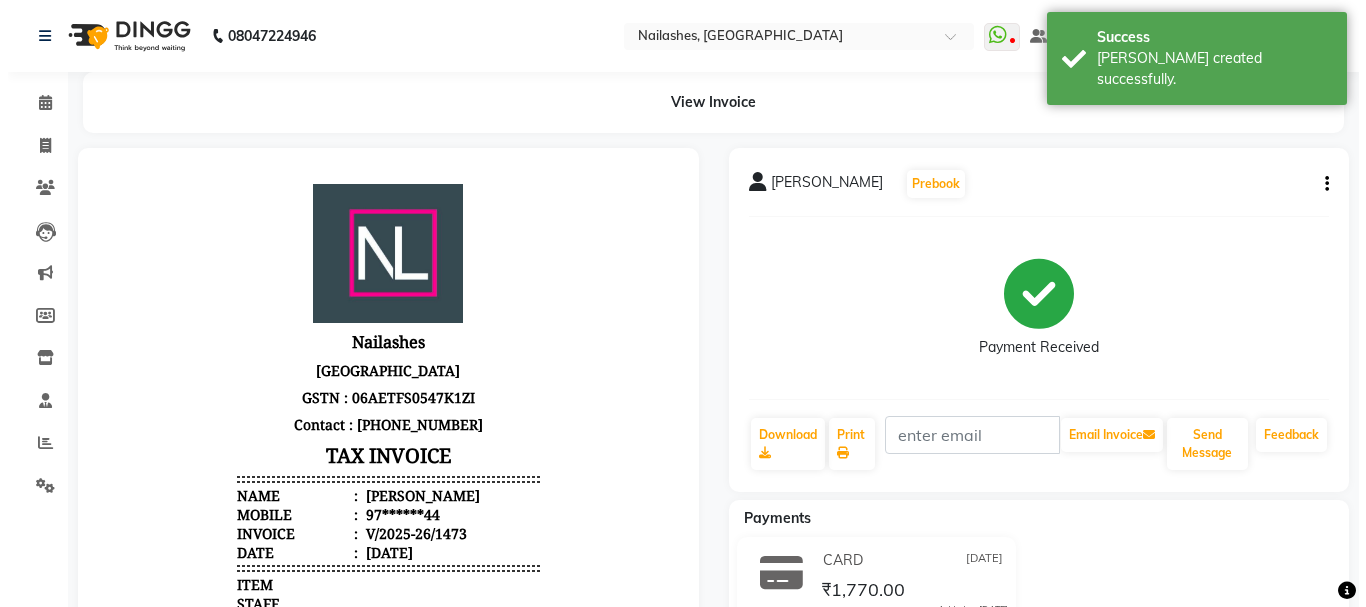 scroll, scrollTop: 0, scrollLeft: 0, axis: both 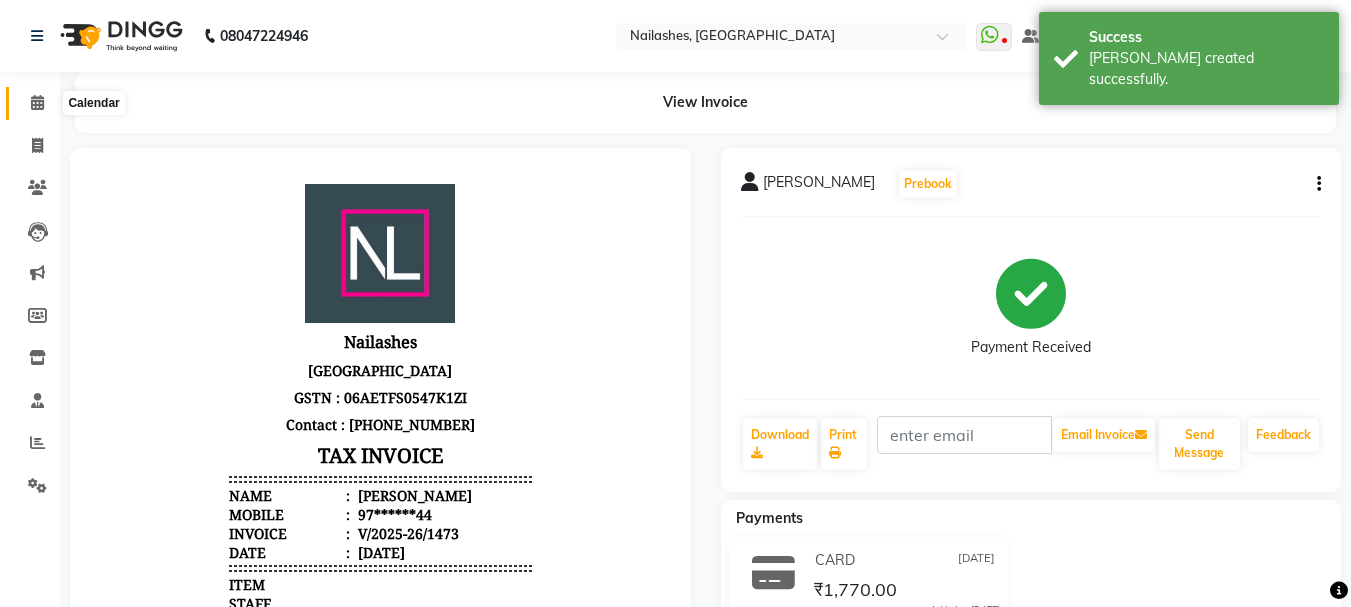 click 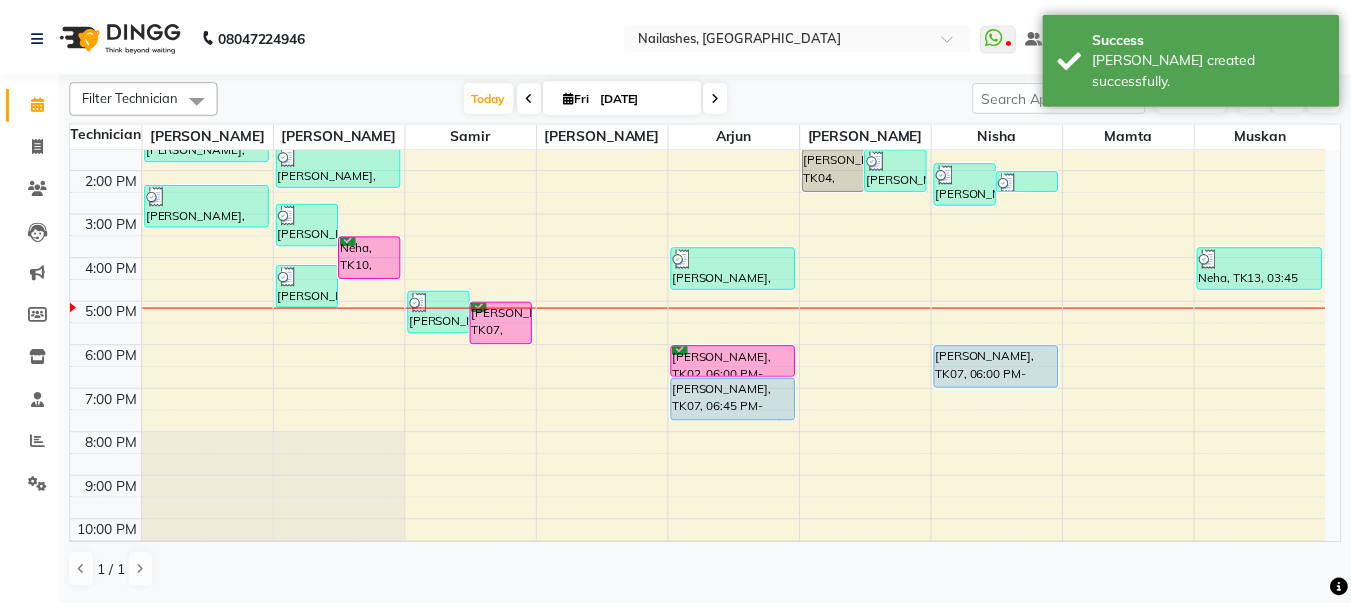 scroll, scrollTop: 241, scrollLeft: 0, axis: vertical 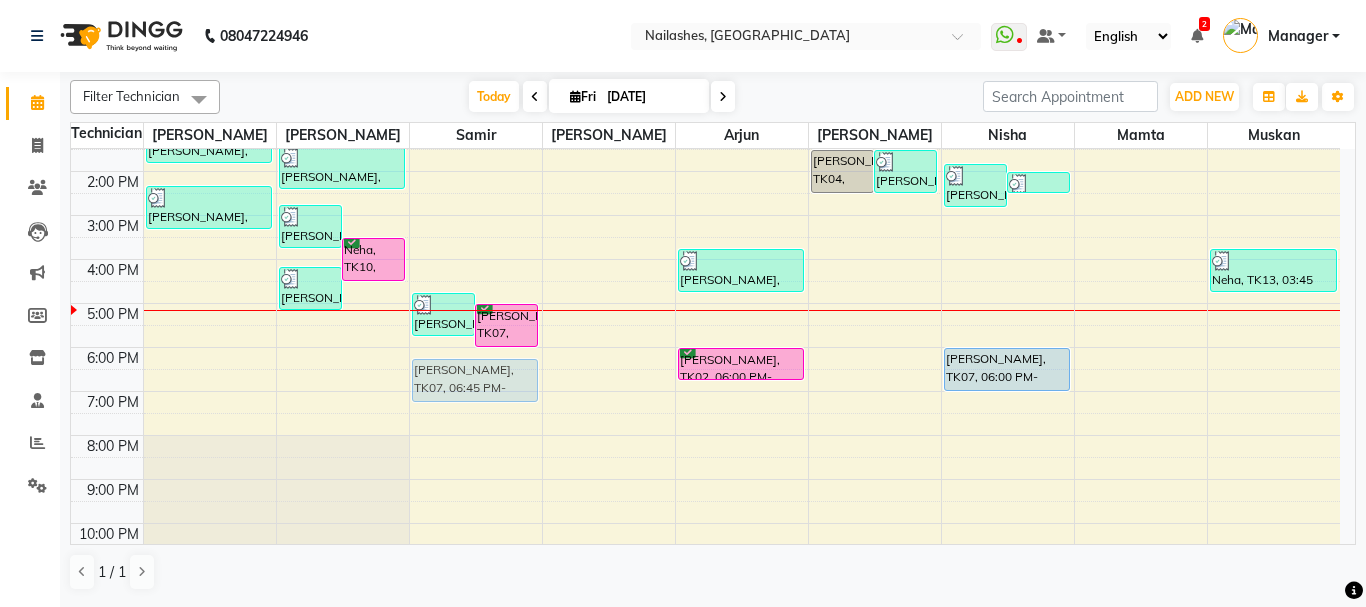 drag, startPoint x: 703, startPoint y: 409, endPoint x: 484, endPoint y: 386, distance: 220.20445 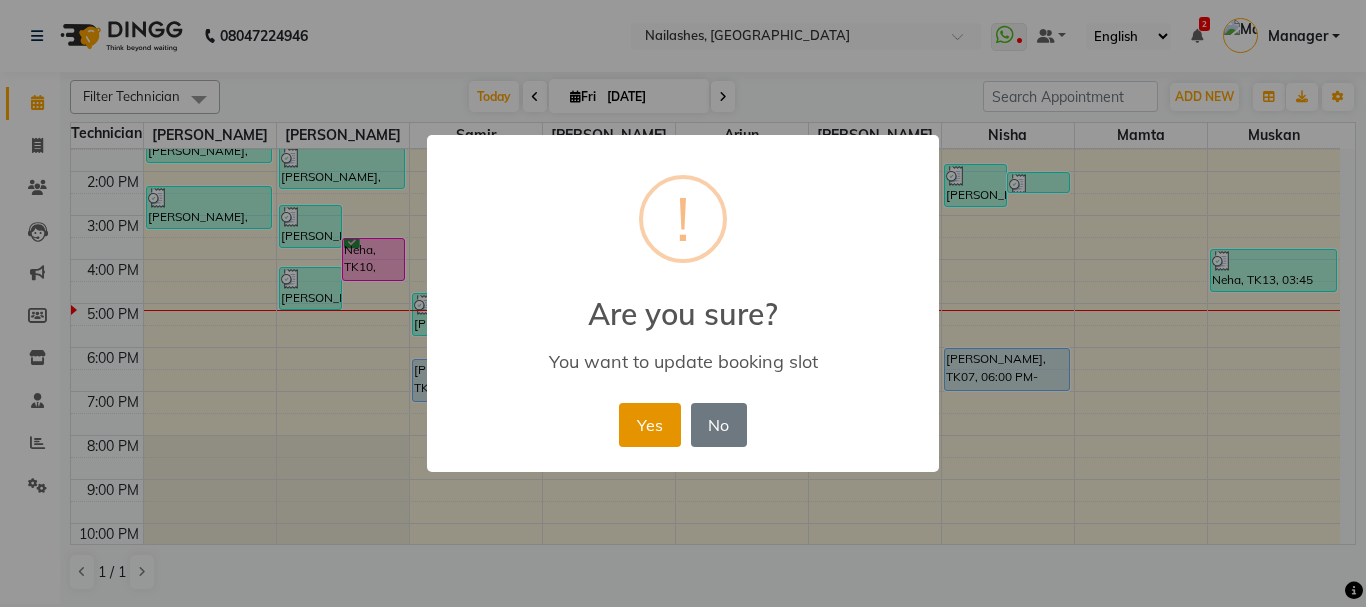 click on "Yes" at bounding box center (649, 425) 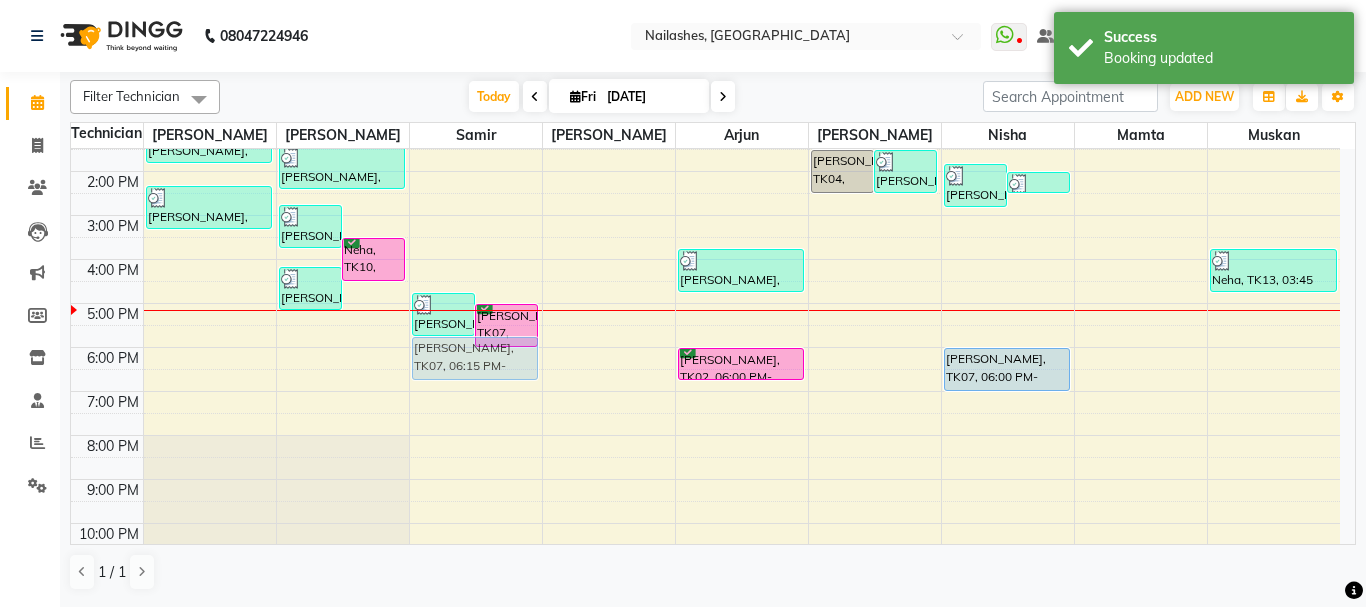 drag, startPoint x: 489, startPoint y: 383, endPoint x: 492, endPoint y: 365, distance: 18.248287 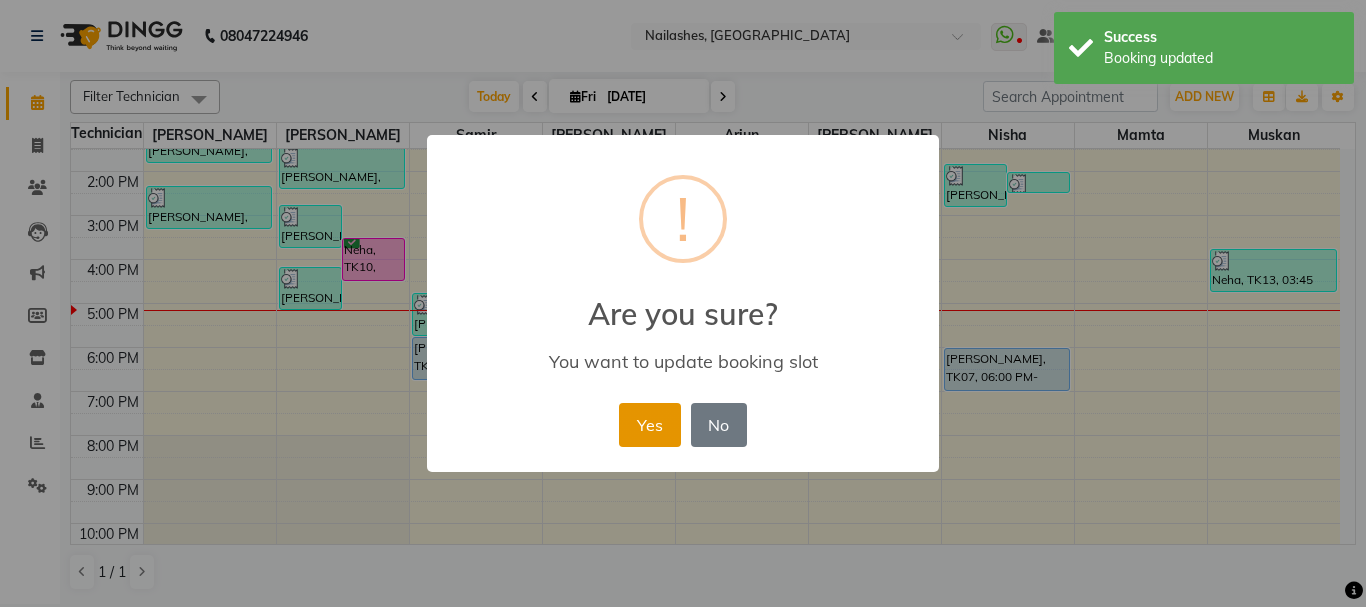 click on "Yes" at bounding box center (649, 425) 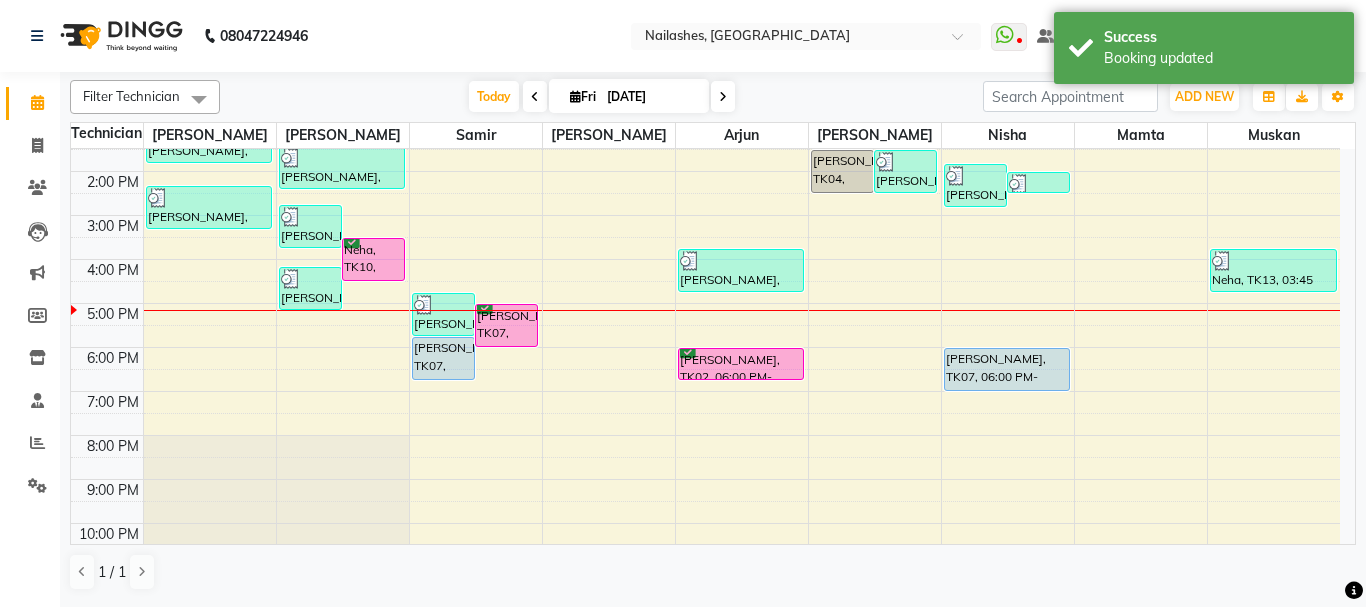 click on "[PERSON_NAME], TK07, 05:45 PM-06:45 PM, Hair wash (₹400)" at bounding box center (443, 358) 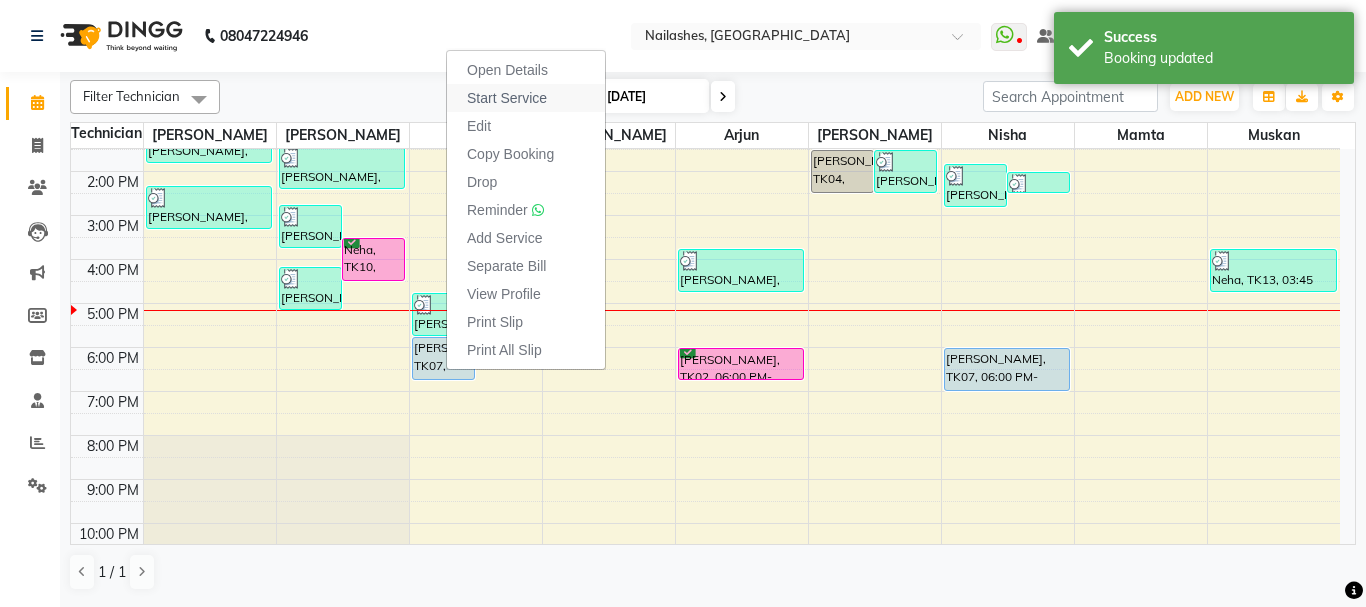 click on "Start Service" at bounding box center (507, 98) 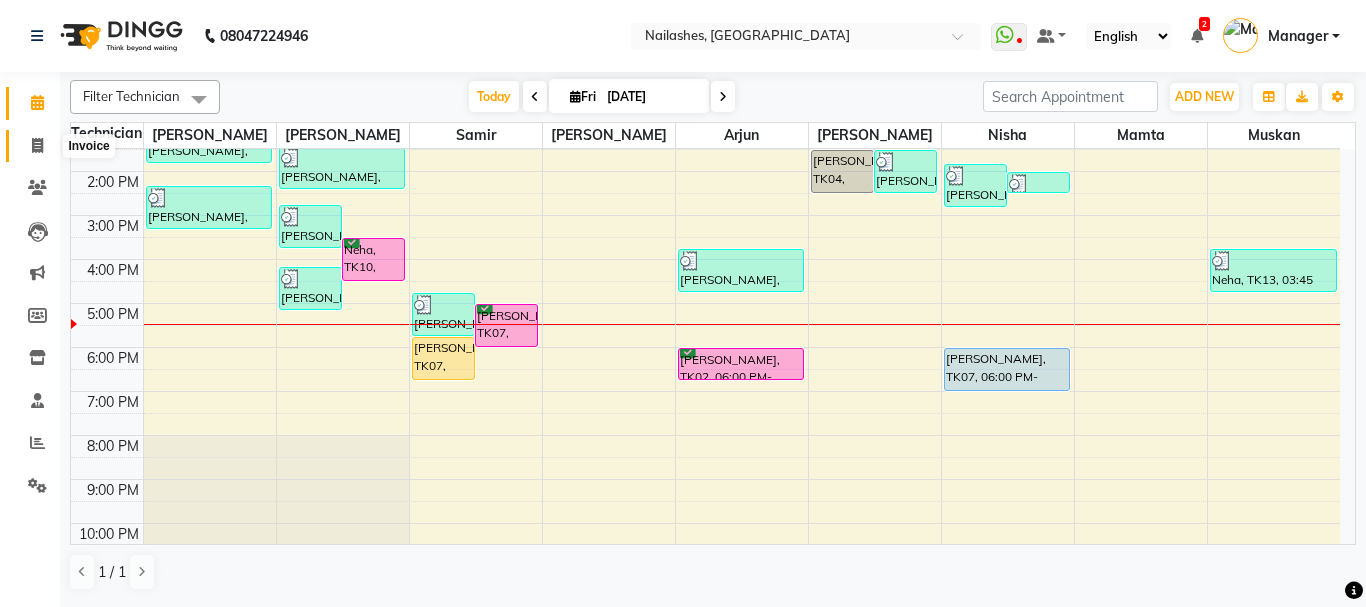 click 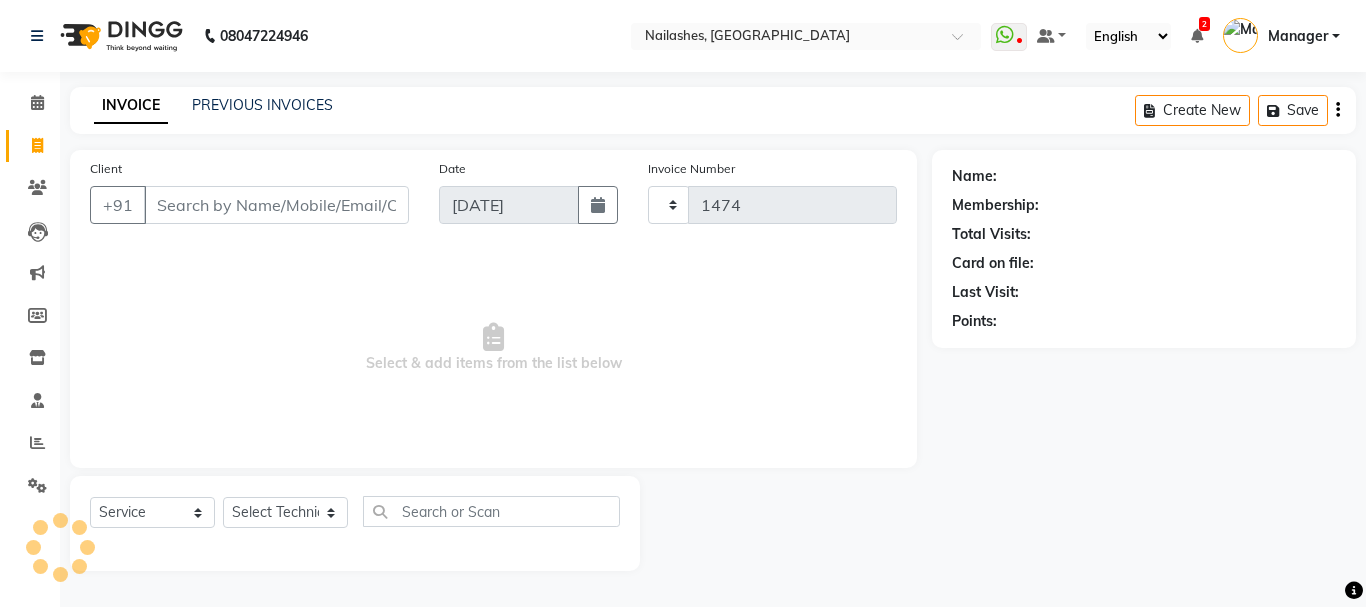 click 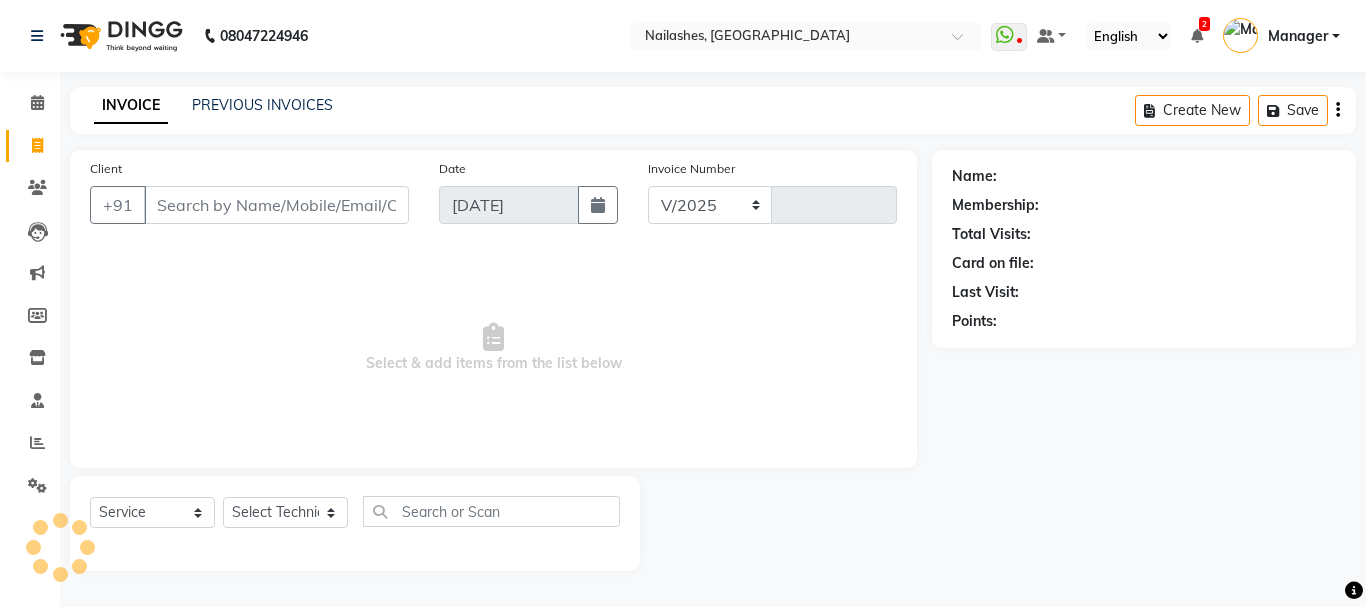 select on "3926" 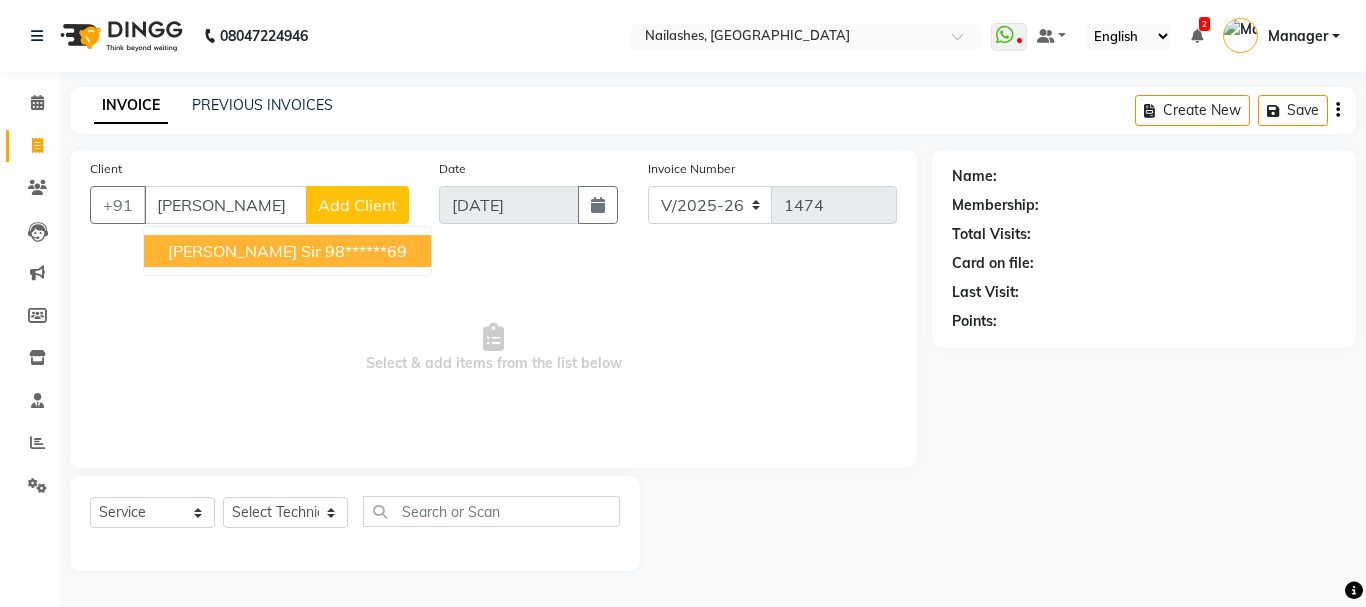 click on "[PERSON_NAME] Sir  98******69" at bounding box center (287, 251) 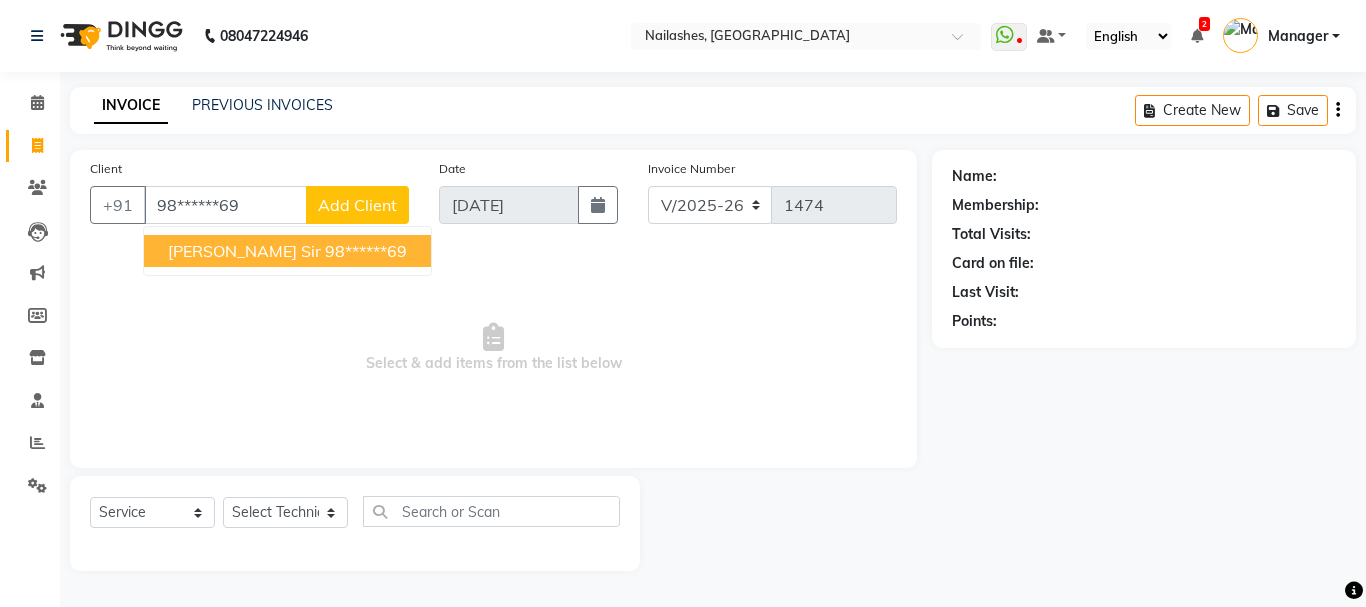 type on "98******69" 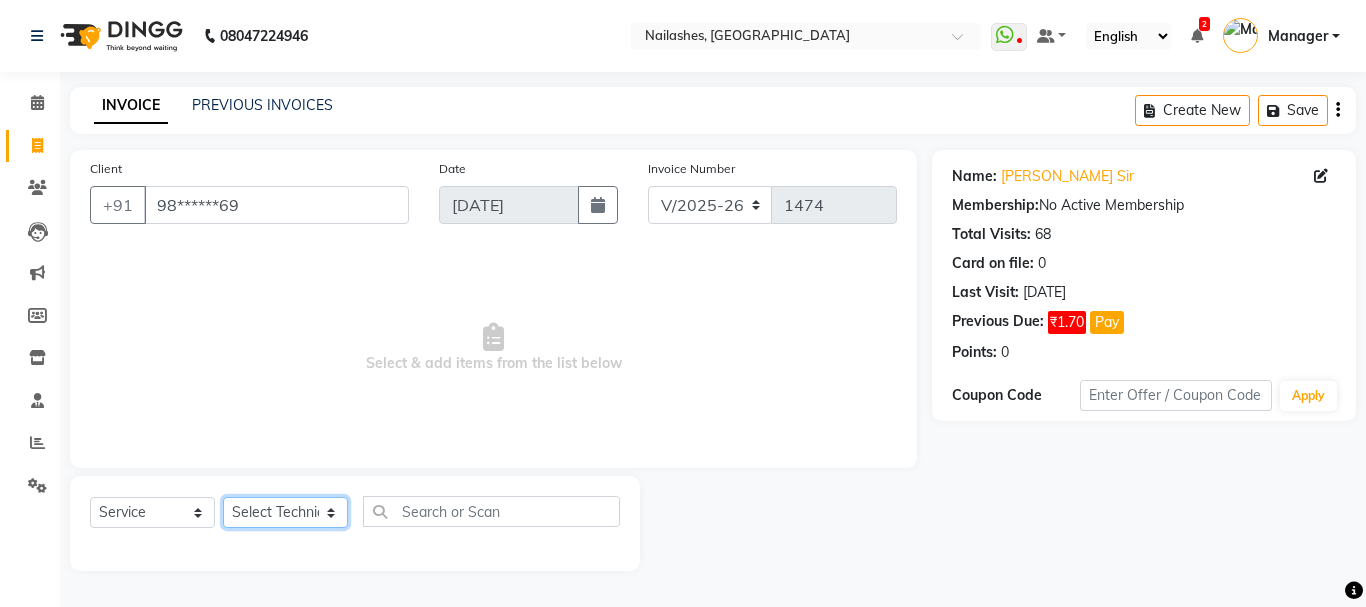 click on "Select Technician Admin [PERSON_NAME] [PERSON_NAME] Arjun Mamta Manager [PERSON_NAME] Nisha [PERSON_NAME] [PERSON_NAME]" 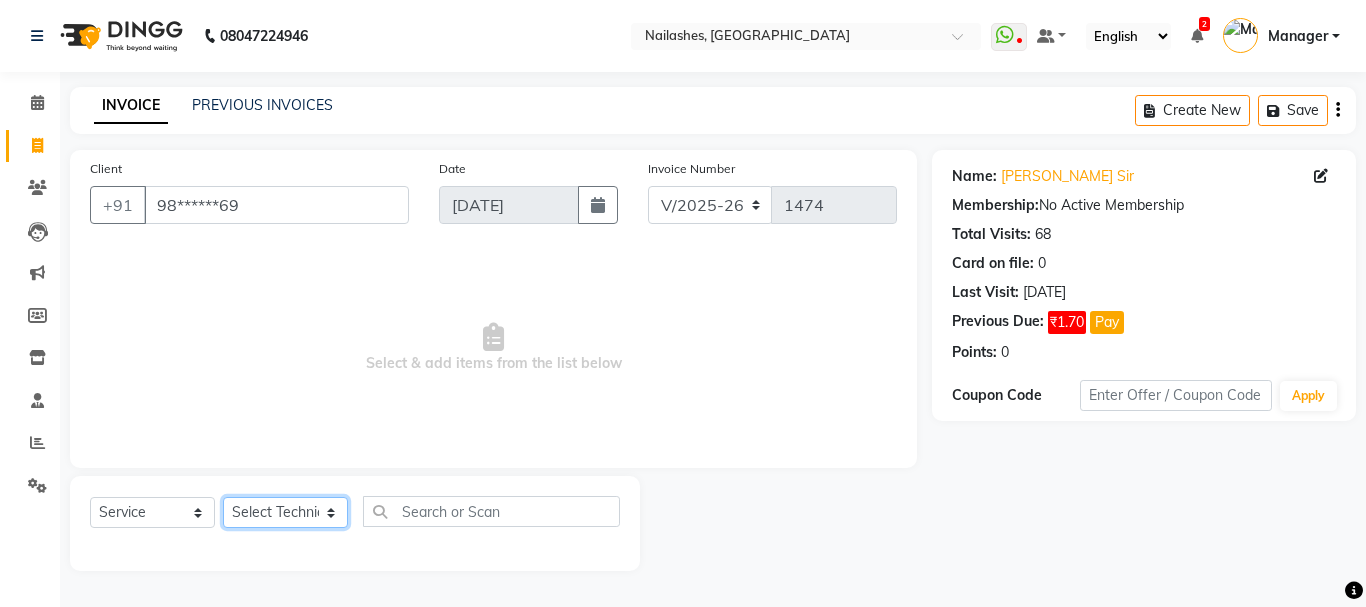 select on "38034" 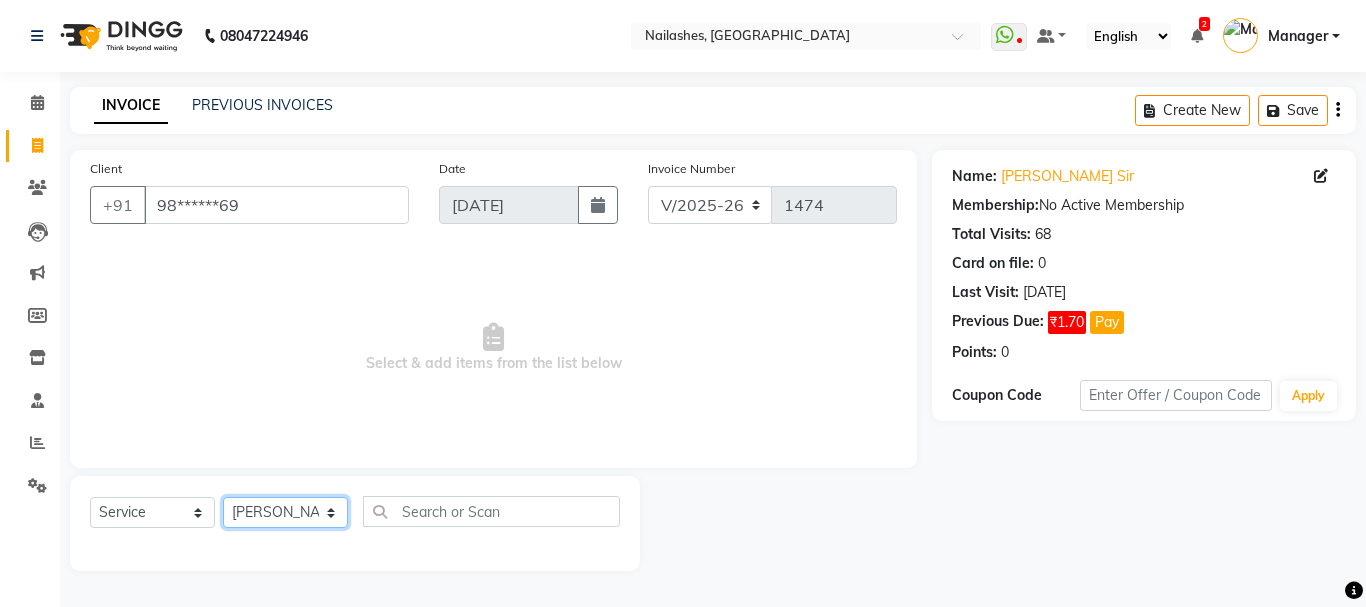 click on "Select Technician Admin [PERSON_NAME] [PERSON_NAME] Arjun Mamta Manager [PERSON_NAME] Nisha [PERSON_NAME] [PERSON_NAME]" 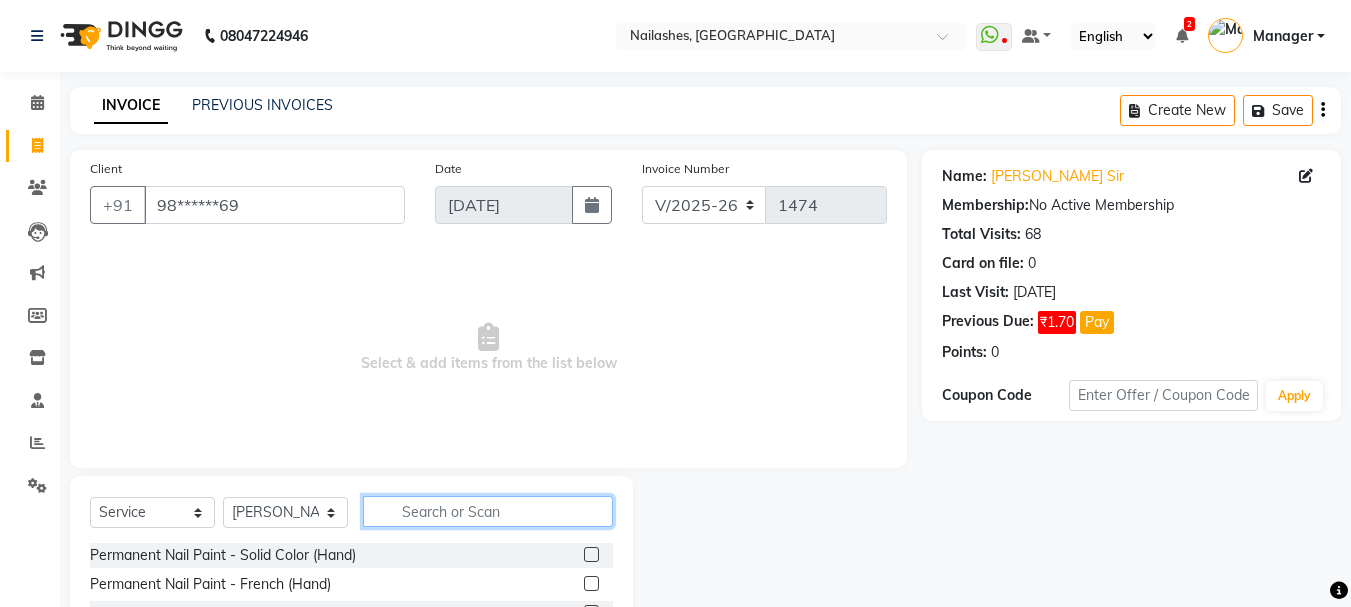 click 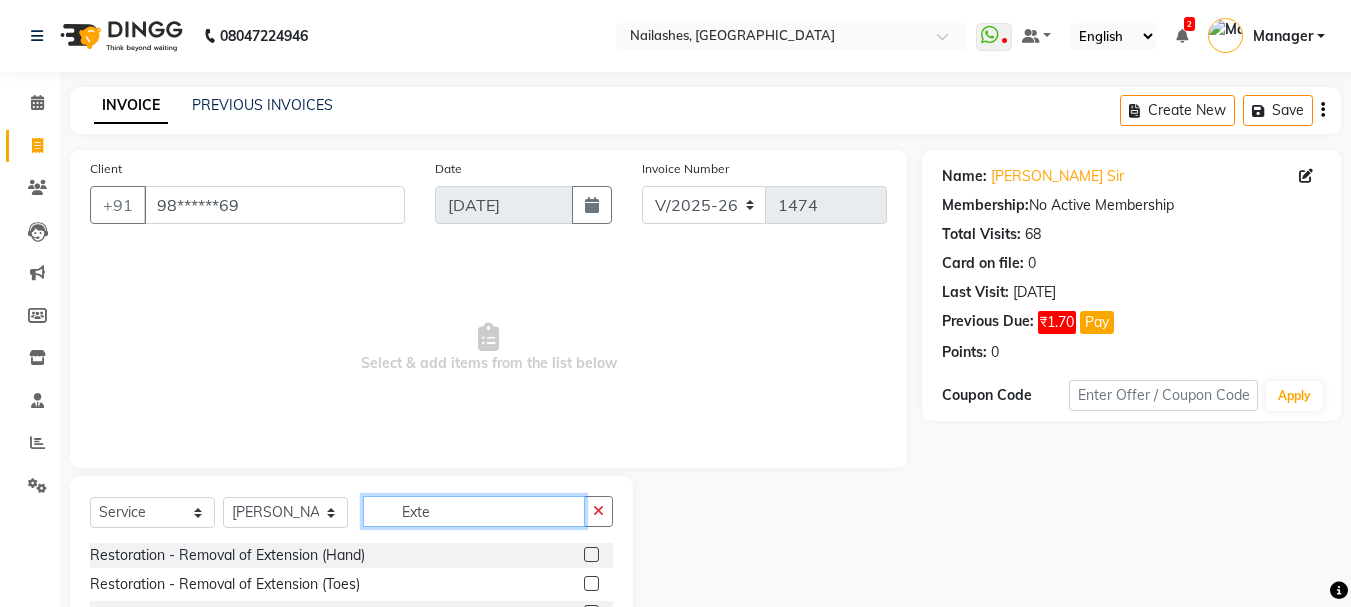 scroll, scrollTop: 194, scrollLeft: 0, axis: vertical 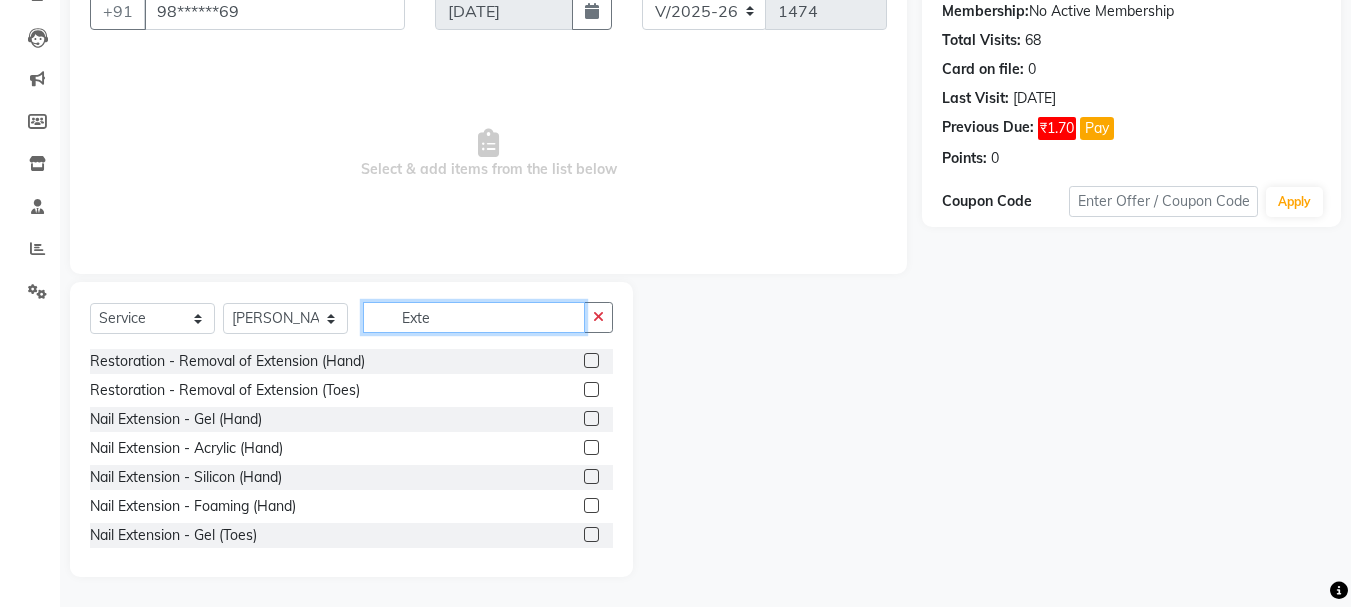 type on "Exte" 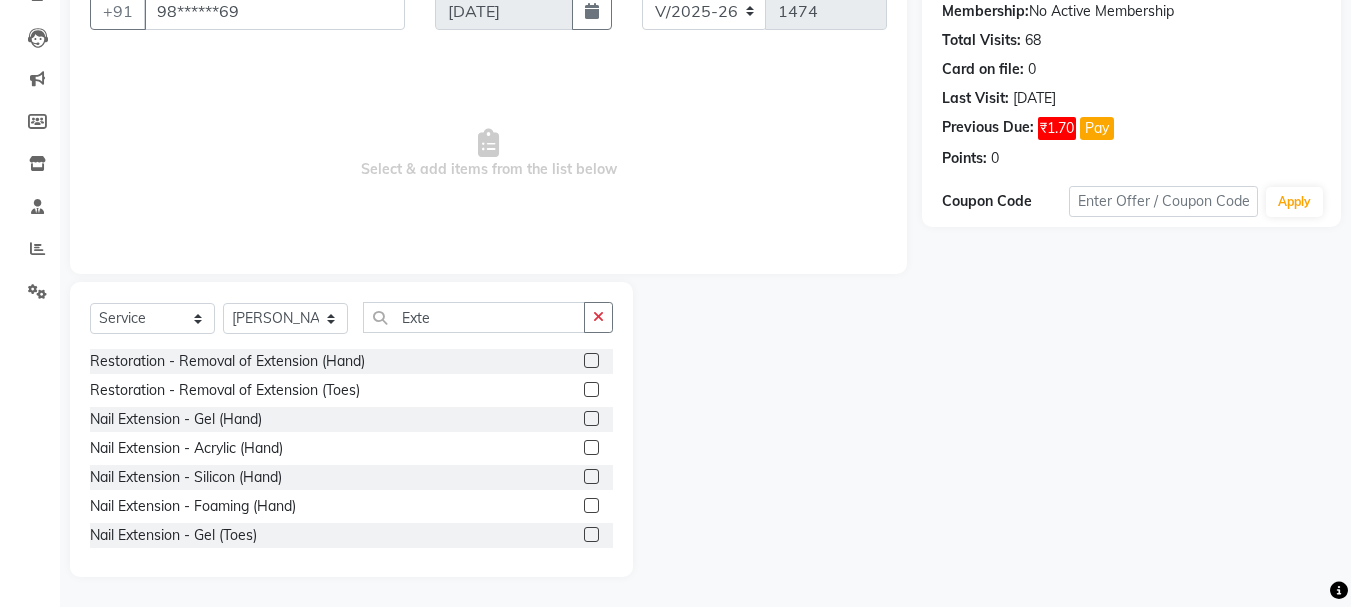 click 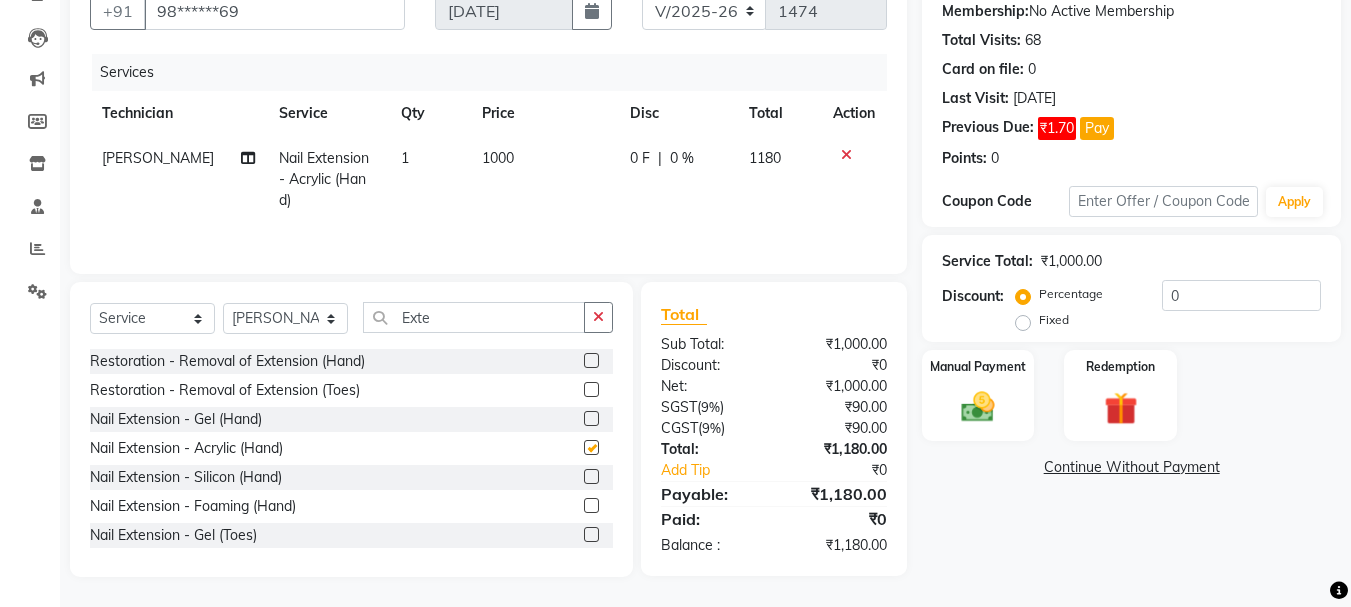 checkbox on "false" 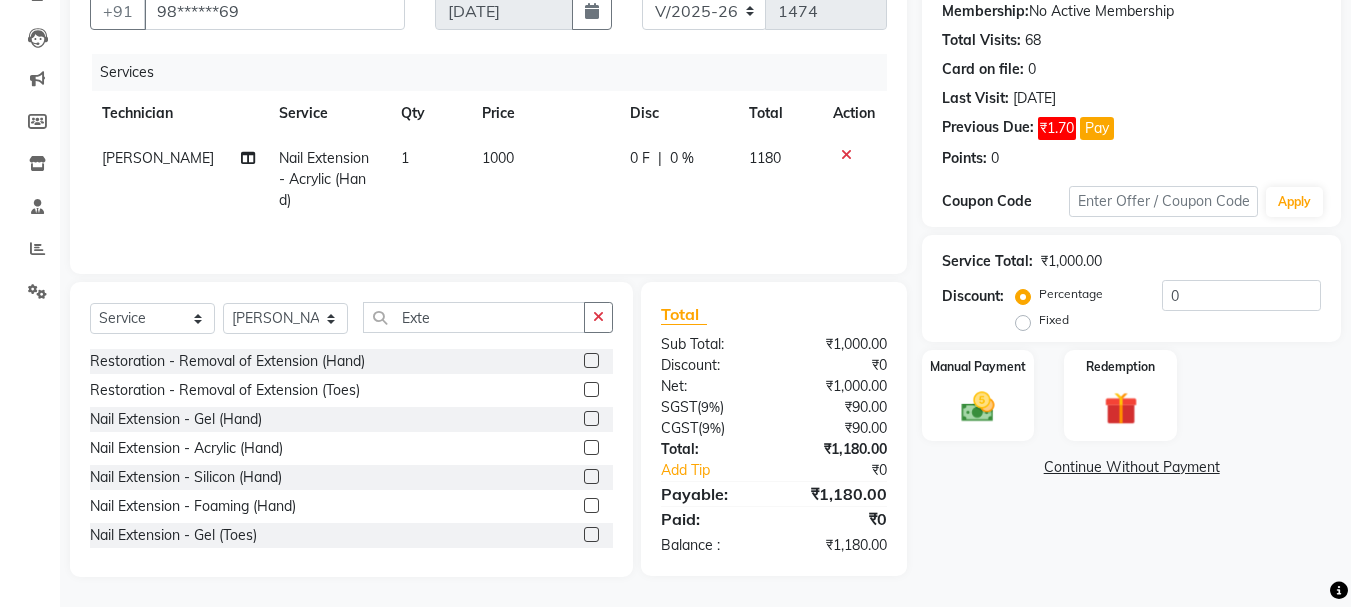 click on "1000" 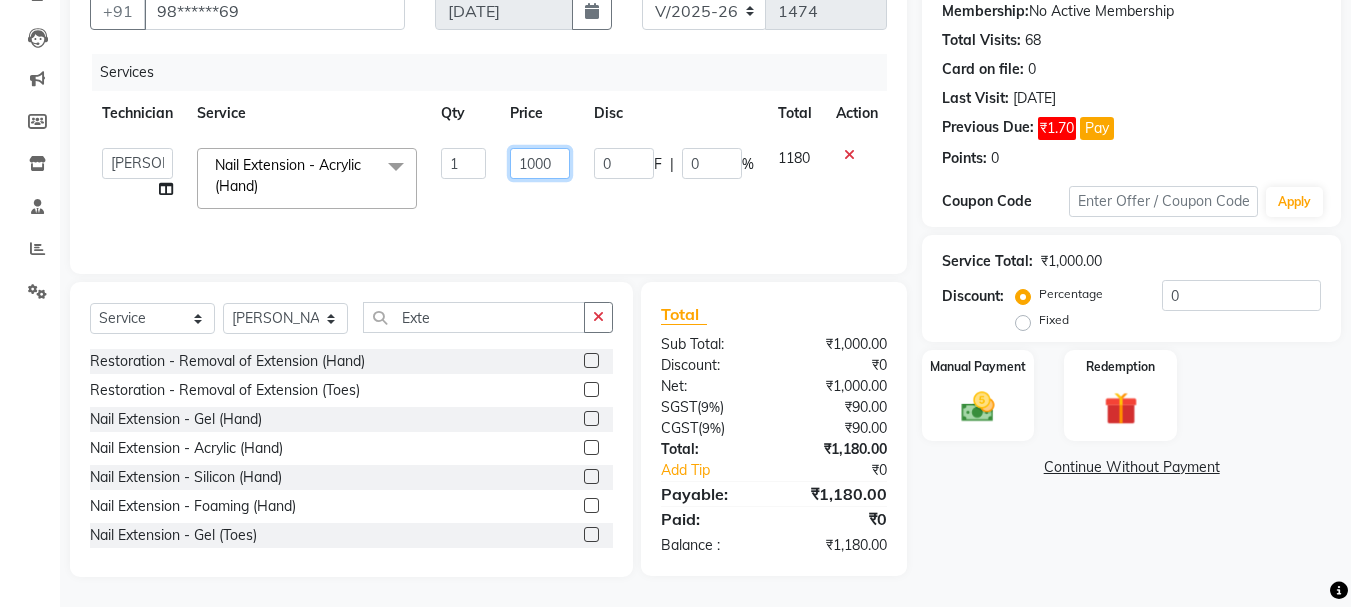 click on "1000" 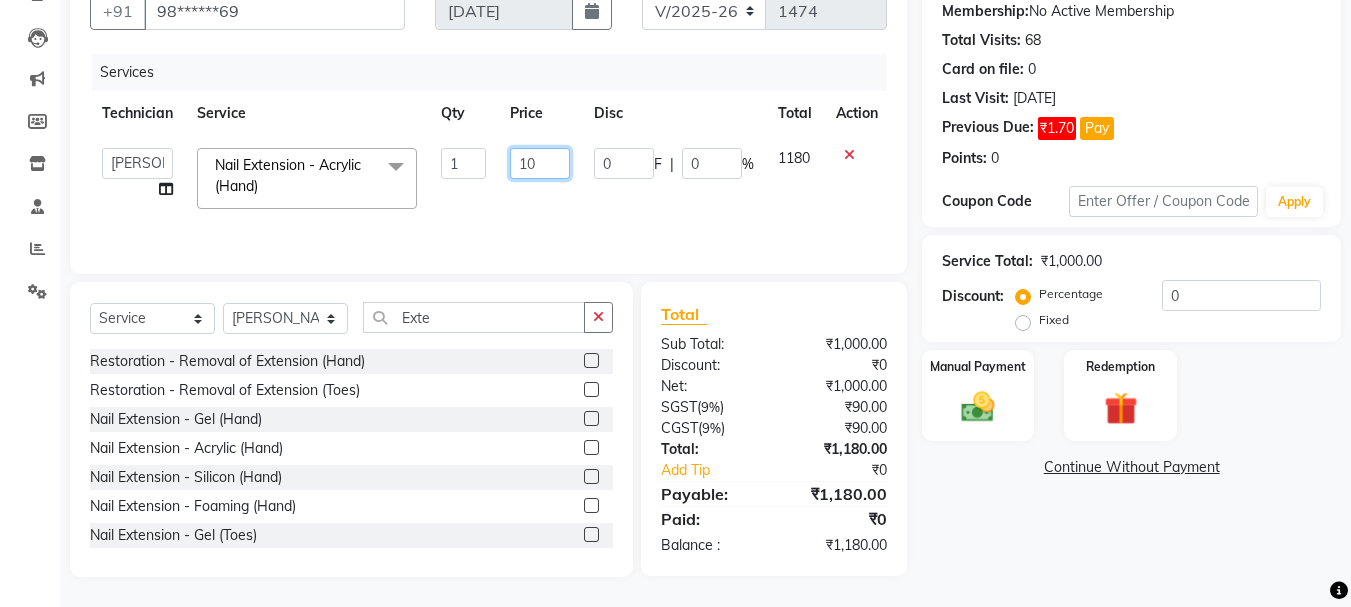 type on "1" 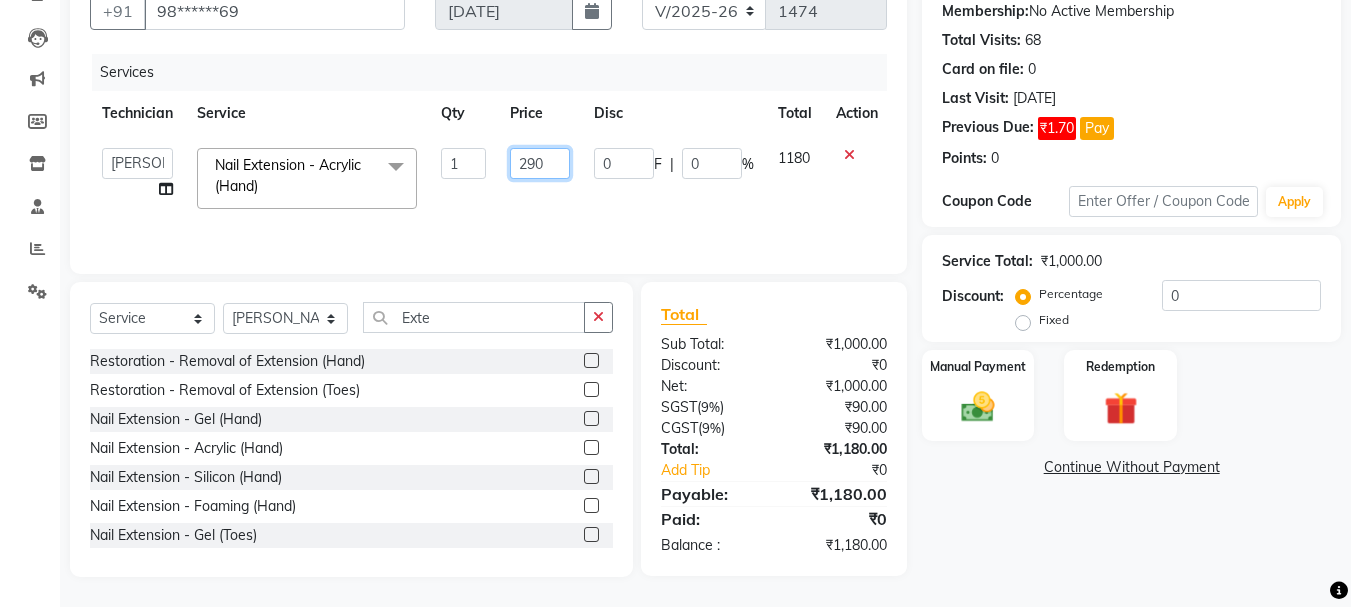 type on "2900" 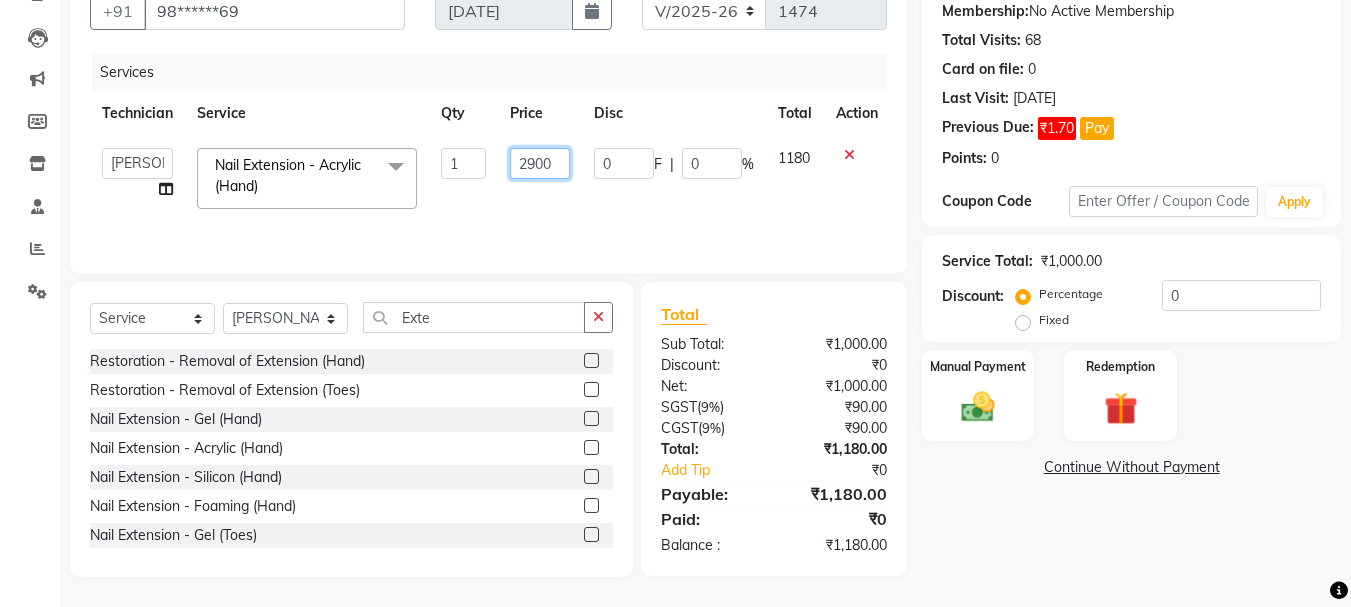 click on "2900" 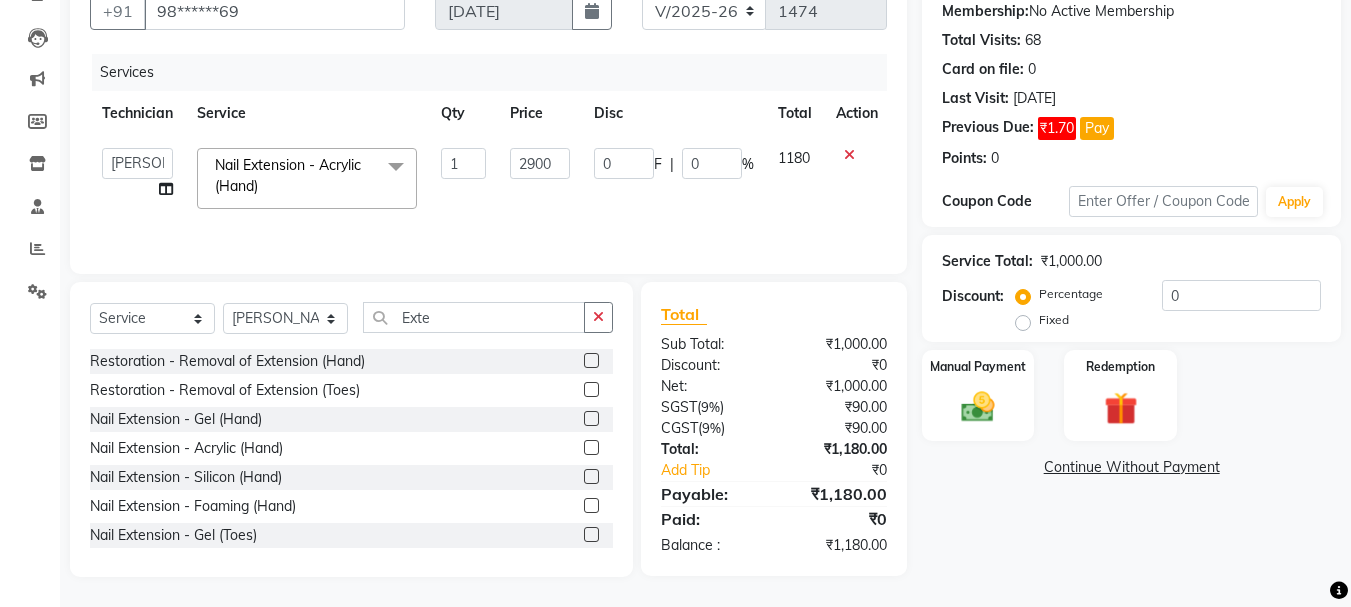 click on "2900" 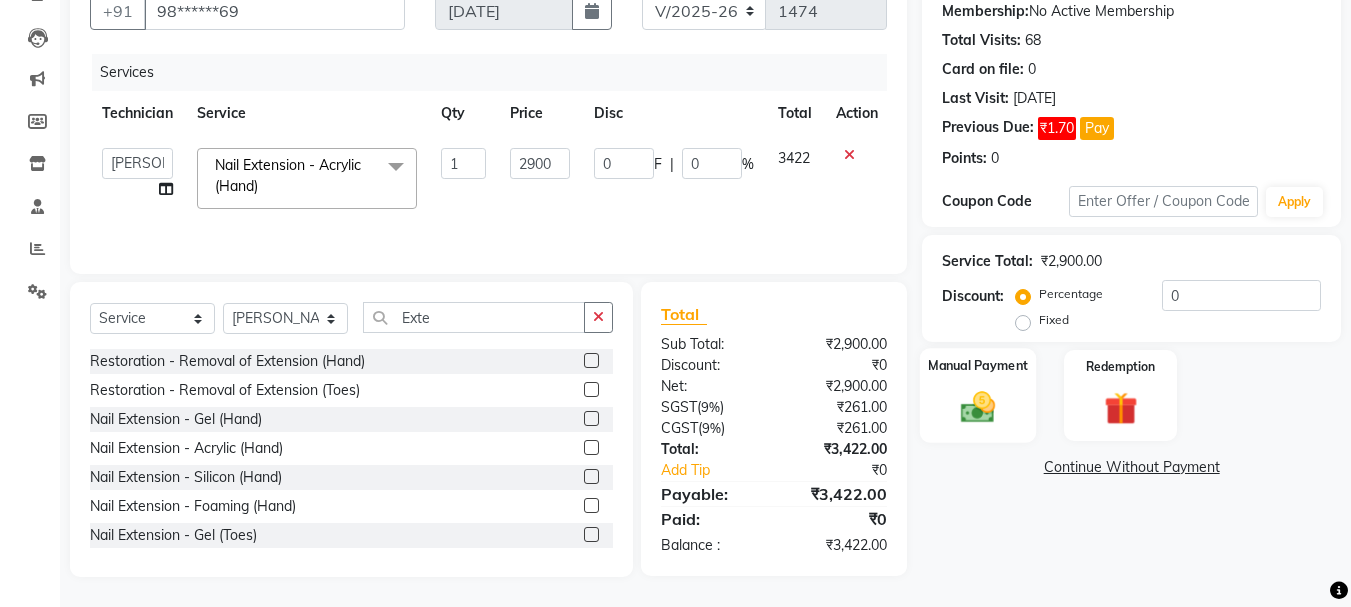 click on "Manual Payment" 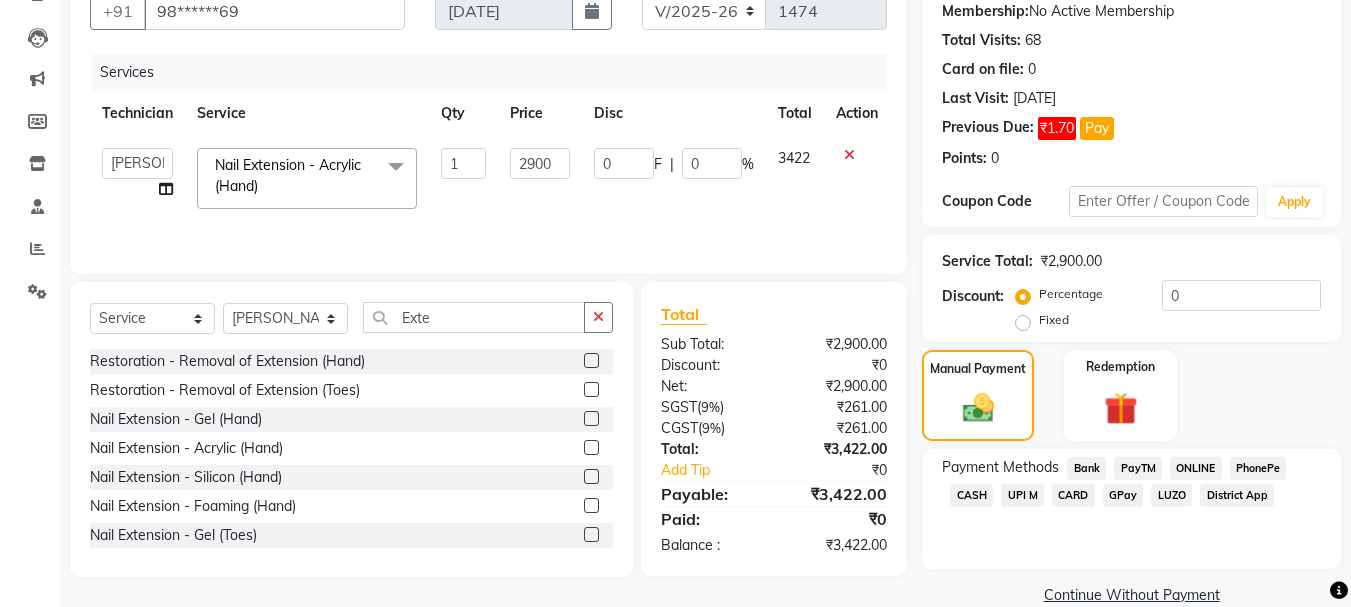 click on "CASH" 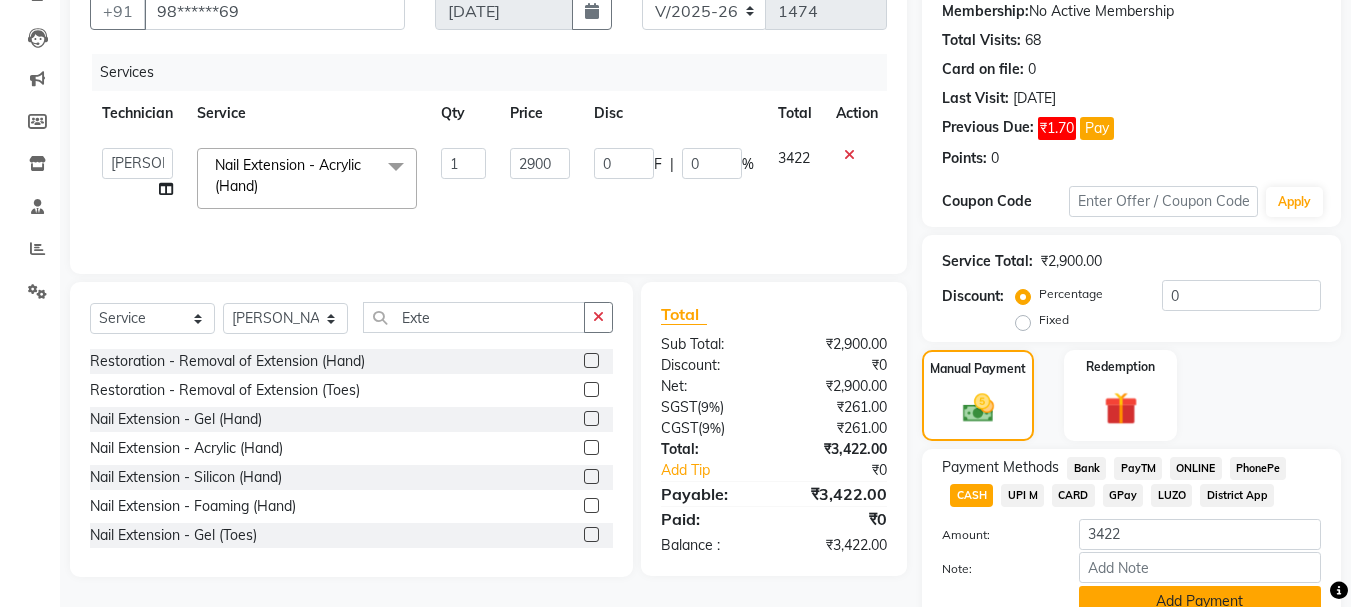 click on "Add Payment" 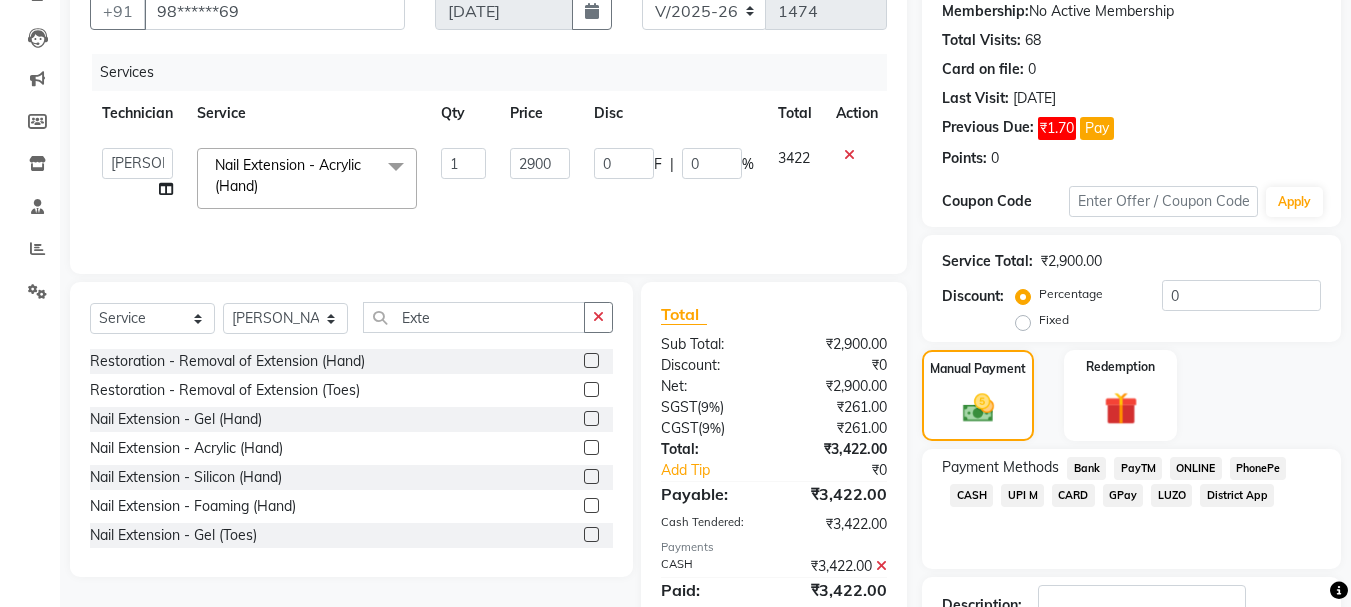 scroll, scrollTop: 340, scrollLeft: 0, axis: vertical 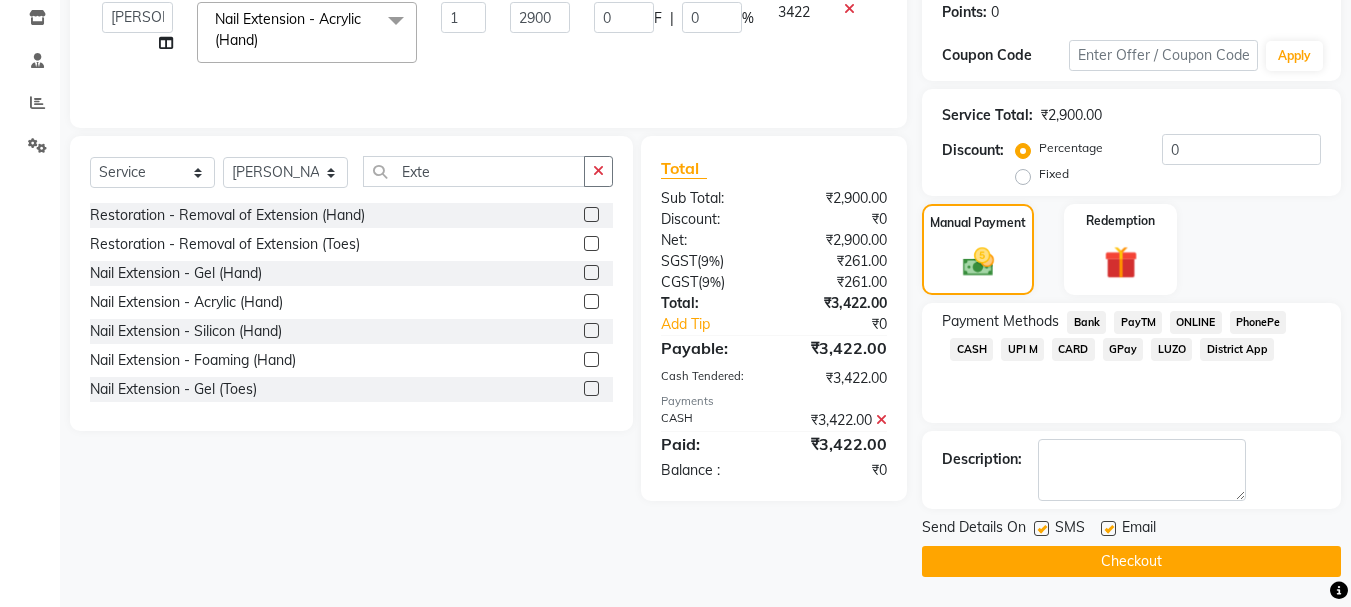 click on "Checkout" 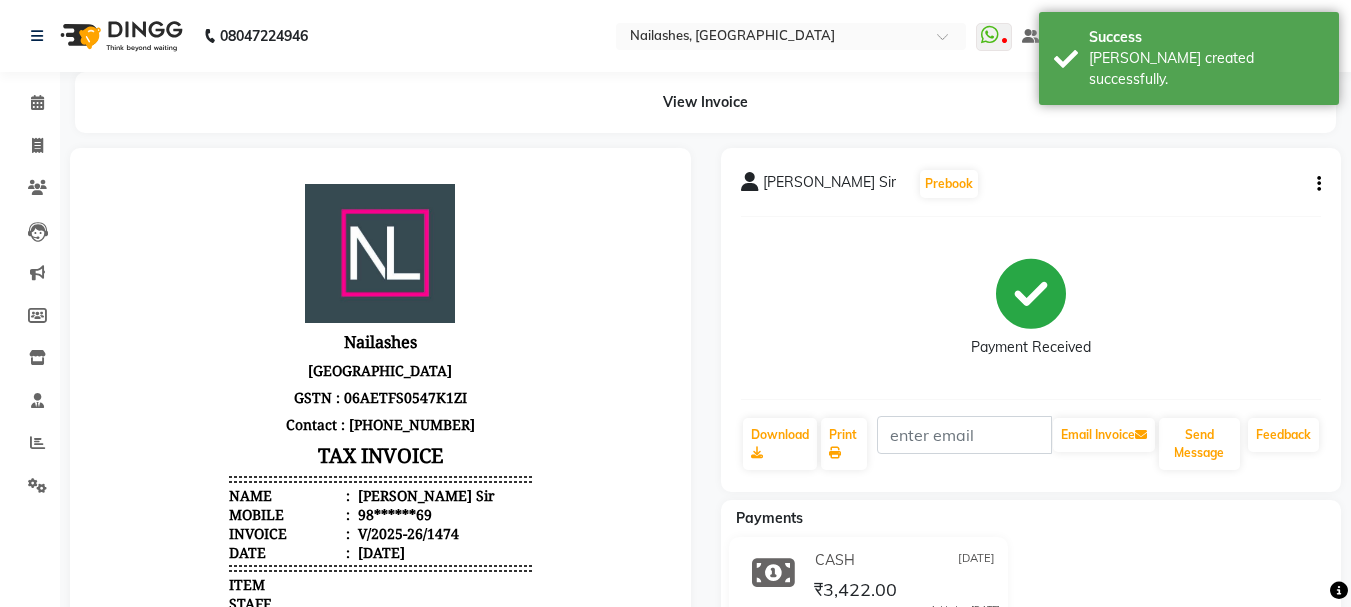 scroll, scrollTop: 0, scrollLeft: 0, axis: both 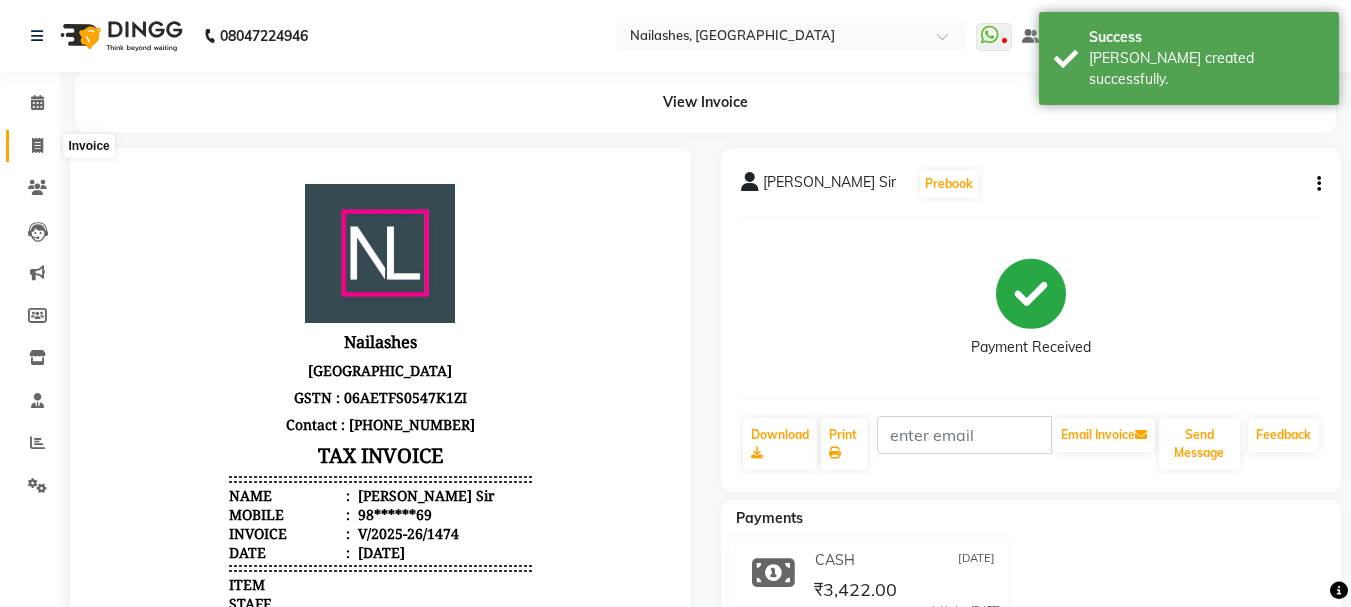 click 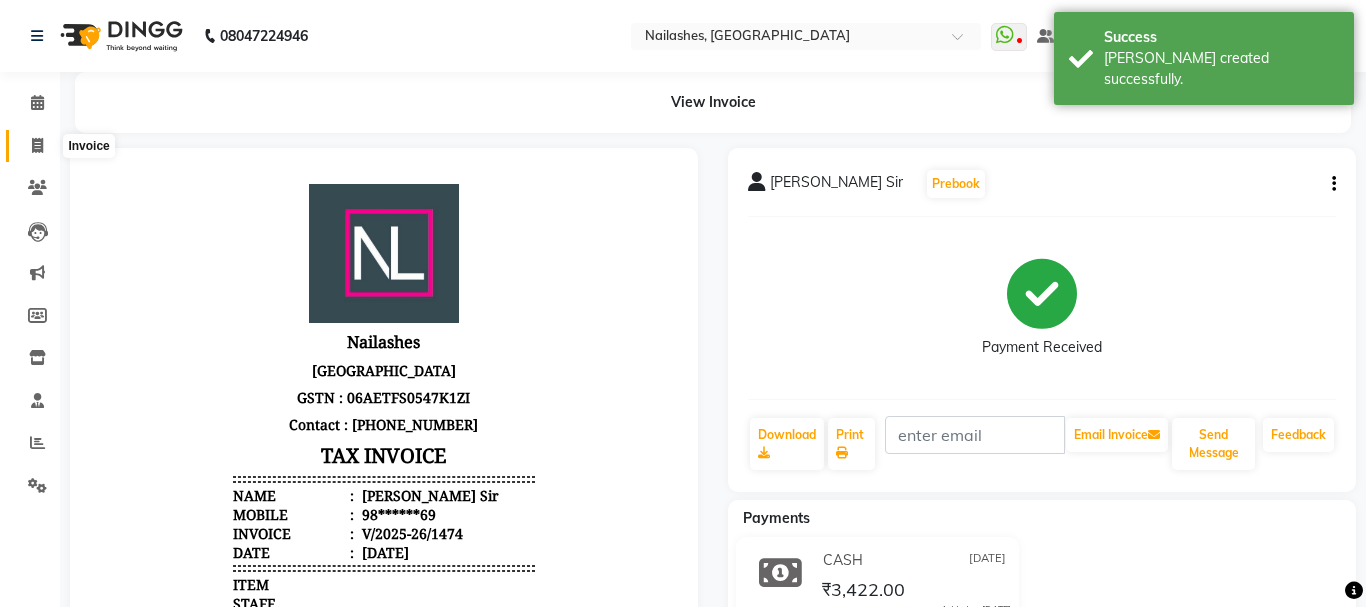 select on "3926" 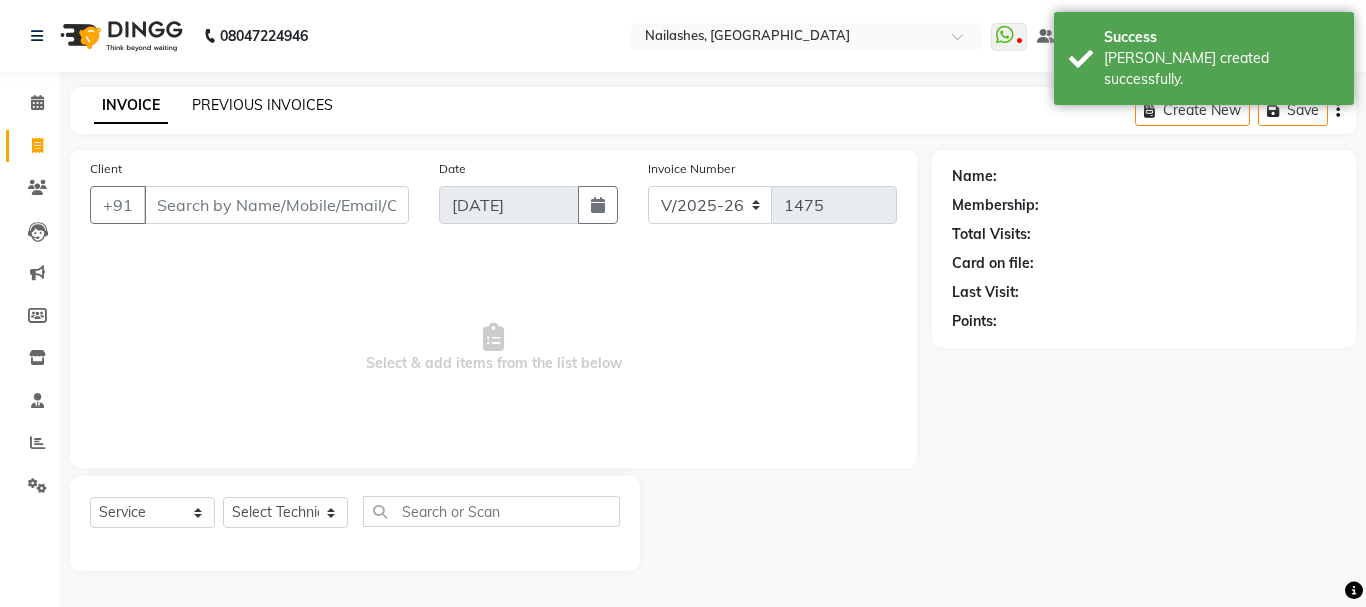 click on "PREVIOUS INVOICES" 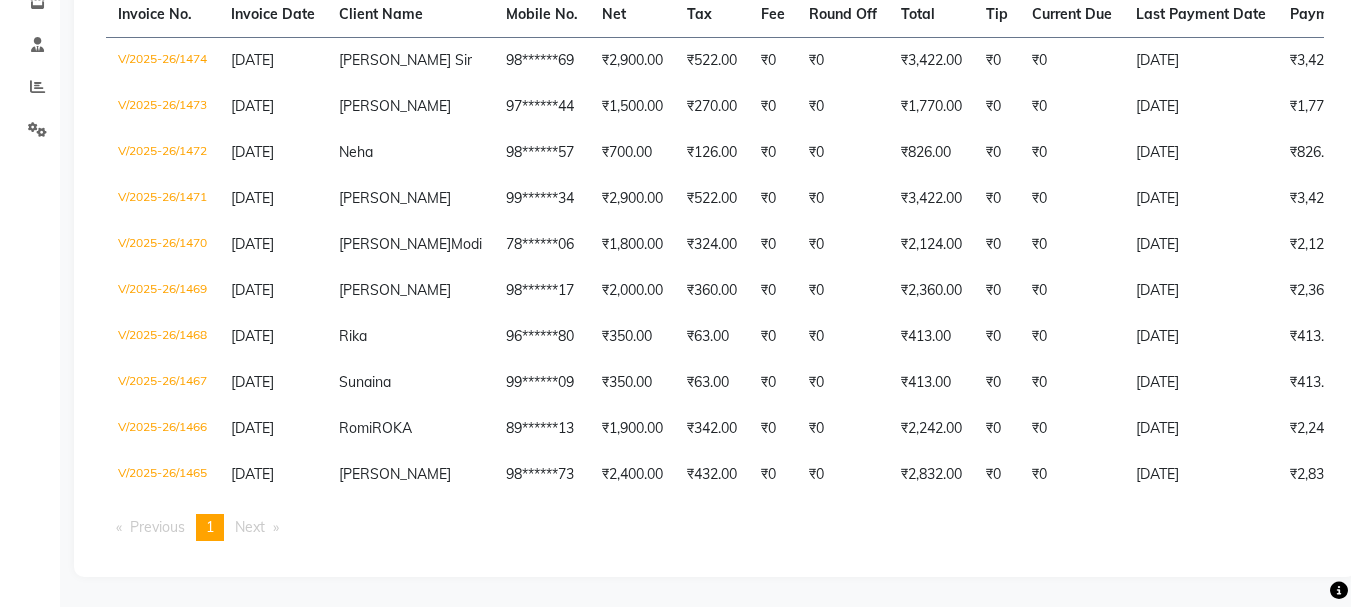 scroll, scrollTop: 0, scrollLeft: 0, axis: both 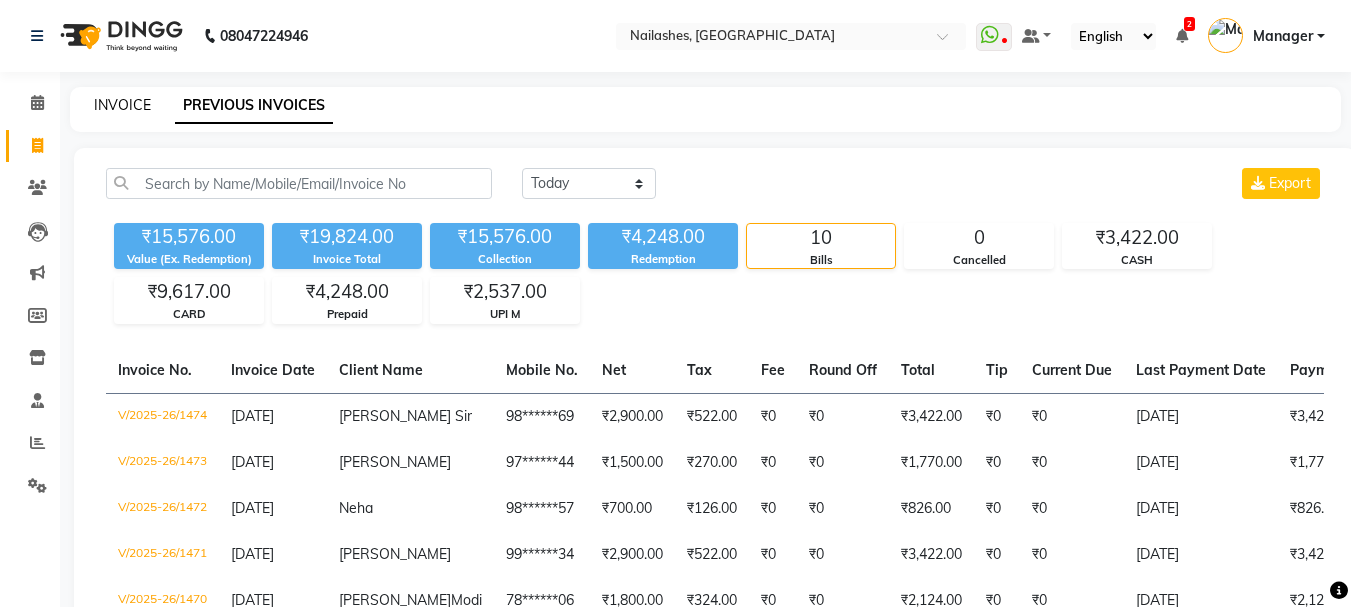 click on "INVOICE" 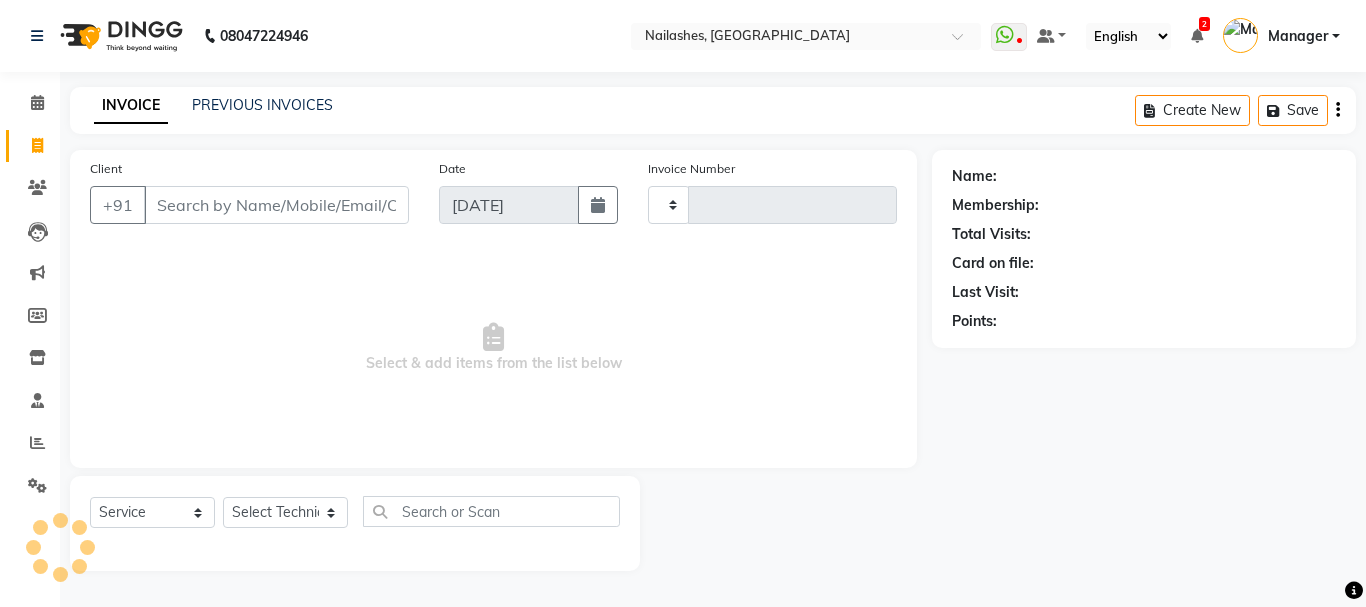 type on "1475" 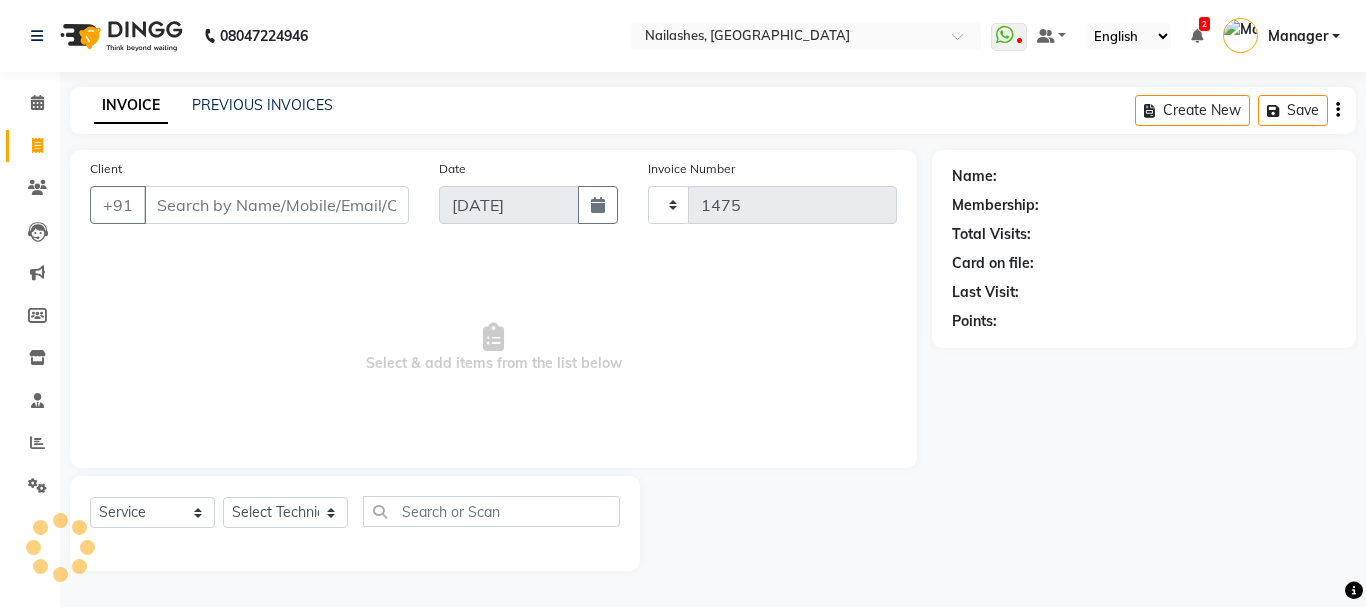 select on "3926" 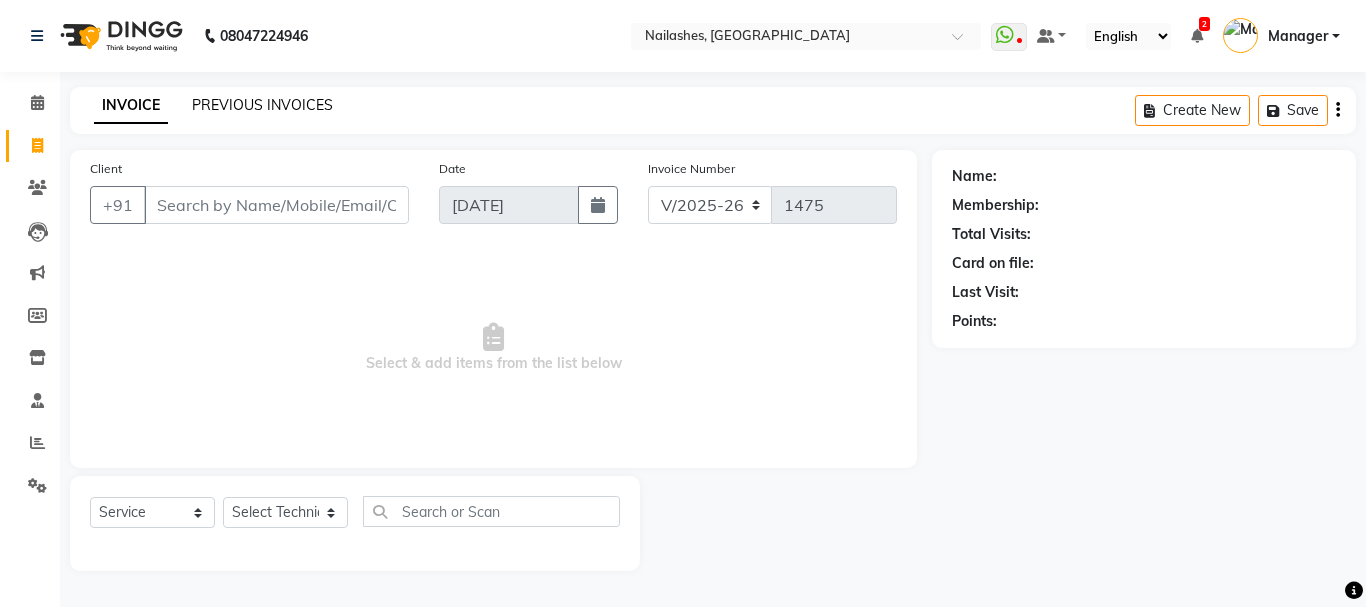 click on "PREVIOUS INVOICES" 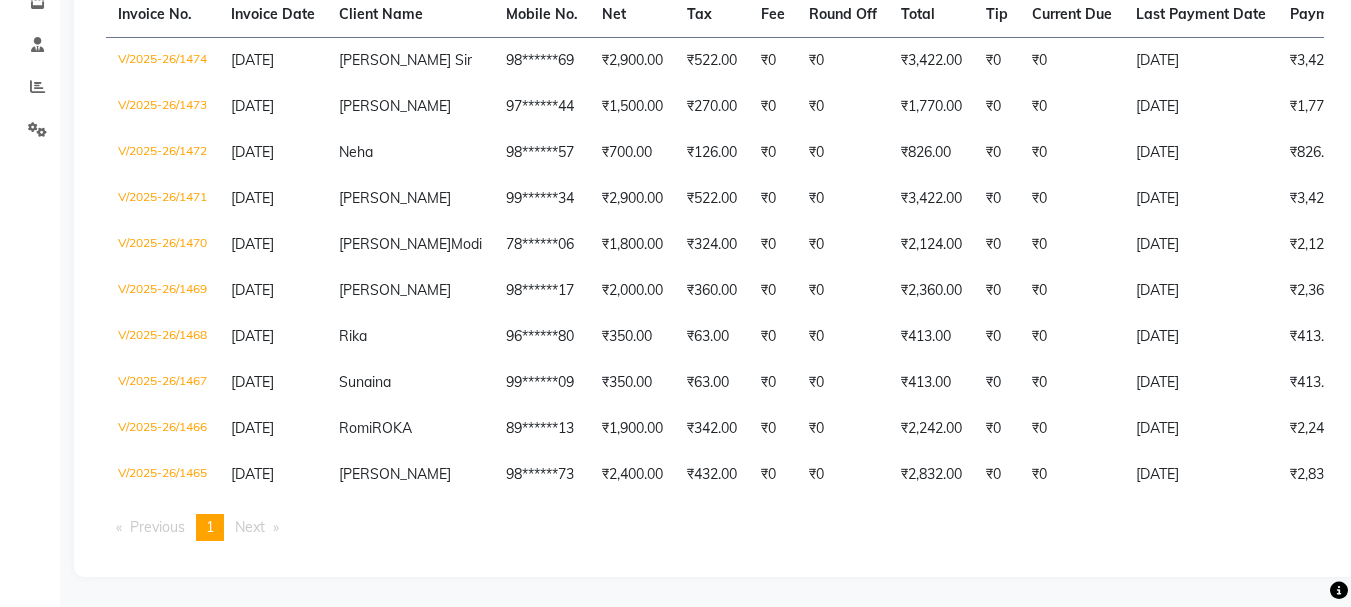 scroll, scrollTop: 307, scrollLeft: 0, axis: vertical 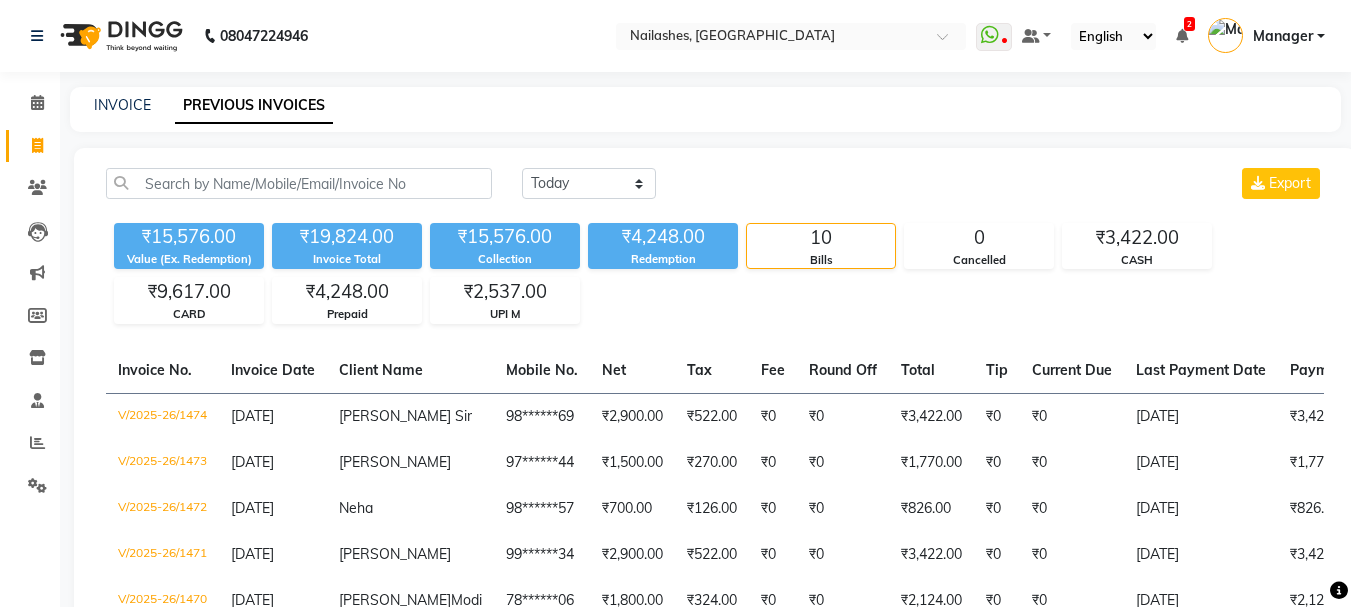 click on "INVOICE PREVIOUS INVOICES" 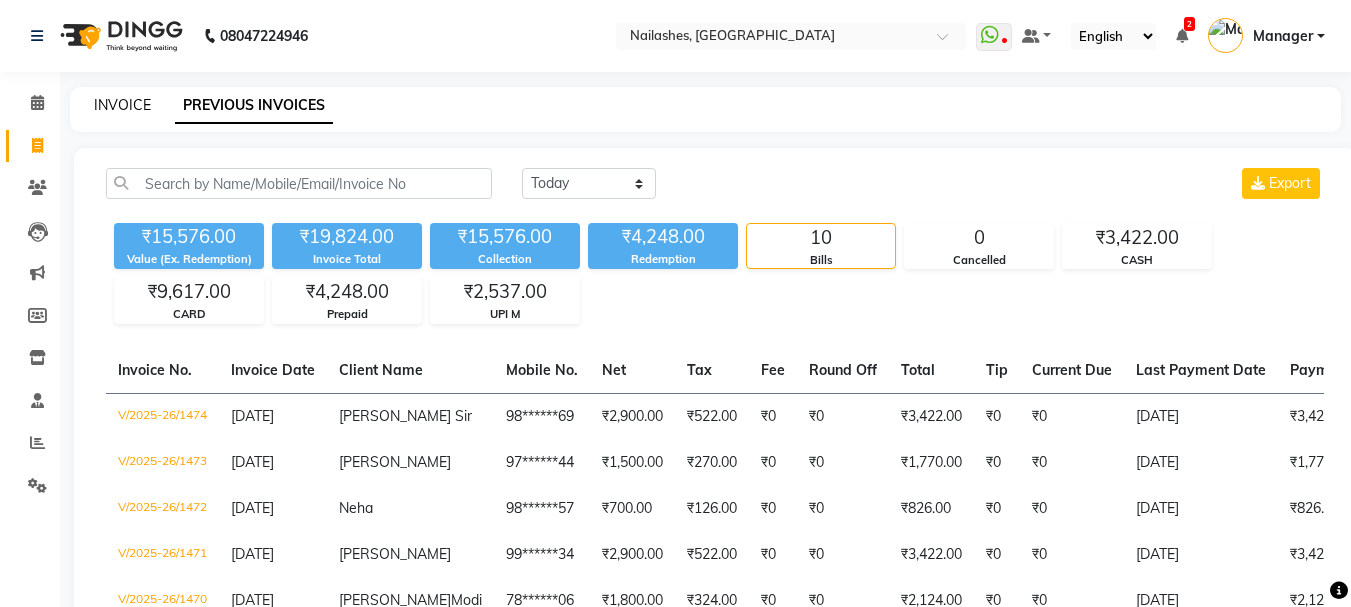 click on "INVOICE" 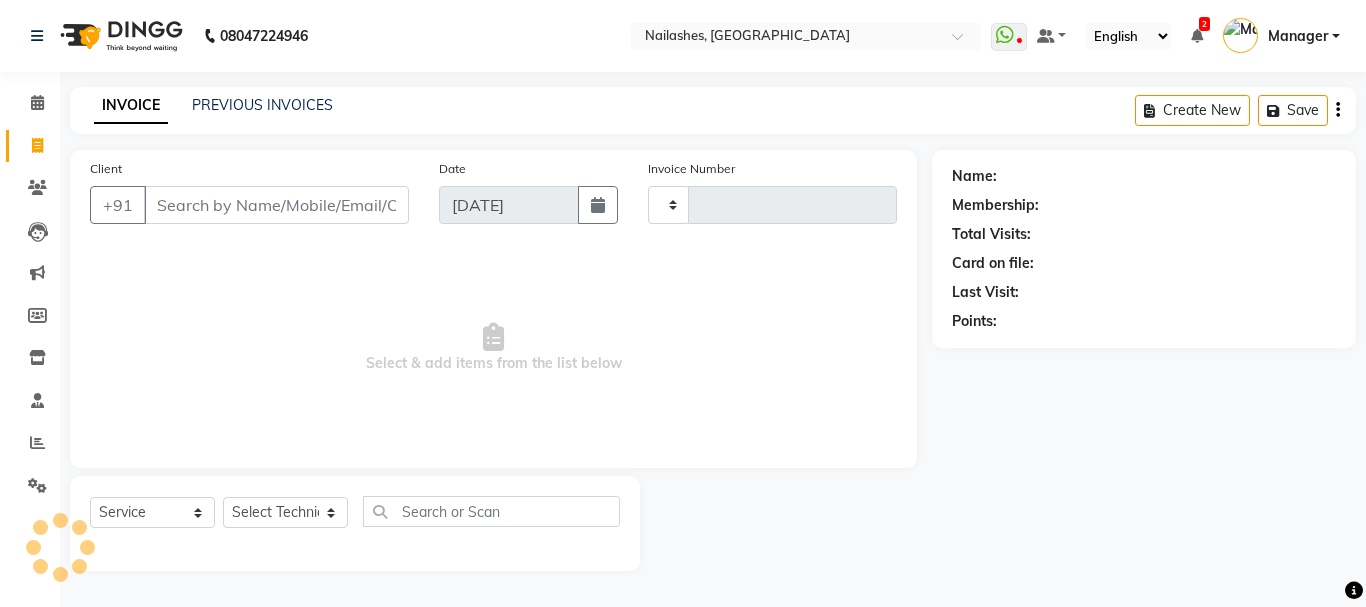 type on "1475" 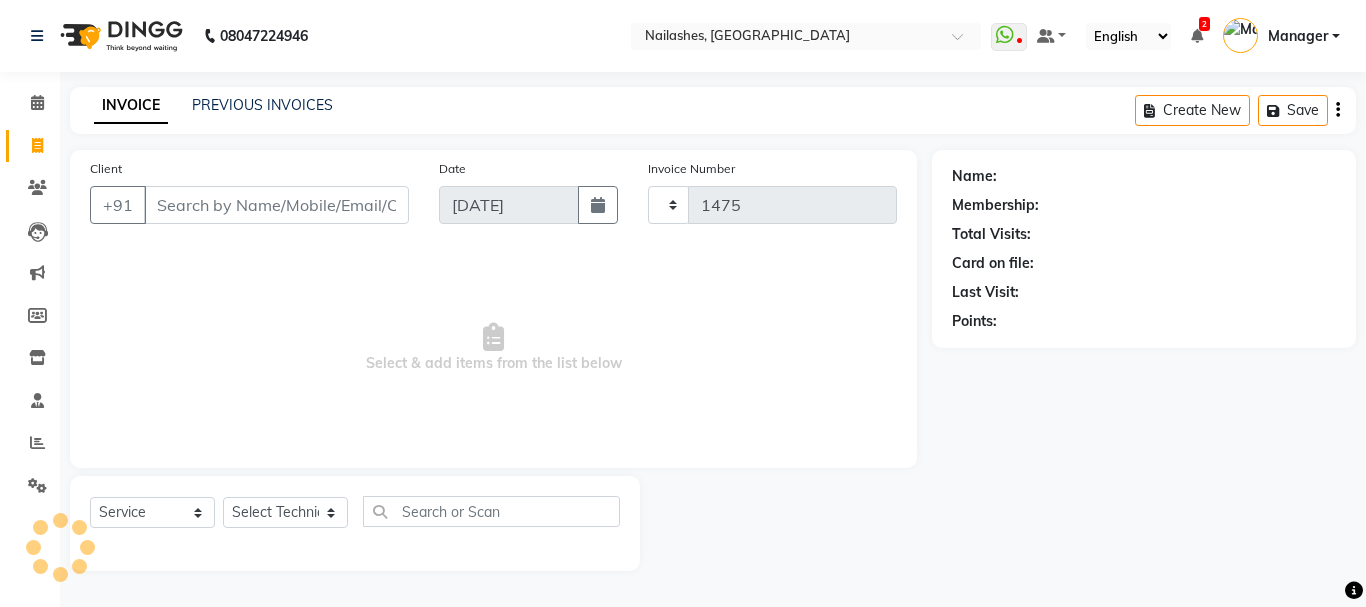select on "3926" 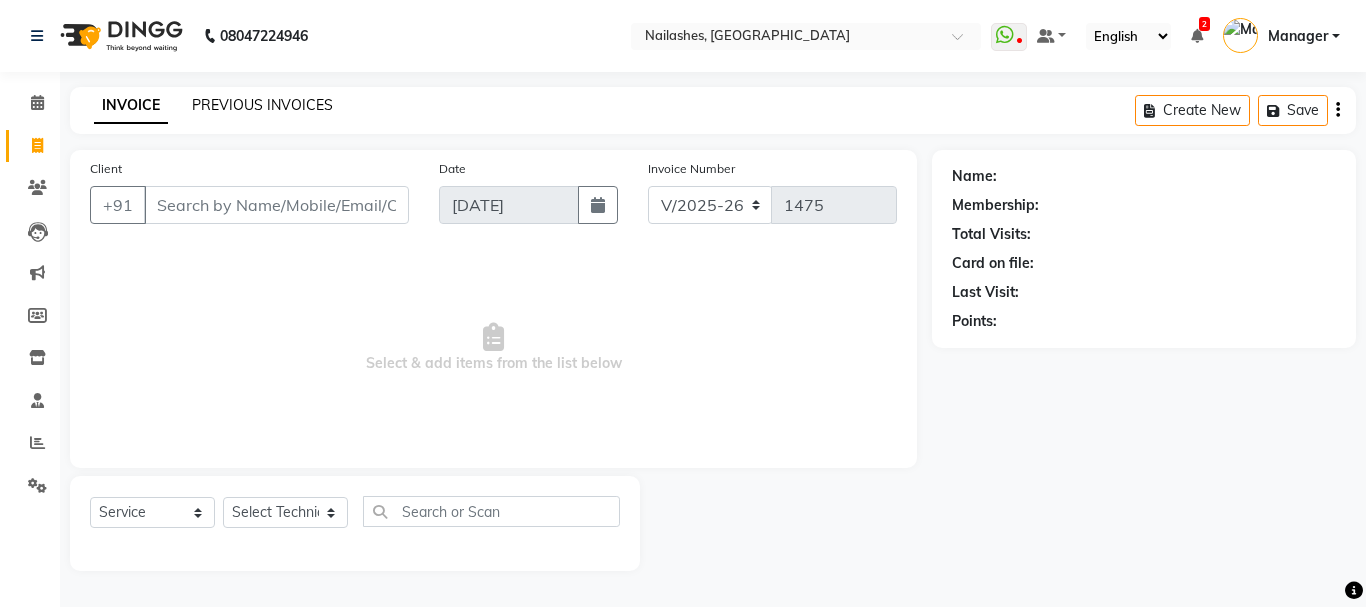 click on "PREVIOUS INVOICES" 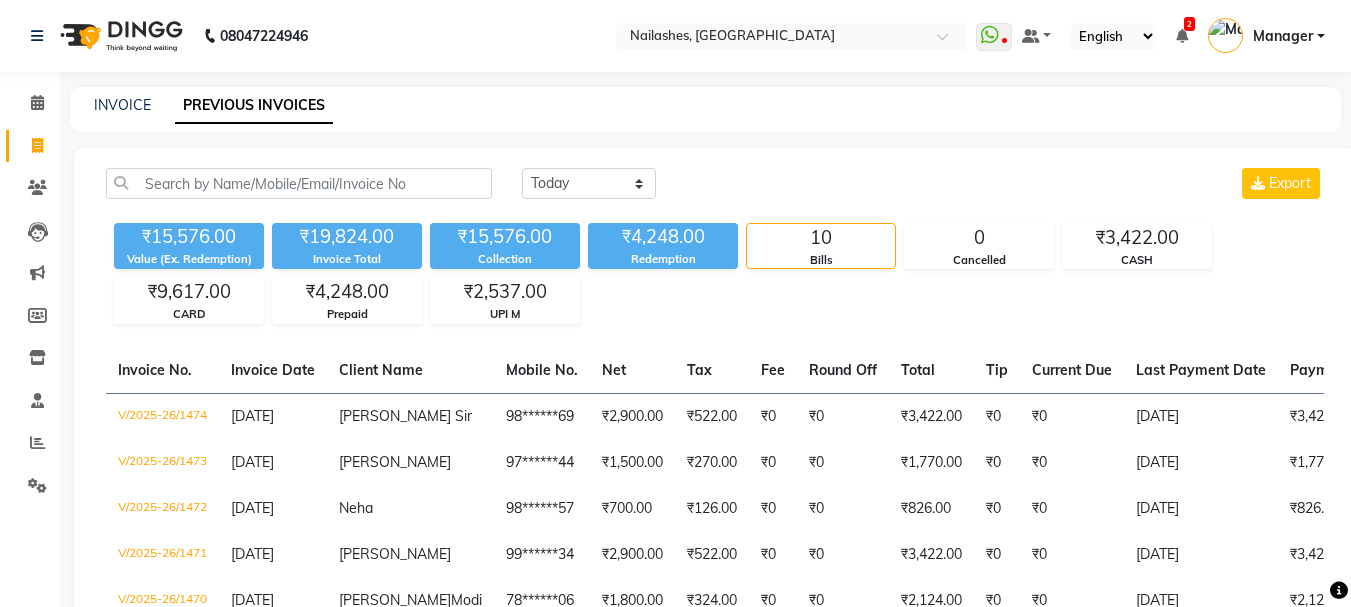 scroll, scrollTop: 391, scrollLeft: 0, axis: vertical 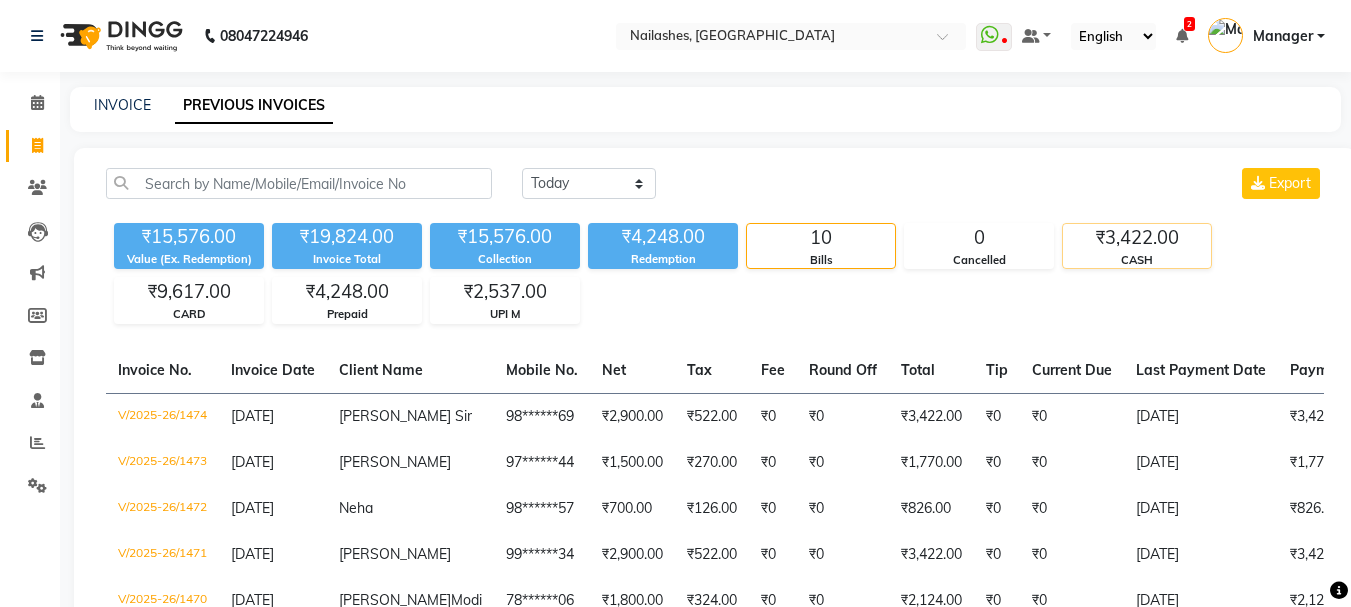 click on "₹3,422.00" 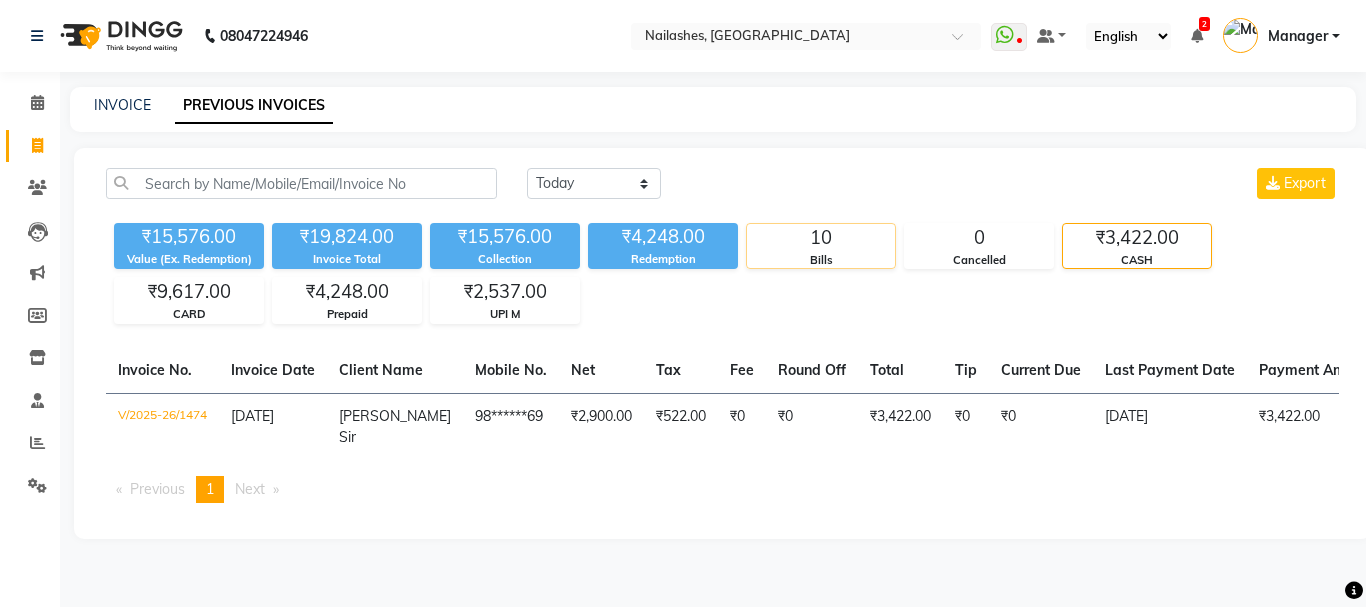 click on "10" 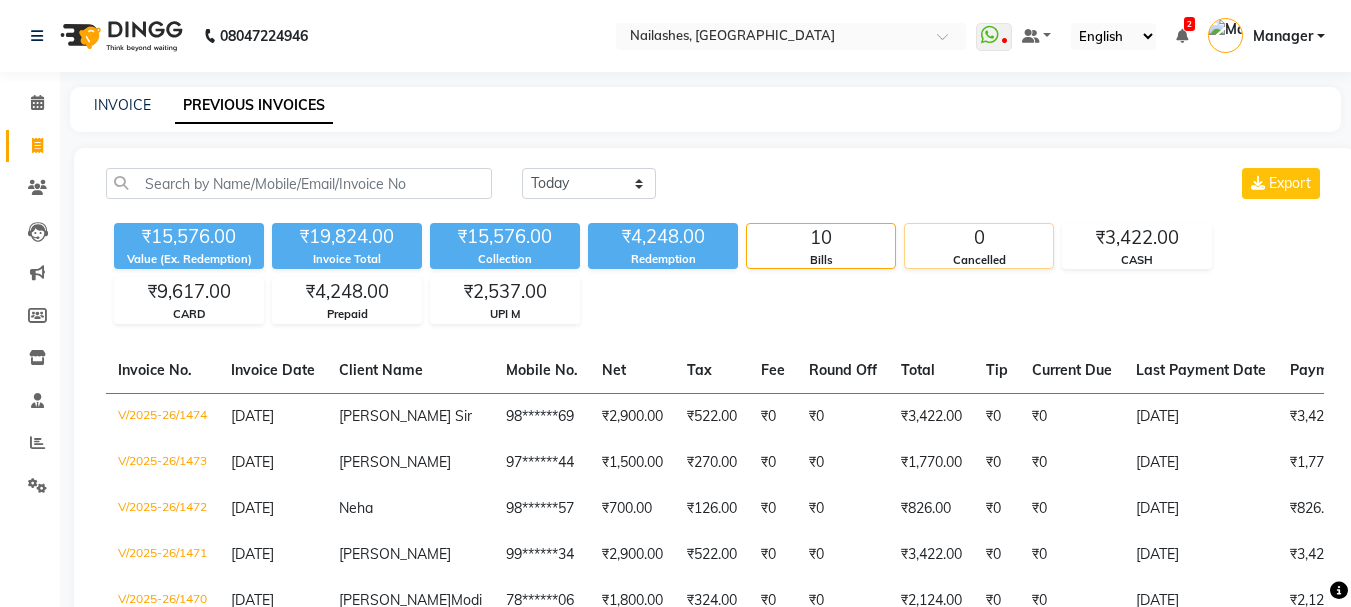 click on "0" 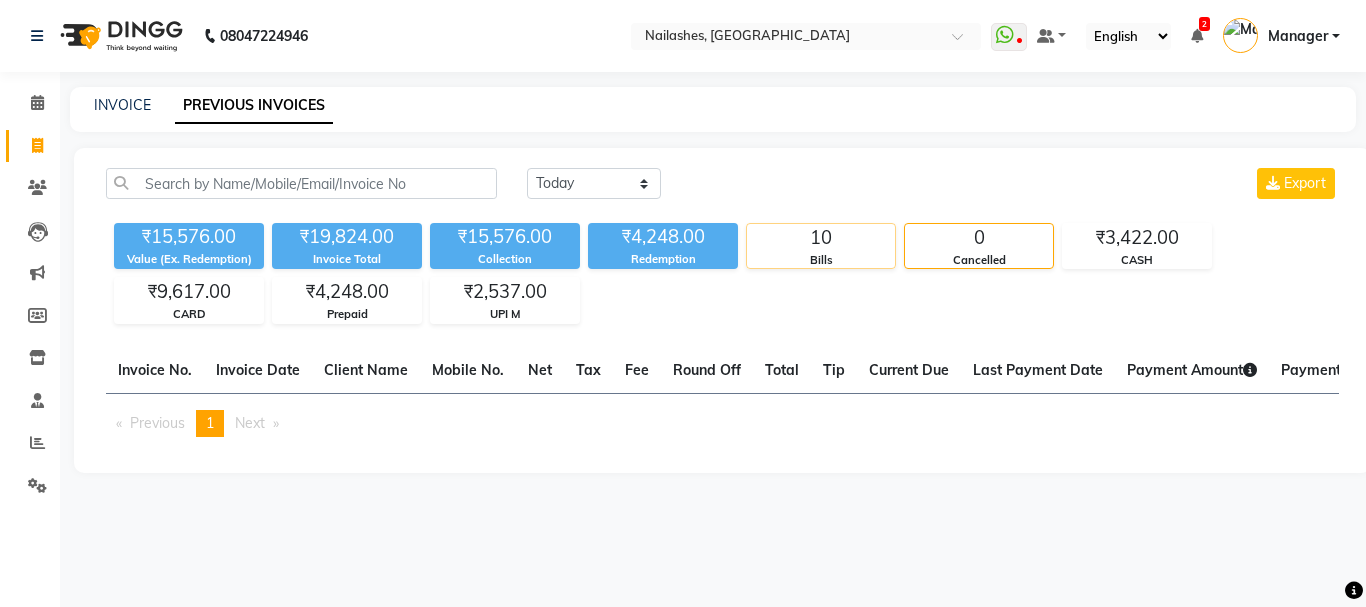 click on "10" 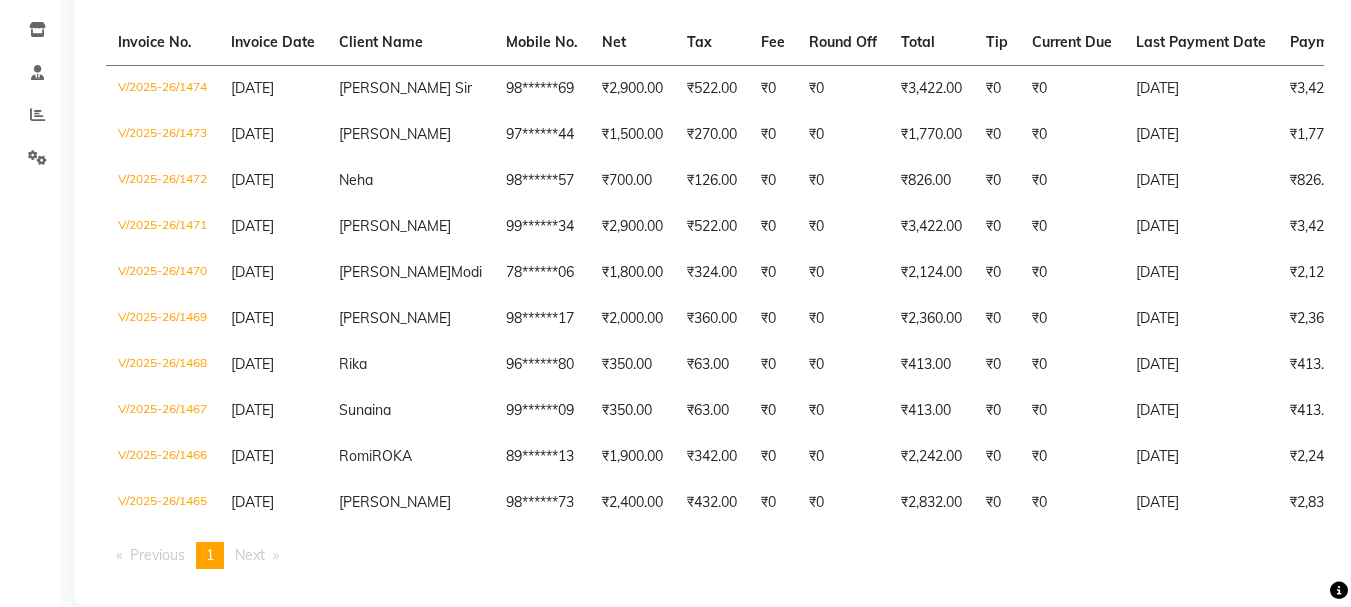 scroll, scrollTop: 332, scrollLeft: 0, axis: vertical 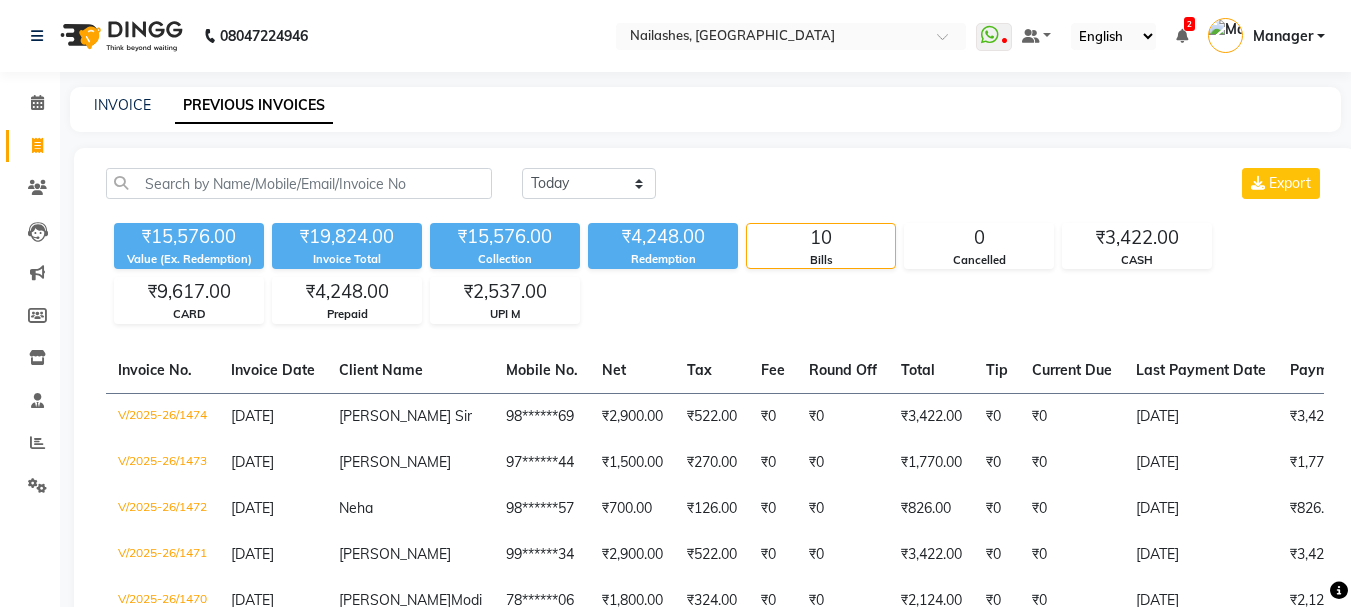click on "Clients" 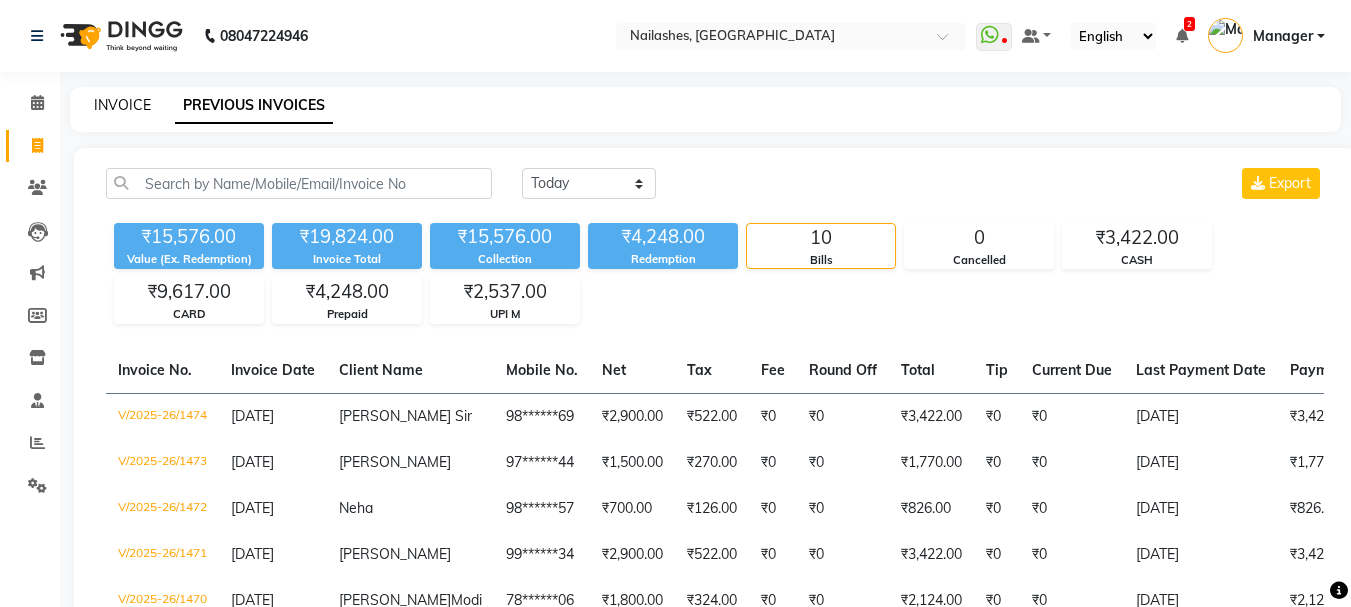 click on "INVOICE" 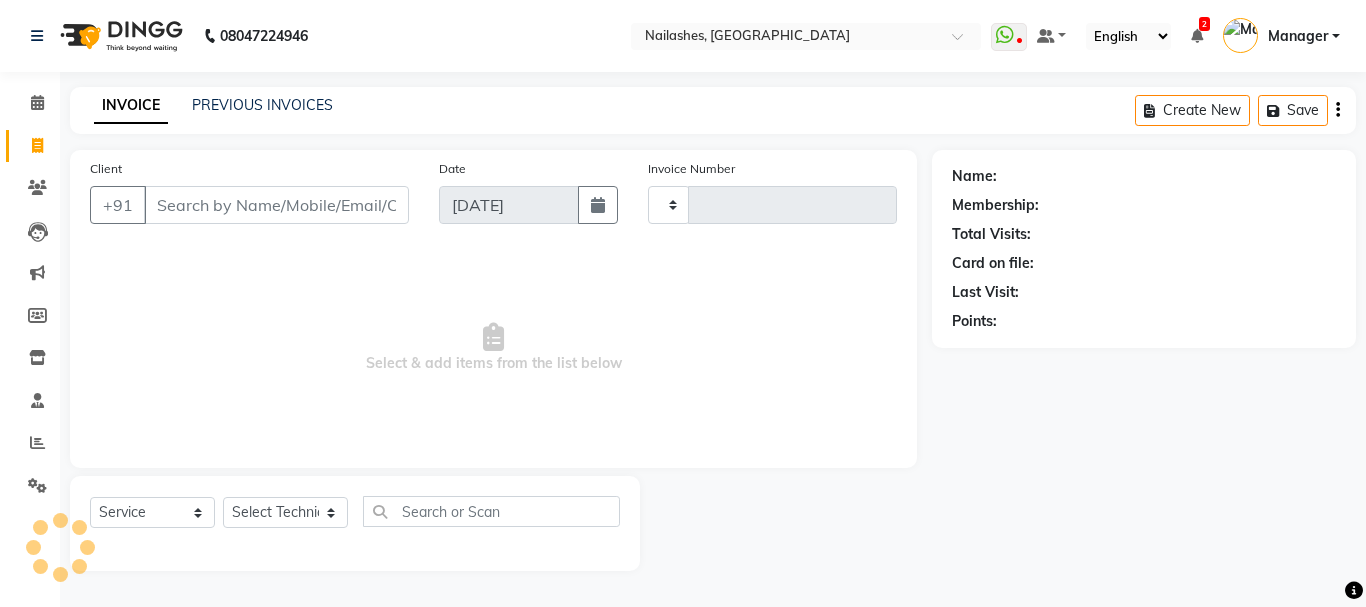 type on "1475" 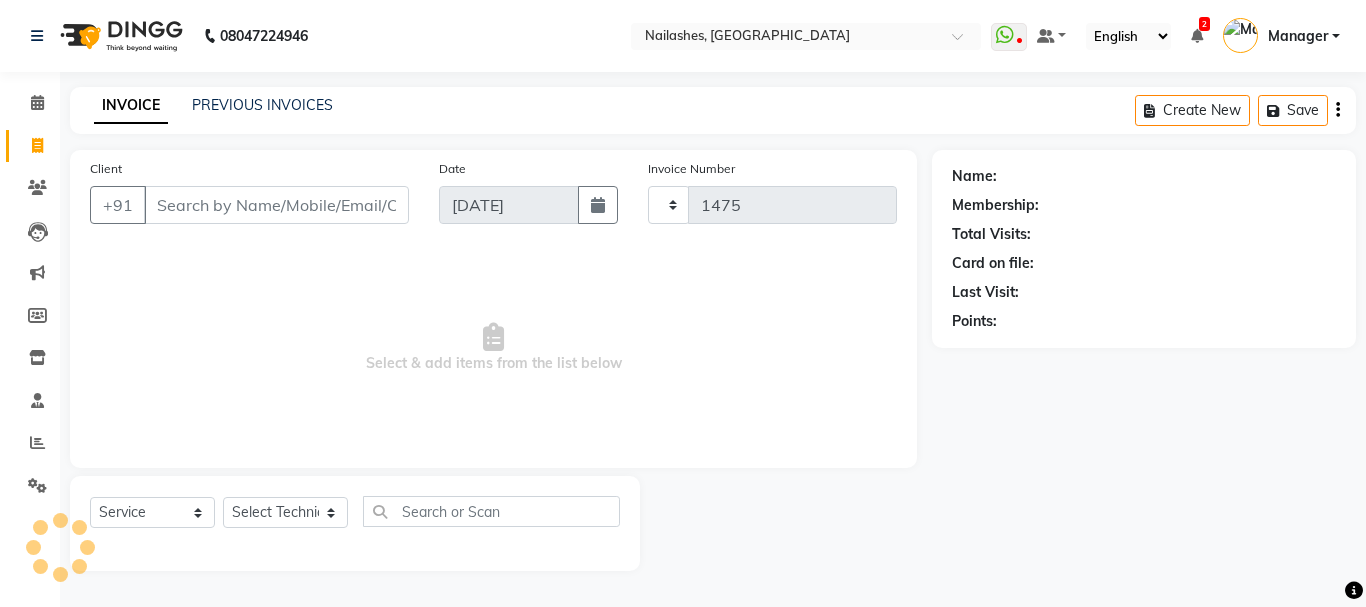 select on "3926" 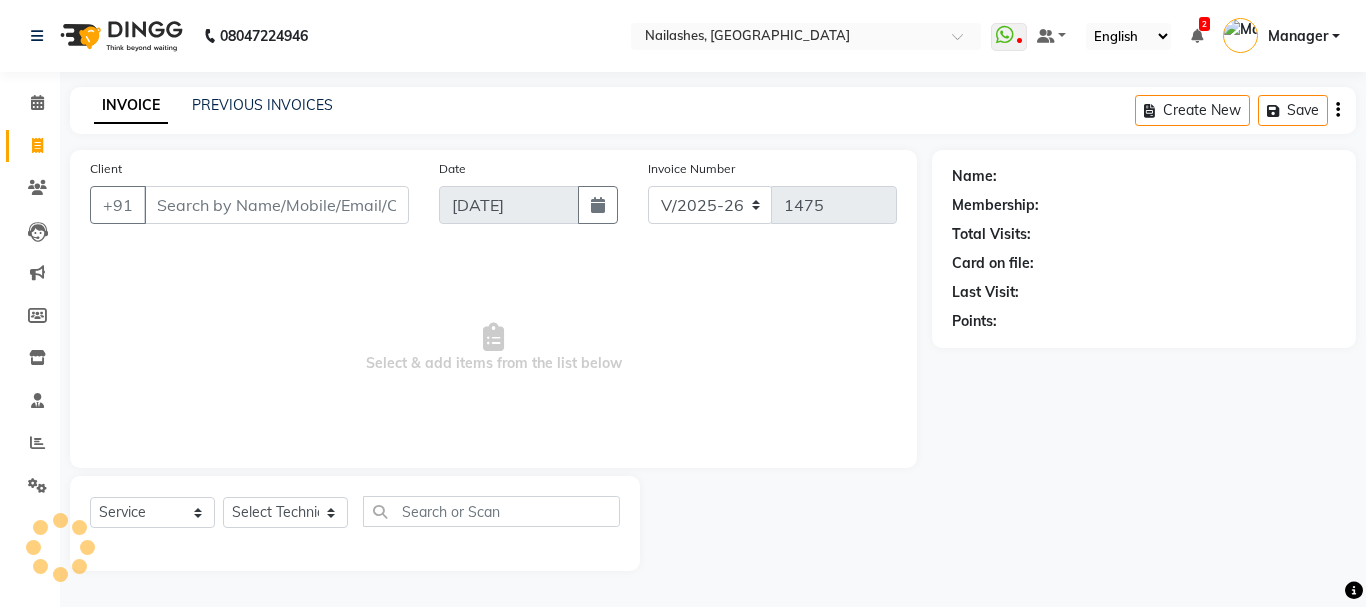 click on "Client" at bounding box center (276, 205) 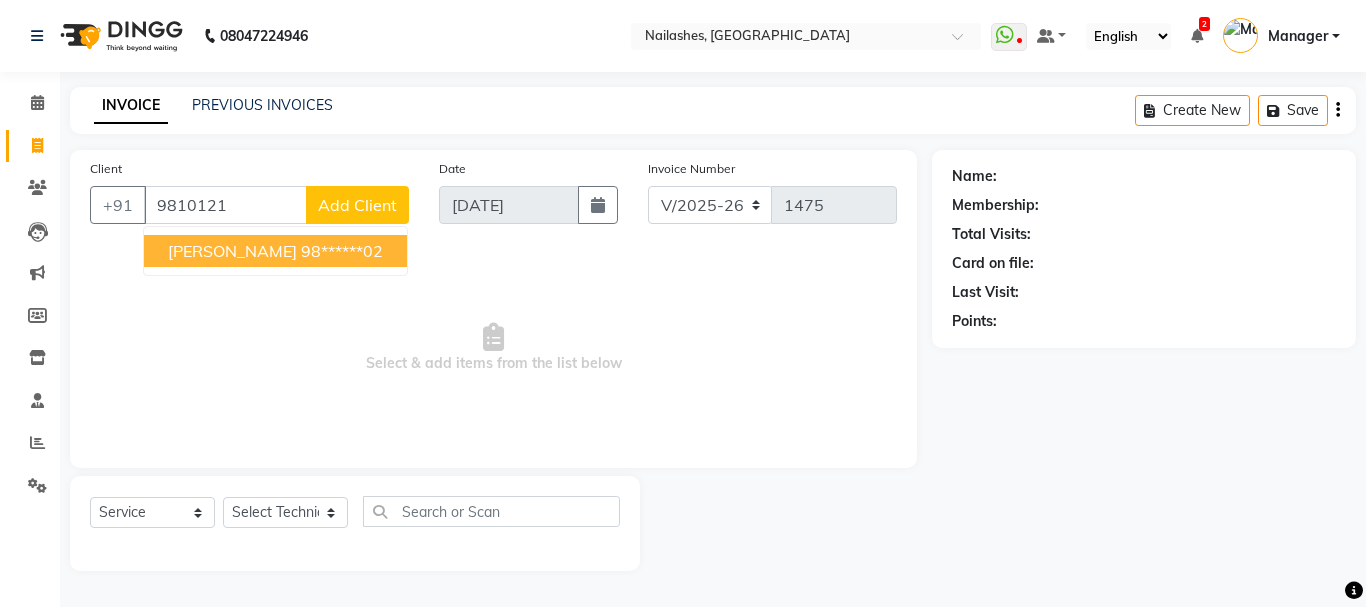 click on "[PERSON_NAME]" at bounding box center [232, 251] 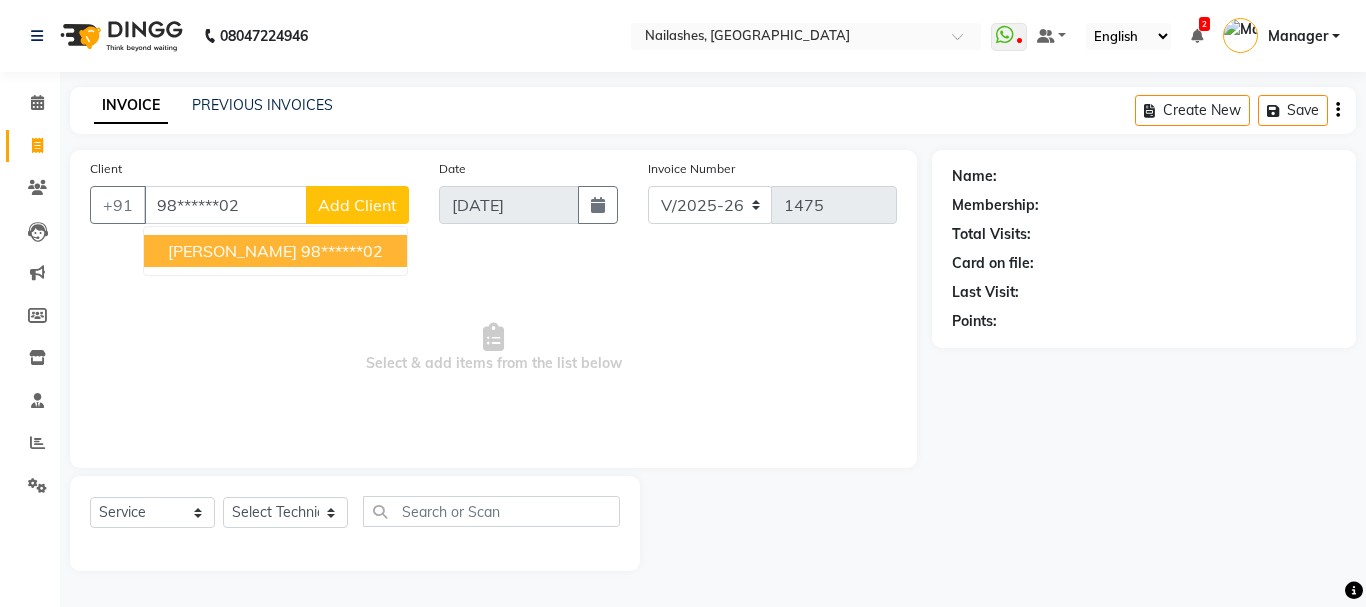 type on "98******02" 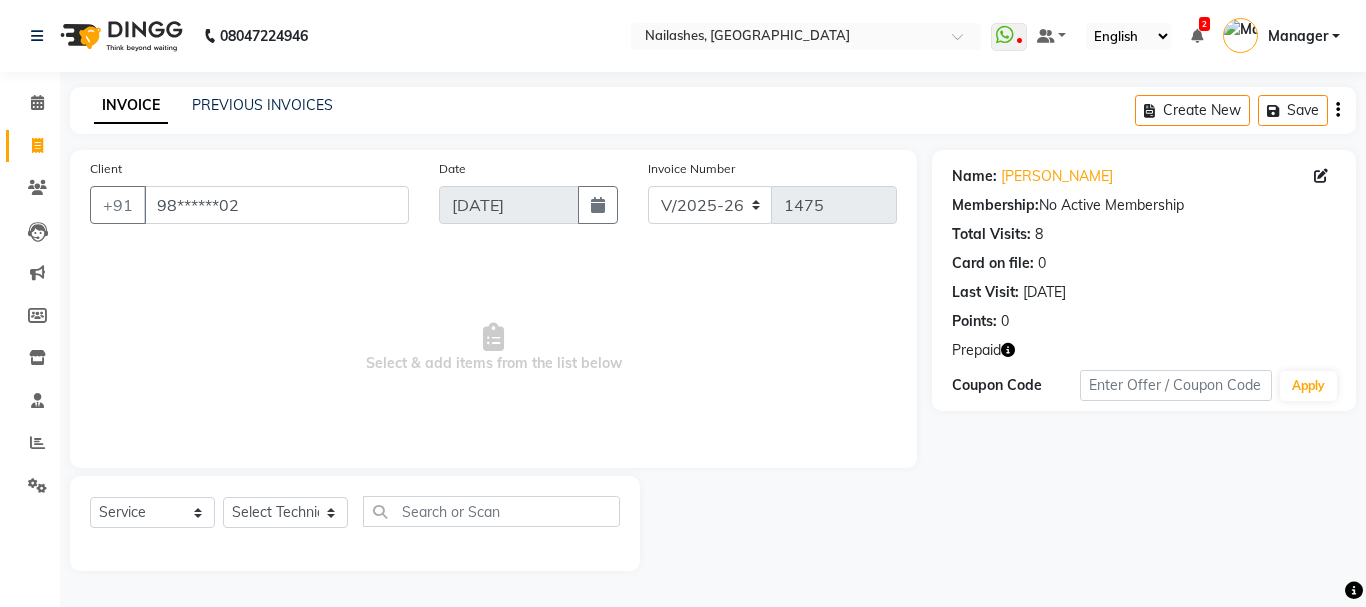 click 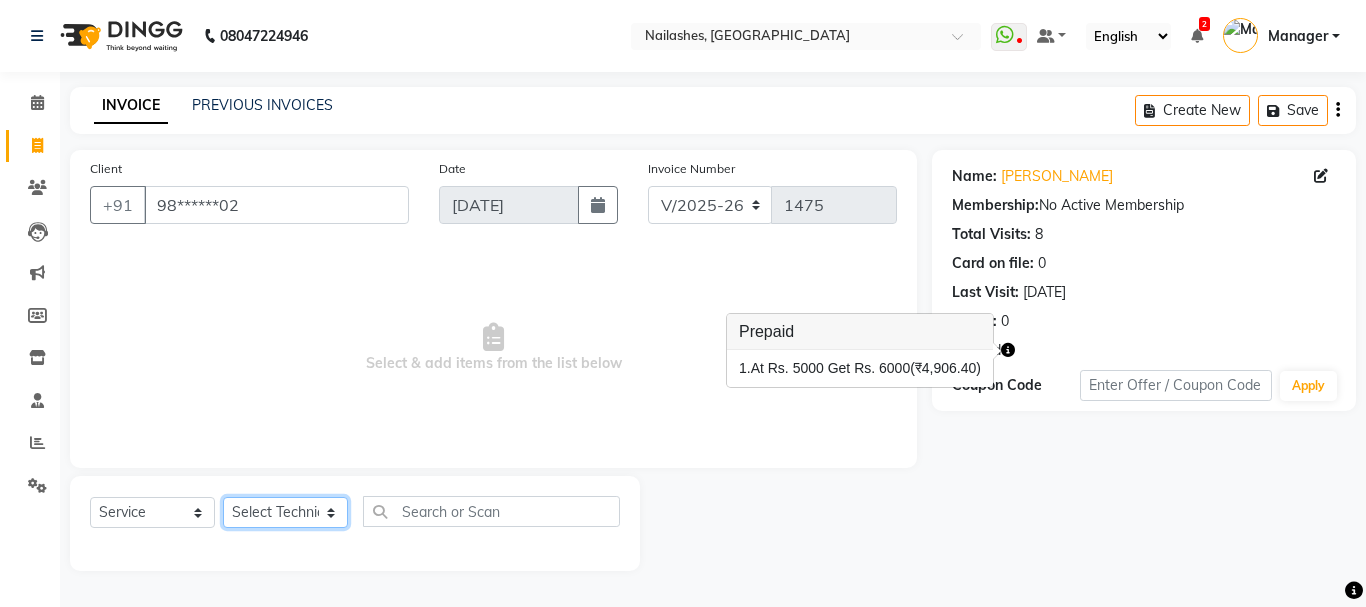 click on "Select Technician Admin [PERSON_NAME] [PERSON_NAME] Arjun Mamta Manager [PERSON_NAME] Nisha [PERSON_NAME] [PERSON_NAME]" 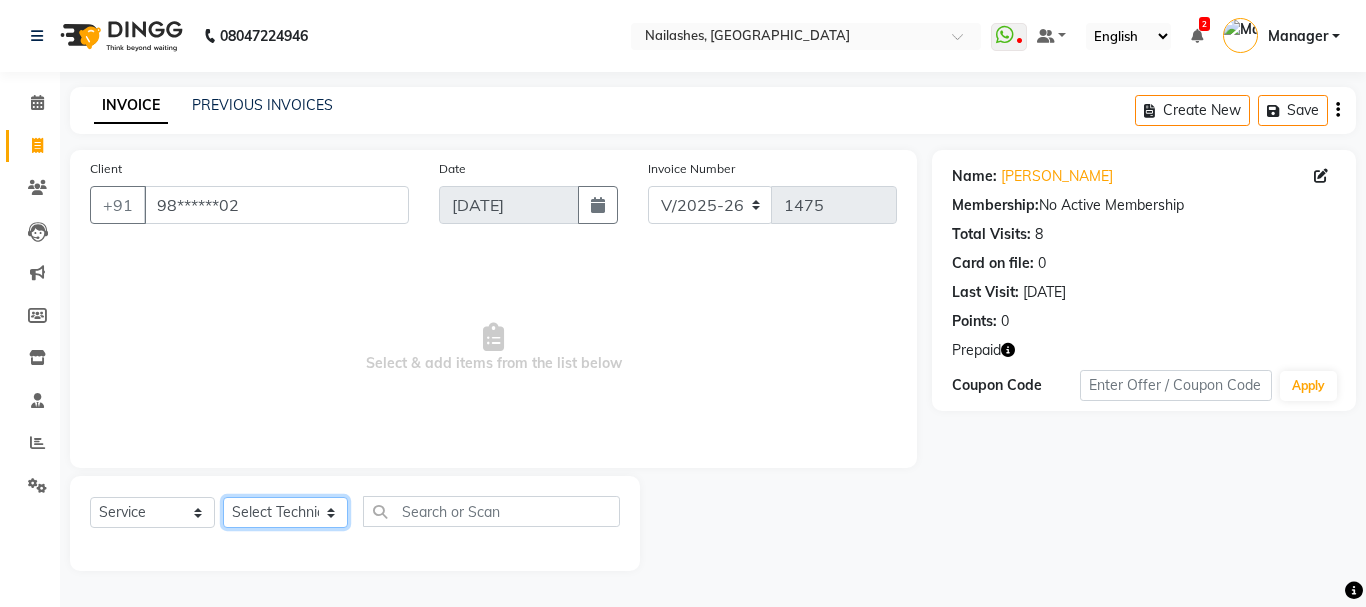 select on "19476" 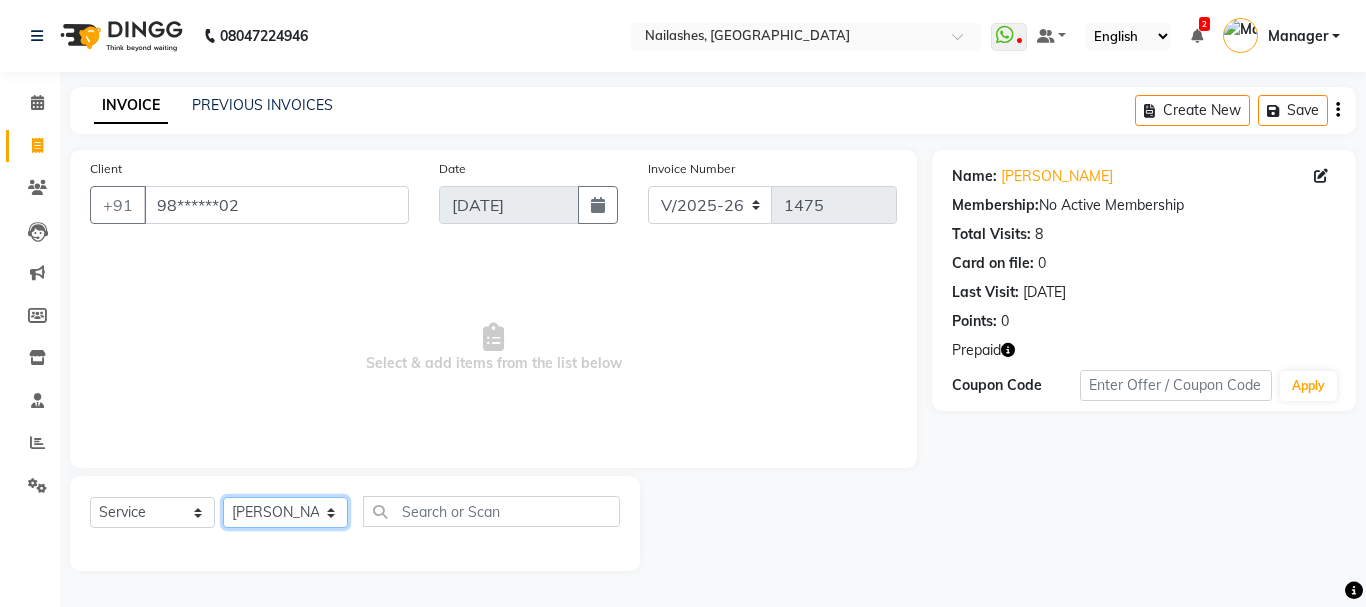 click on "Select Technician Admin [PERSON_NAME] [PERSON_NAME] Arjun Mamta Manager [PERSON_NAME] Nisha [PERSON_NAME] [PERSON_NAME]" 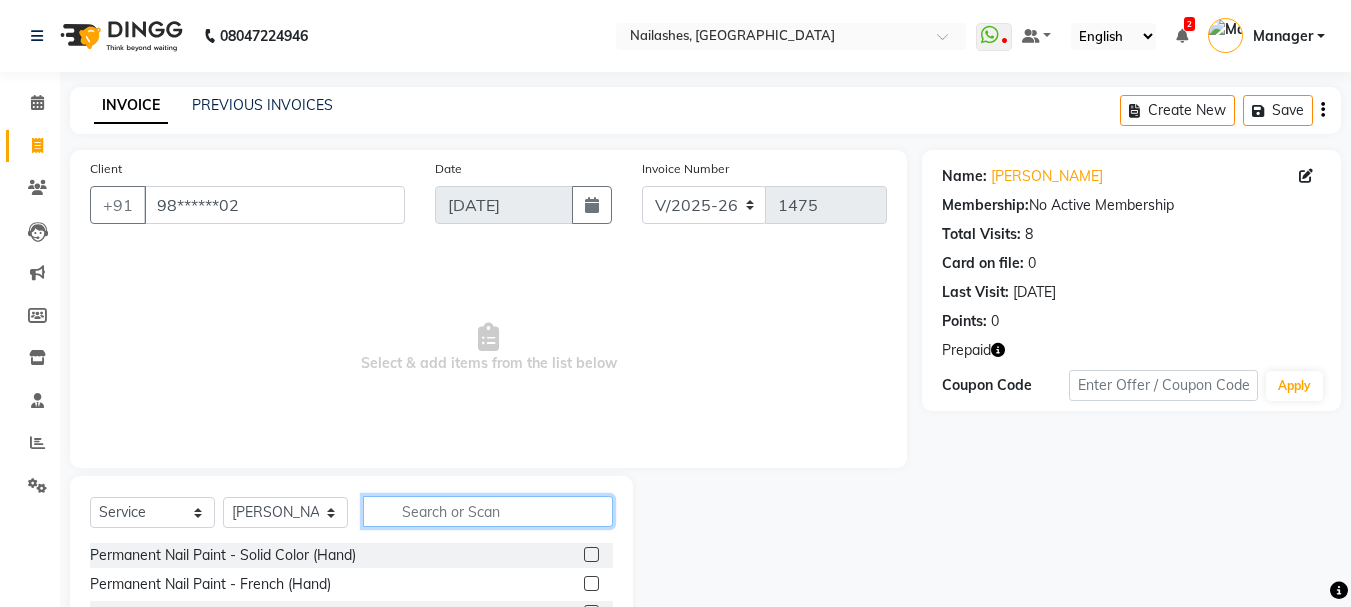 click 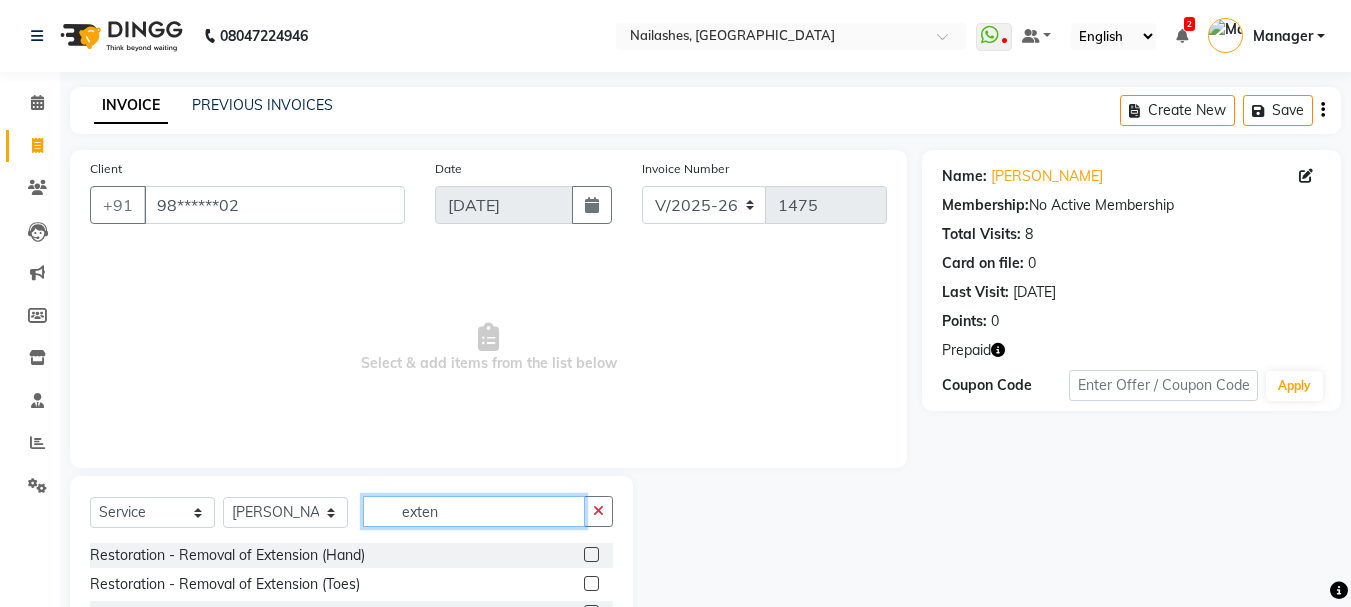 scroll, scrollTop: 194, scrollLeft: 0, axis: vertical 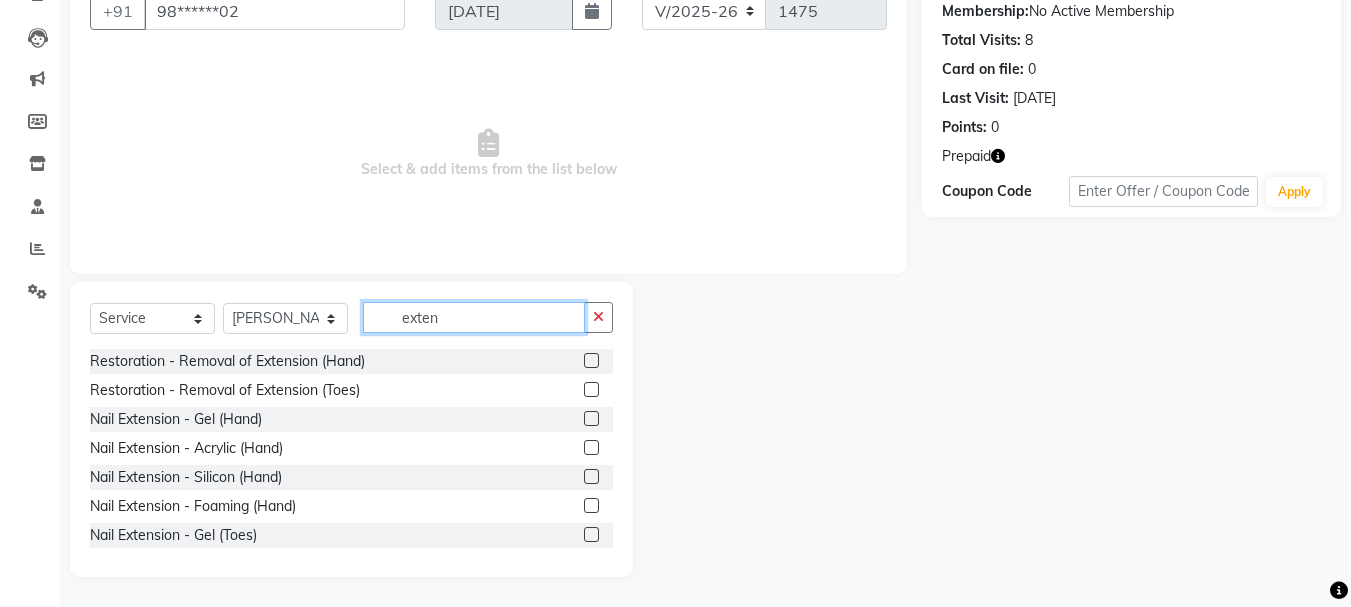 type on "exten" 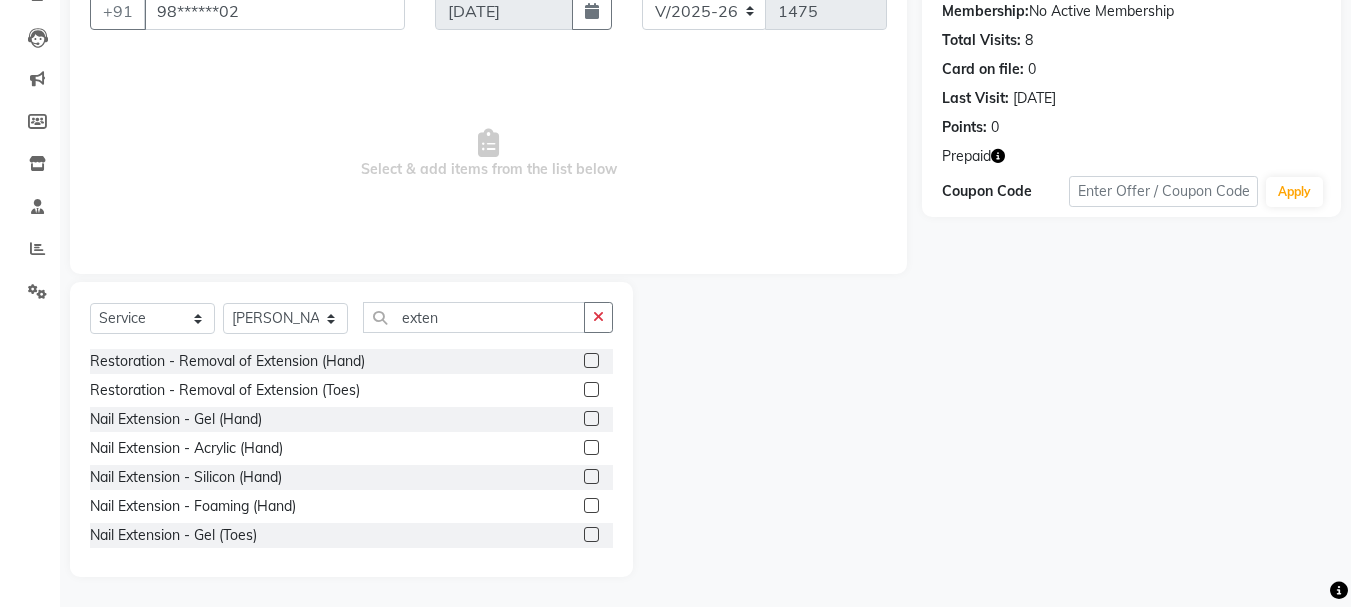 click 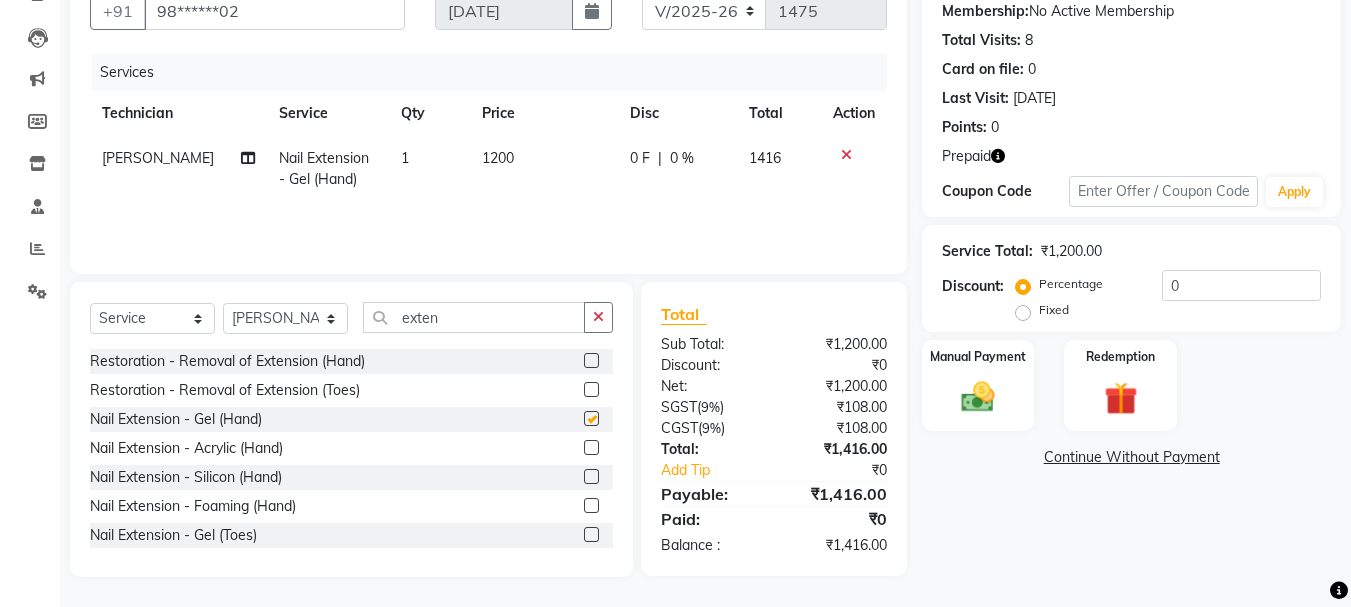 checkbox on "false" 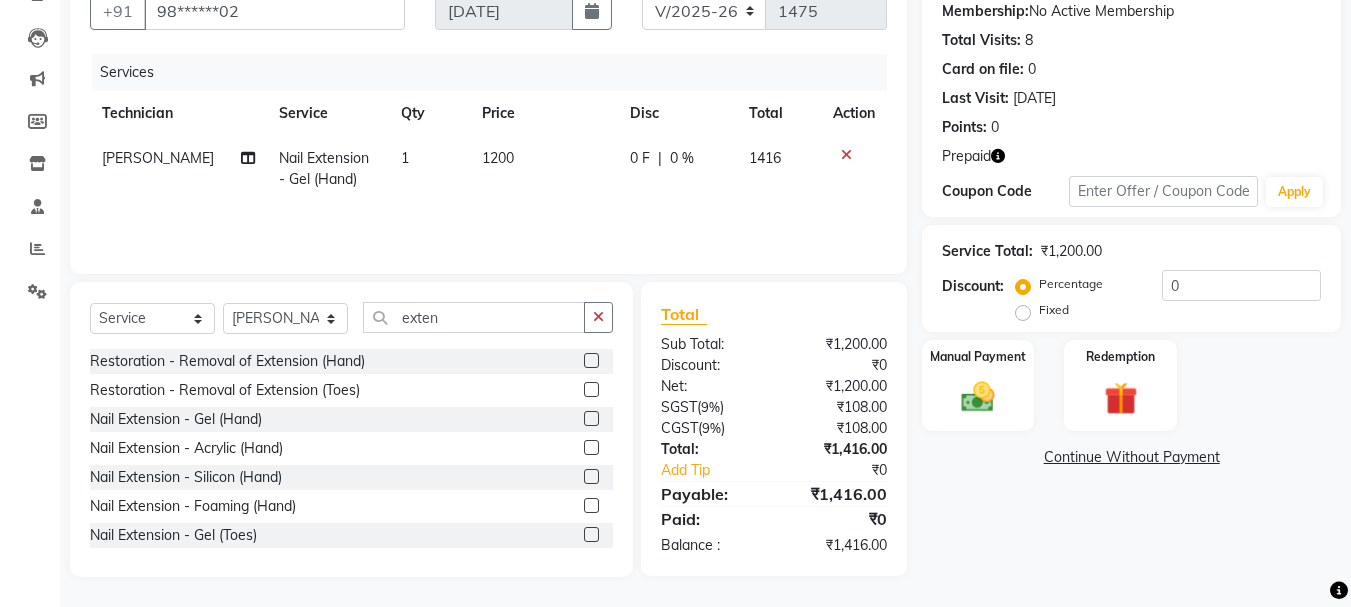 click on "1200" 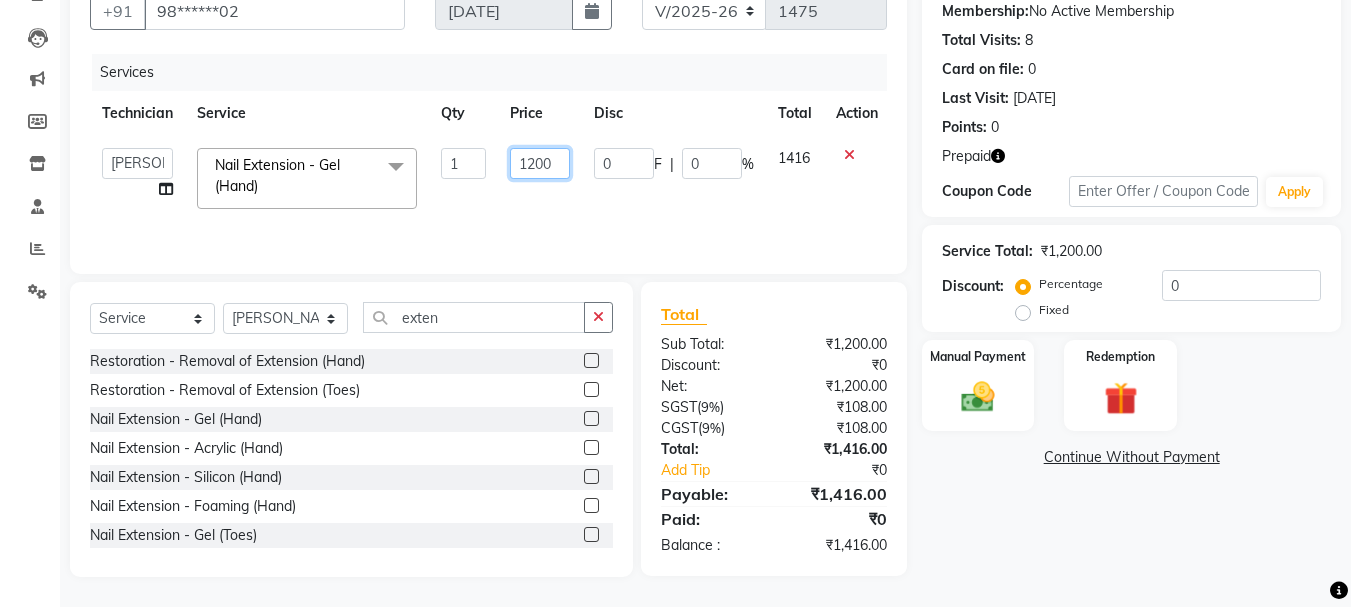 click on "1200" 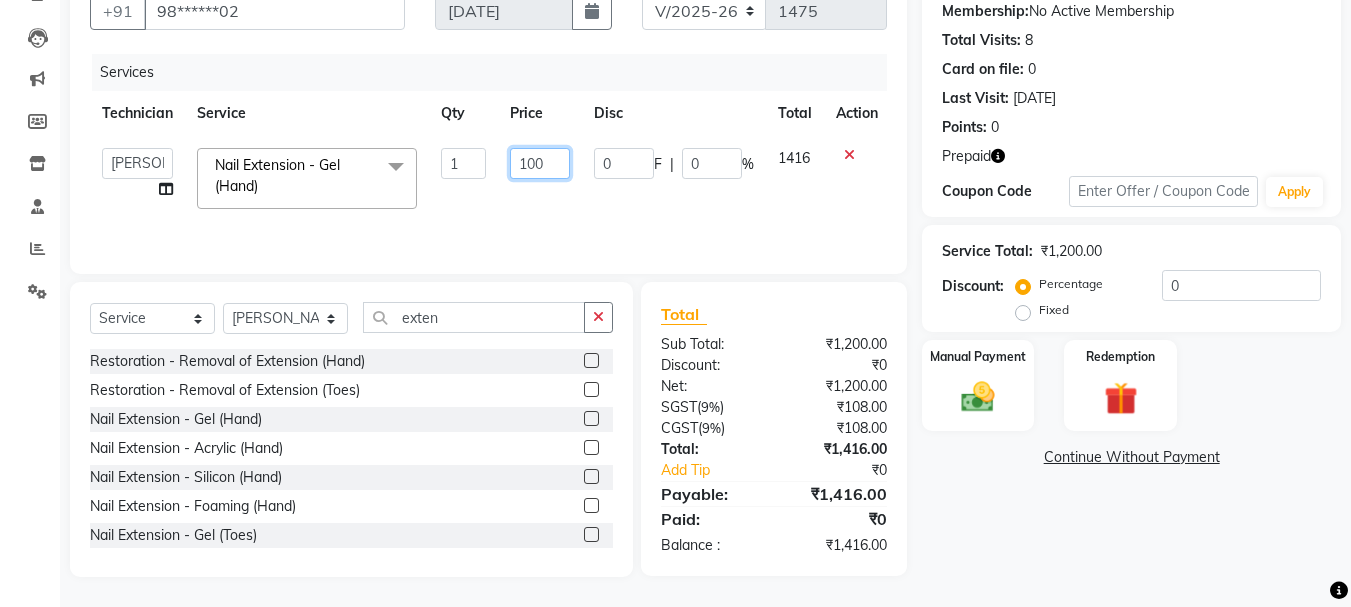 type on "1900" 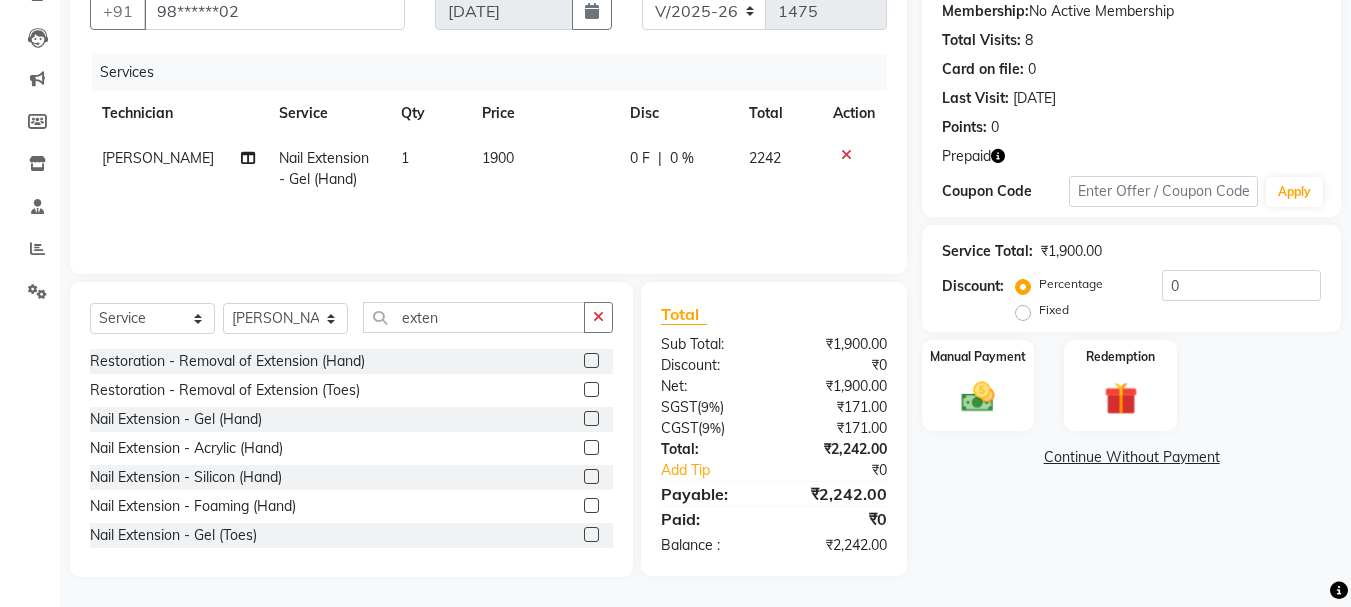 click on "Services Technician Service Qty Price Disc Total Action [PERSON_NAME] Nail Extension - Gel (Hand) 1 1900 0 F | 0 % 2242" 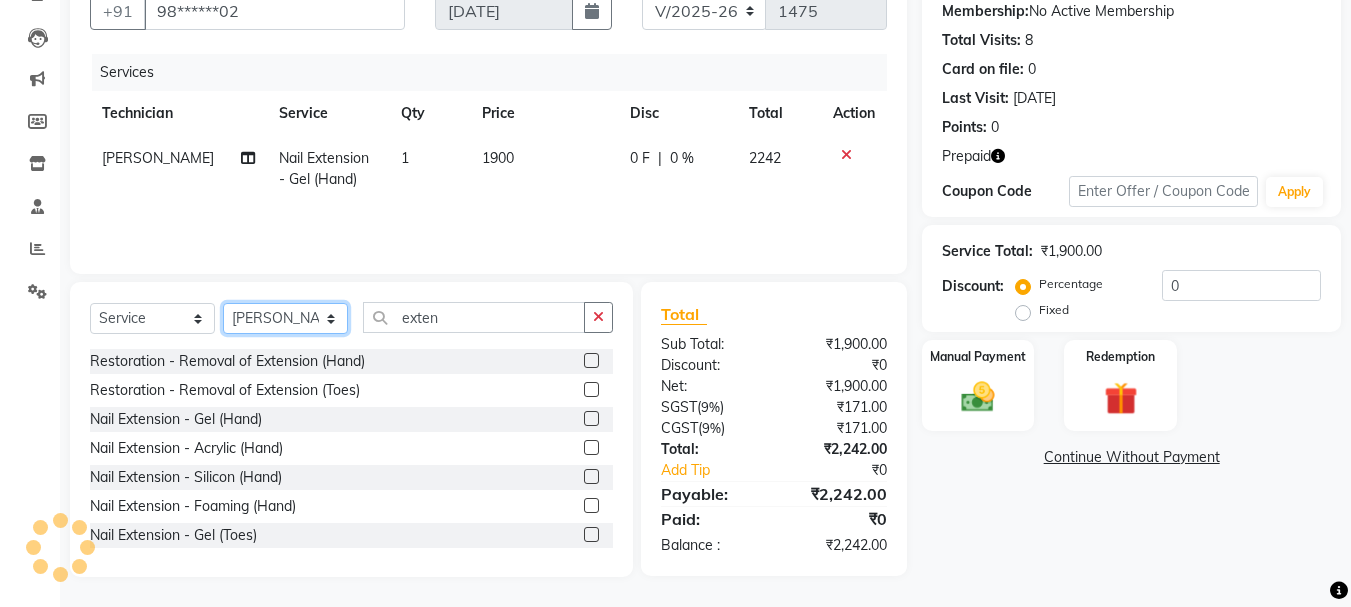 click on "Select Technician Admin [PERSON_NAME] [PERSON_NAME] Arjun Mamta Manager [PERSON_NAME] Nisha [PERSON_NAME] [PERSON_NAME]" 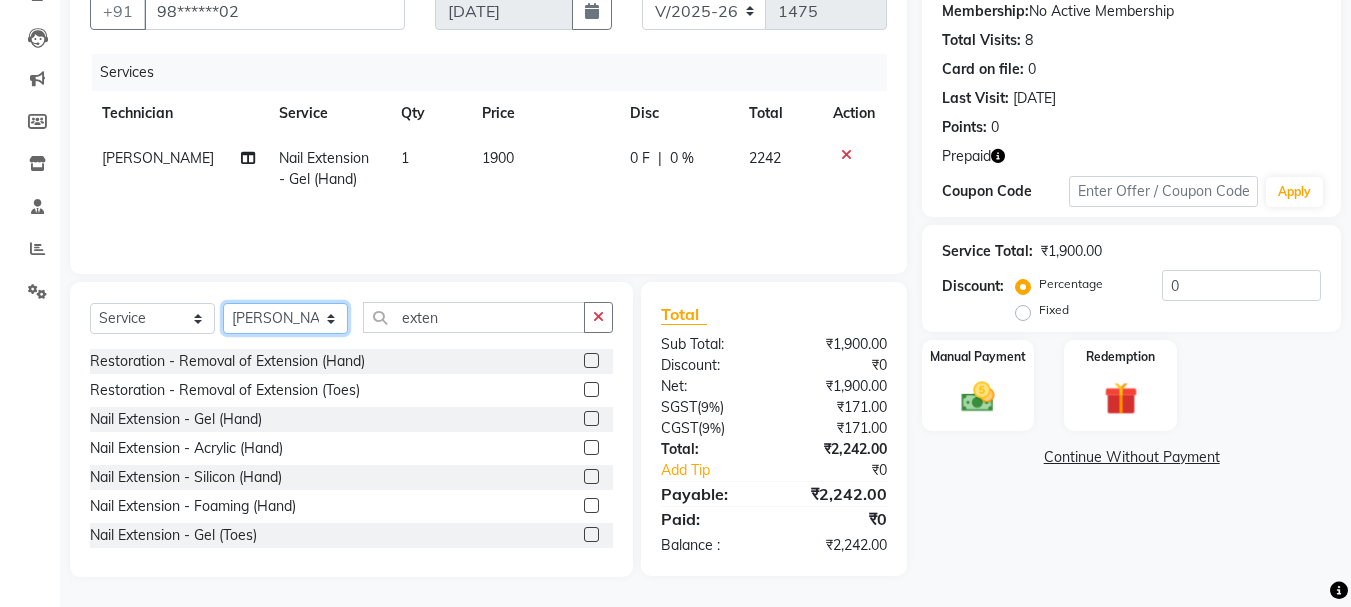 select on "78821" 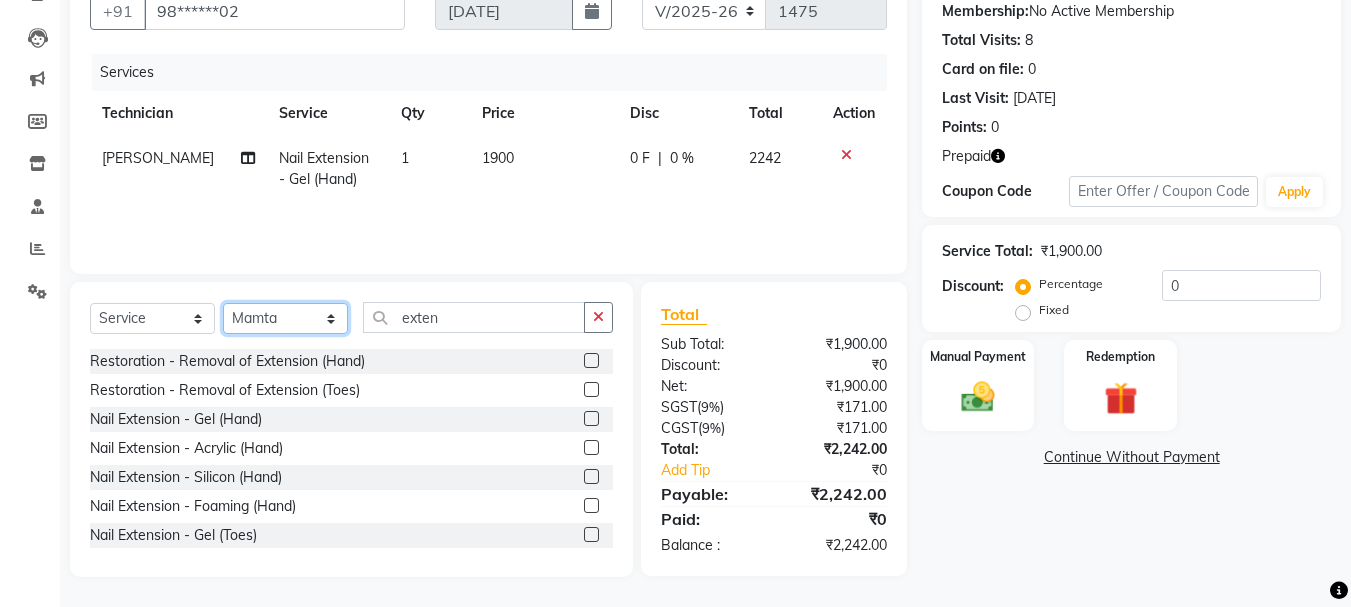 click on "Select Technician Admin [PERSON_NAME] [PERSON_NAME] Arjun Mamta Manager [PERSON_NAME] Nisha [PERSON_NAME] [PERSON_NAME]" 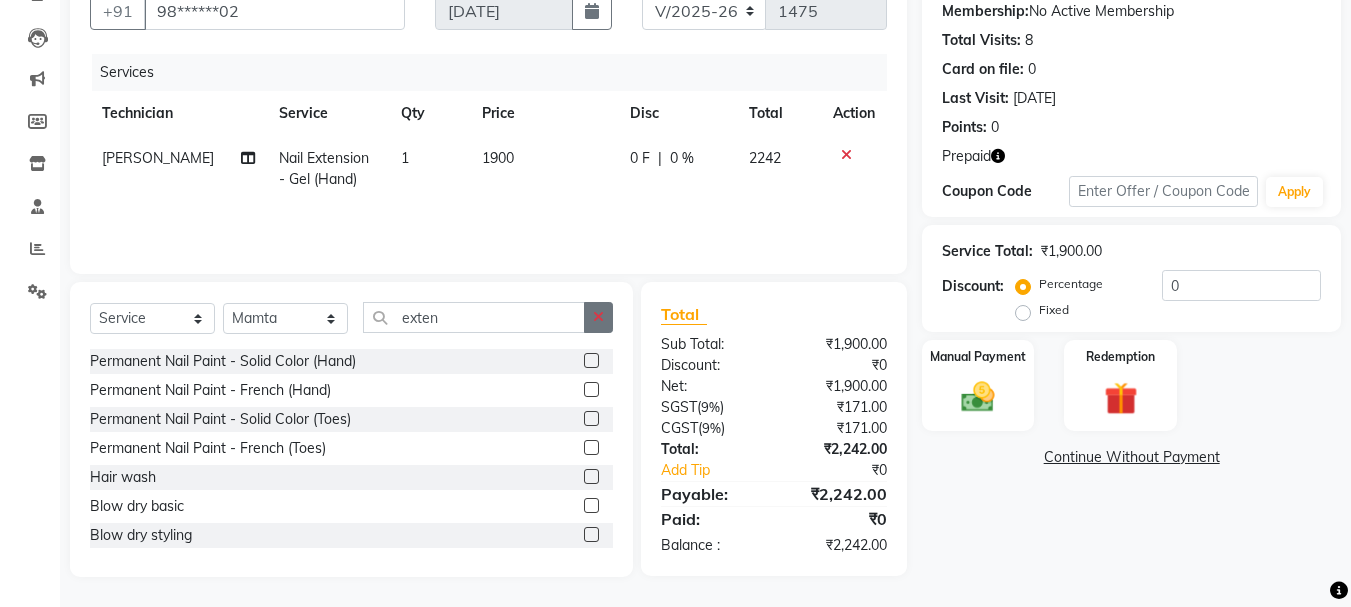 click 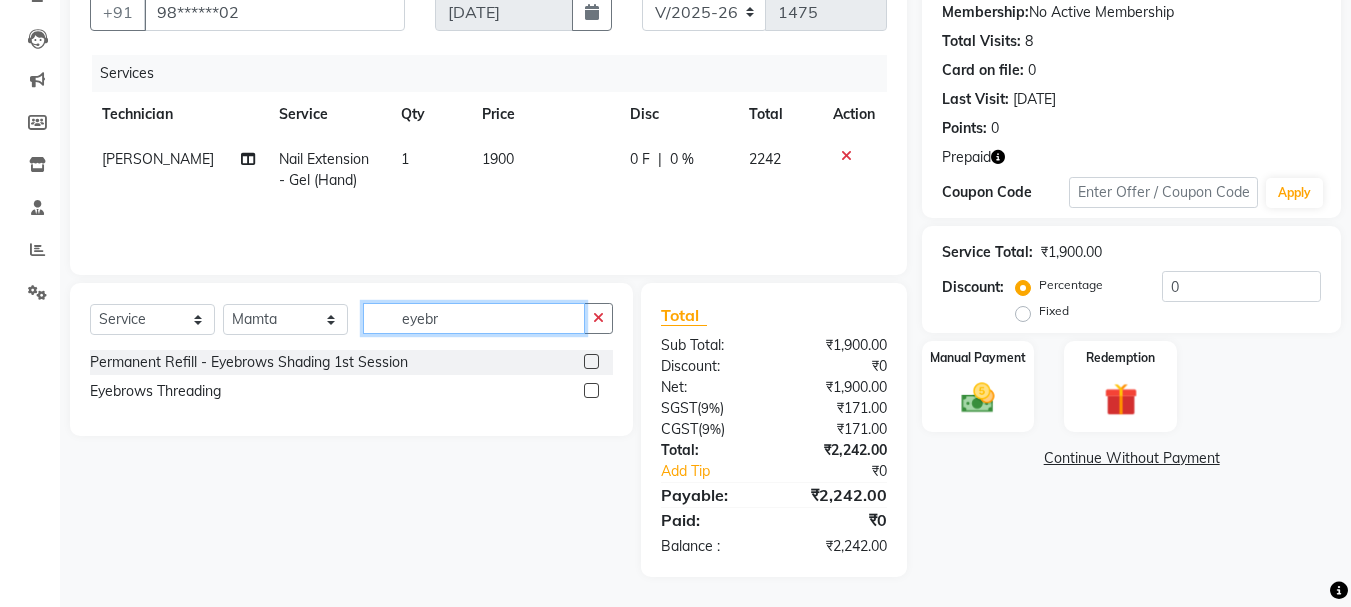 scroll, scrollTop: 193, scrollLeft: 0, axis: vertical 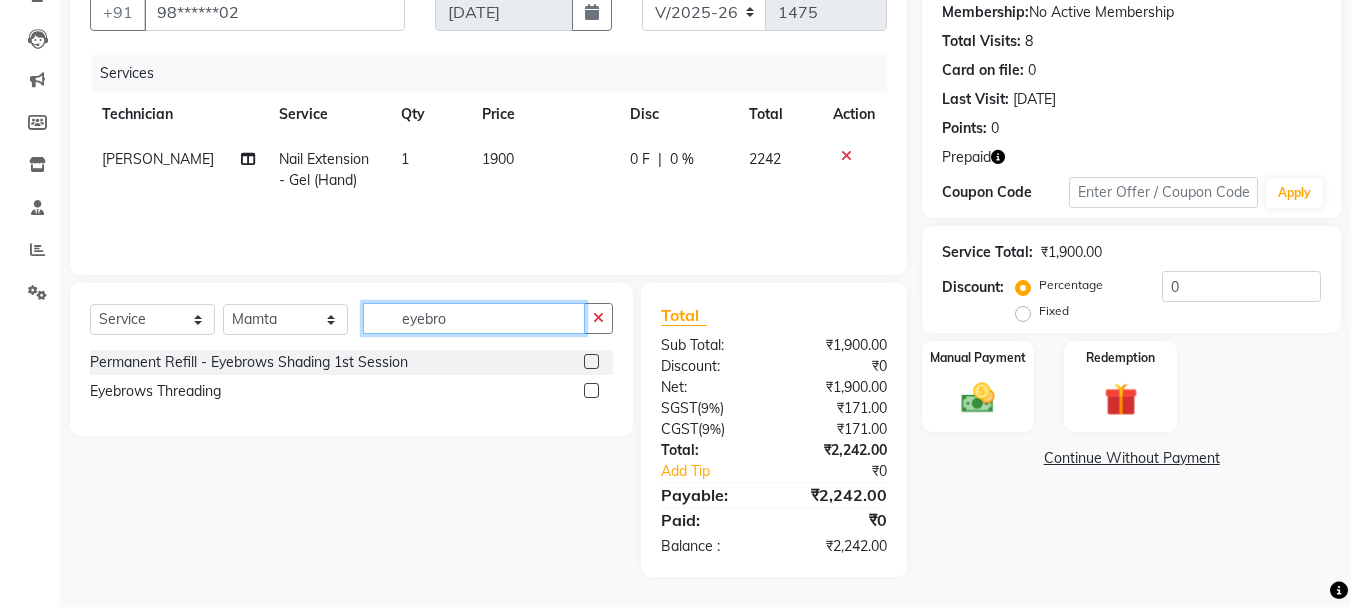 type on "eyebro" 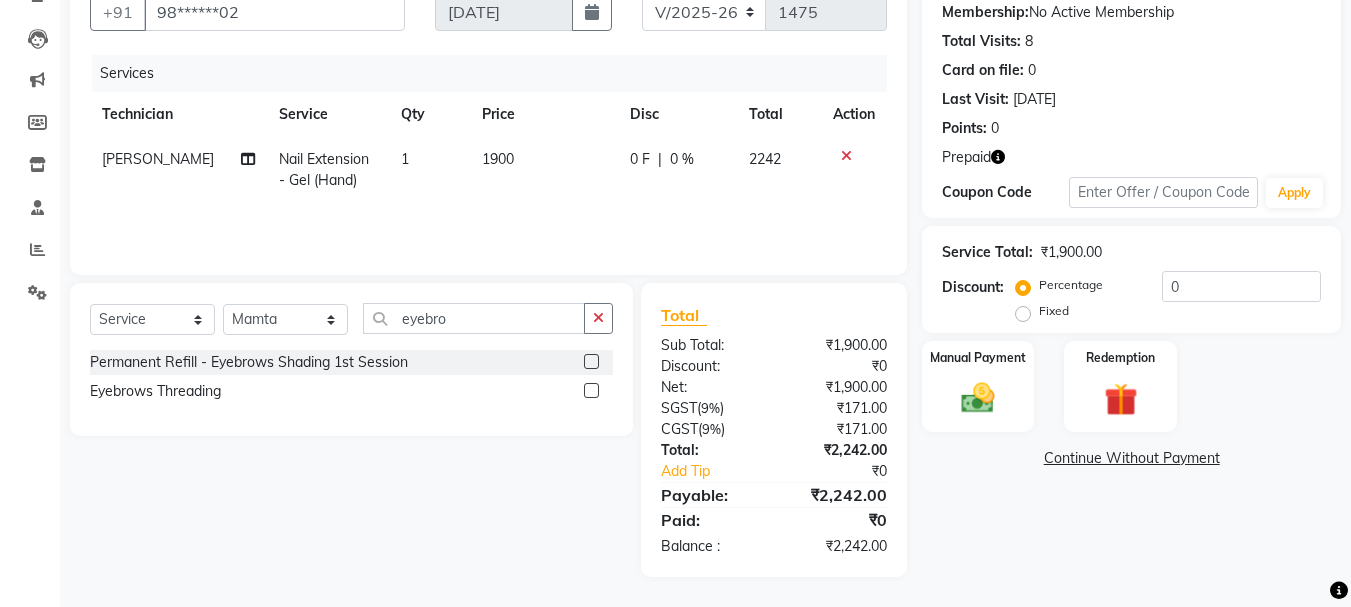 click 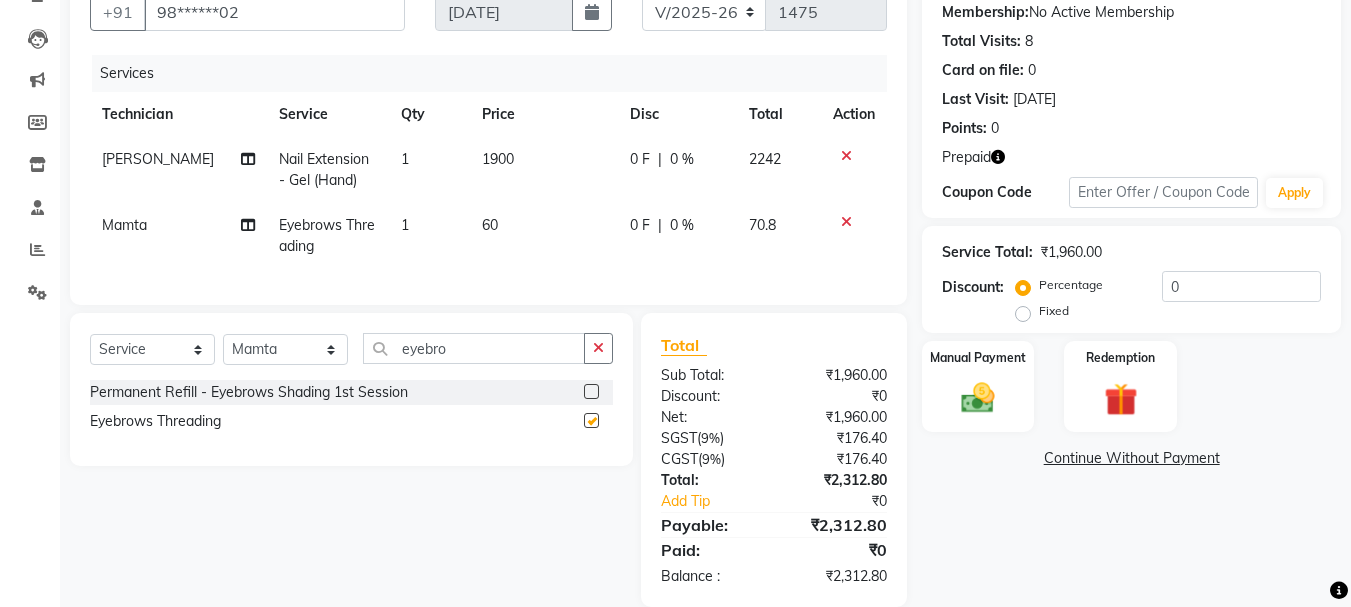 checkbox on "false" 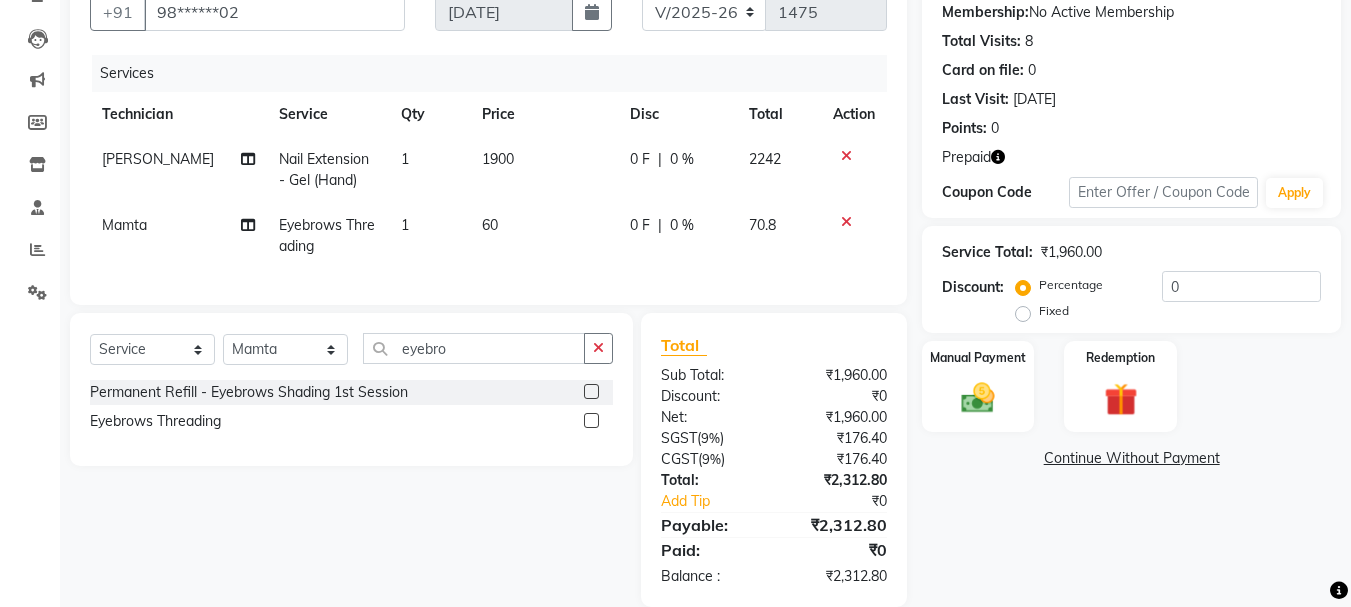 scroll, scrollTop: 238, scrollLeft: 0, axis: vertical 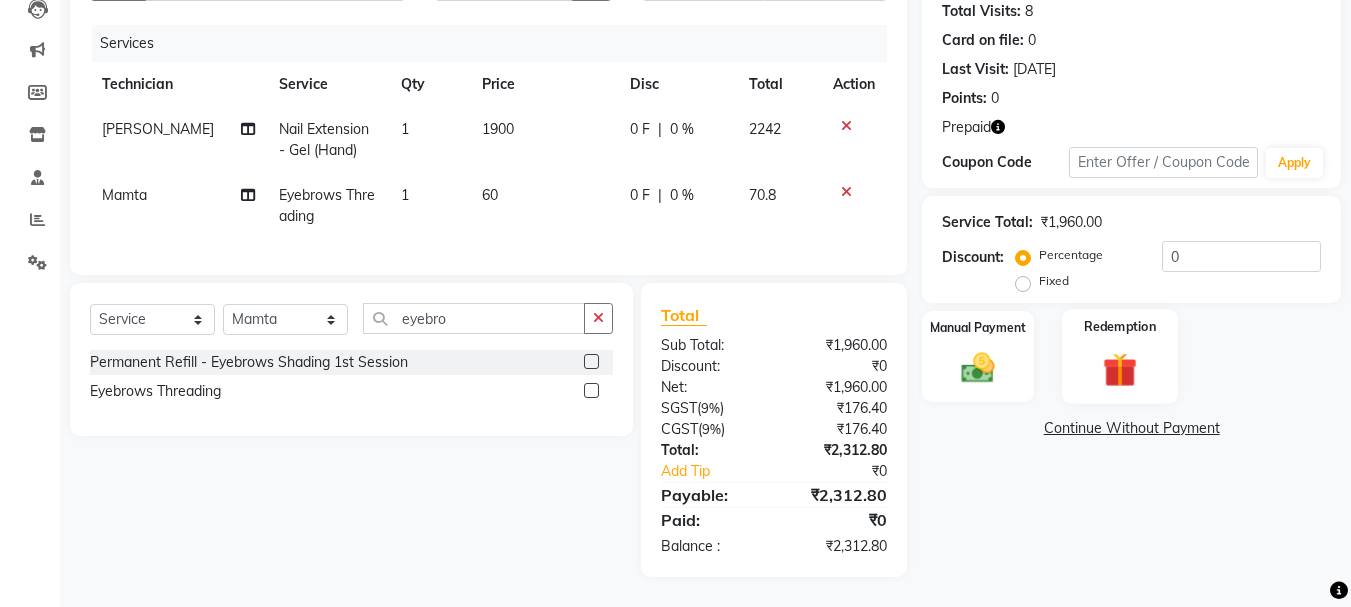 click 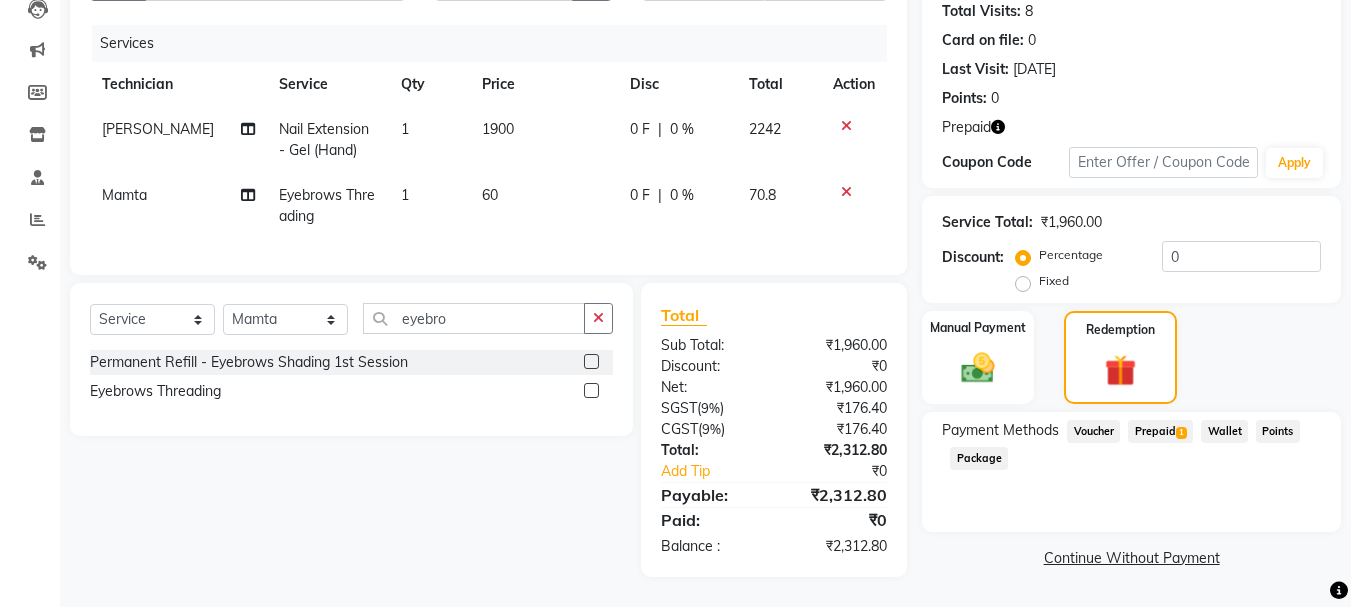 click on "Prepaid  1" 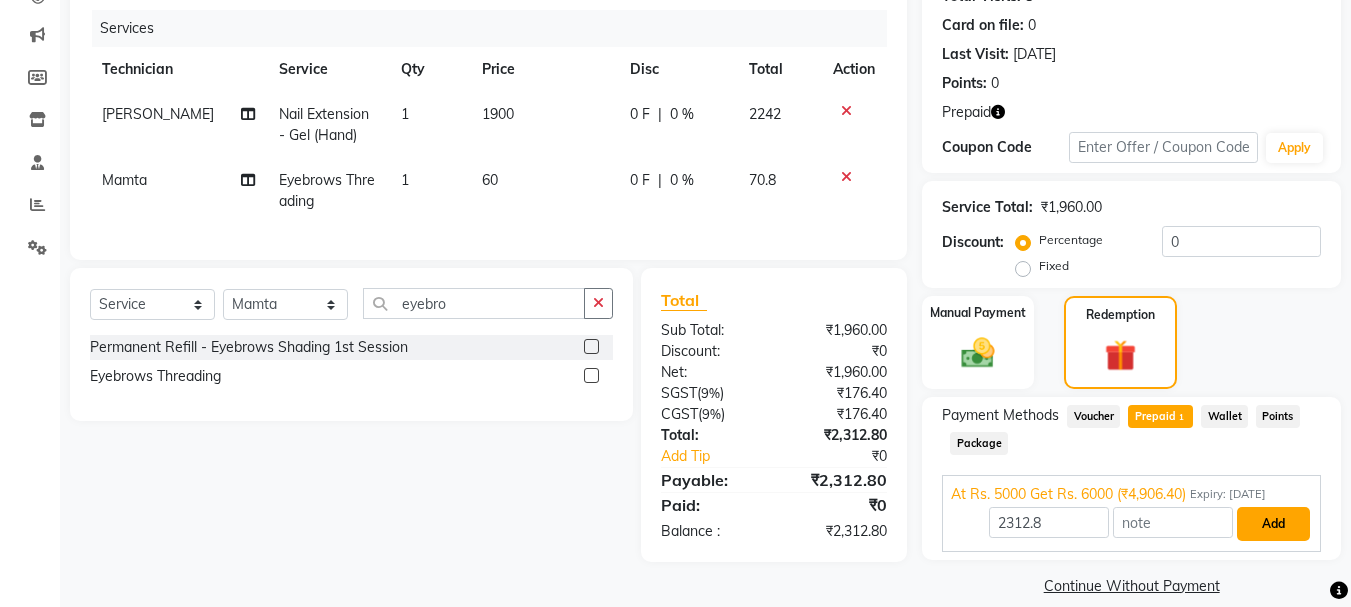 click on "Add" at bounding box center (1273, 524) 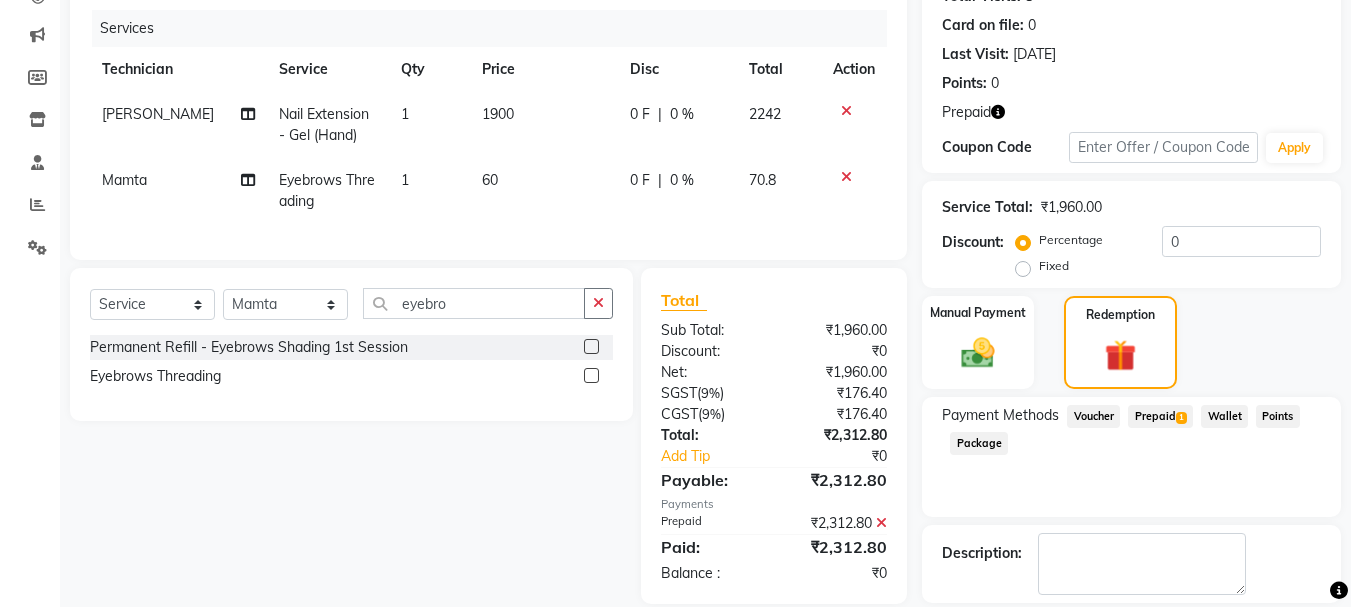 scroll, scrollTop: 332, scrollLeft: 0, axis: vertical 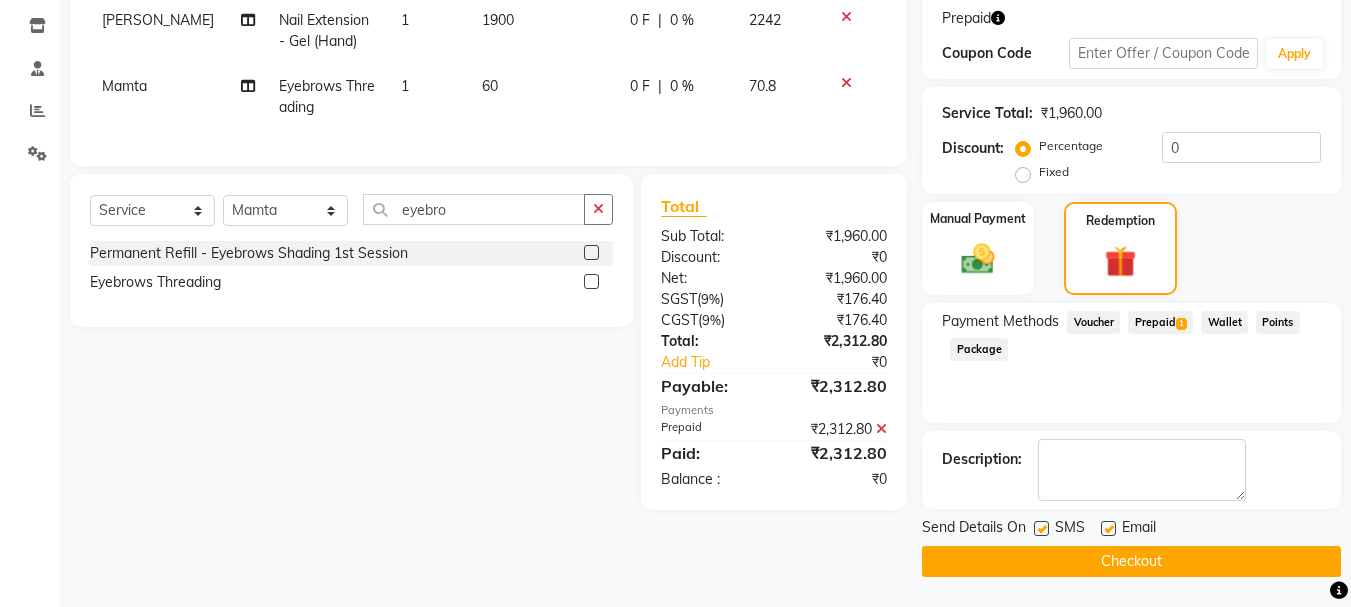 click on "Checkout" 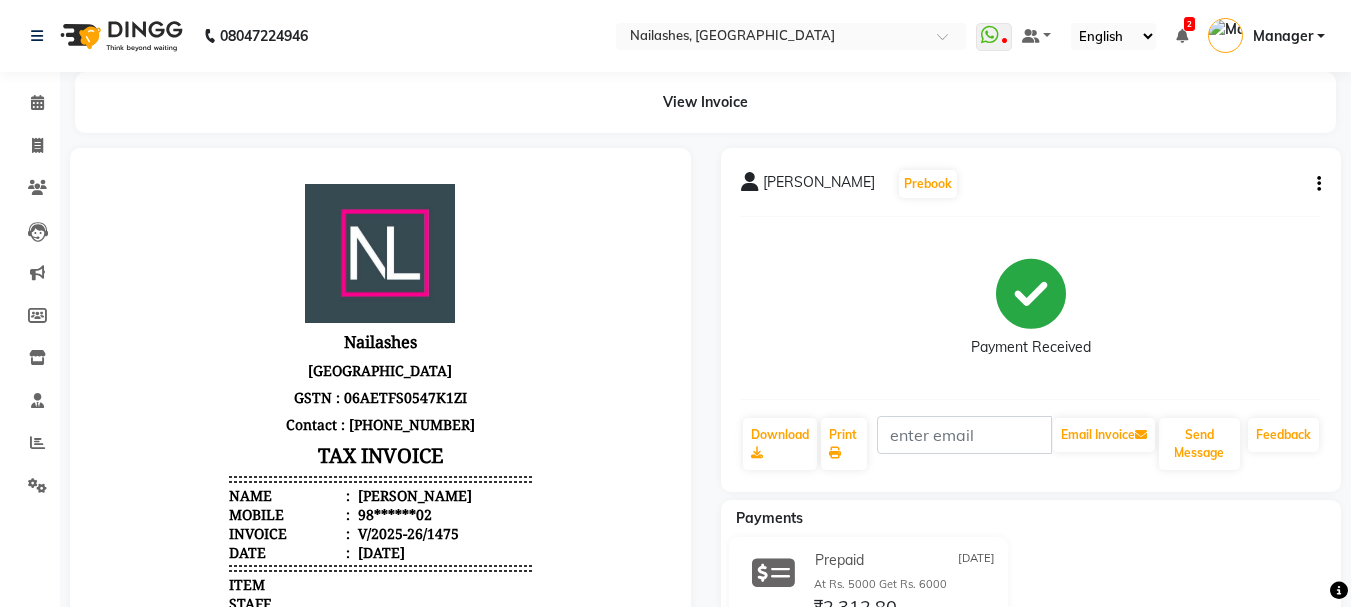 scroll, scrollTop: 482, scrollLeft: 0, axis: vertical 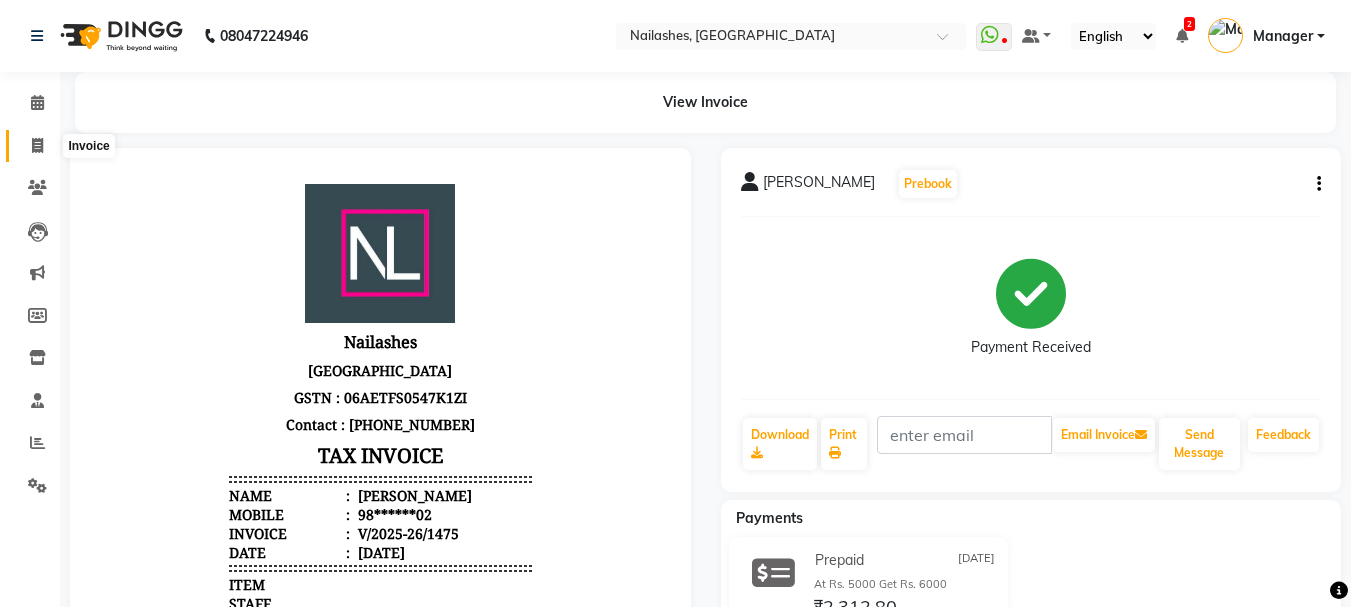 click 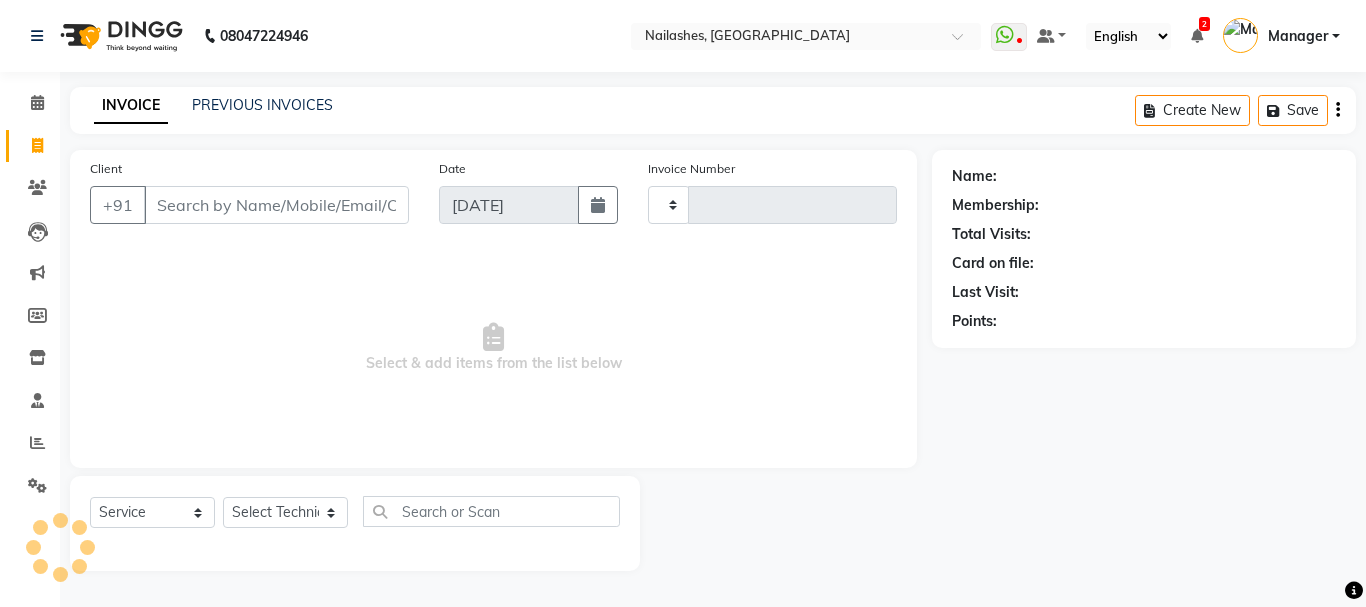 type on "1476" 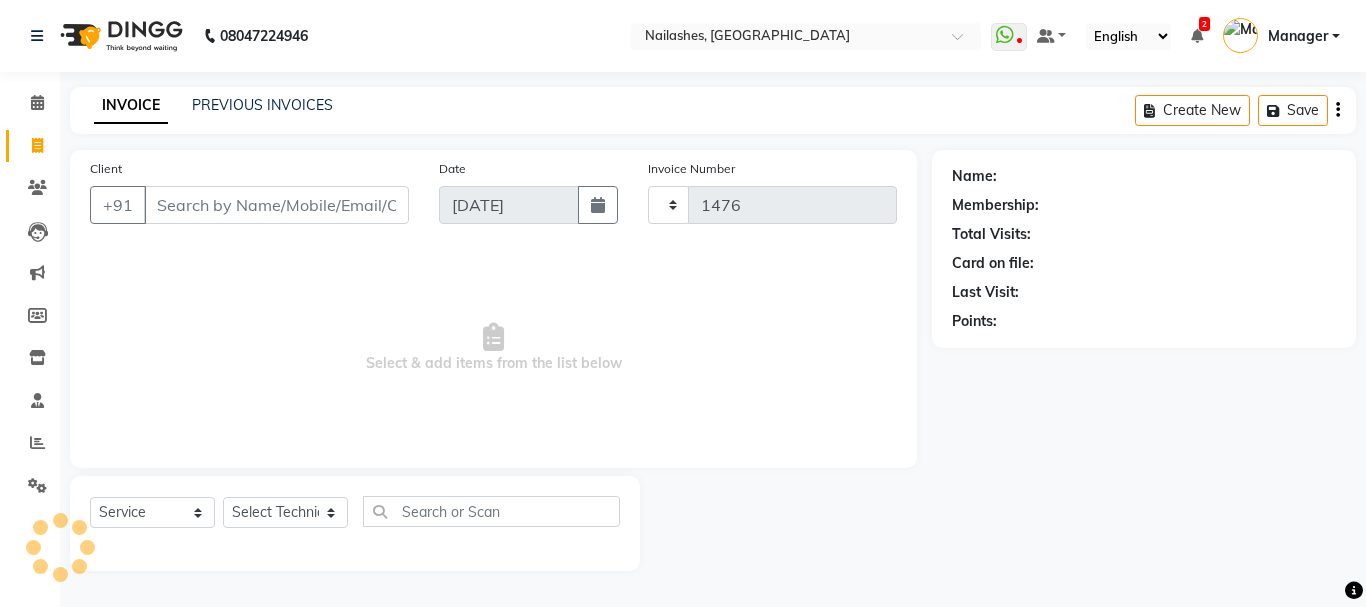 select on "3926" 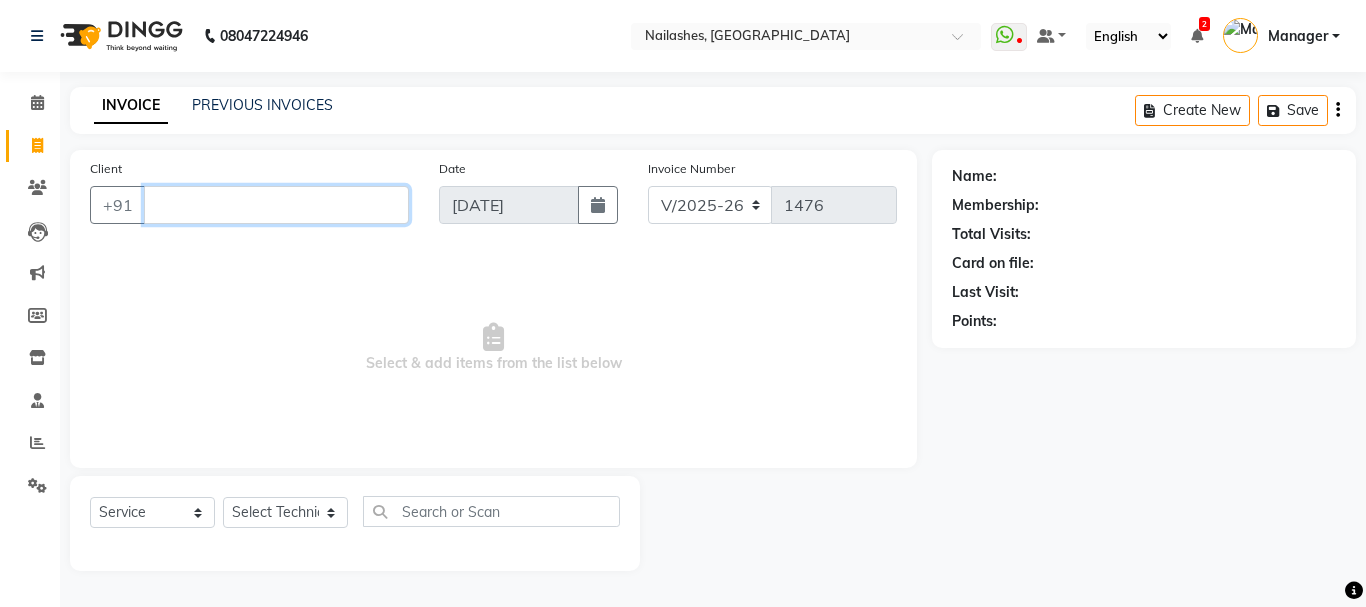type 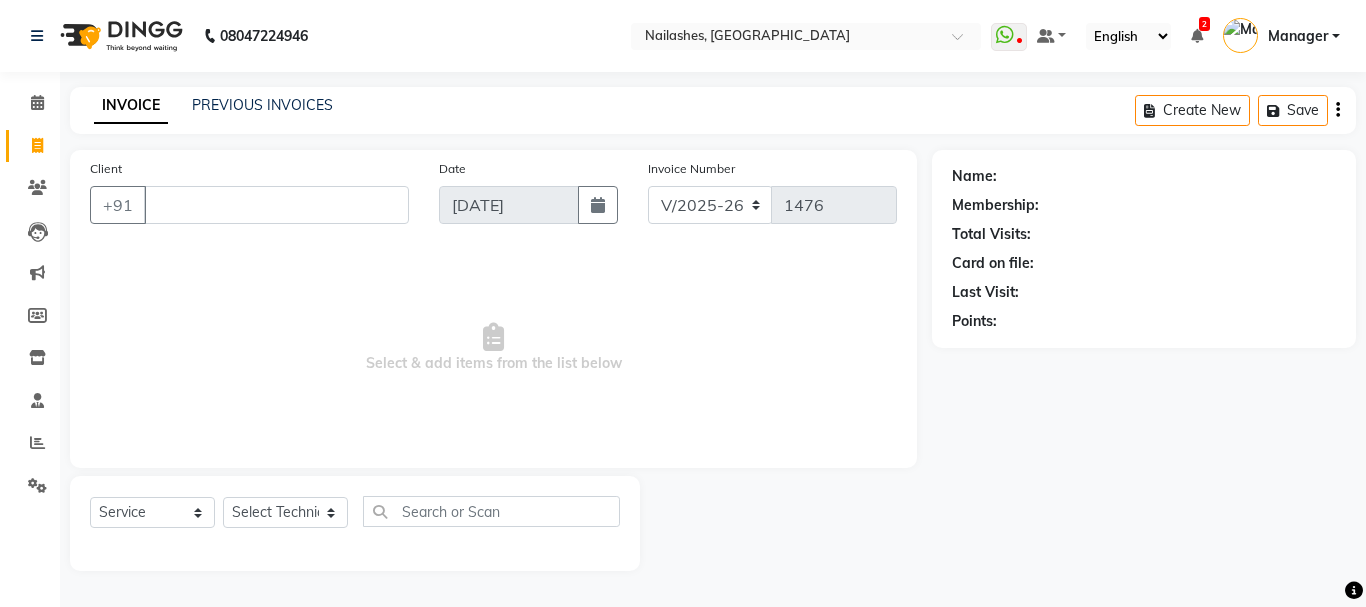 click on "PREVIOUS INVOICES" 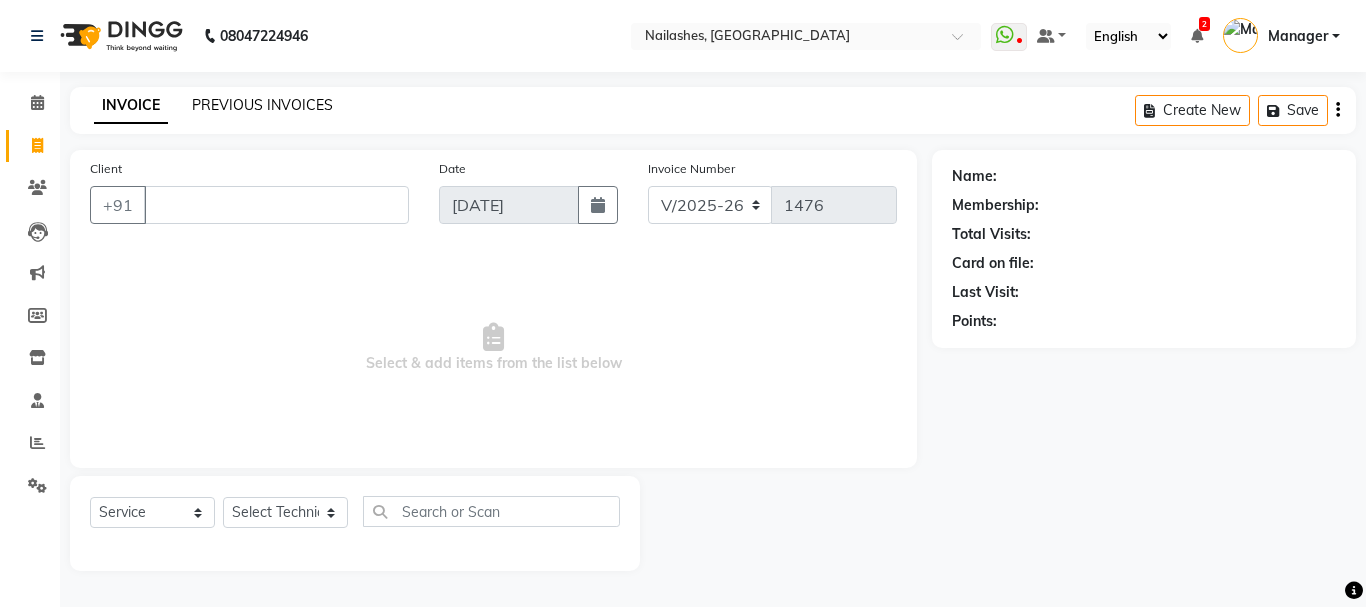 click on "PREVIOUS INVOICES" 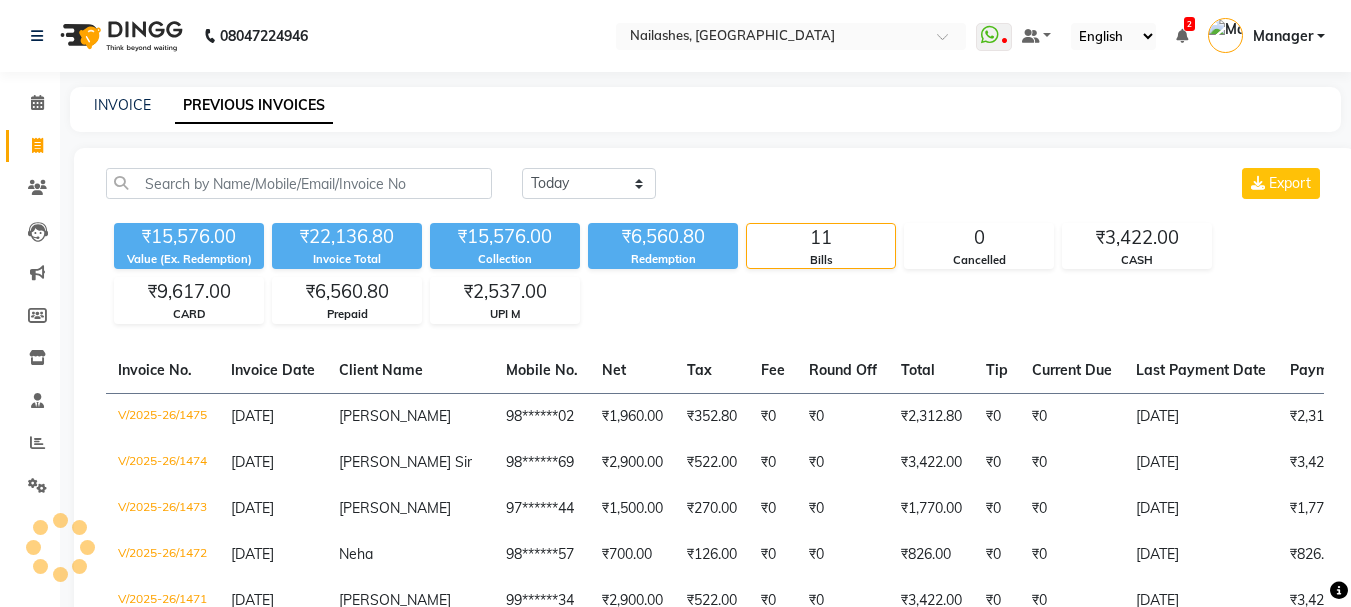 scroll, scrollTop: 437, scrollLeft: 0, axis: vertical 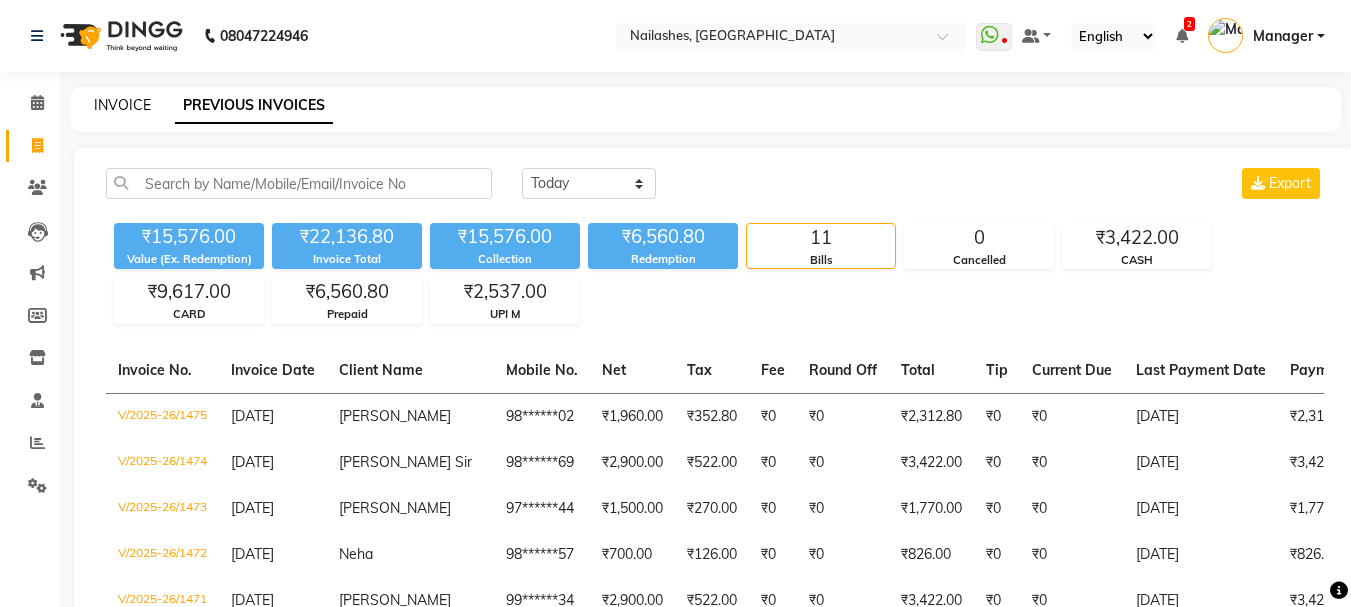 click on "INVOICE" 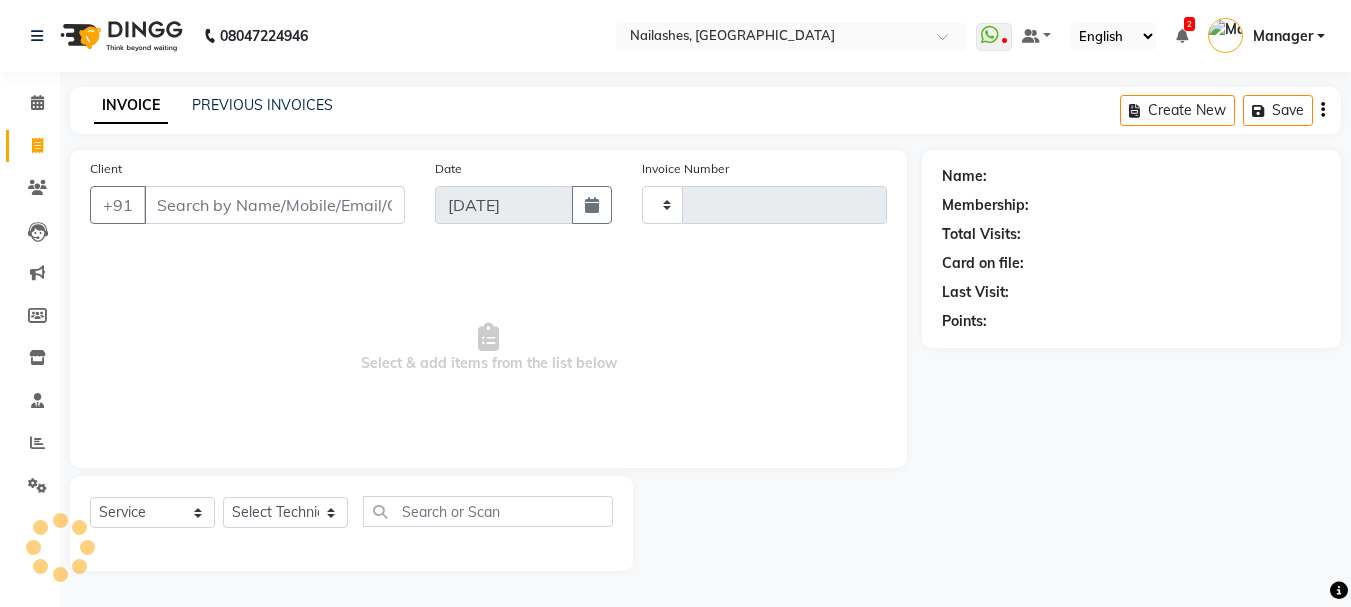 type on "1476" 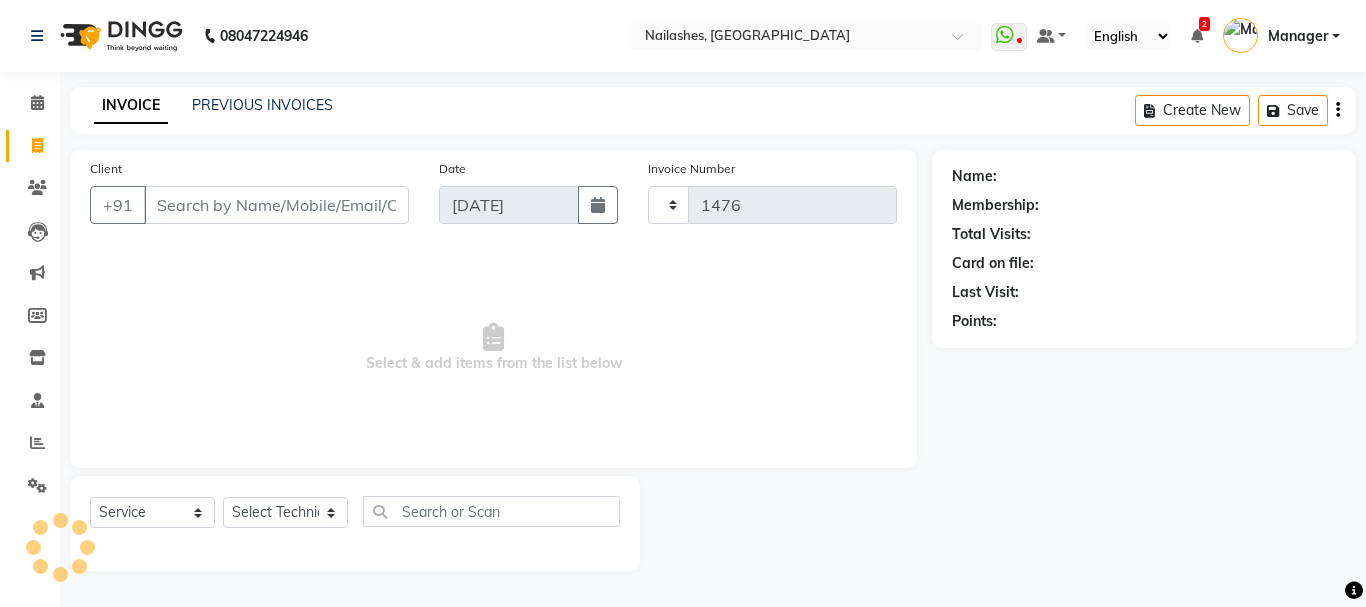 select on "3926" 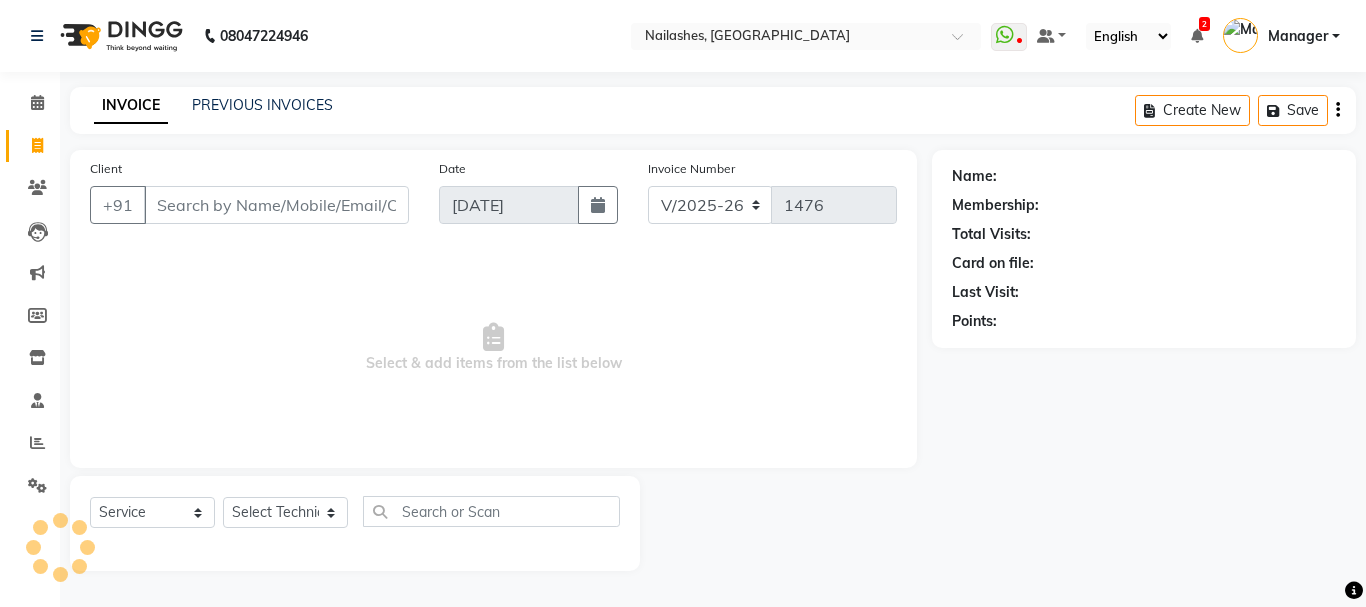 click on "Client" at bounding box center (276, 205) 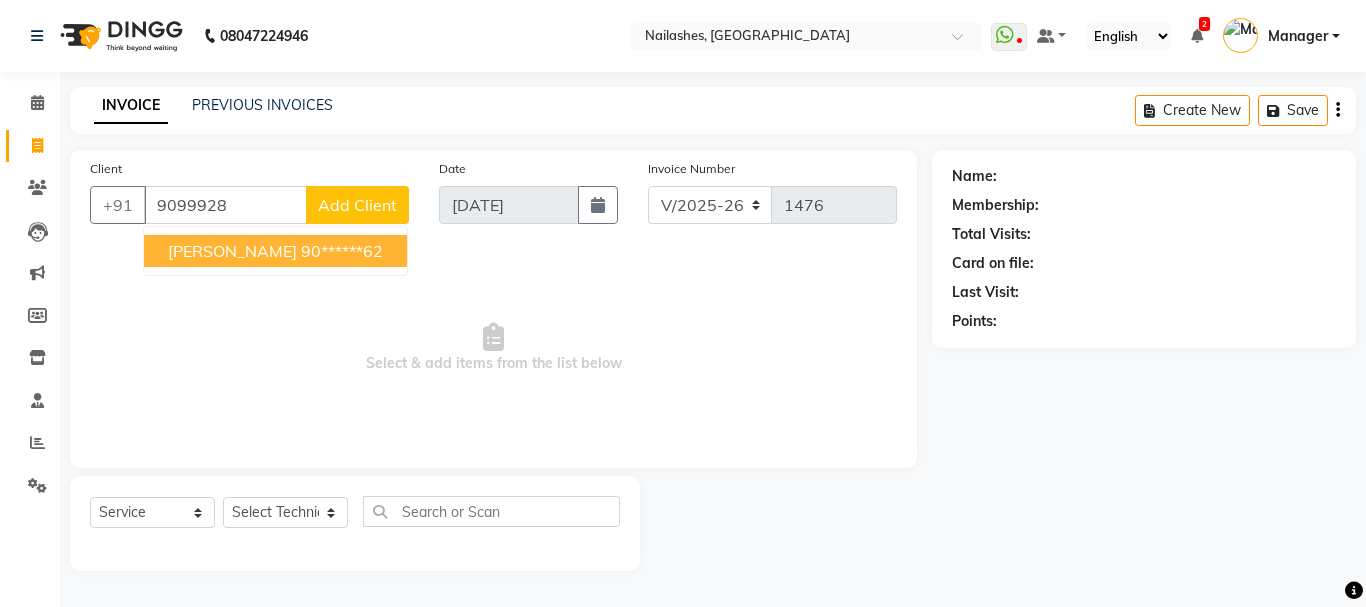 click on "90******62" at bounding box center [342, 251] 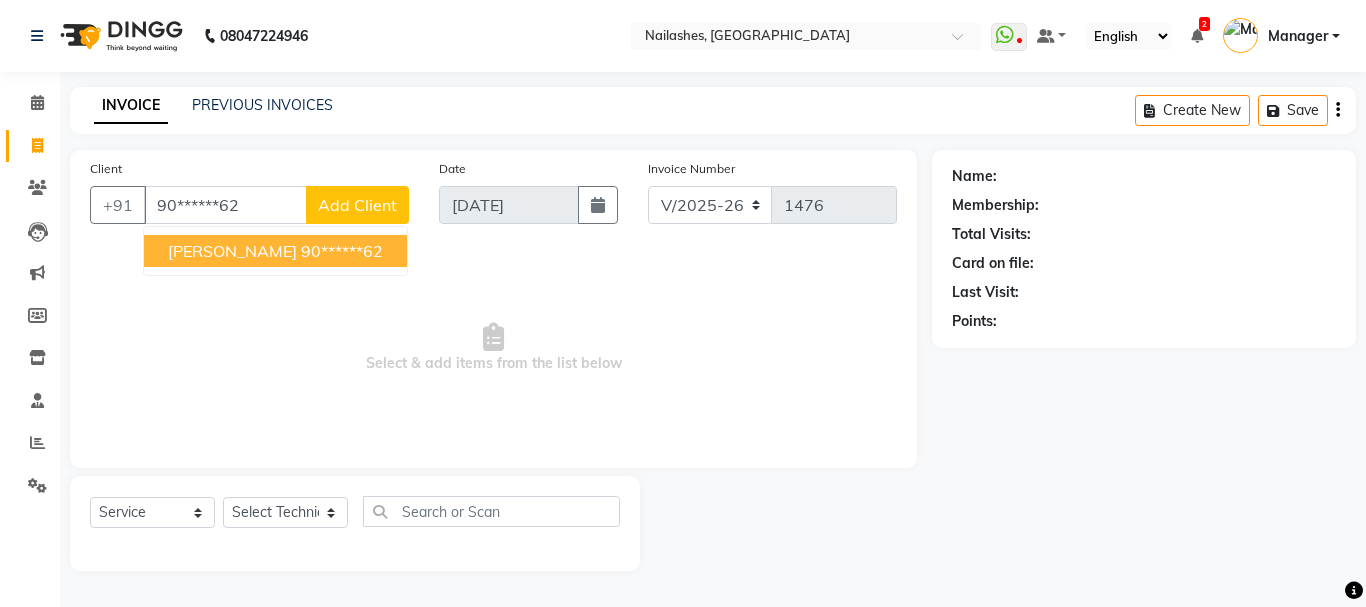 type on "90******62" 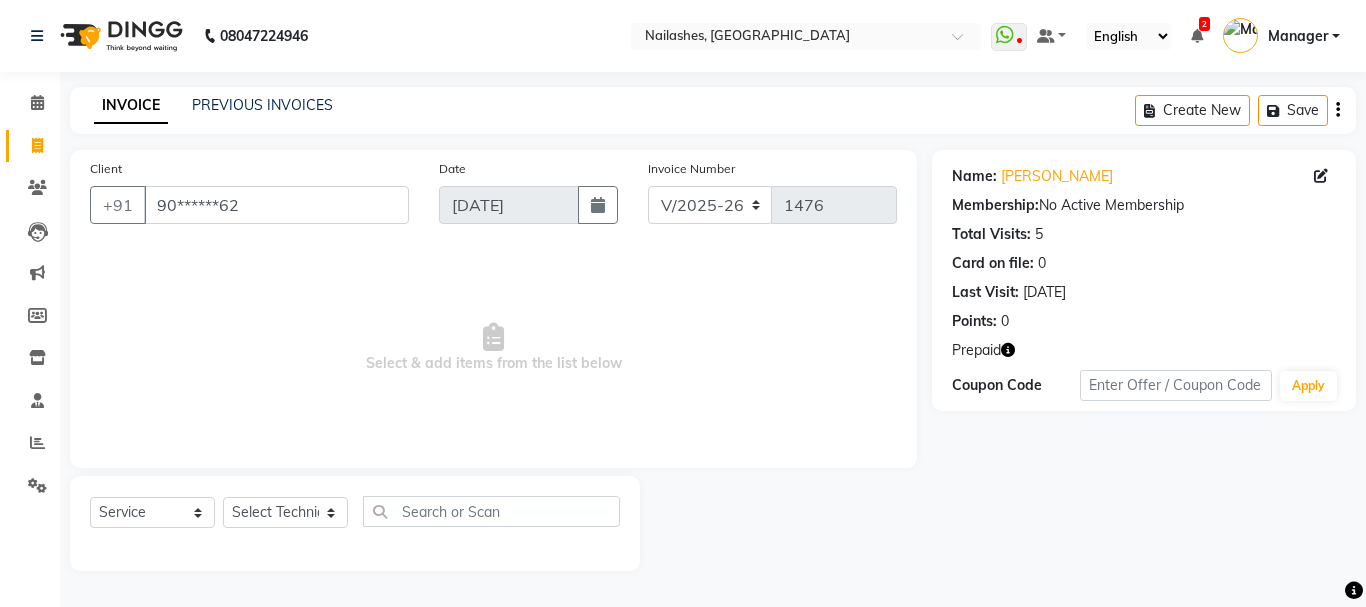 click 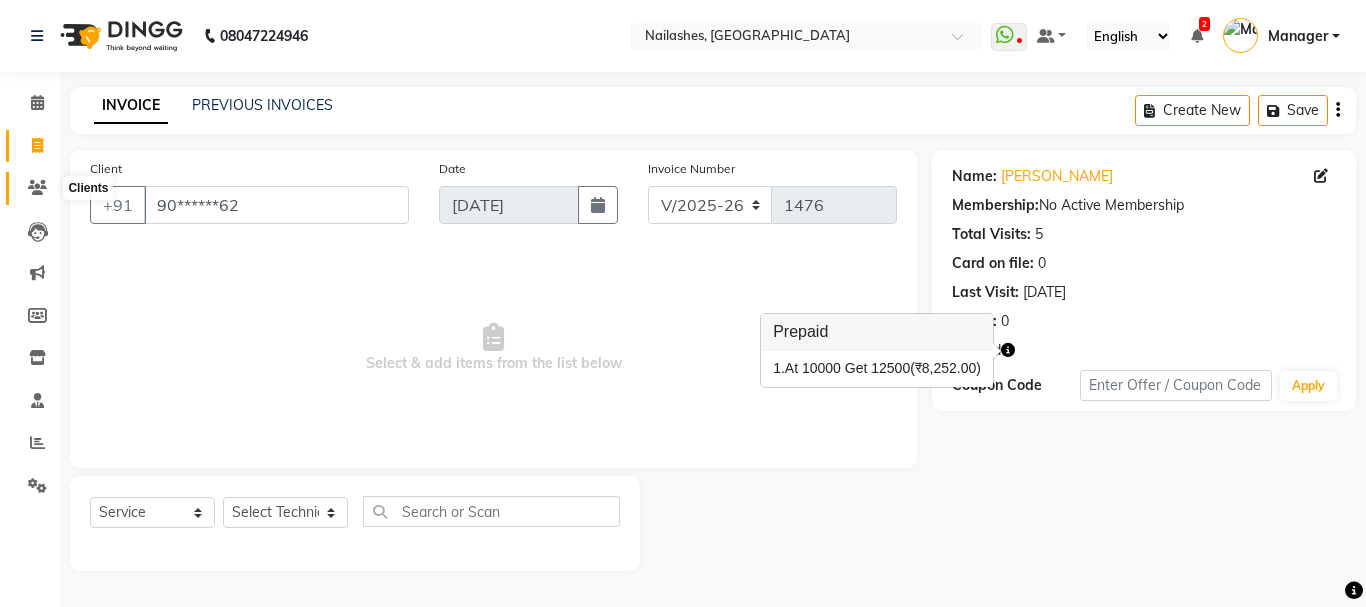 click 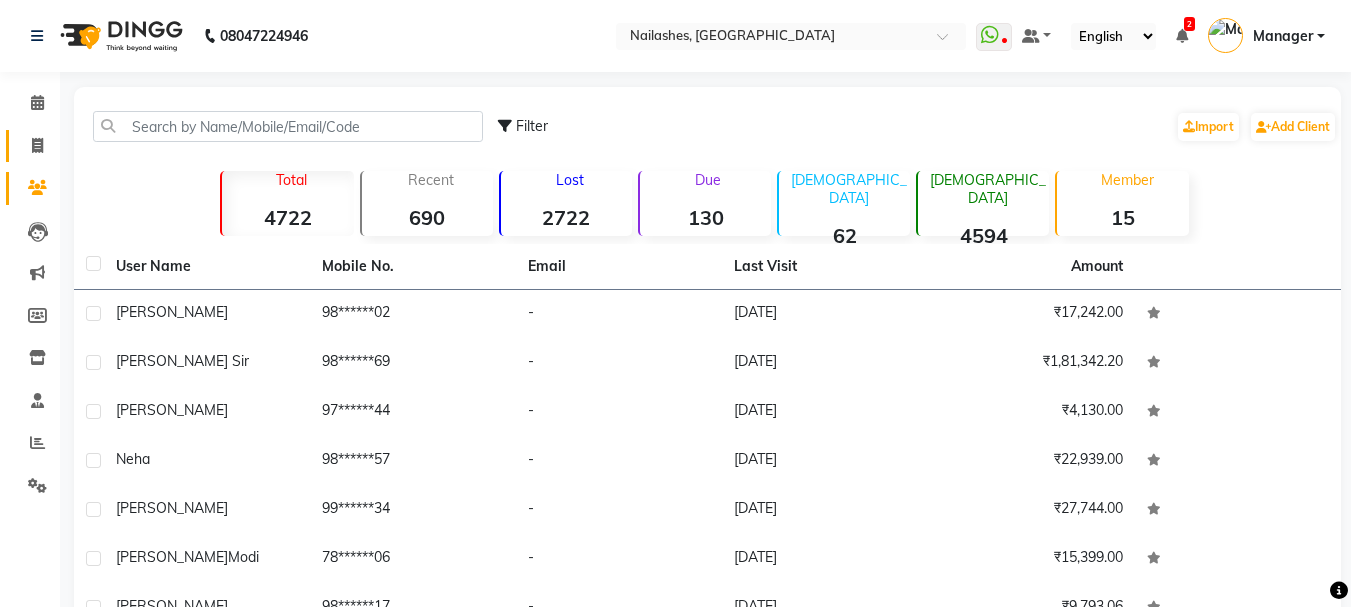 click on "Invoice" 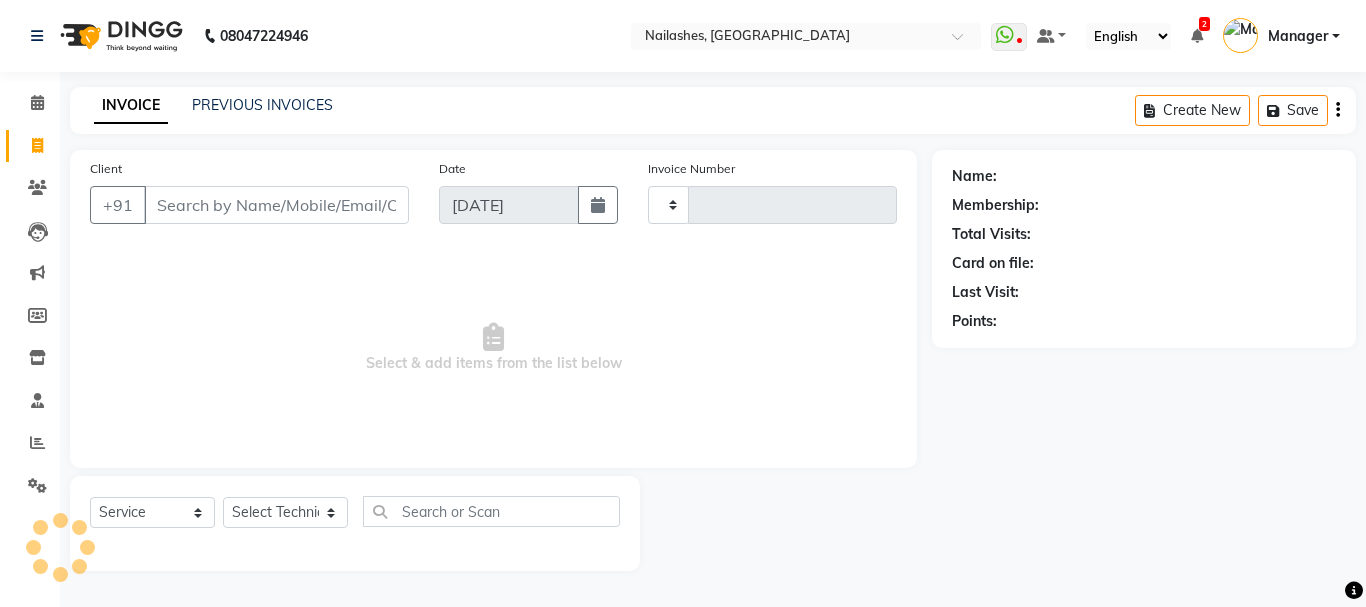 type on "1476" 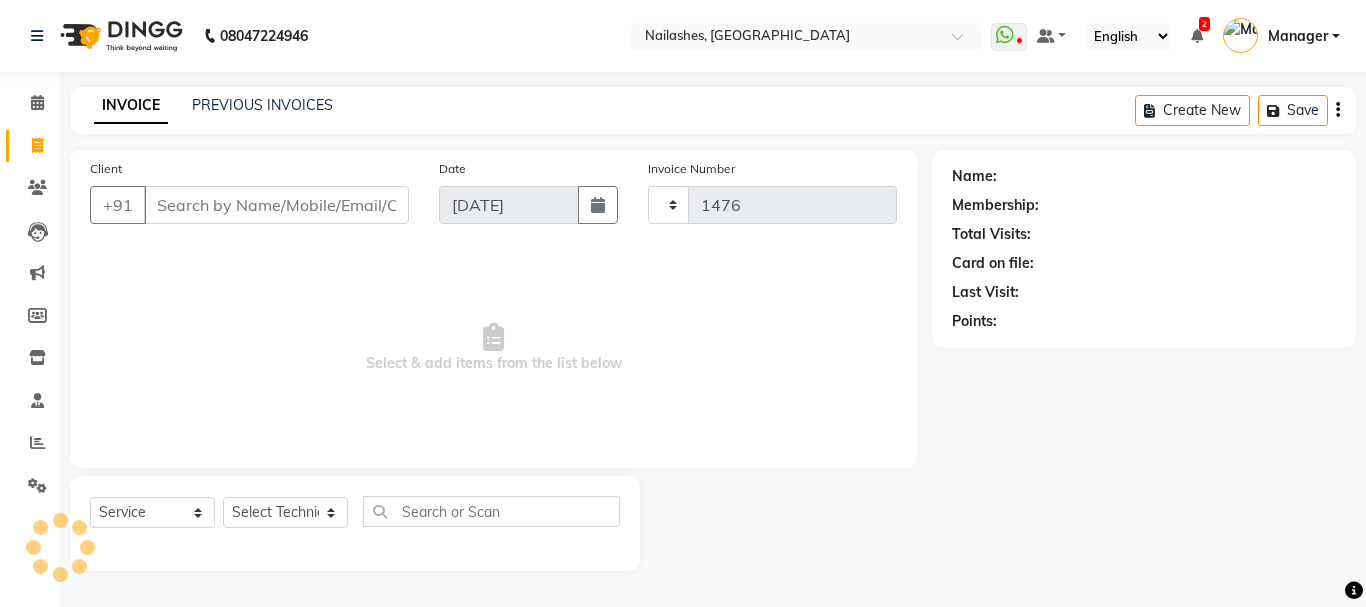 select on "3926" 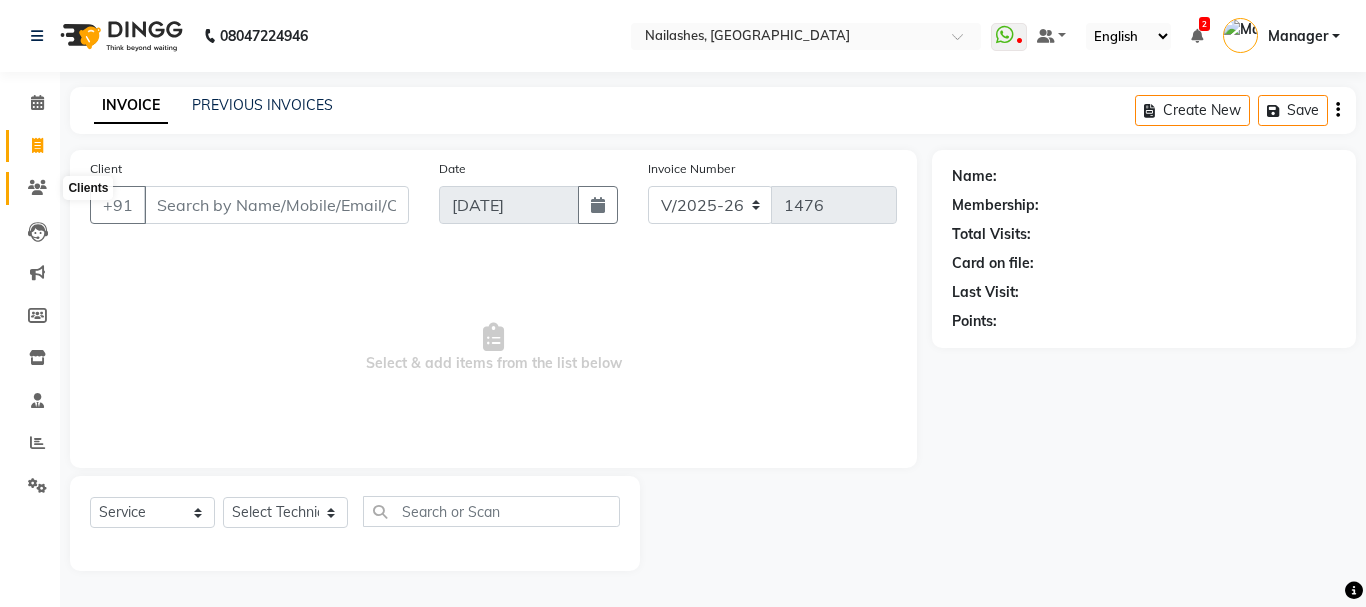 click 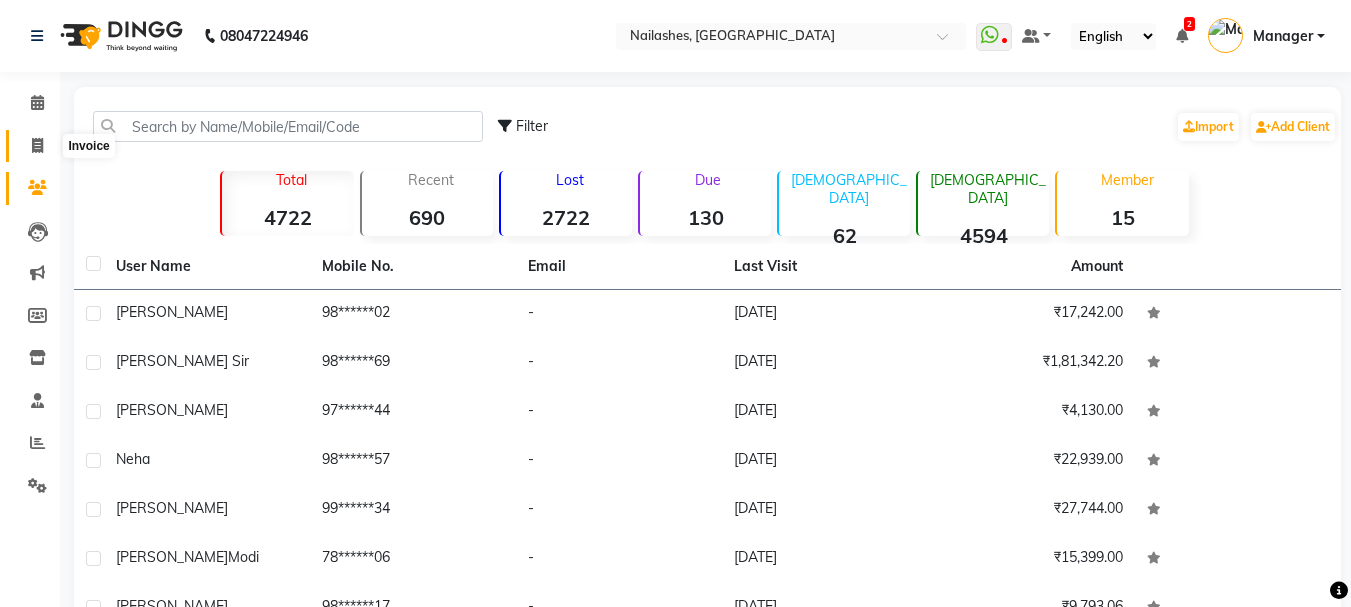 click 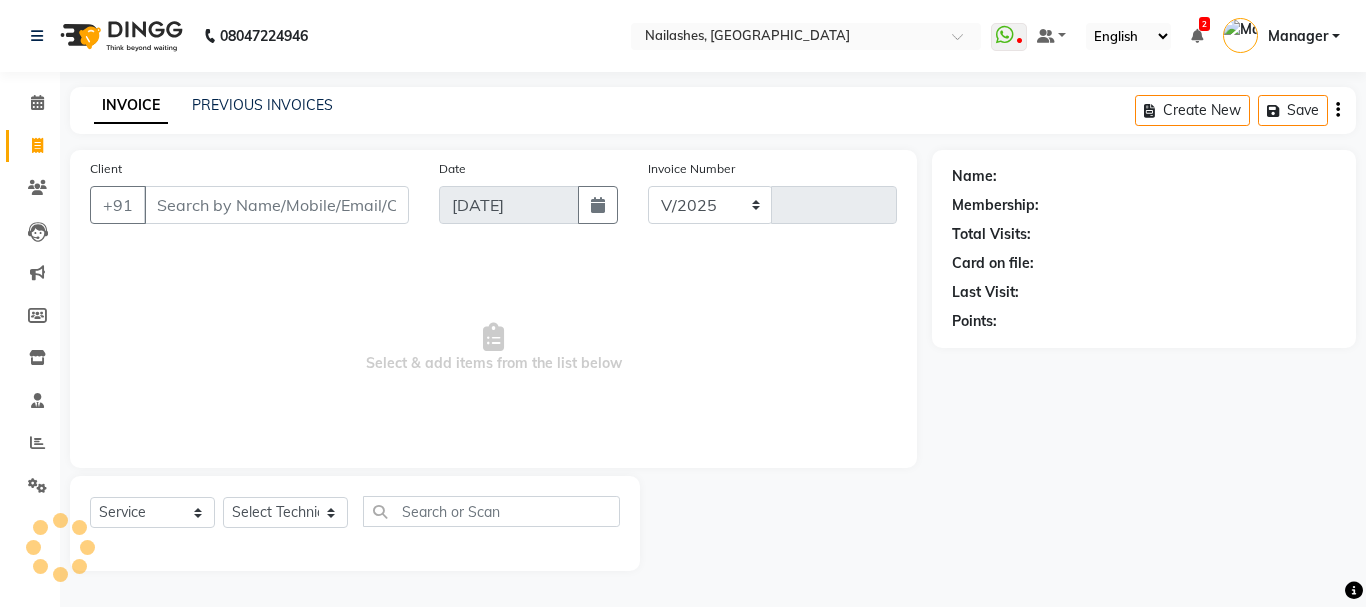 select on "3926" 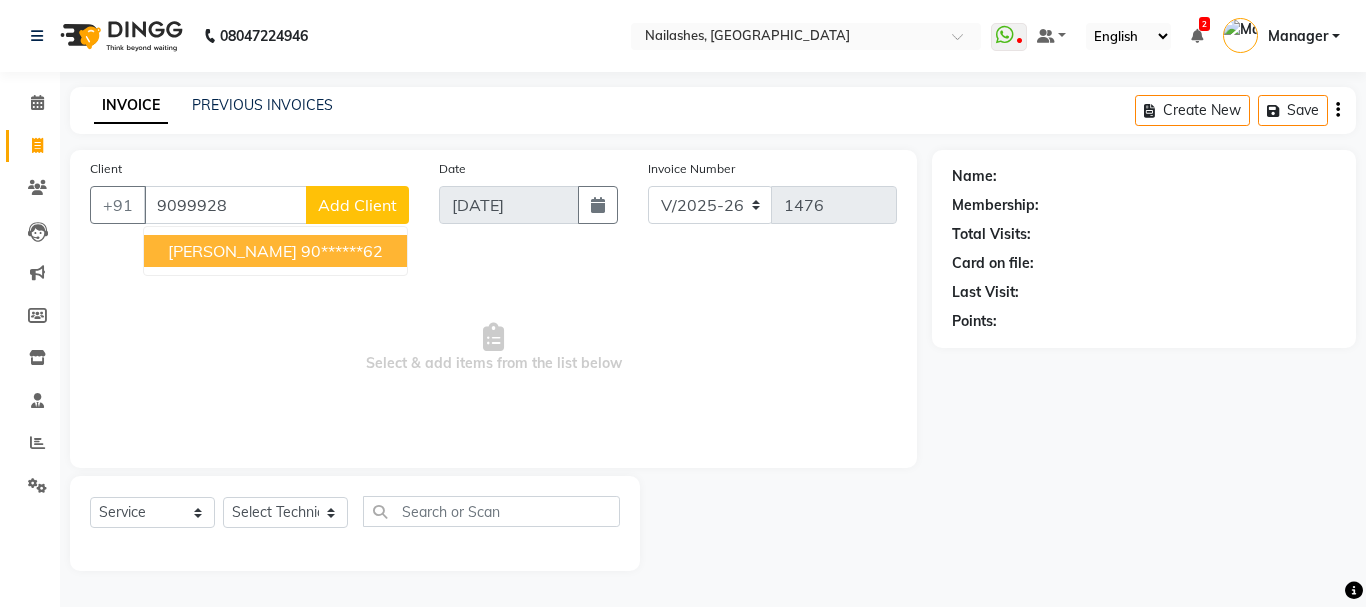 click on "90******62" at bounding box center (342, 251) 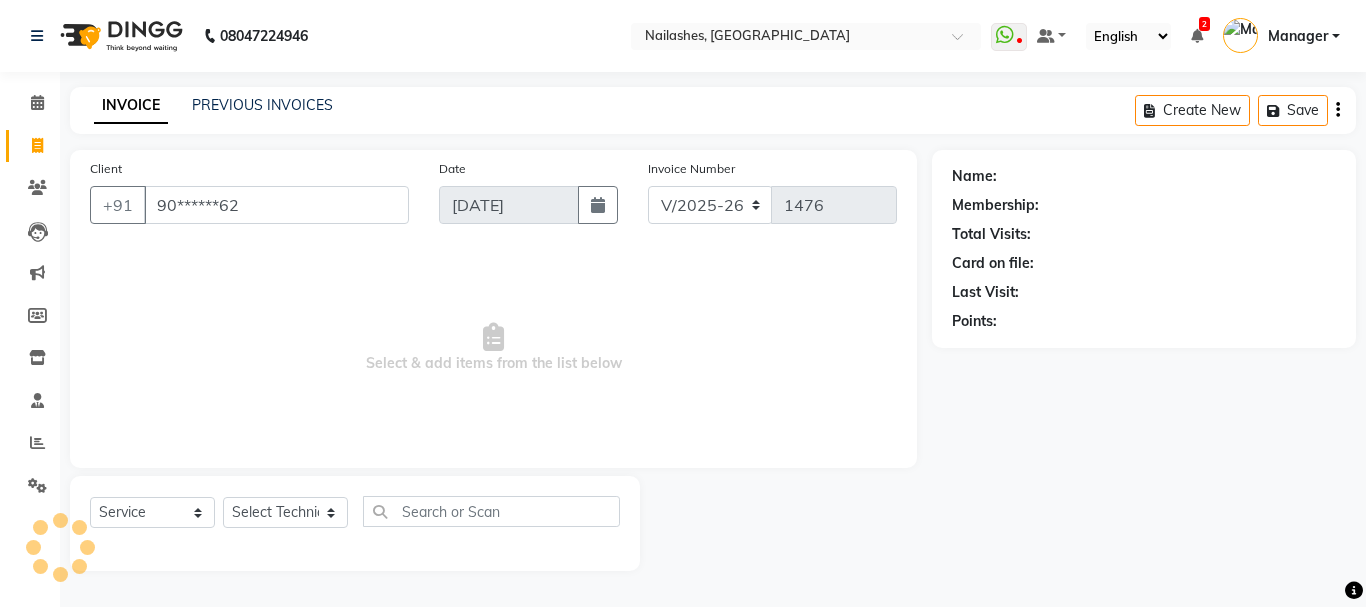 type on "90******62" 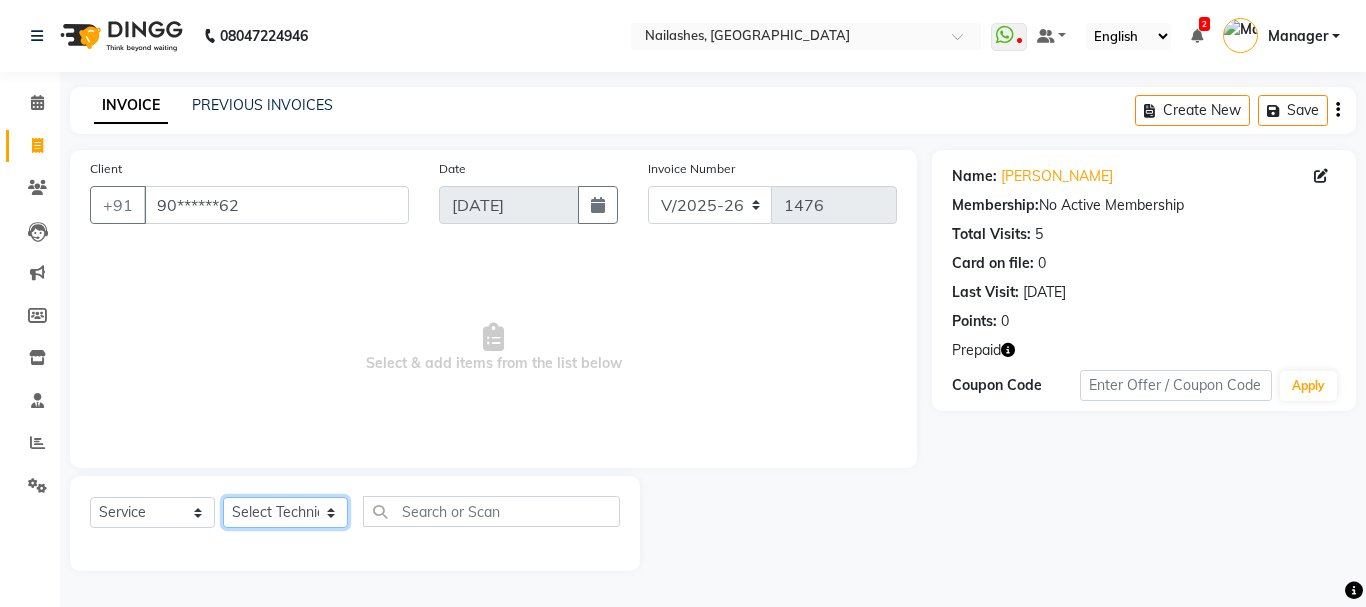 click on "Select Technician Admin [PERSON_NAME] [PERSON_NAME] Arjun Mamta Manager [PERSON_NAME] Nisha [PERSON_NAME] [PERSON_NAME]" 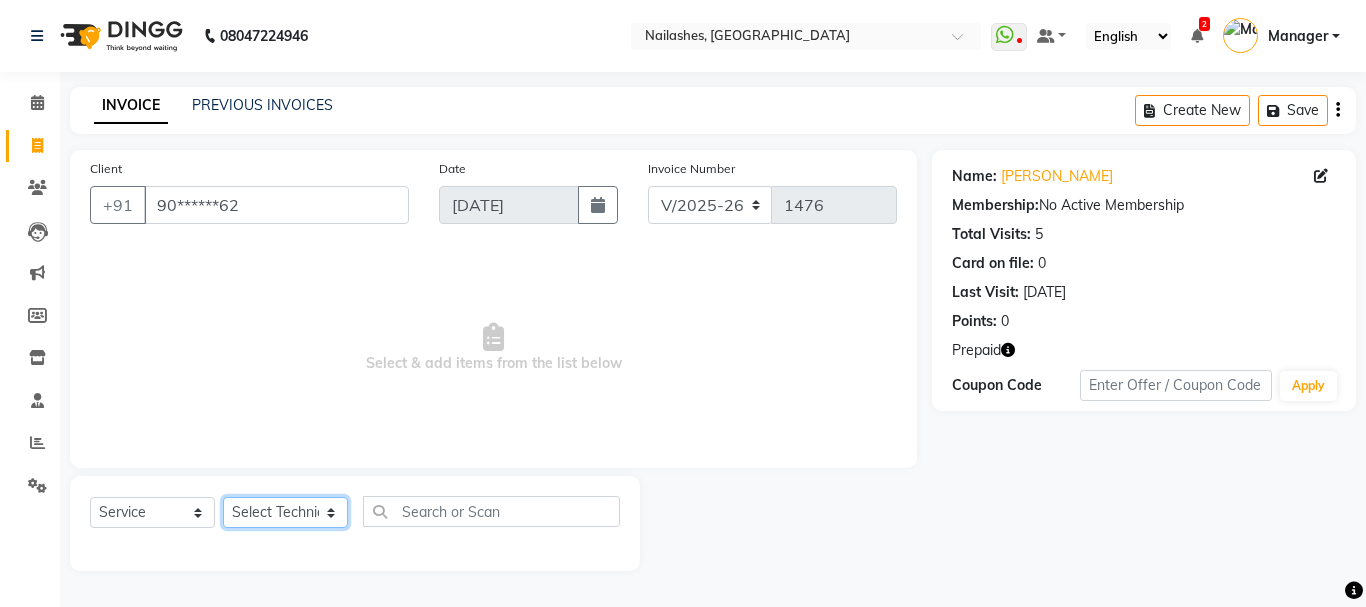 select on "19576" 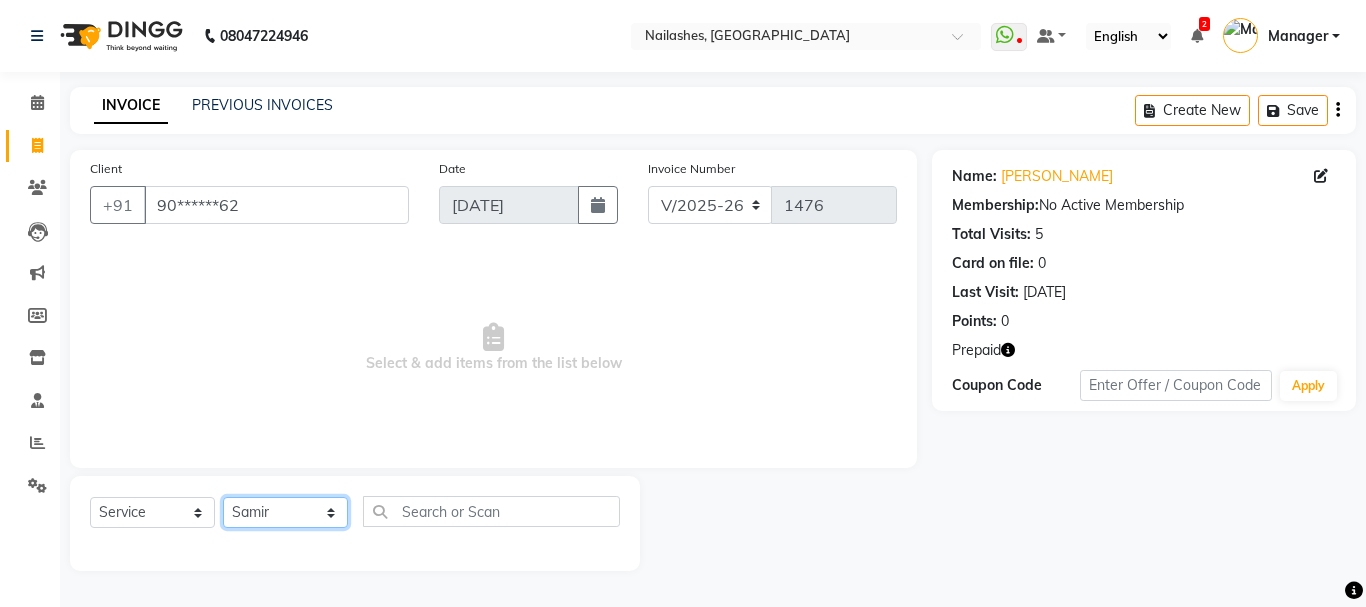 click on "Select Technician Admin [PERSON_NAME] [PERSON_NAME] Arjun Mamta Manager [PERSON_NAME] Nisha [PERSON_NAME] [PERSON_NAME]" 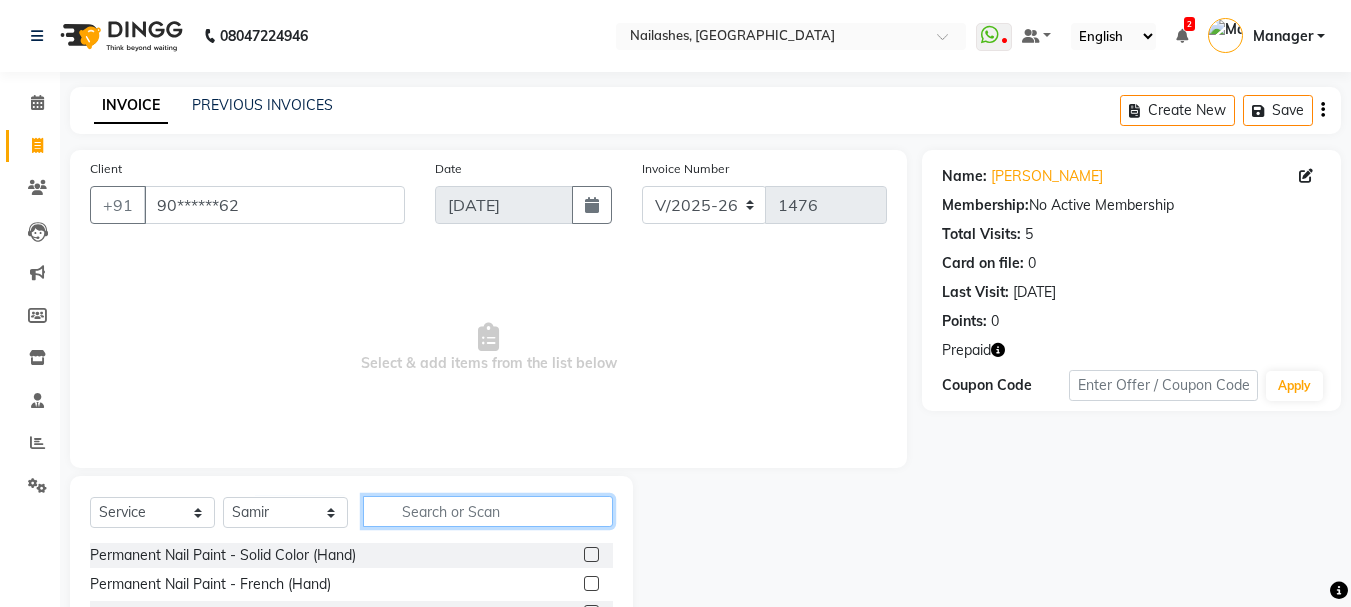 click 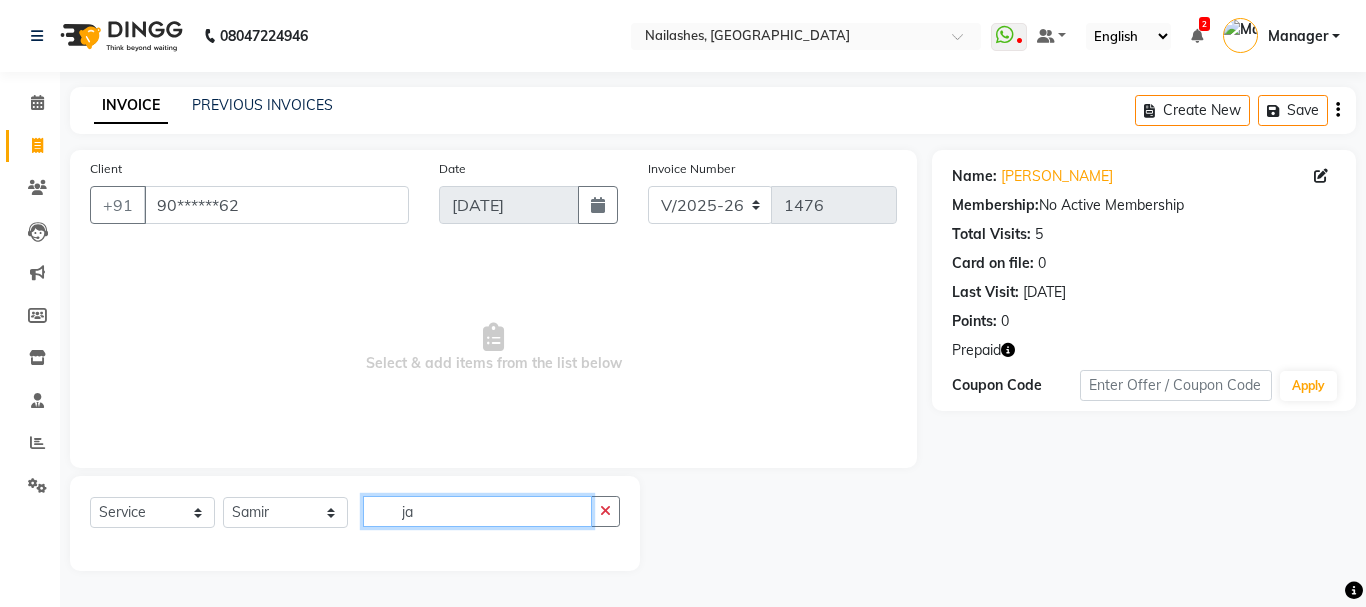 type on "j" 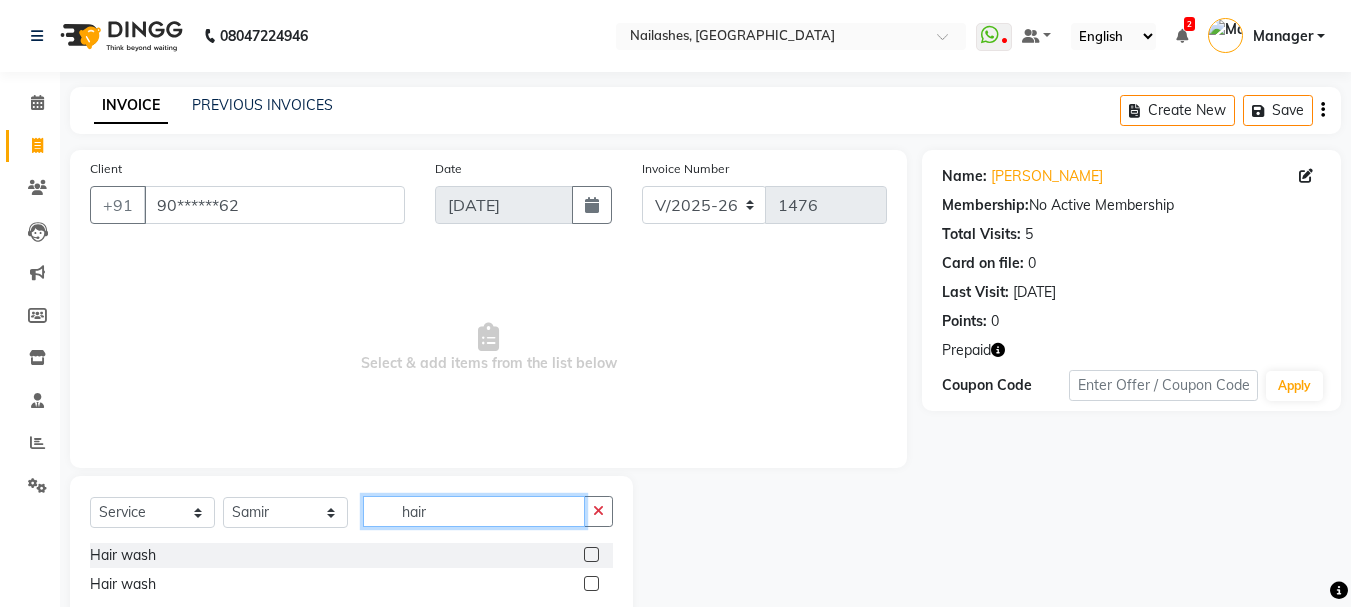 type on "hair" 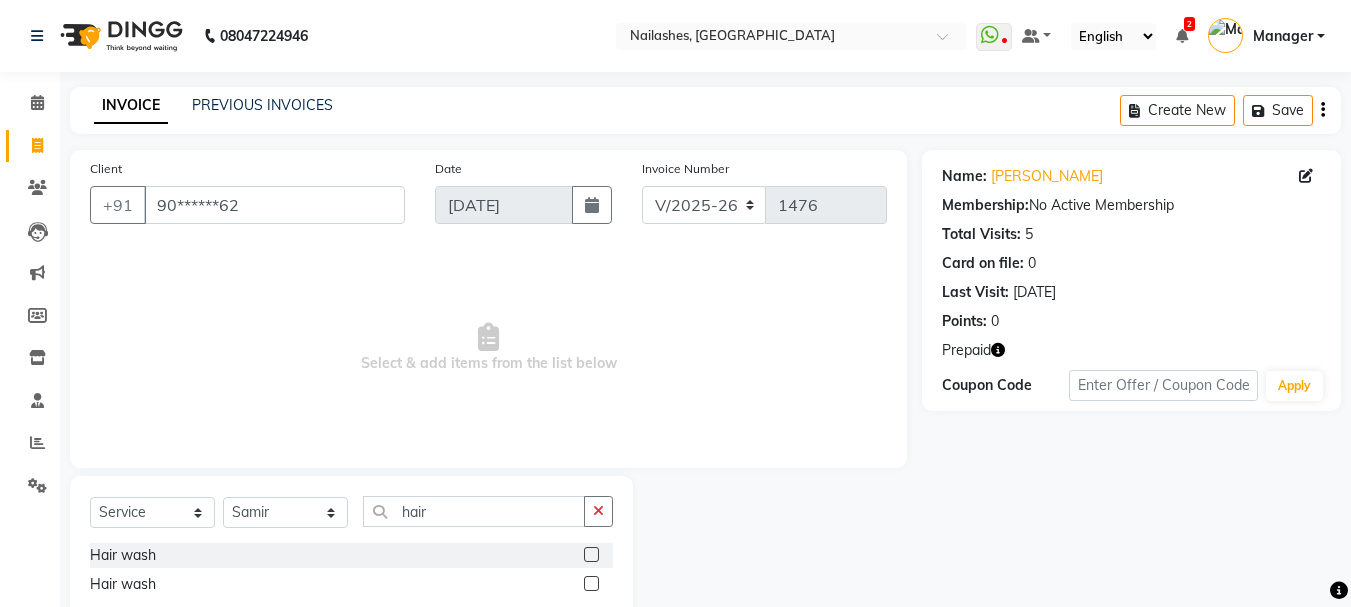 click 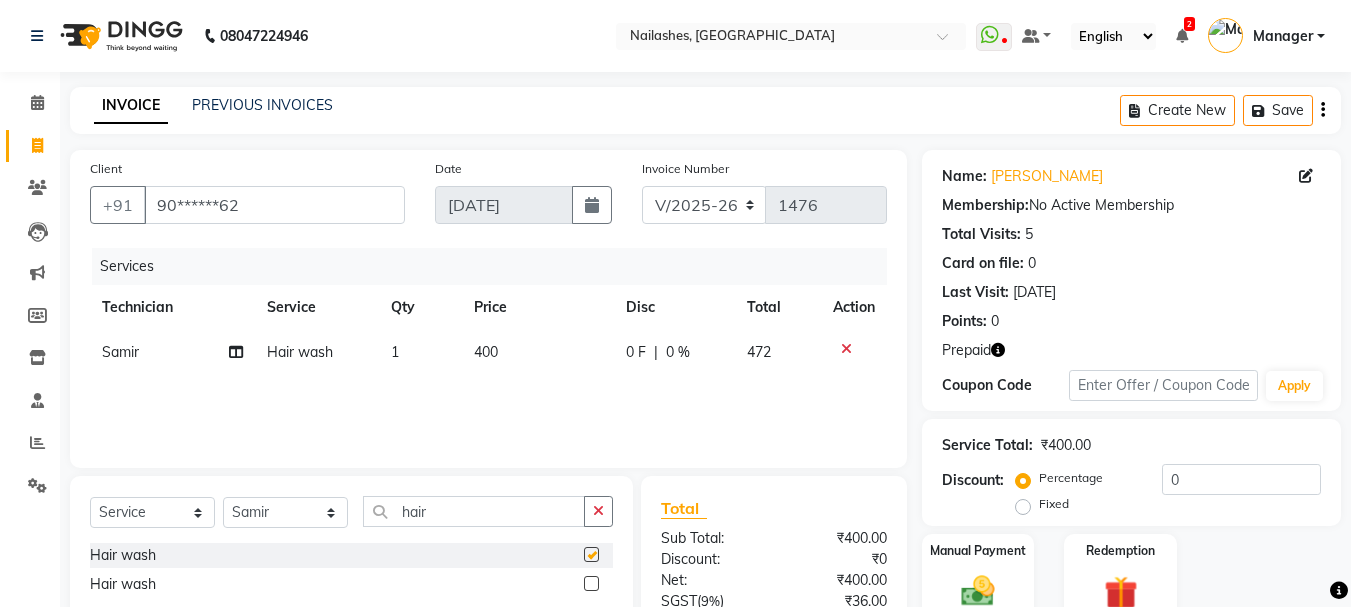 checkbox on "false" 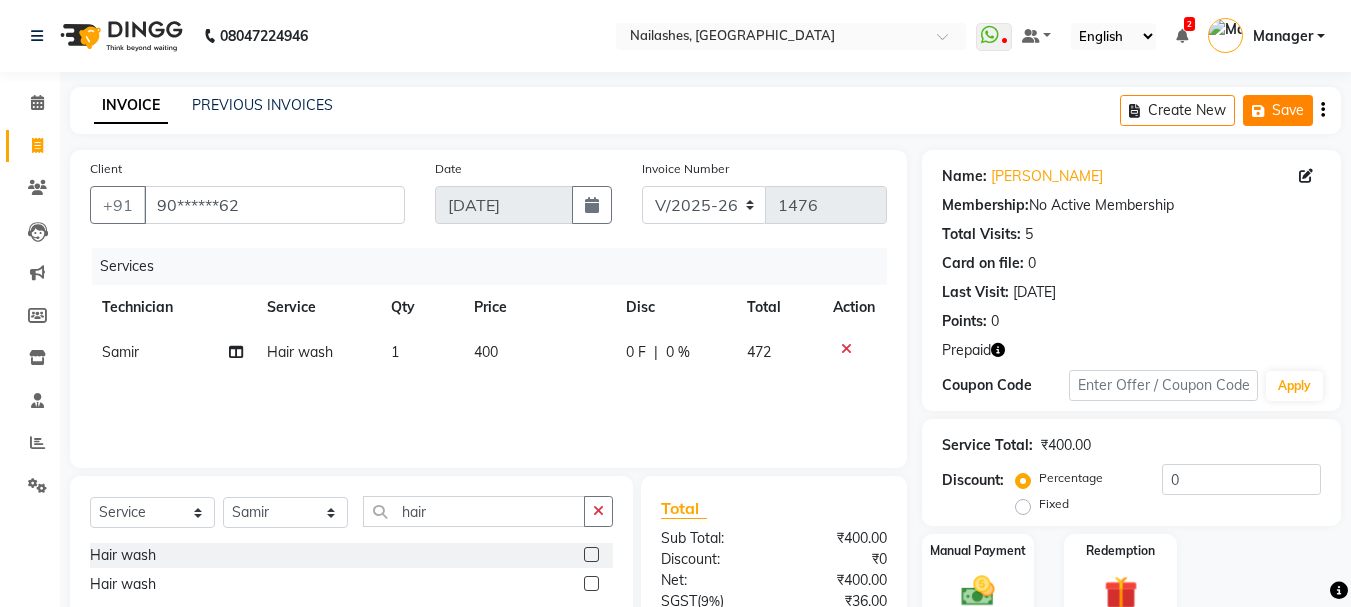 click on "Save" 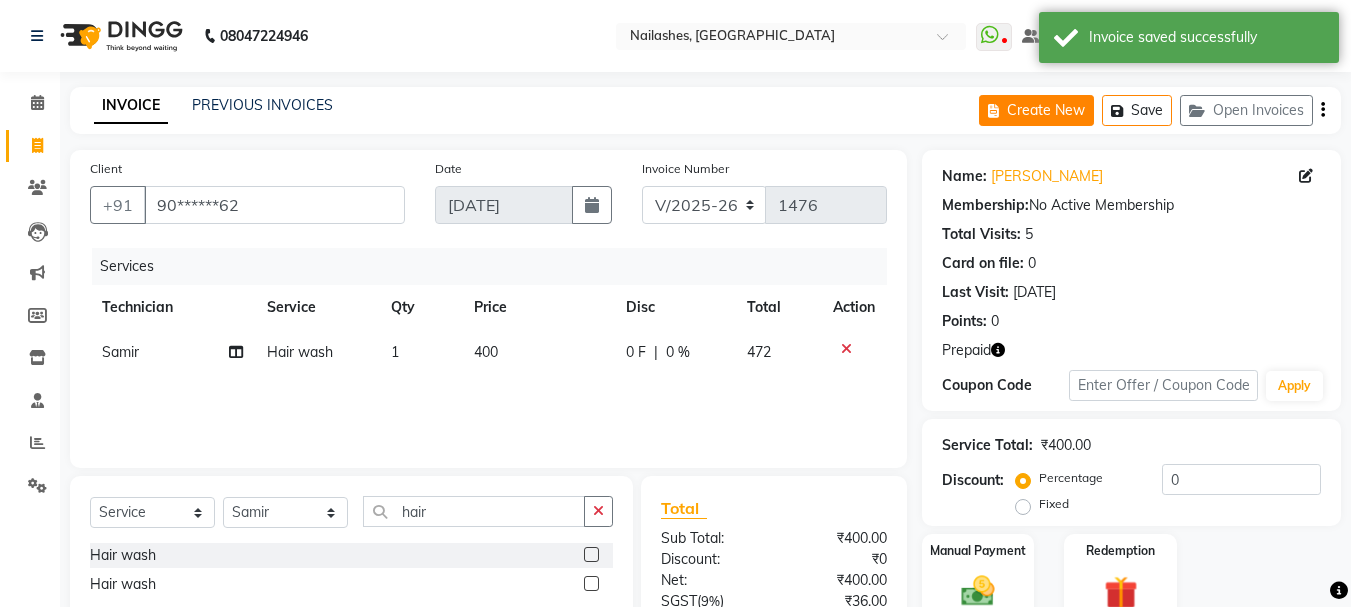 click on "Create New" 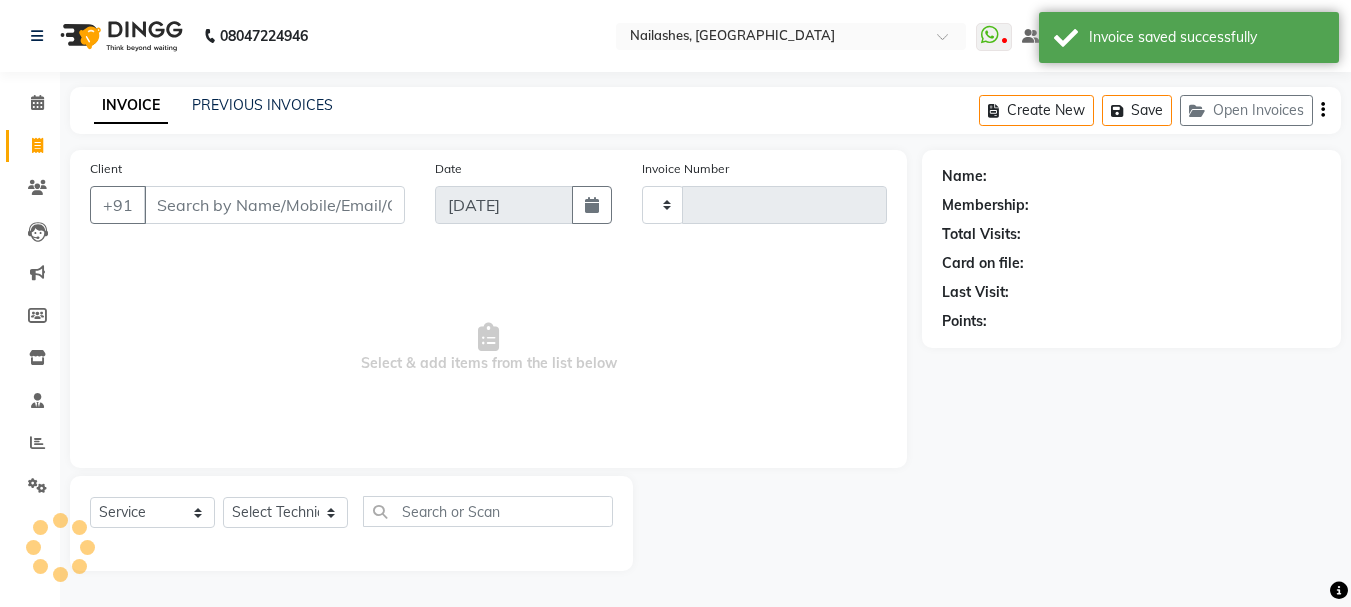 type on "1476" 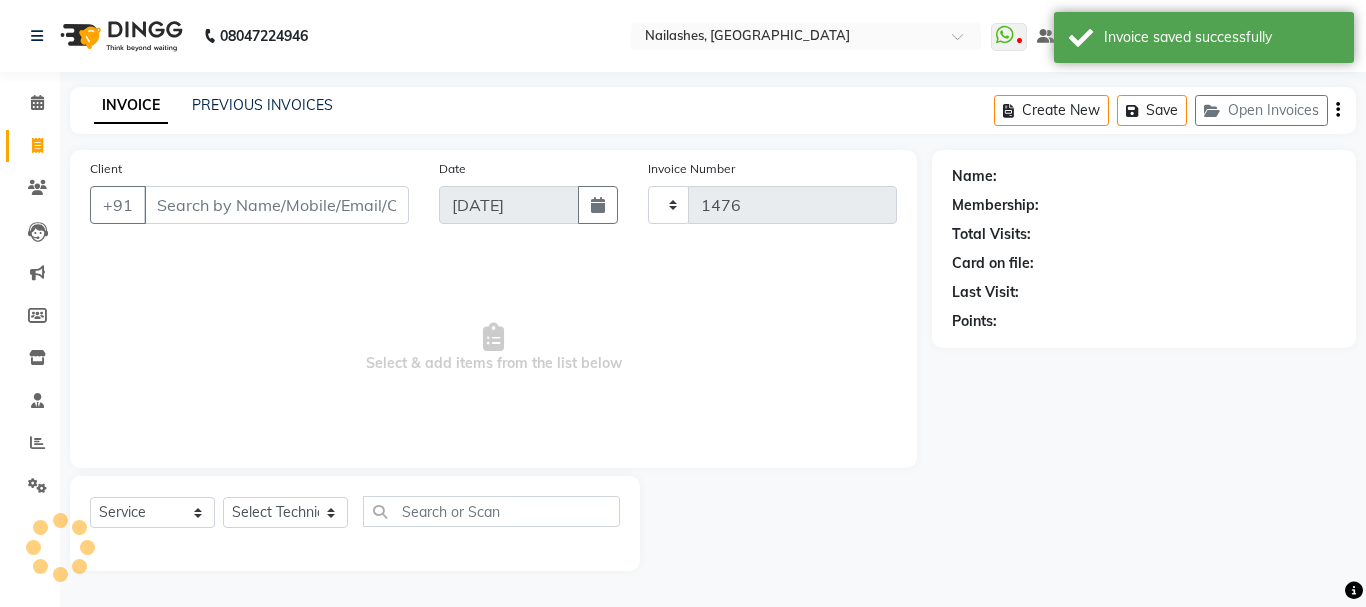 select on "3926" 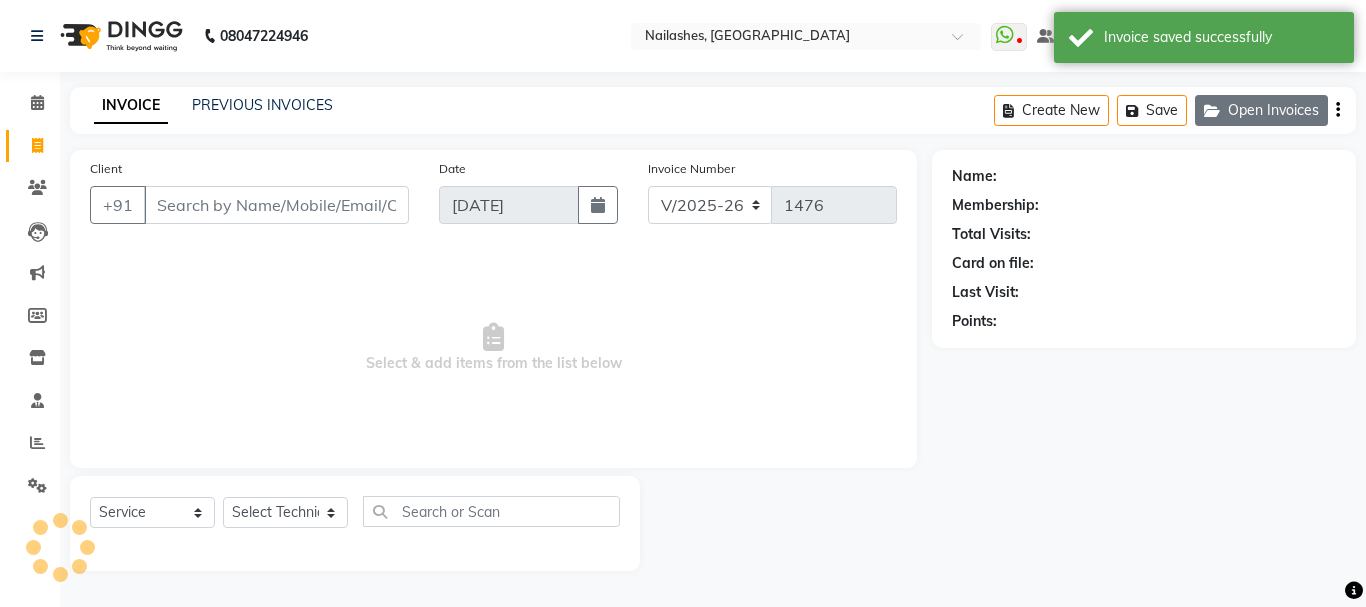 click on "Open Invoices" 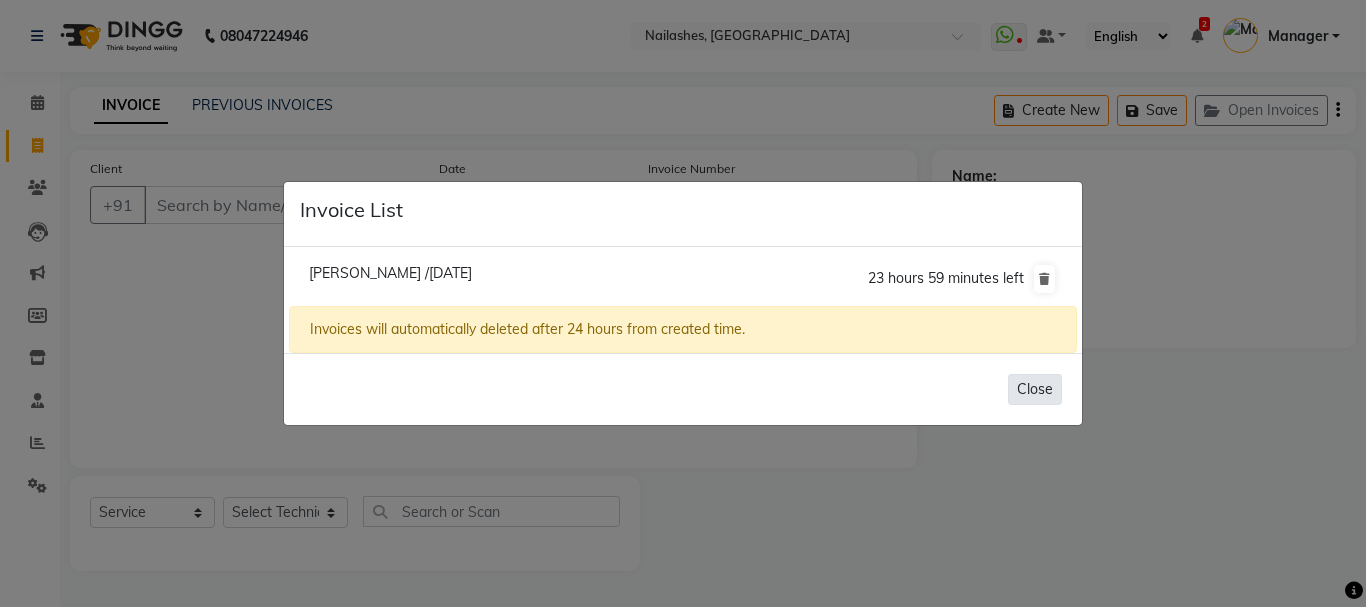 click on "Close" 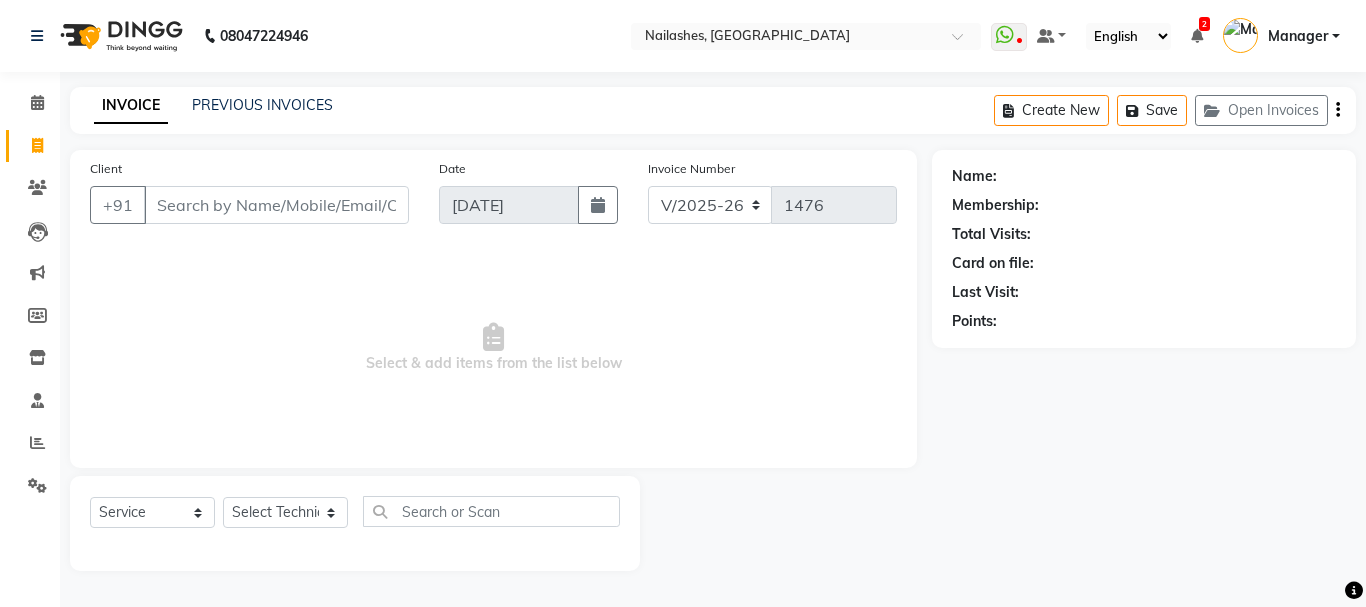 click at bounding box center [1354, 591] 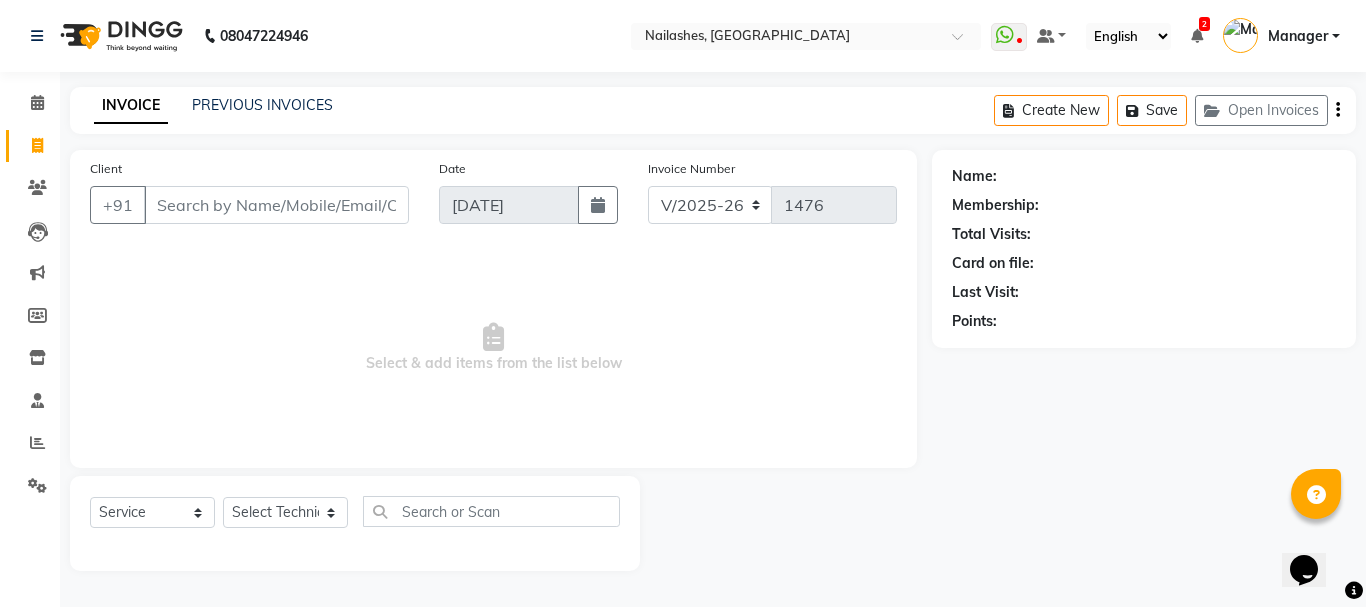 click at bounding box center [1354, 591] 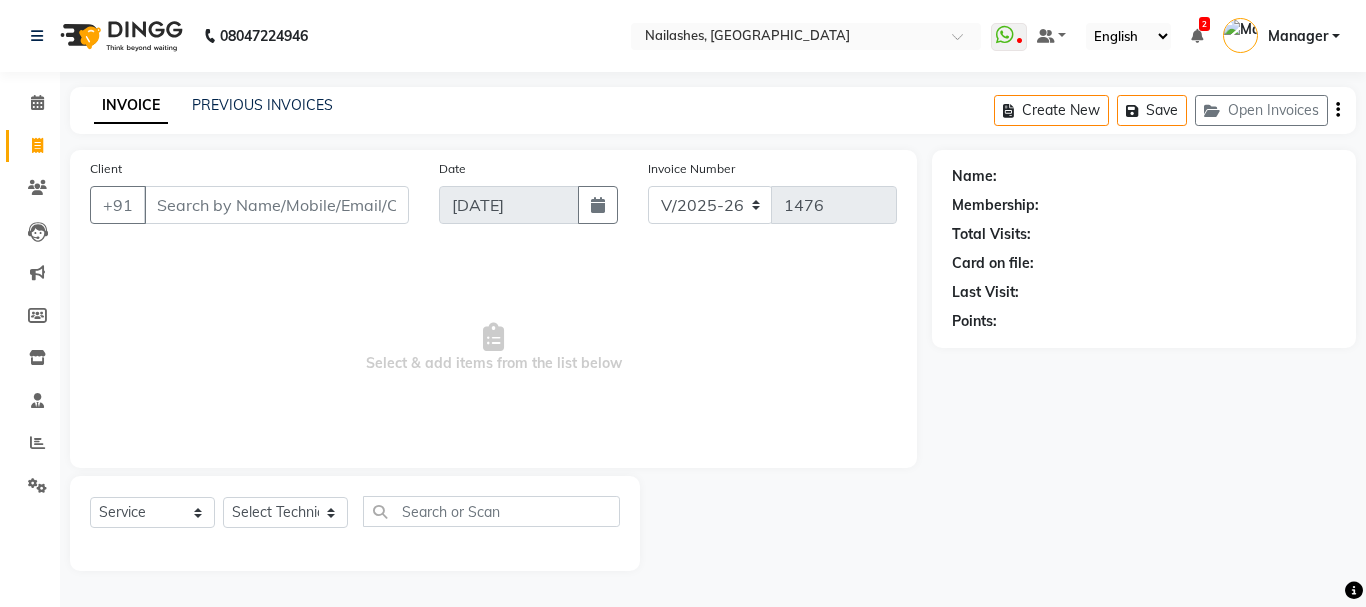 click at bounding box center [1354, 591] 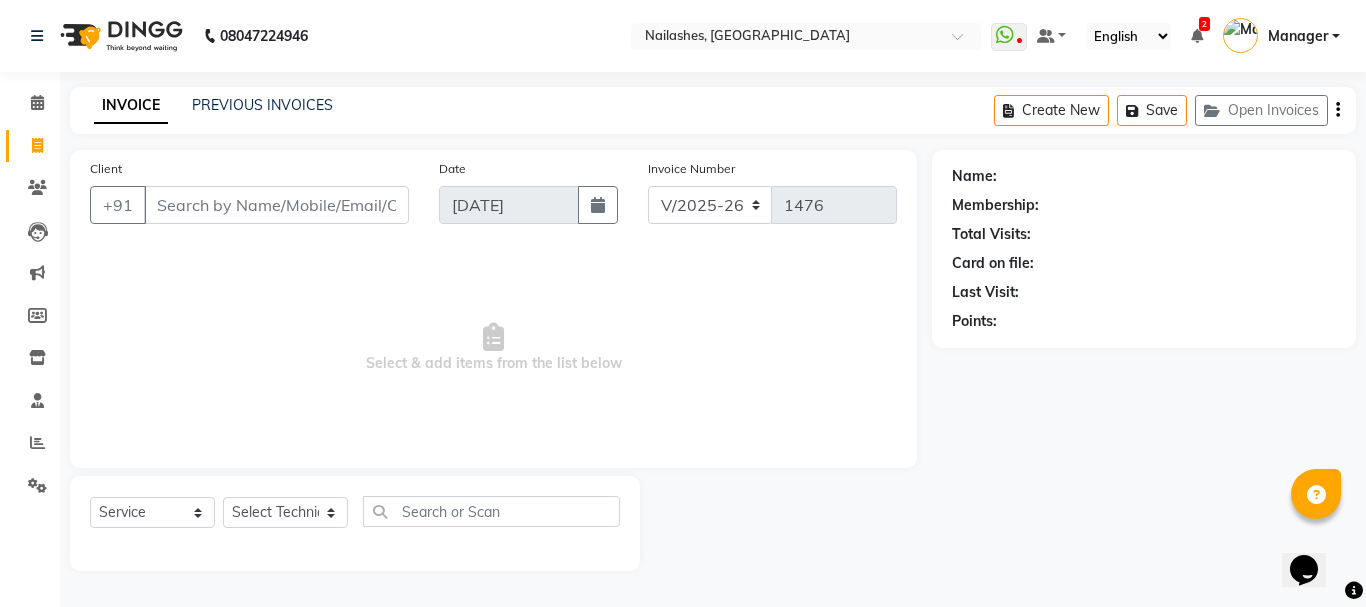 click at bounding box center (1354, 591) 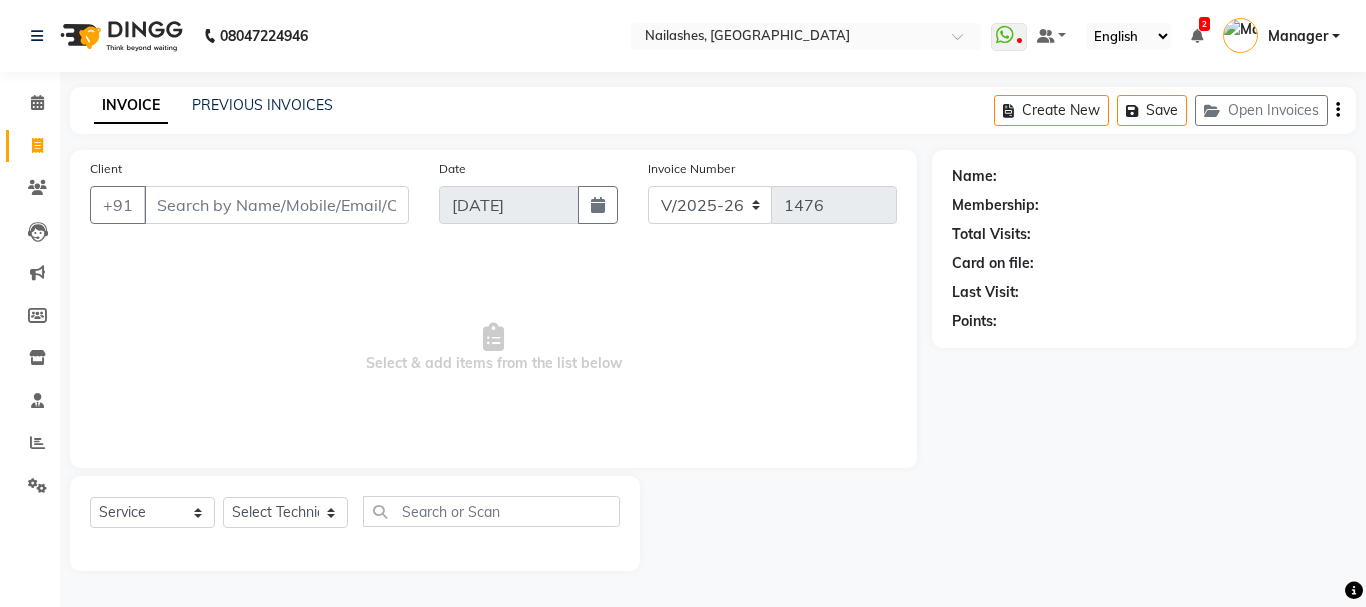 click at bounding box center [1354, 591] 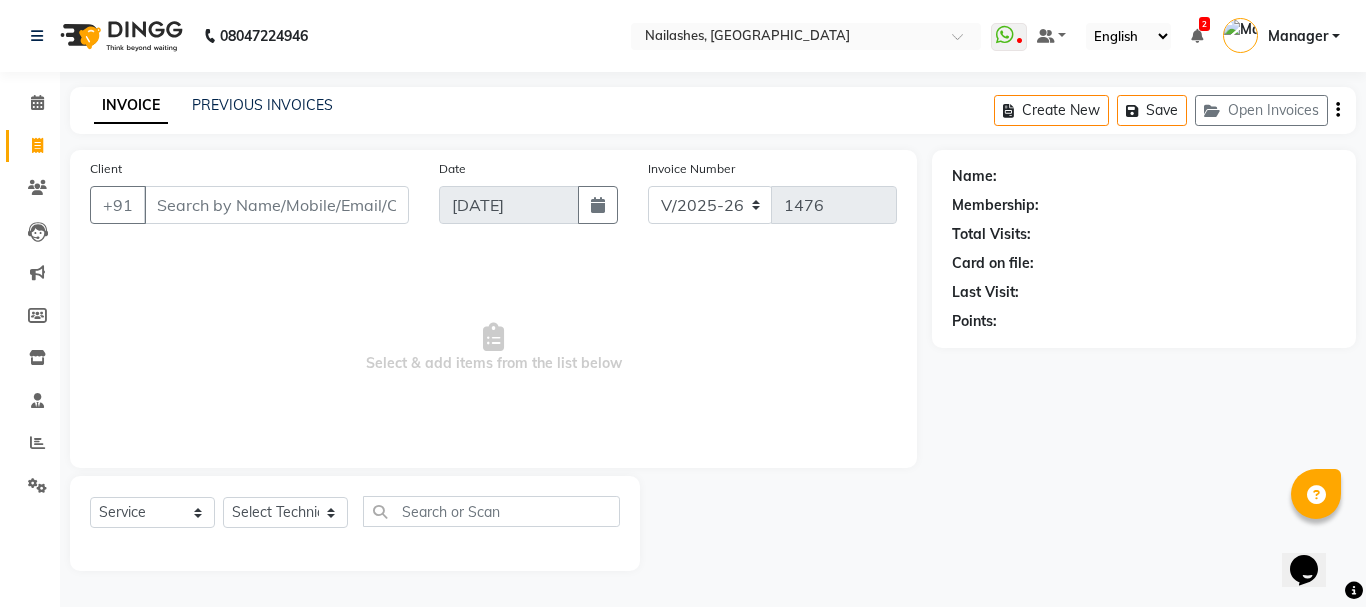 click at bounding box center (1354, 591) 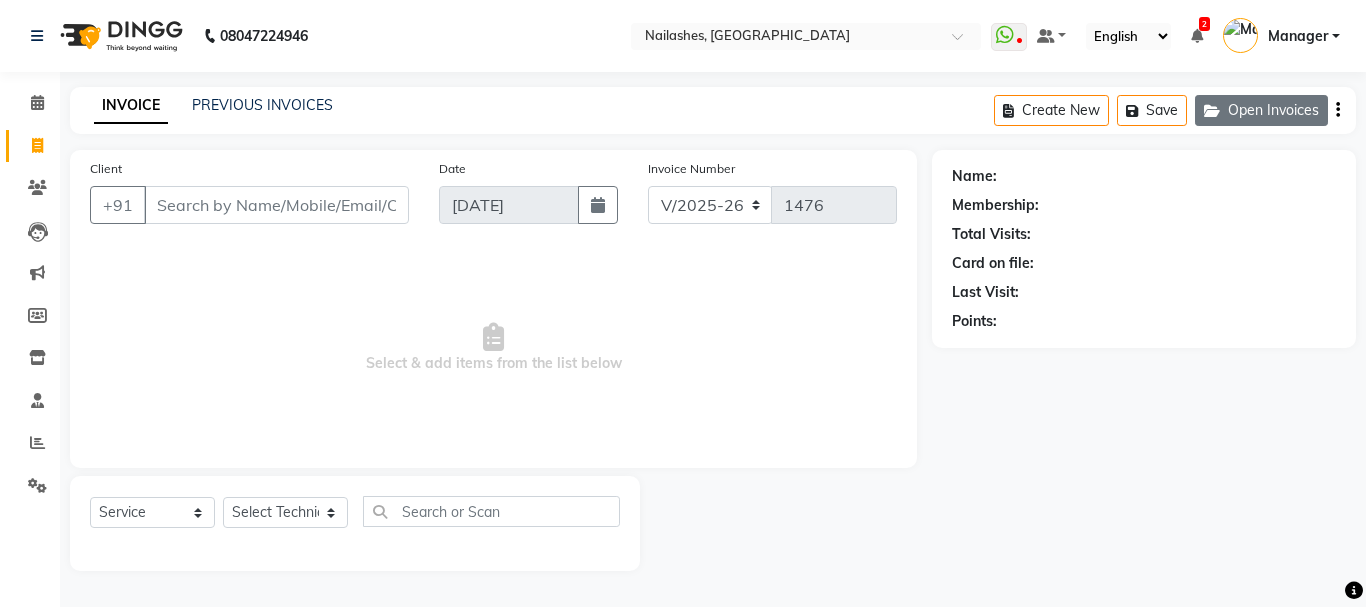 click on "Open Invoices" 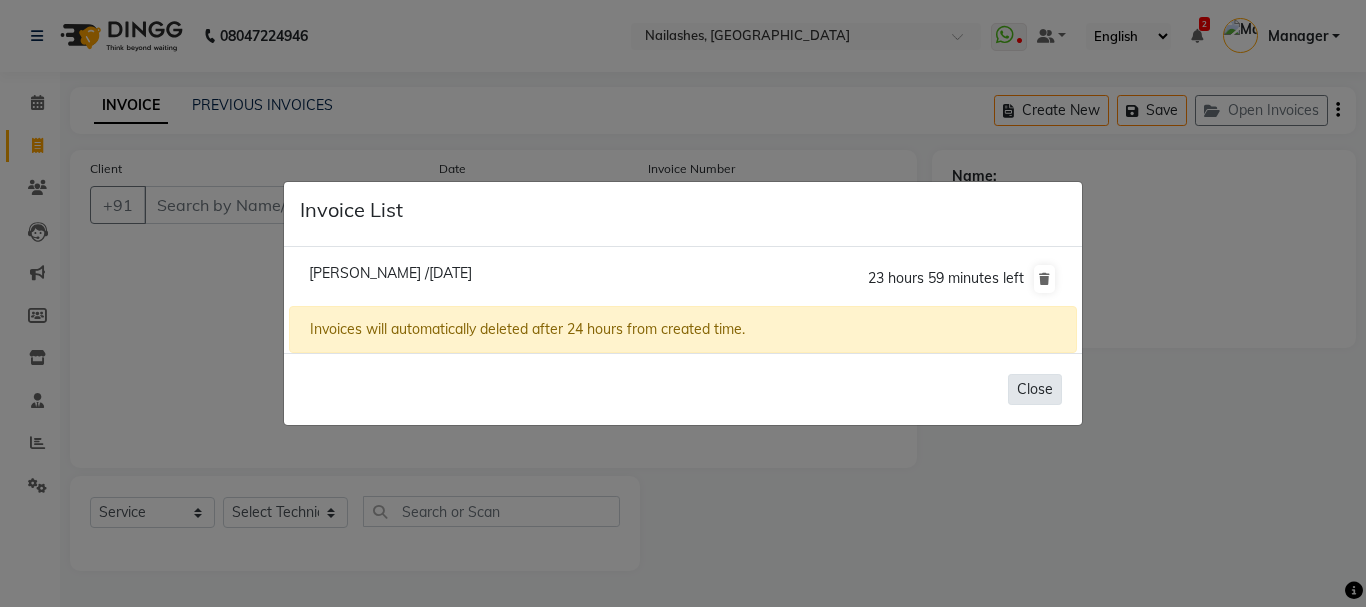 click on "Close" 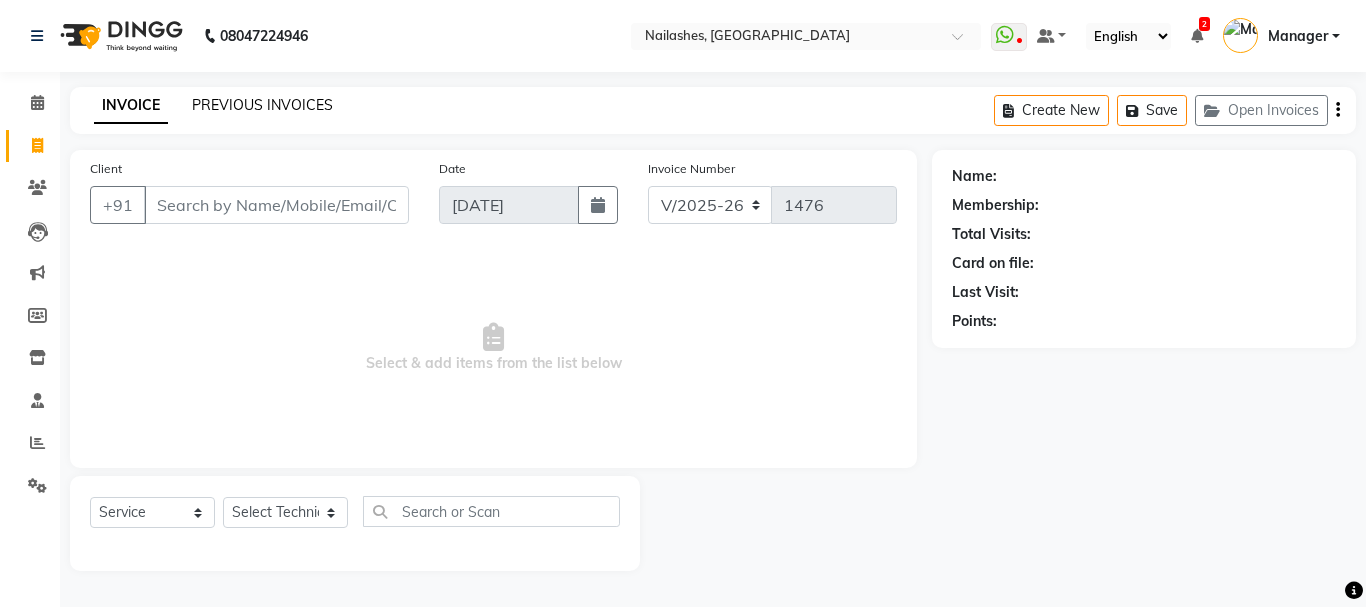 click on "PREVIOUS INVOICES" 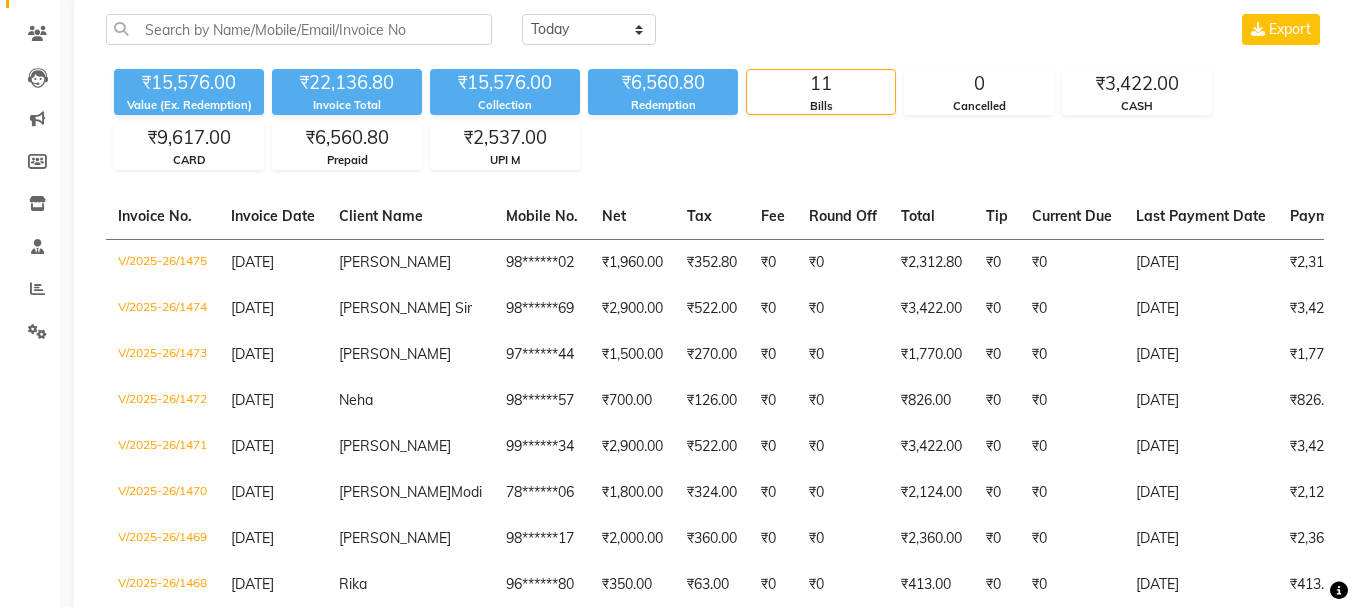scroll, scrollTop: 325, scrollLeft: 0, axis: vertical 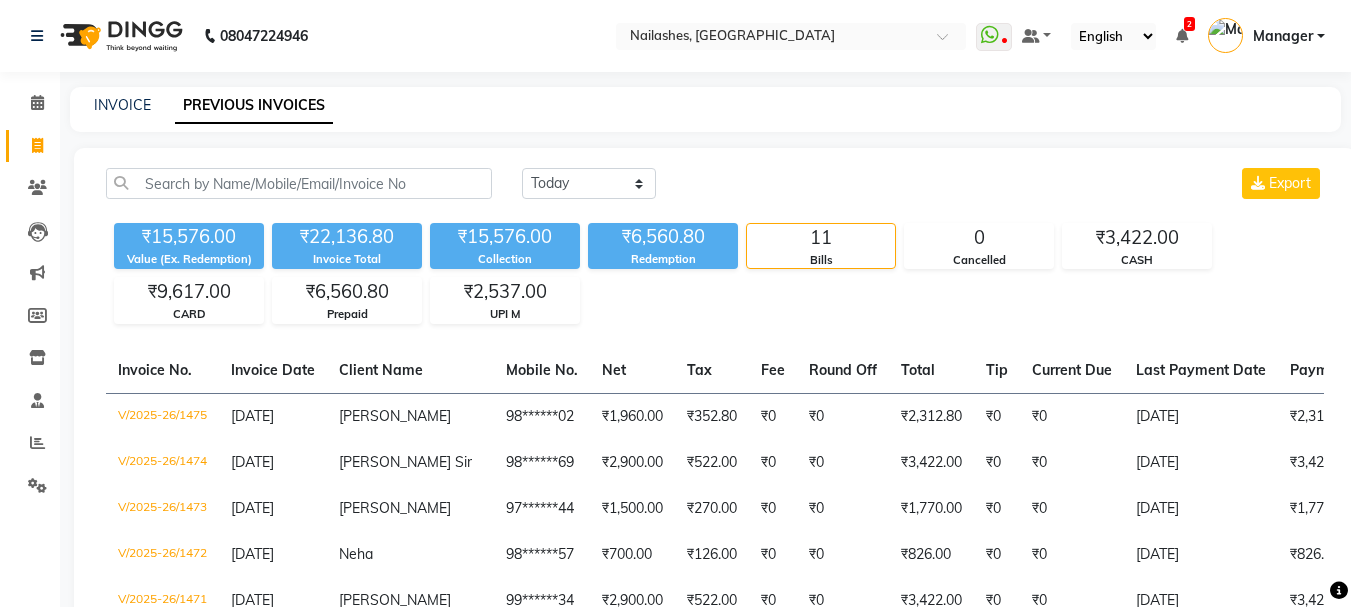 click on "INVOICE PREVIOUS INVOICES" 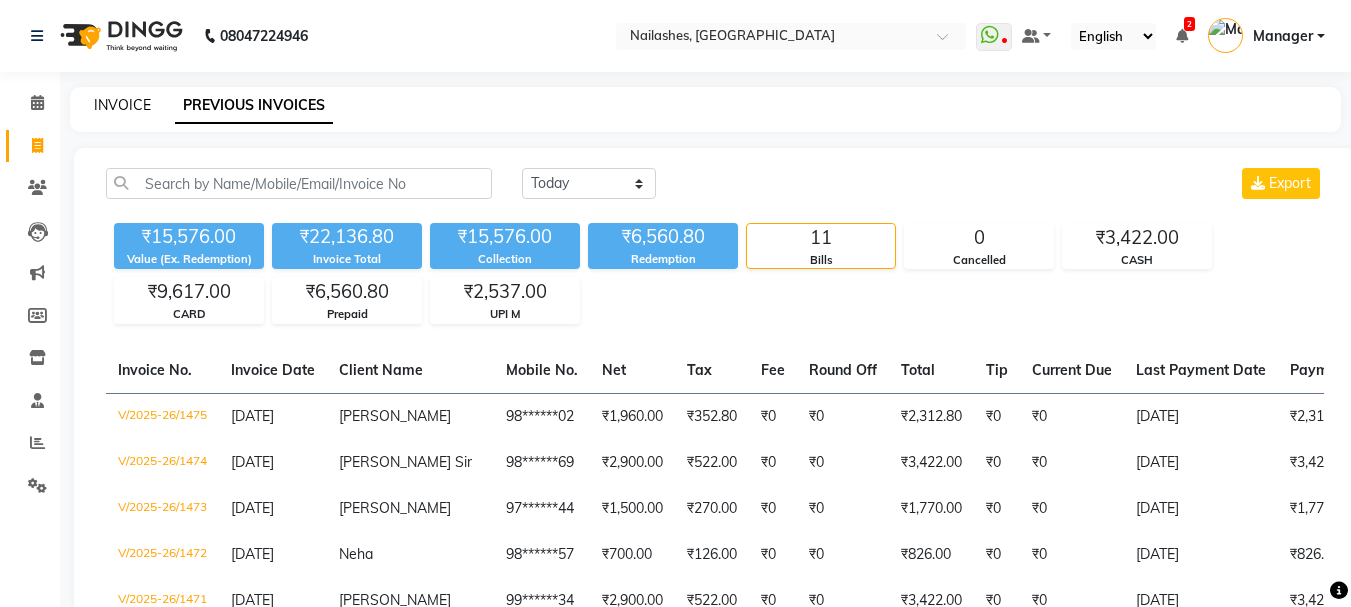 click on "INVOICE" 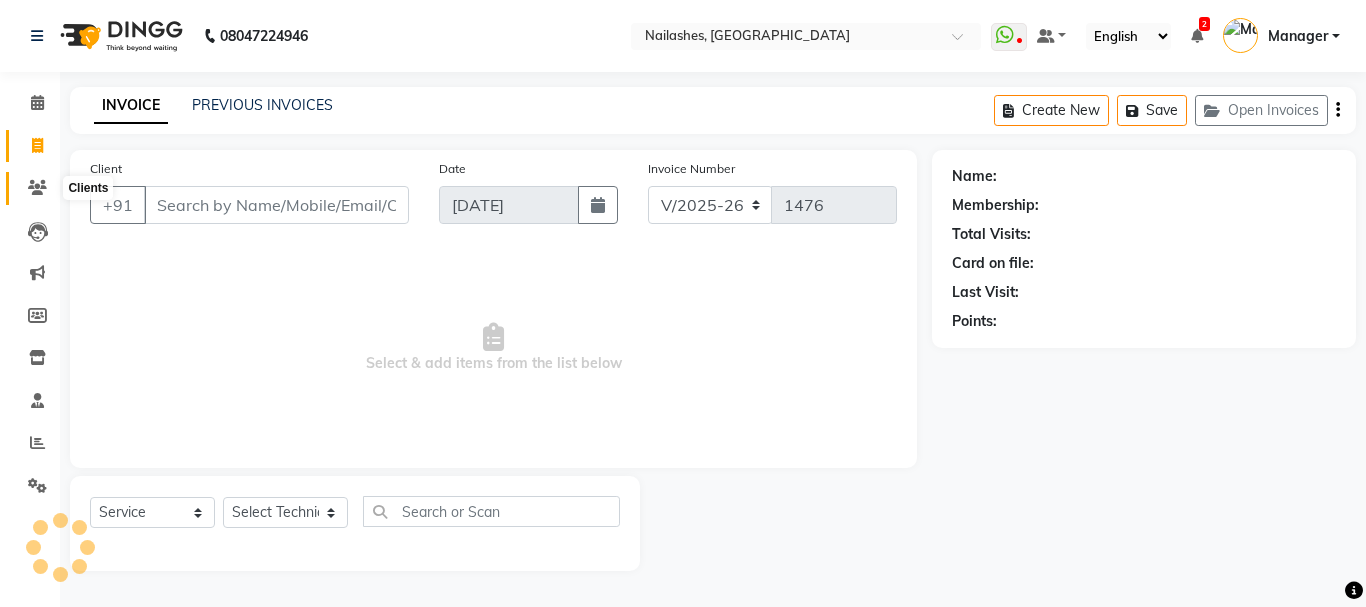 click 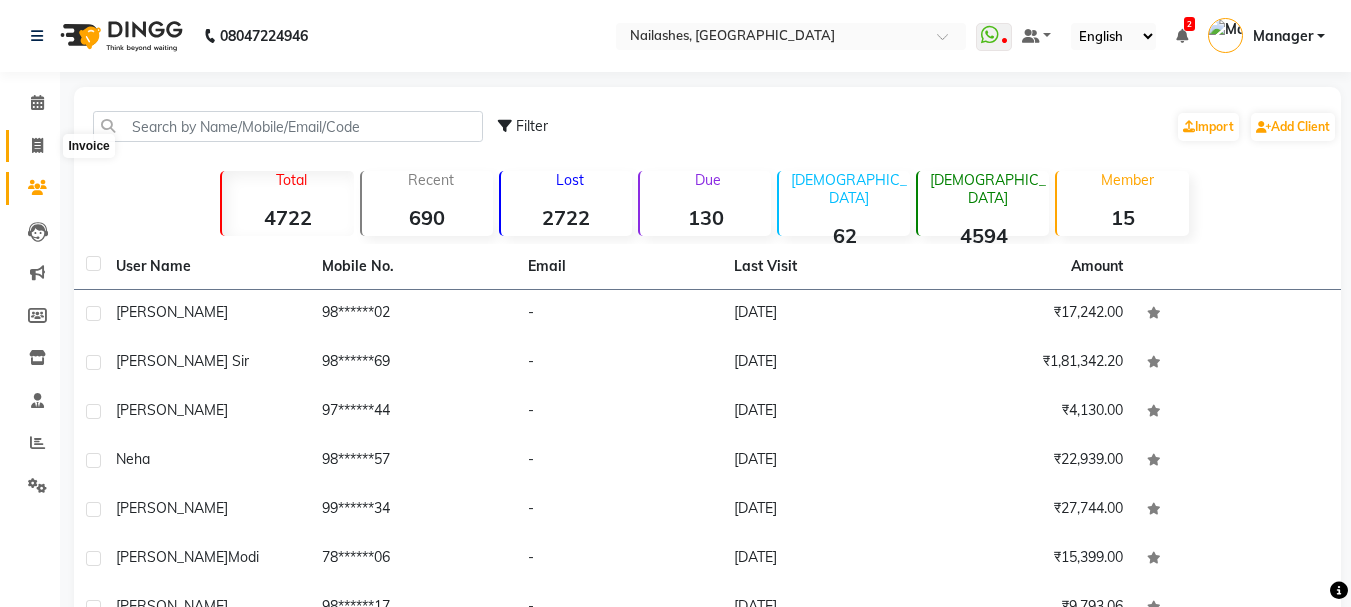 click 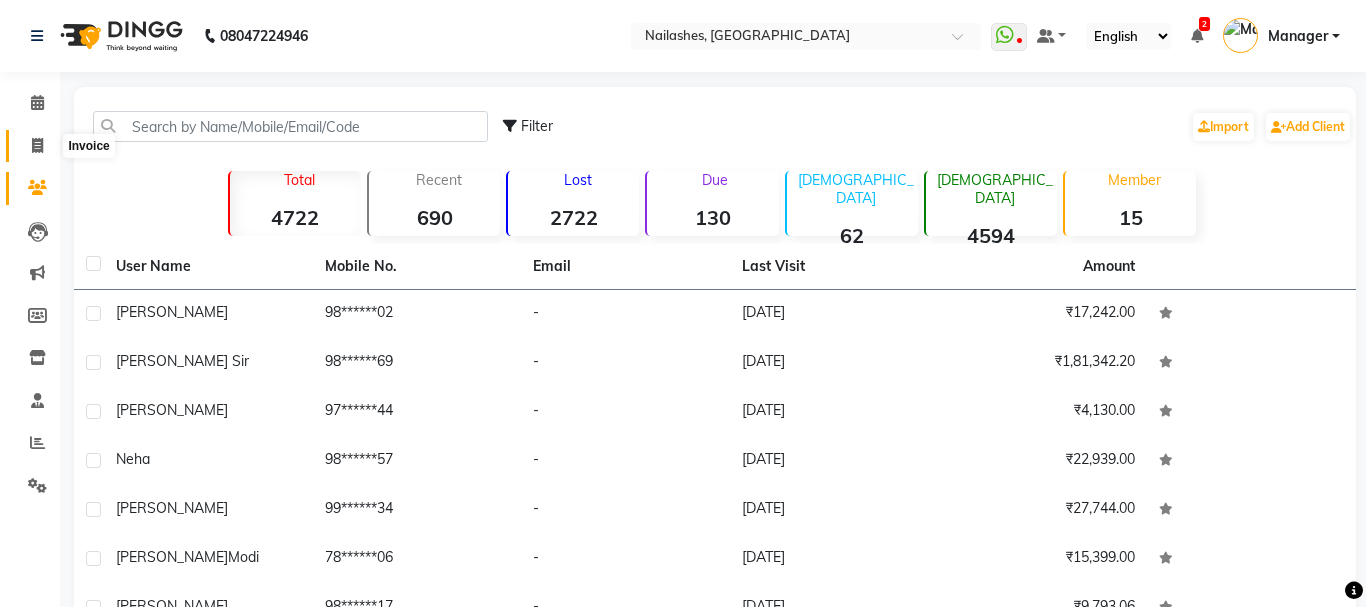 select on "service" 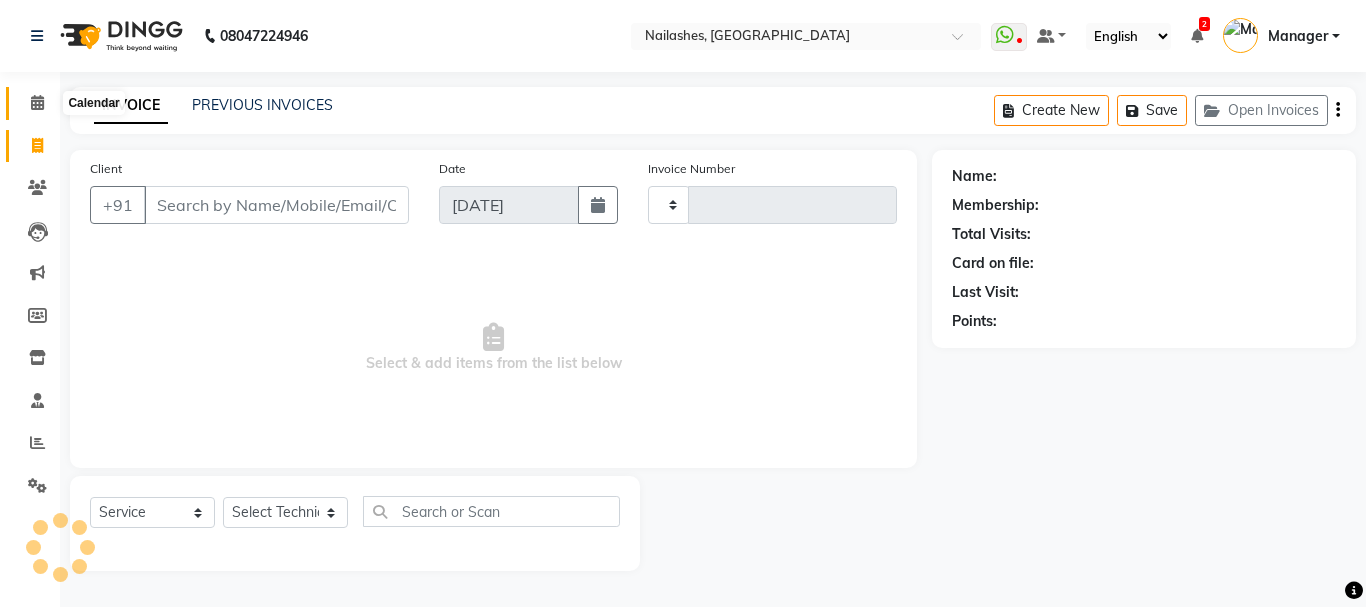 click 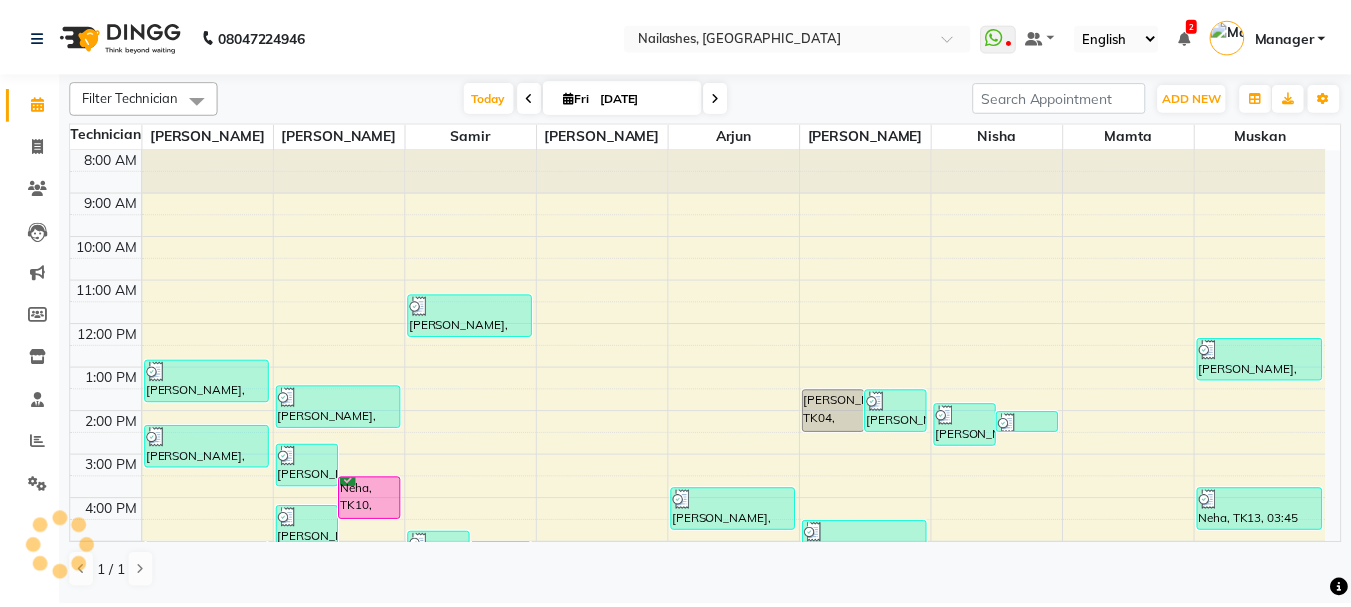 scroll, scrollTop: 0, scrollLeft: 0, axis: both 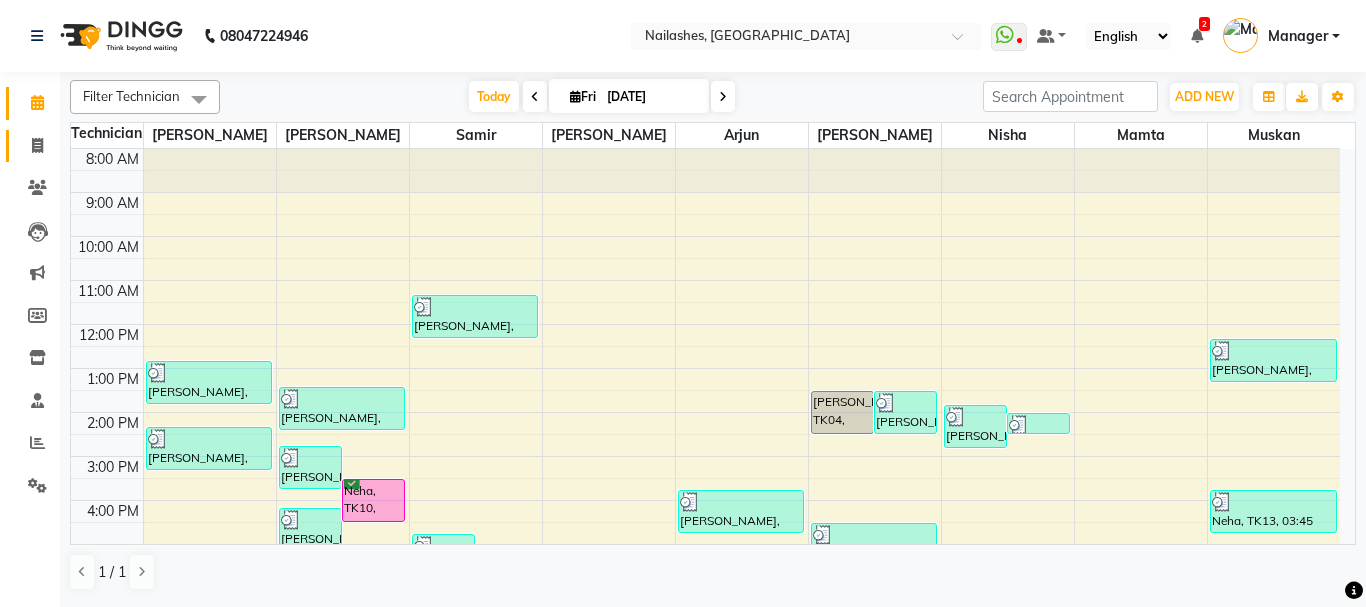 click 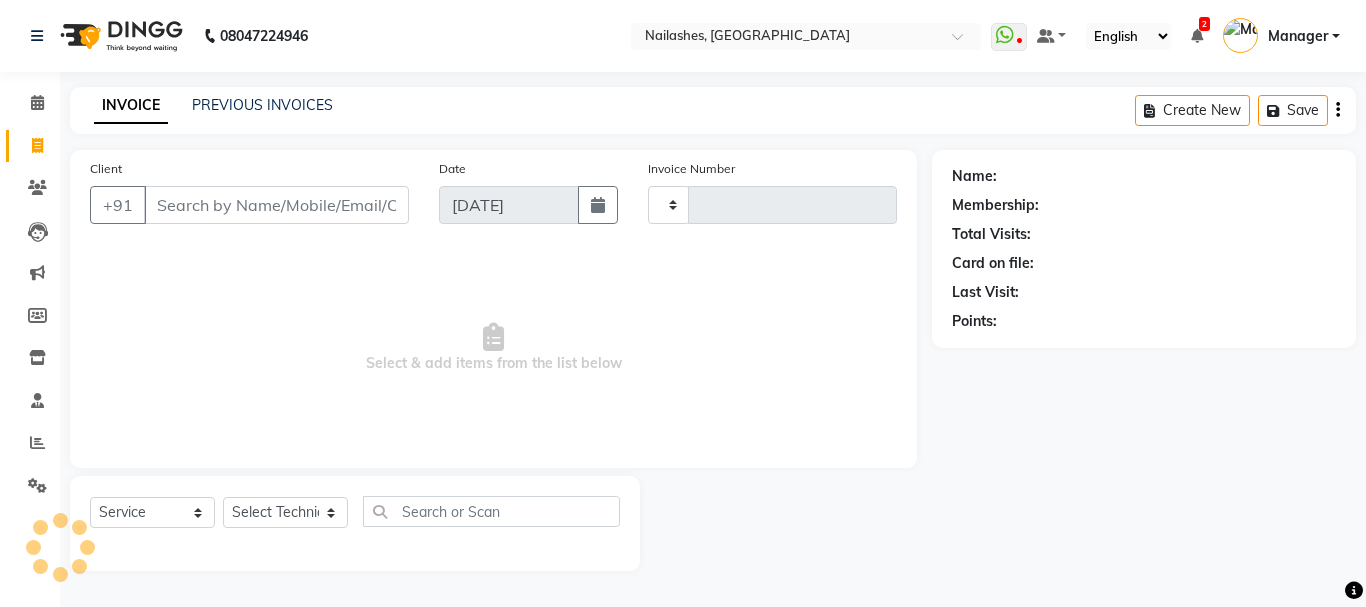 type on "1476" 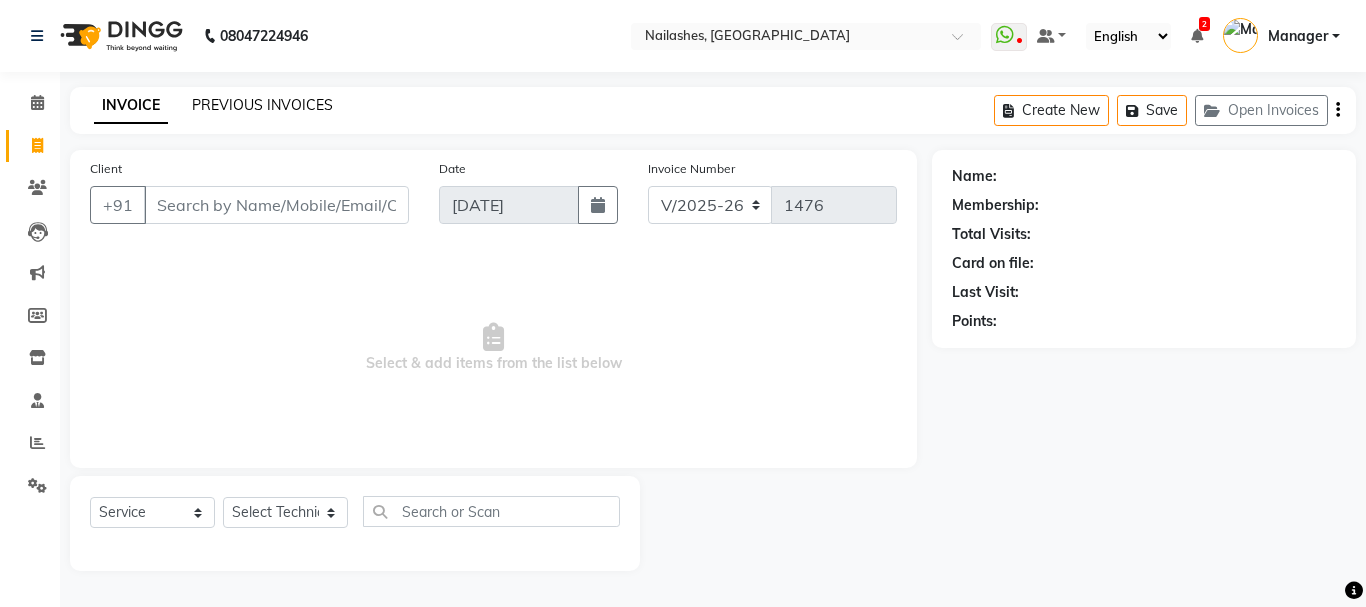 click on "PREVIOUS INVOICES" 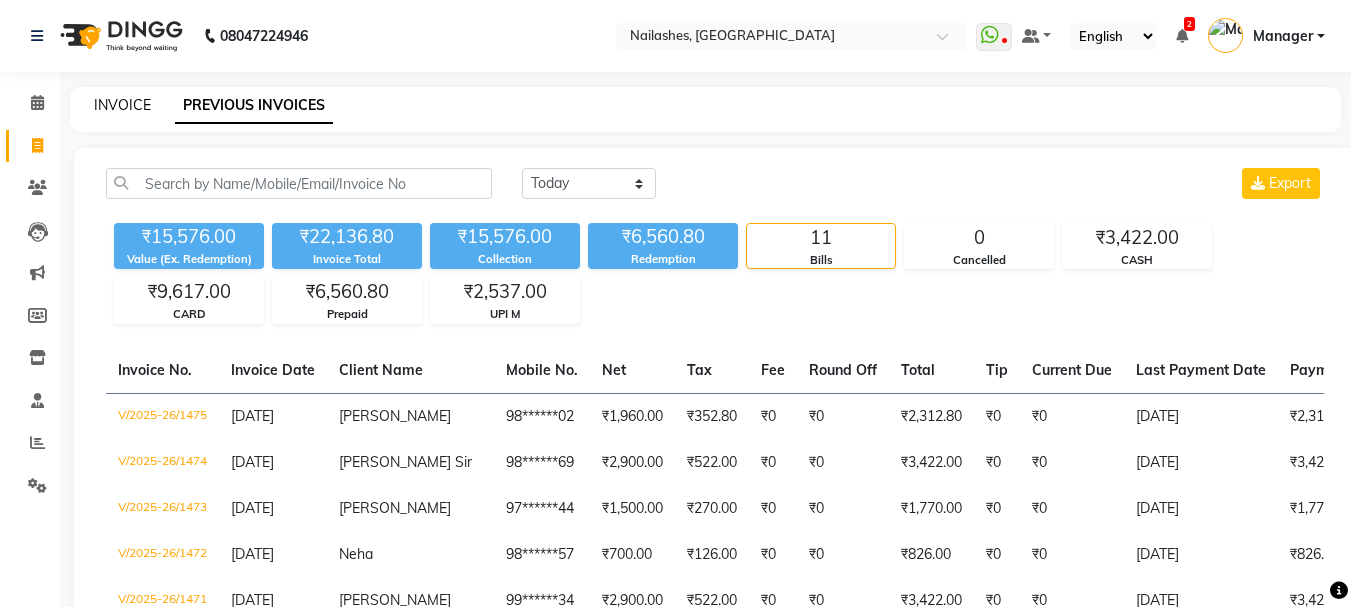 click on "INVOICE" 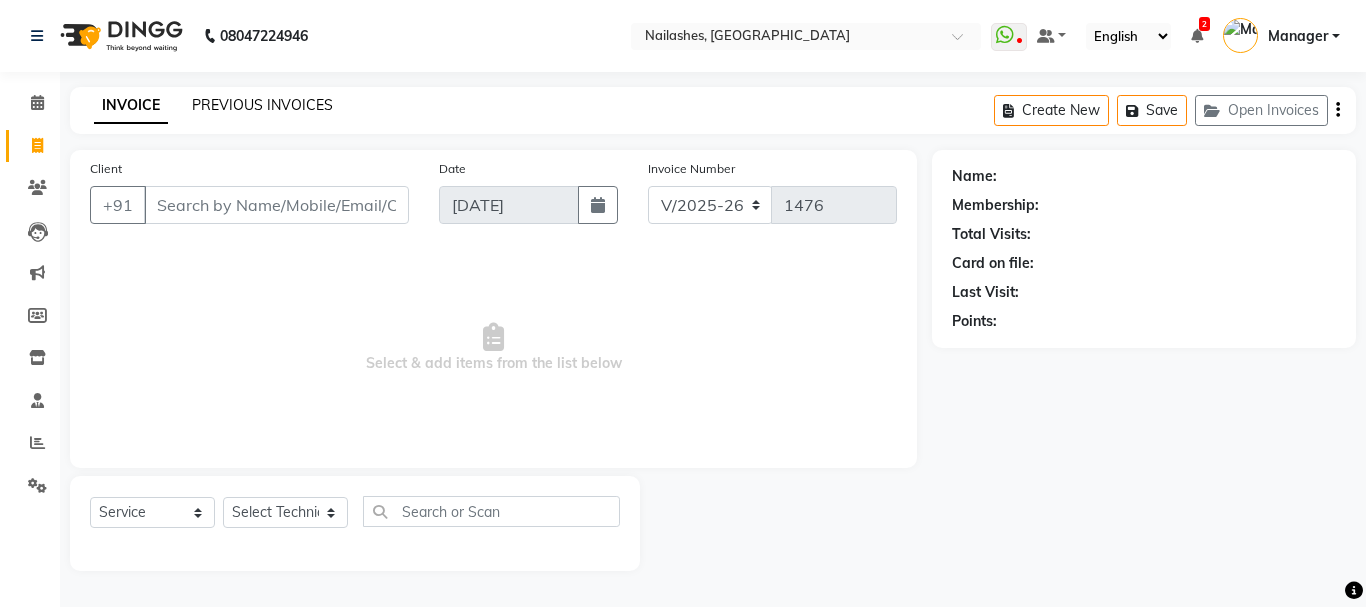 click on "PREVIOUS INVOICES" 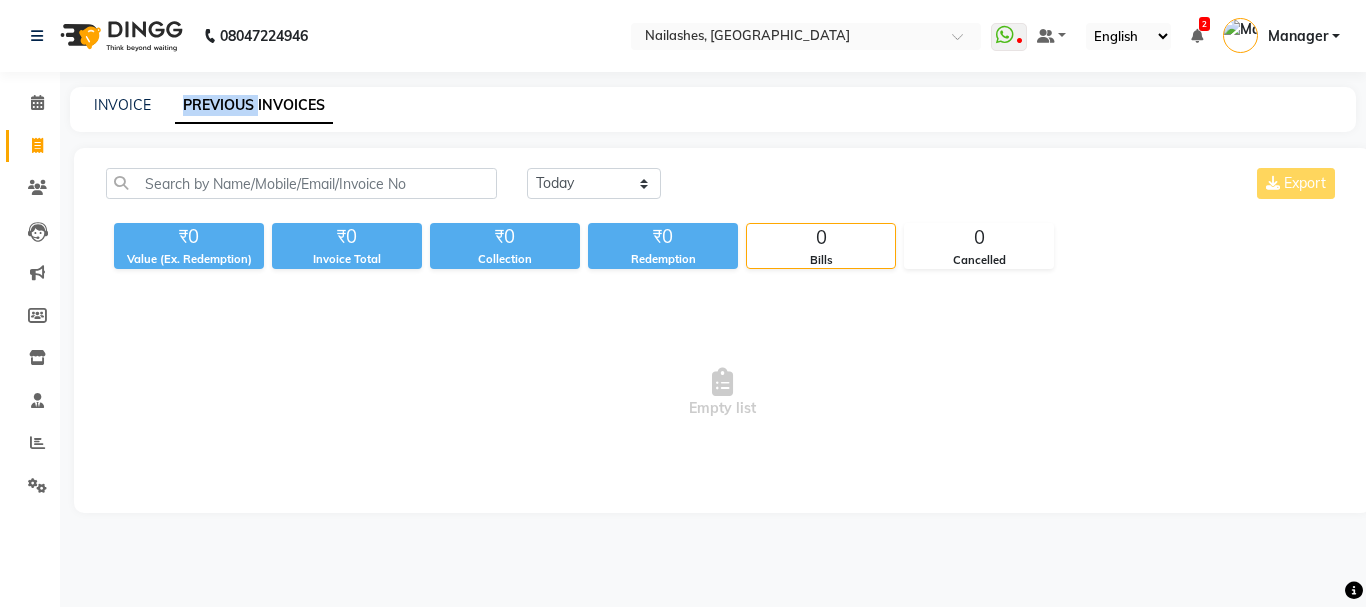 click on "PREVIOUS INVOICES" 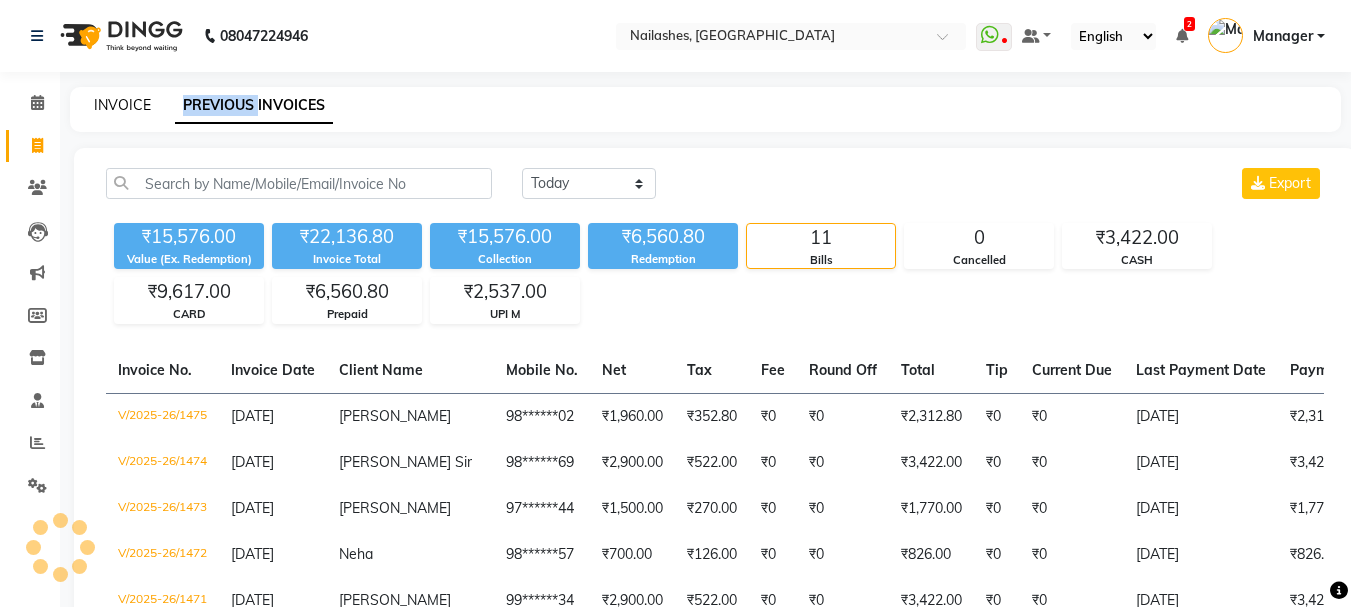 click on "INVOICE" 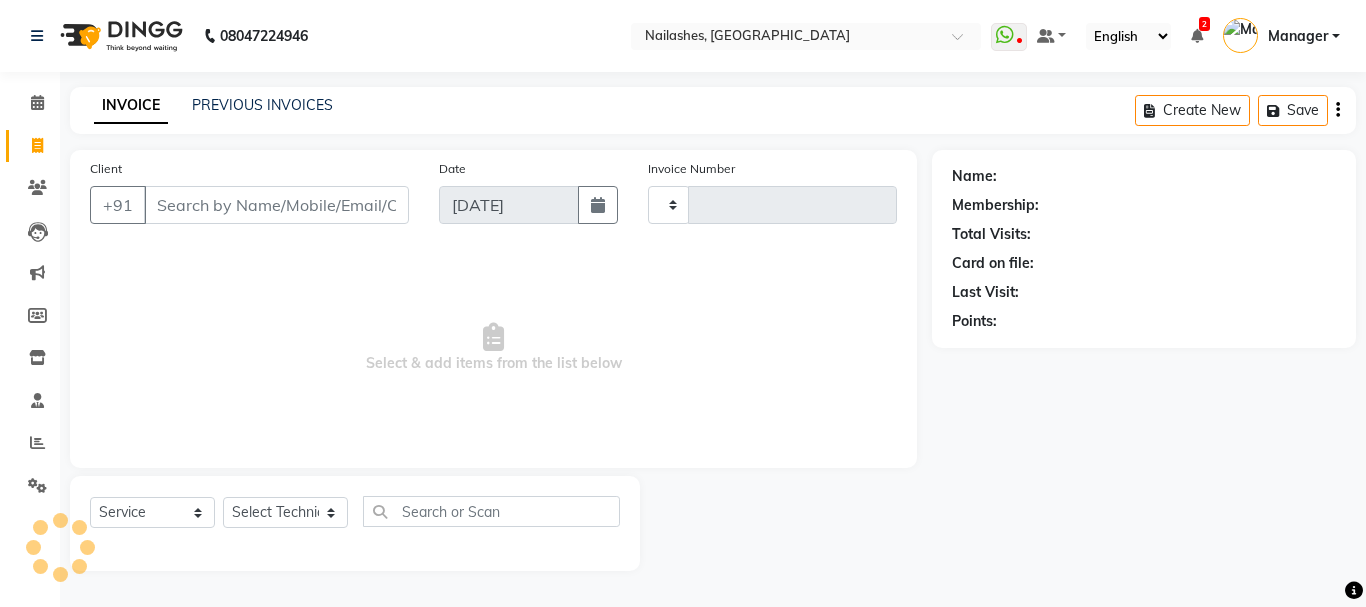 type on "1476" 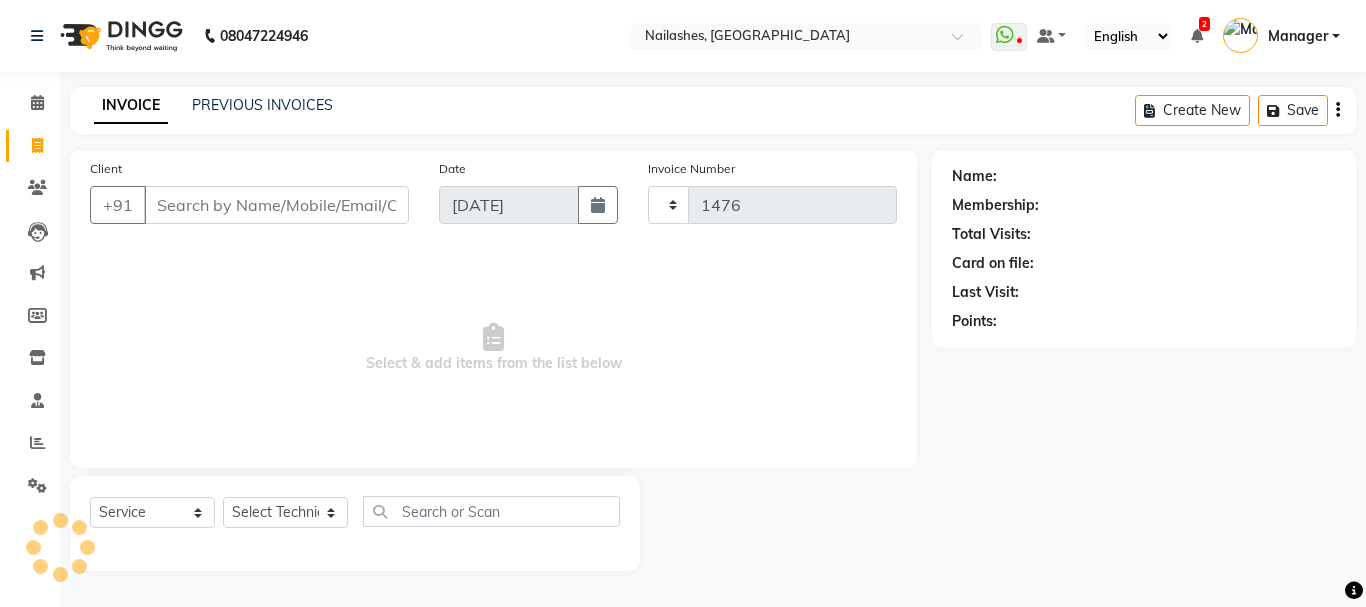 select on "3926" 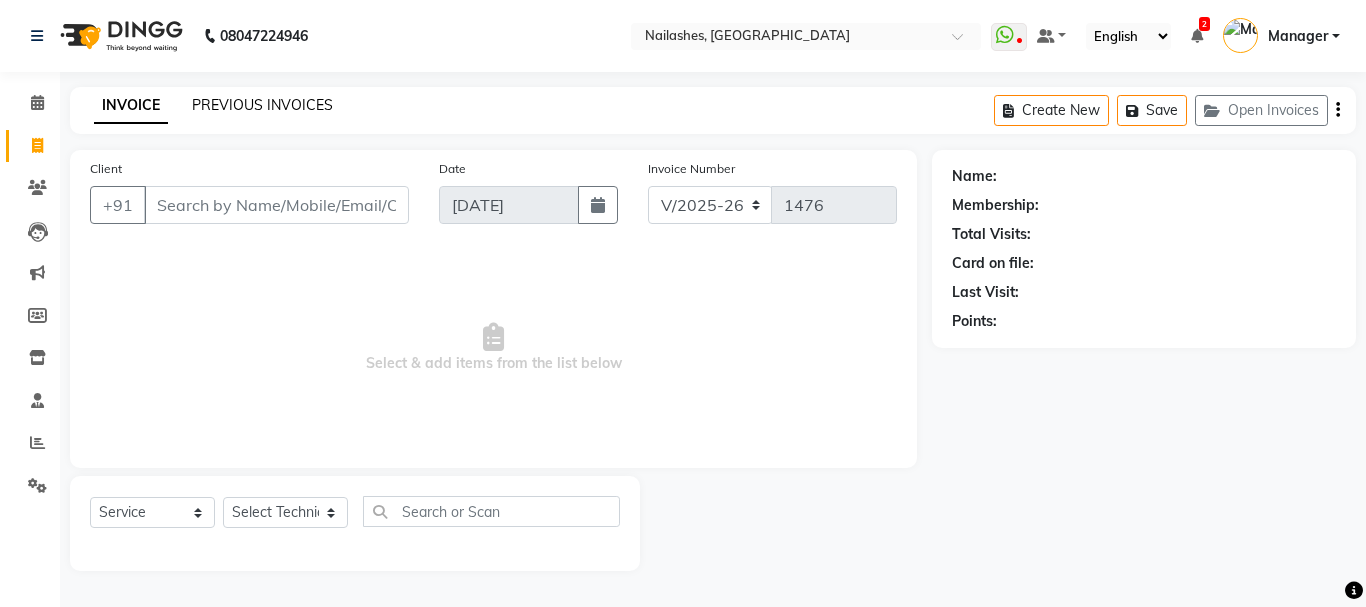 click on "PREVIOUS INVOICES" 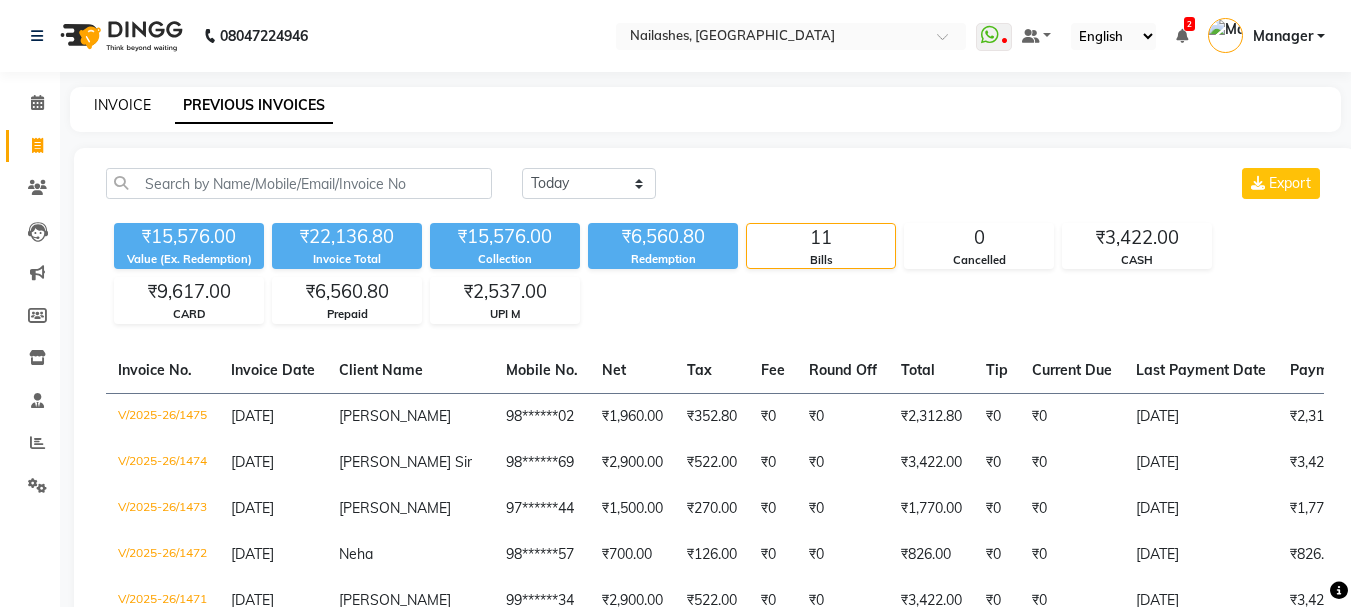 click on "INVOICE" 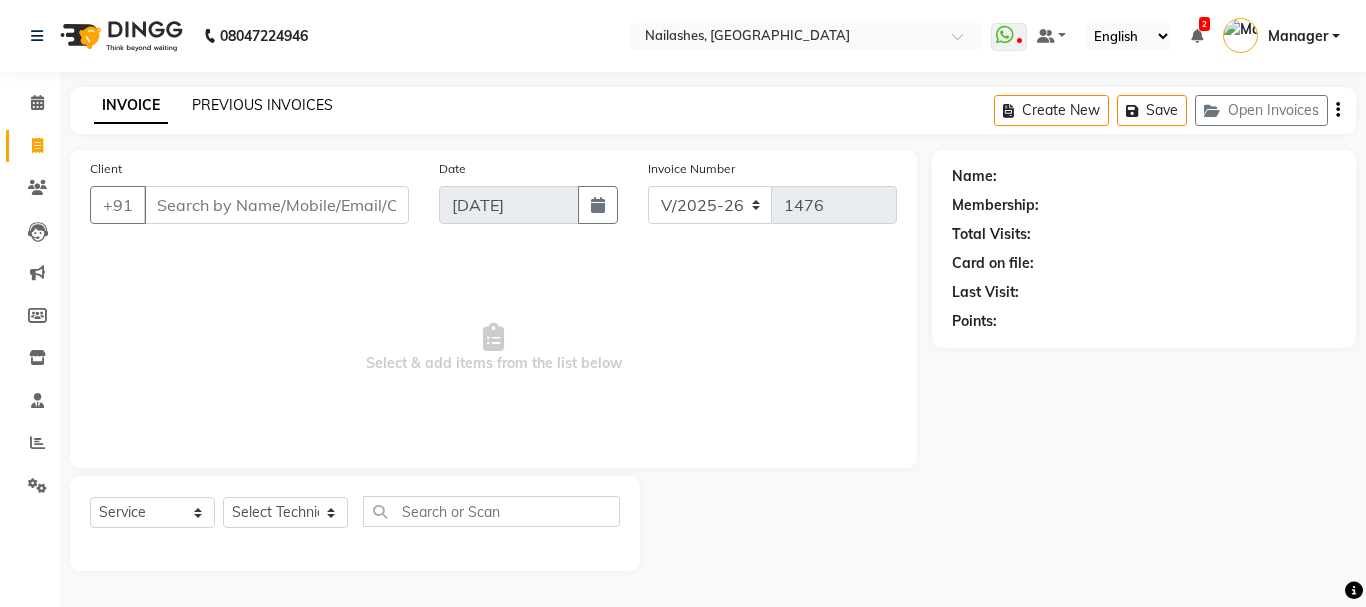 click on "PREVIOUS INVOICES" 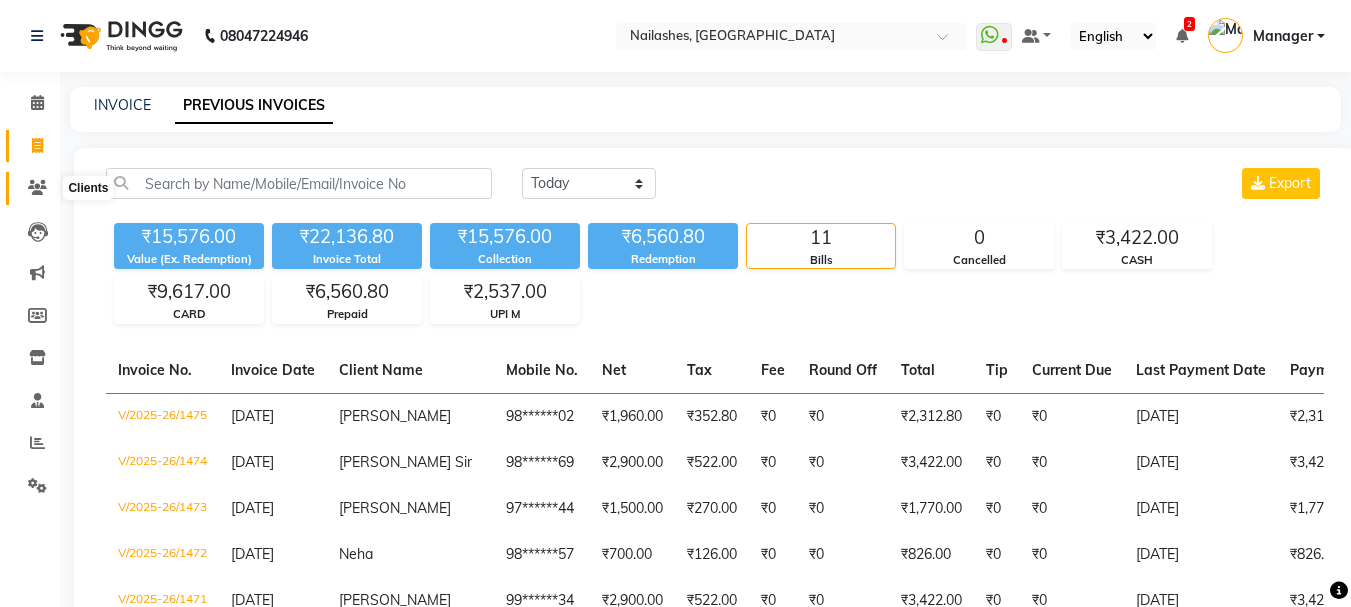 click 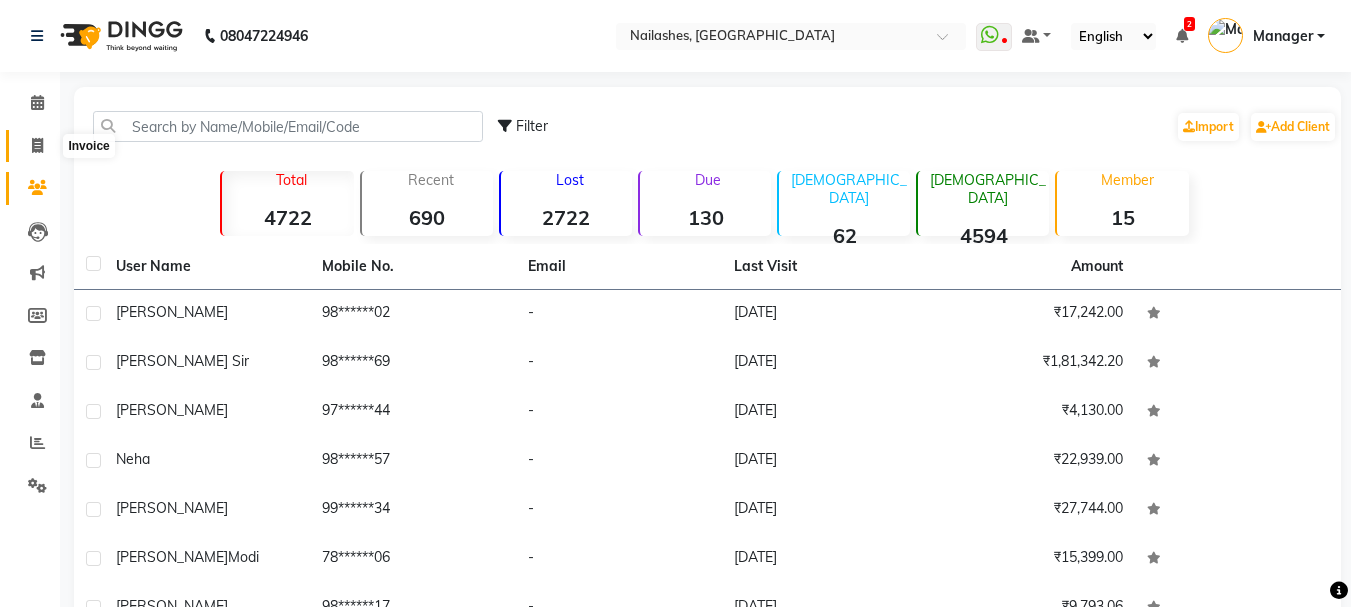 click 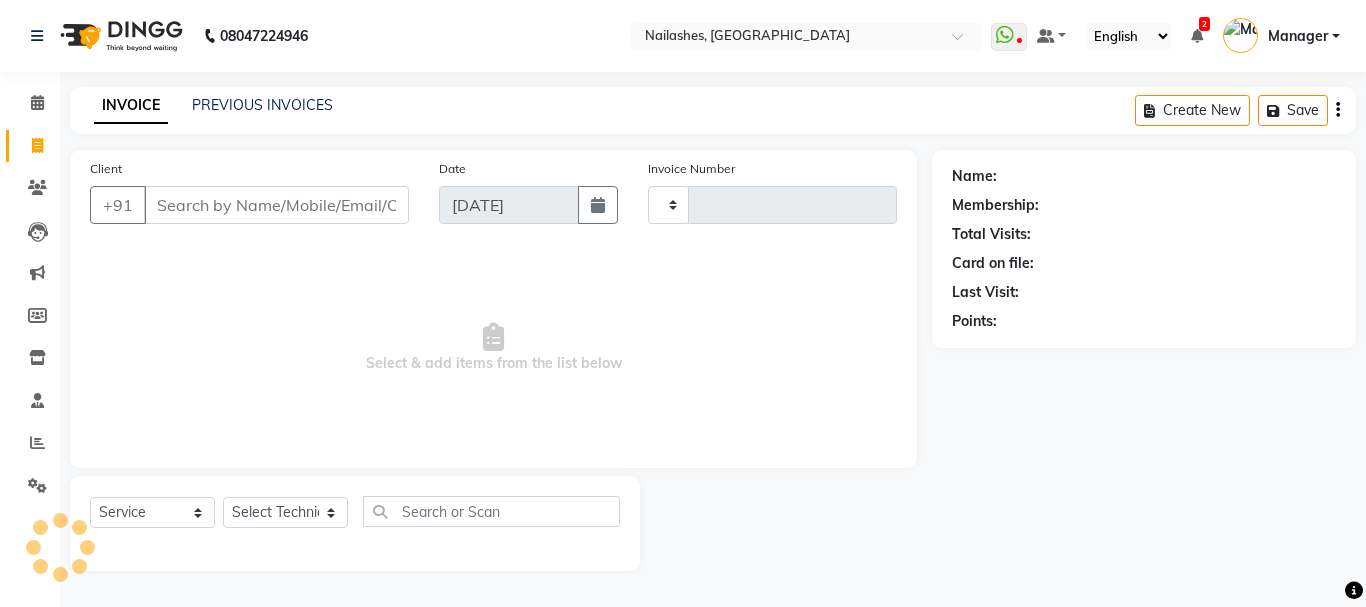type on "1476" 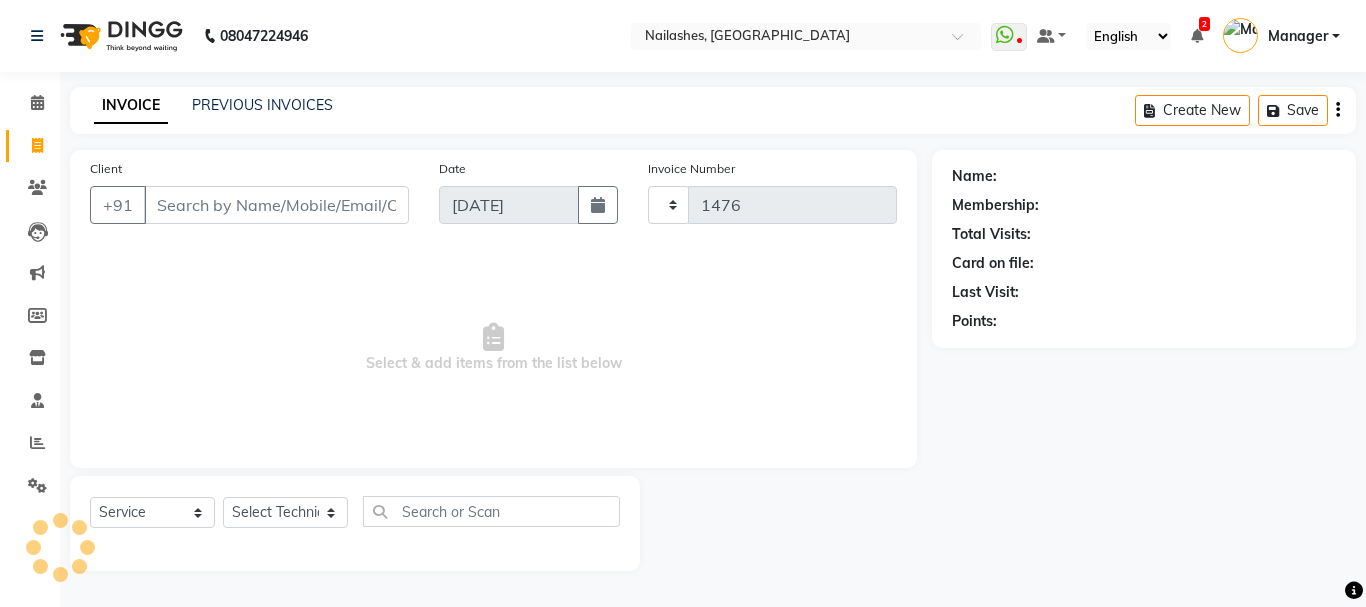 select on "3926" 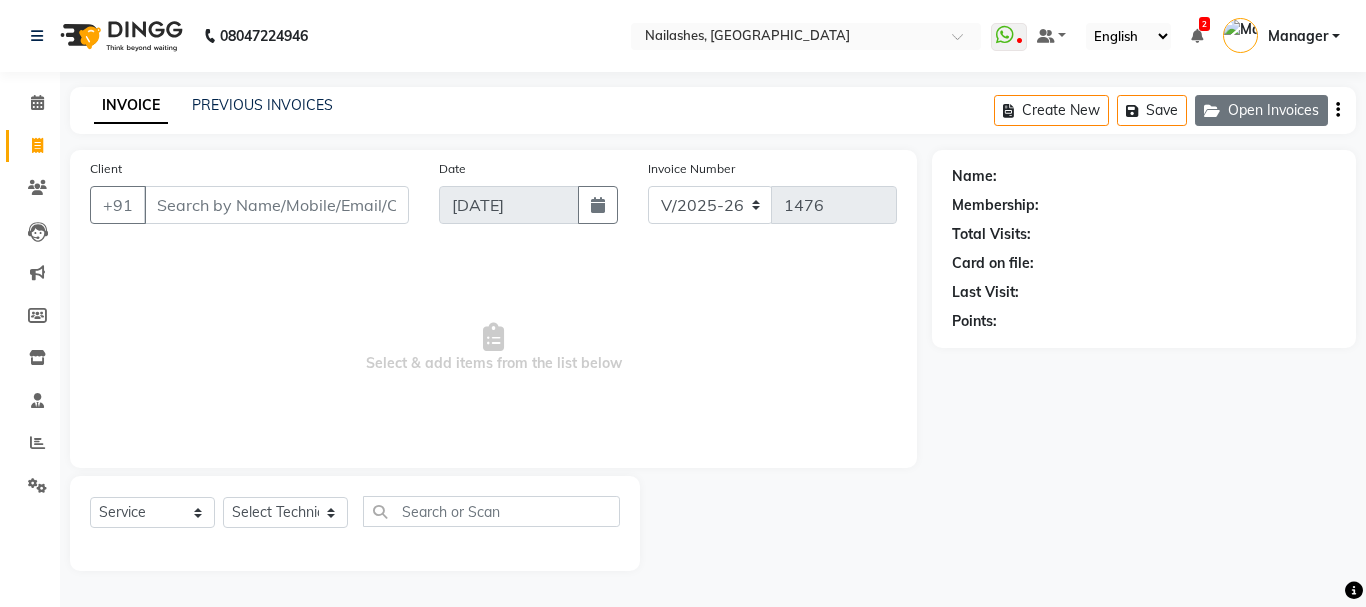 click on "Open Invoices" 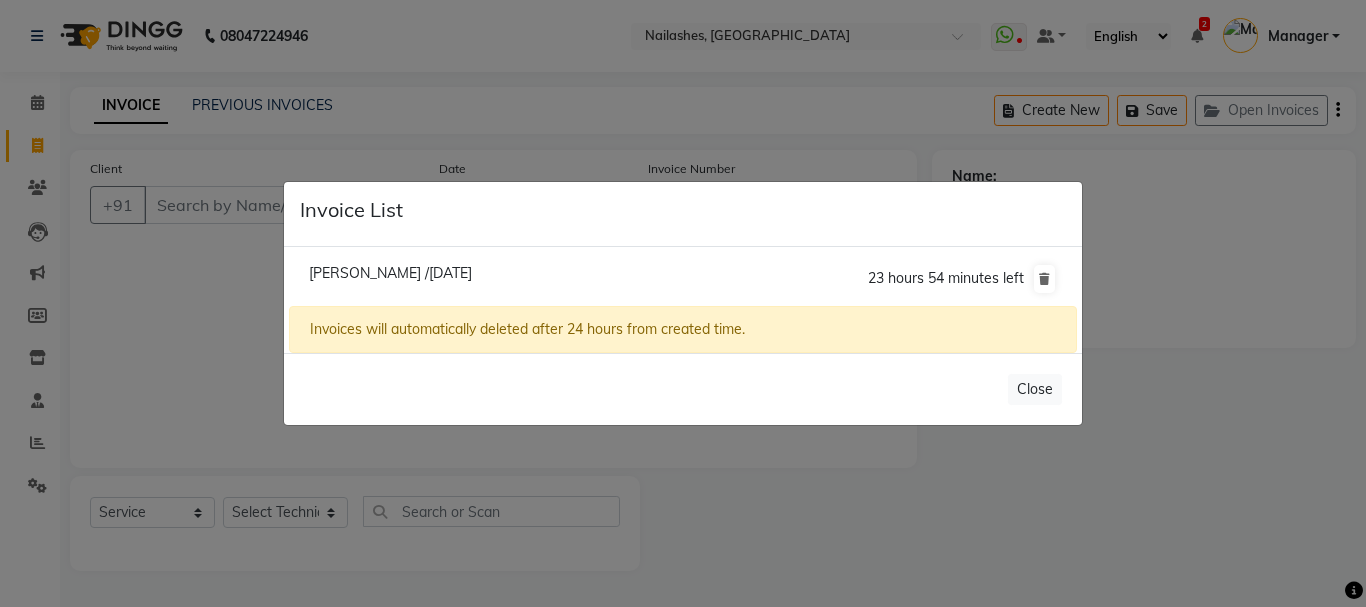 click on "[PERSON_NAME] /[DATE]" 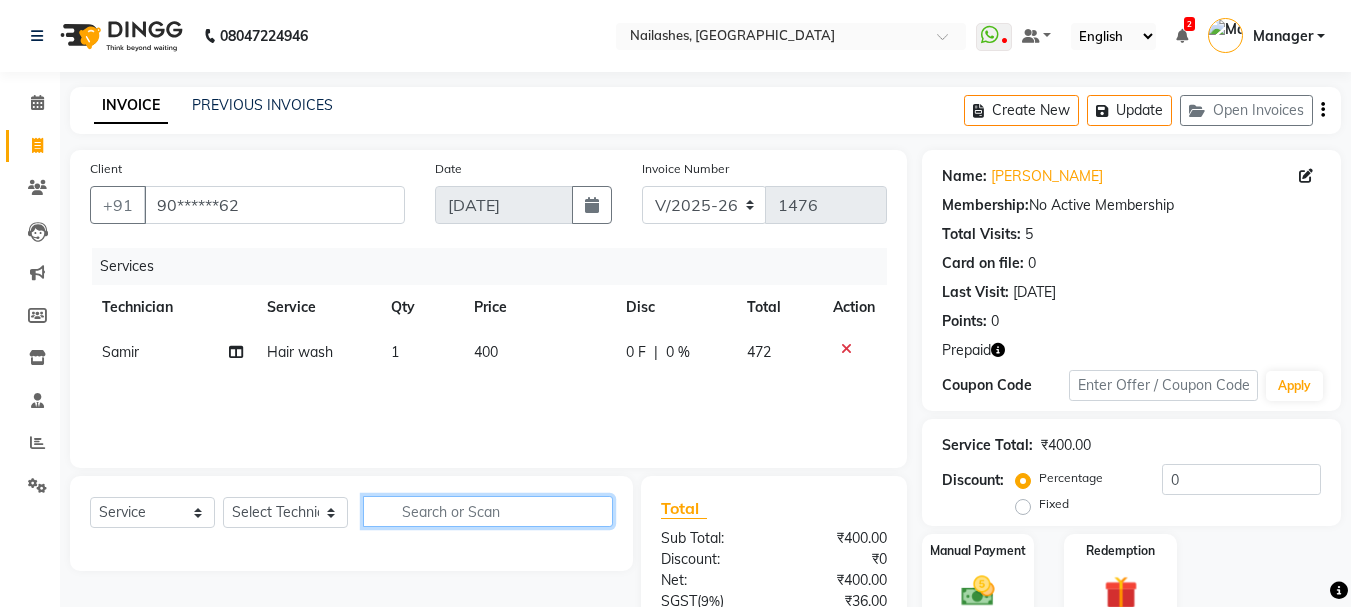 click 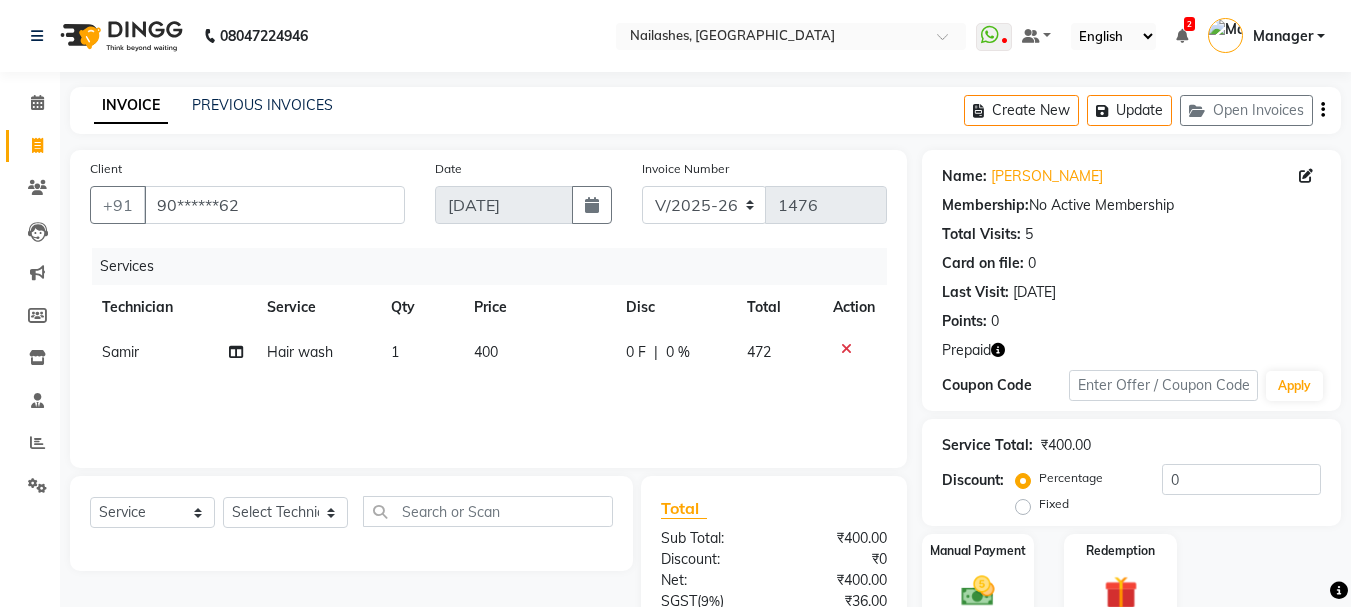 click on "400" 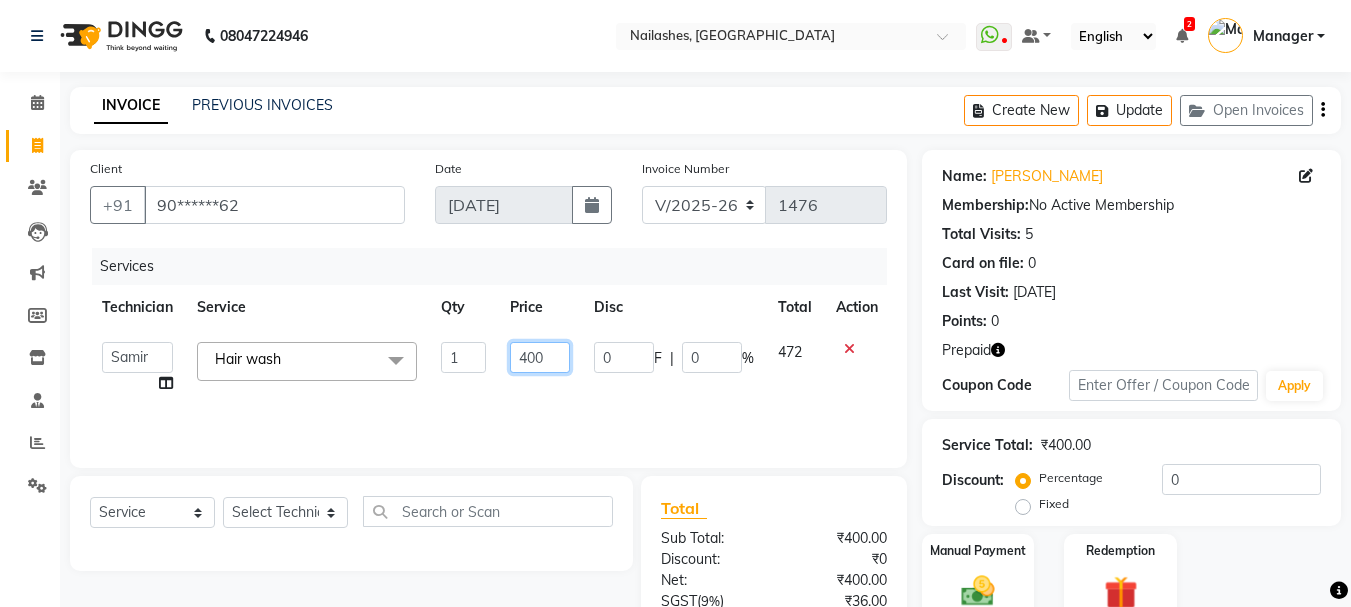 click on "400" 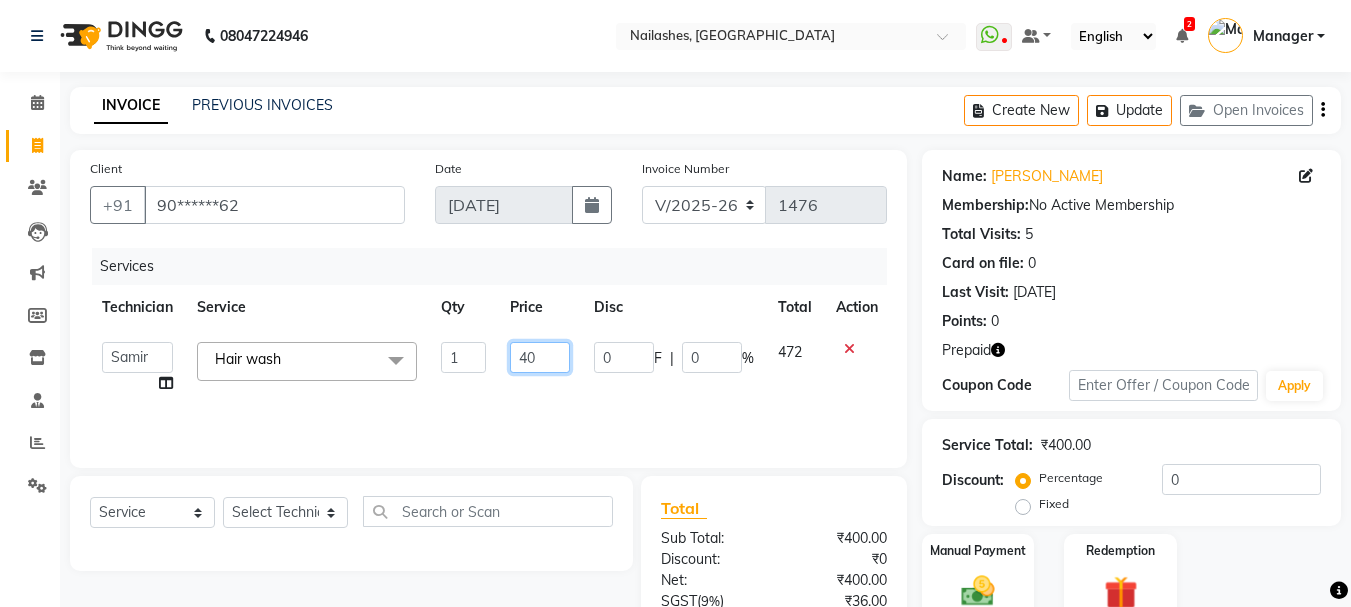 type on "4" 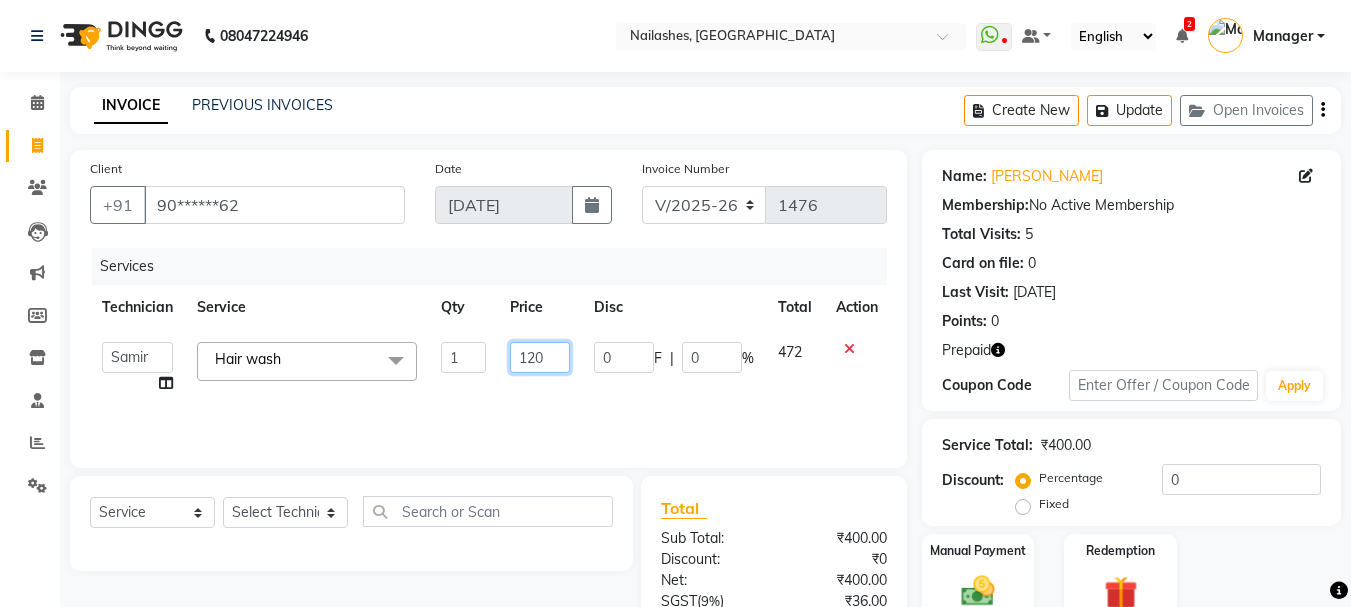 type on "1200" 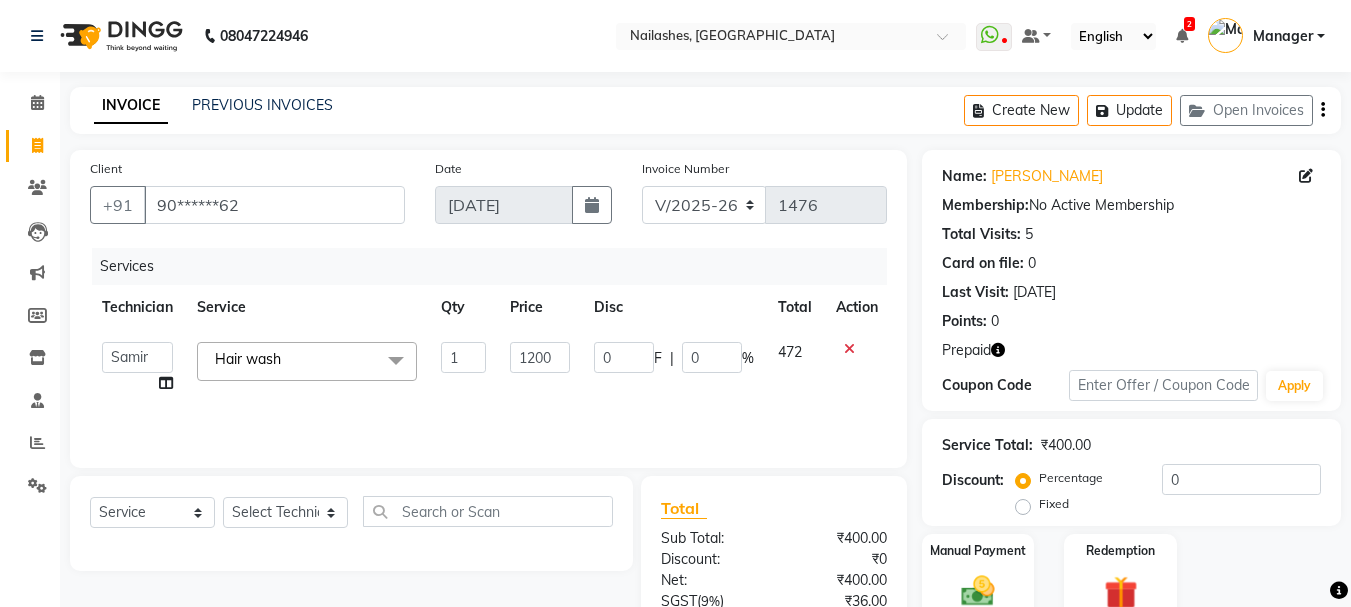 click on "Services Technician Service Qty Price Disc Total Action  Admin   [PERSON_NAME]   [PERSON_NAME]   Manager   [PERSON_NAME]   Nisha   [PERSON_NAME]   [PERSON_NAME]  Hair wash  x Permanent Nail Paint - Solid Color (Hand) Permanent Nail Paint - French (Hand) Permanent Nail Paint - Solid Color (Toes) Permanent Nail Paint - French (Toes) Hair wash Blow dry basic Blow dry styling  Cuticle oil Nail art basic Nail art abstract  15 Minutes Massage  30 Minutes Massage  Lash removal Cat eye  Ombré Tip Color change Glitter  ombre glitter french Restoration - Gel (Hand) Restoration - Tip Replacement (Hand) Restoration - Touch -up (Hand) Restoration - Gel Color Changes (Hand) Restoration - Removal of Extension (Hand) Restoration - Removal of Nail Paint (Hand) Restoration - Gel (Toes) Restoration - Tip Replacement (Toes) Restoration - Touch -up (Toes) Restoration - Gel Color Changes (Toes) Restoration - Removal of Extension (Toes) Restoration - Removal of Nail Paint (Toes) Pedicure - Classic Pedicure - Deluxe Pedicure - Premium 1 0" 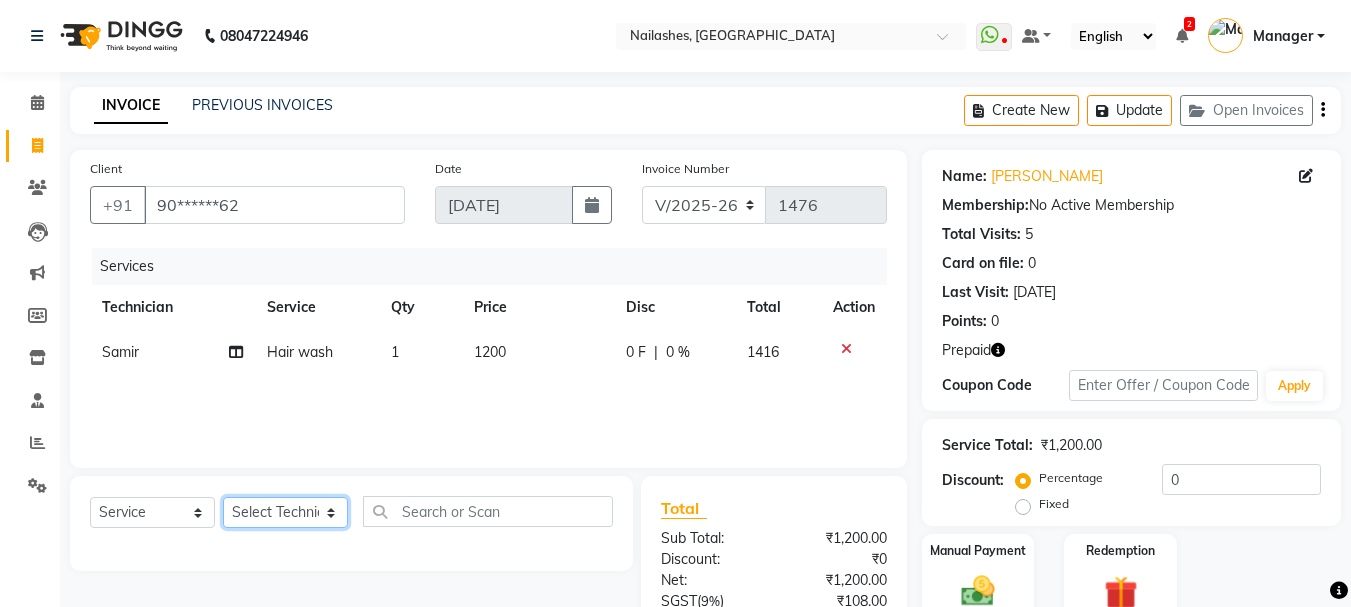 click on "Select Technician Admin [PERSON_NAME] [PERSON_NAME] Arjun Mamta Manager [PERSON_NAME] Nisha [PERSON_NAME] [PERSON_NAME]" 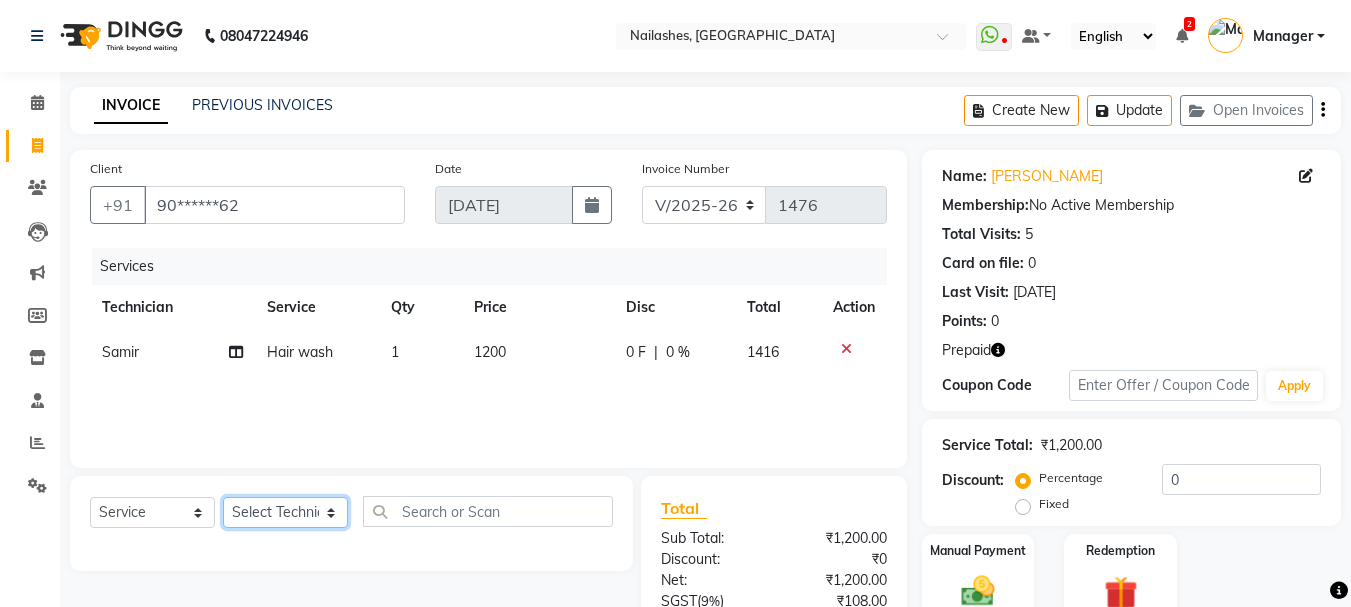 select on "38034" 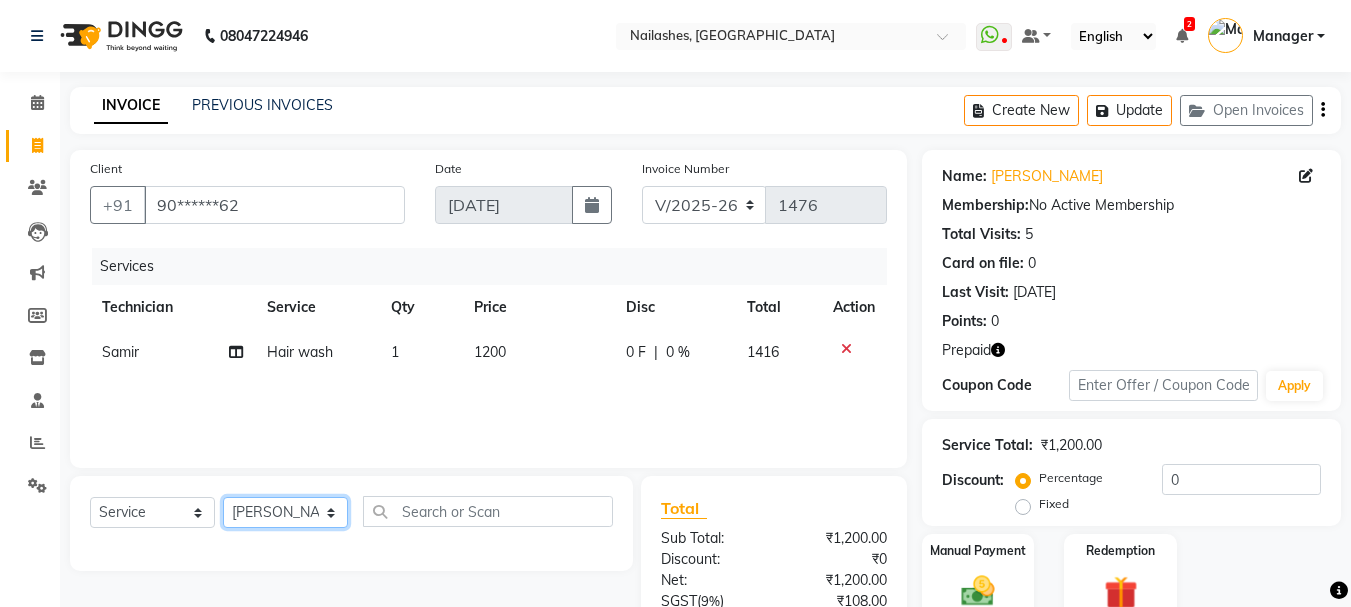 click on "Select Technician Admin [PERSON_NAME] [PERSON_NAME] Arjun Mamta Manager [PERSON_NAME] Nisha [PERSON_NAME] [PERSON_NAME]" 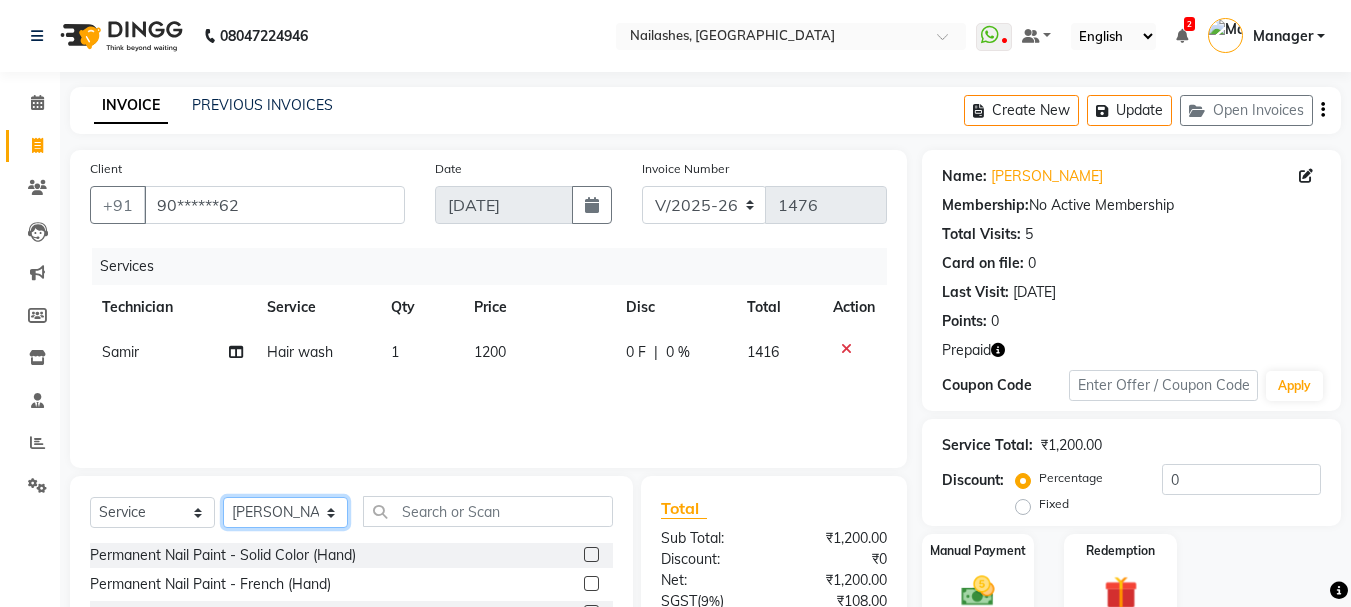 scroll, scrollTop: 194, scrollLeft: 0, axis: vertical 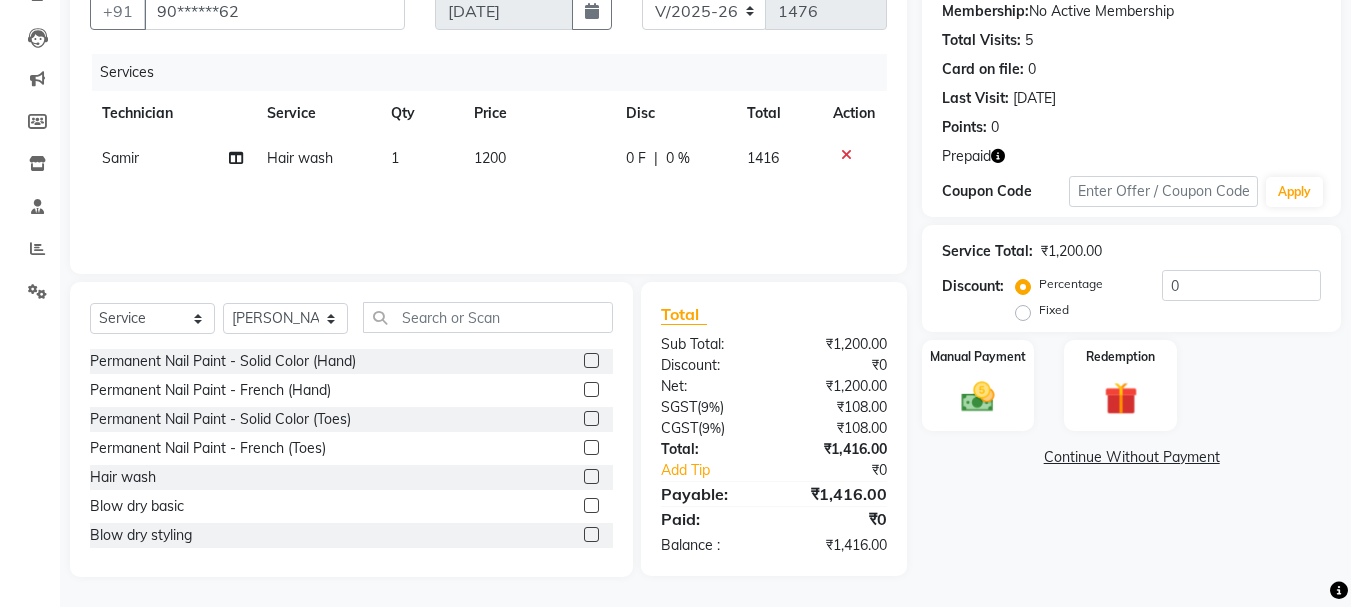 click 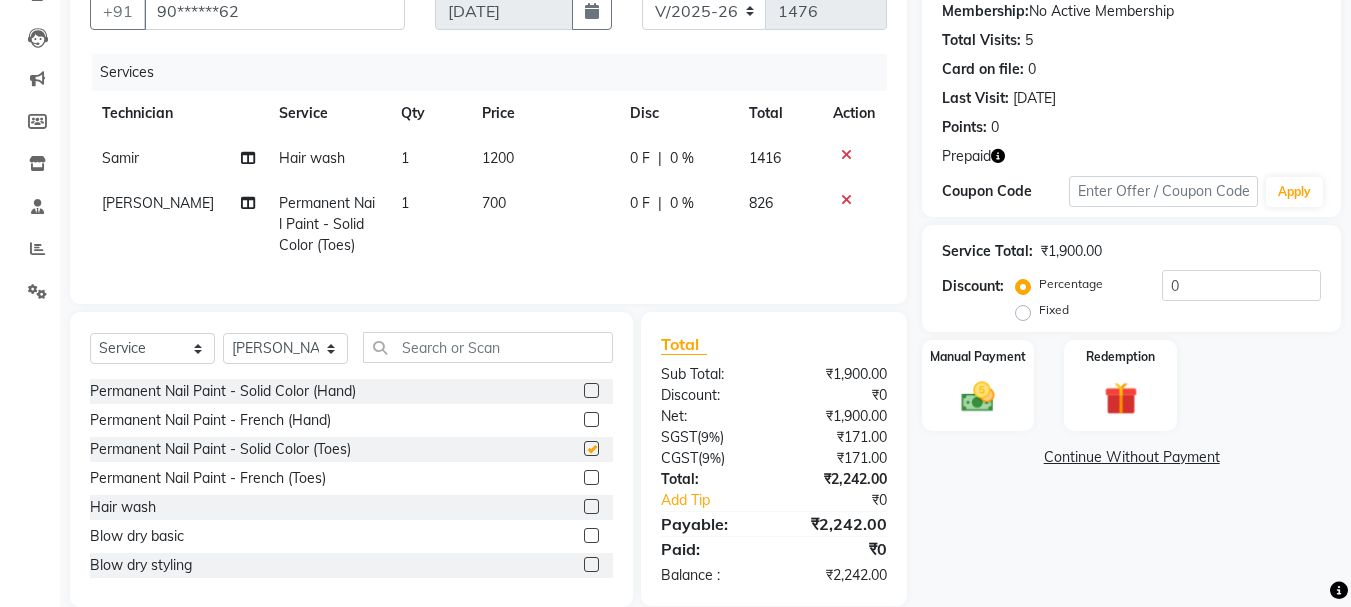checkbox on "false" 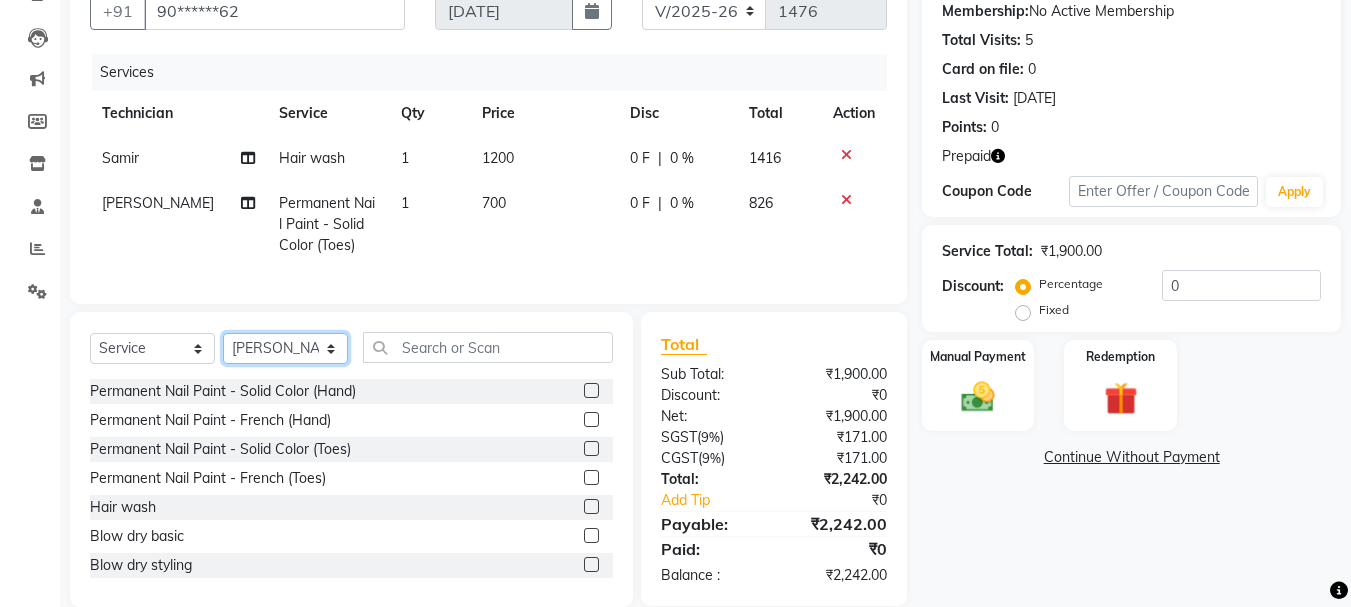 click on "Select Technician Admin [PERSON_NAME] [PERSON_NAME] Arjun Mamta Manager [PERSON_NAME] Nisha [PERSON_NAME] [PERSON_NAME]" 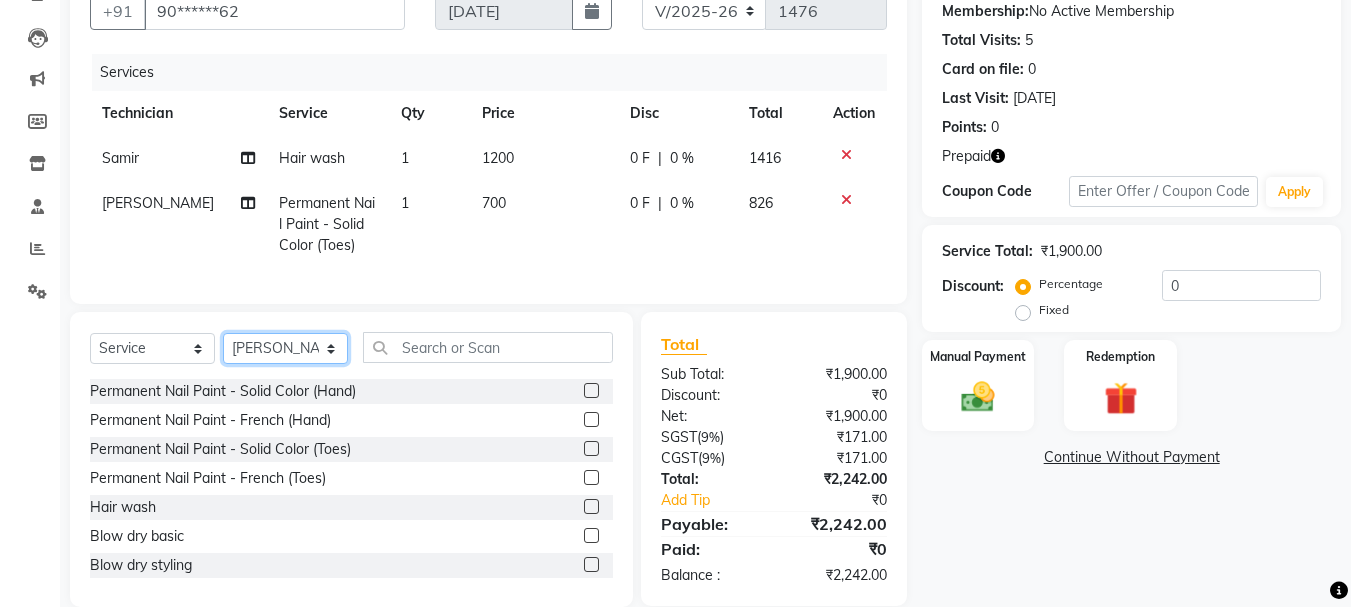 select on "52460" 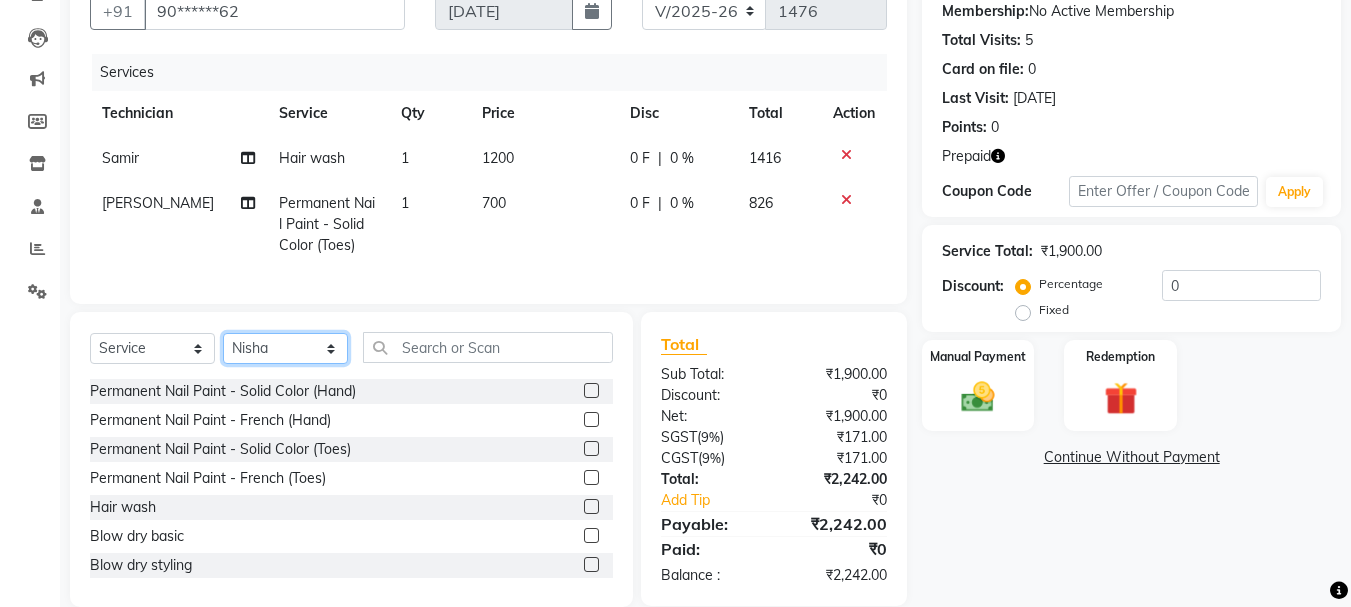 click on "Select Technician Admin [PERSON_NAME] [PERSON_NAME] Arjun Mamta Manager [PERSON_NAME] Nisha [PERSON_NAME] [PERSON_NAME]" 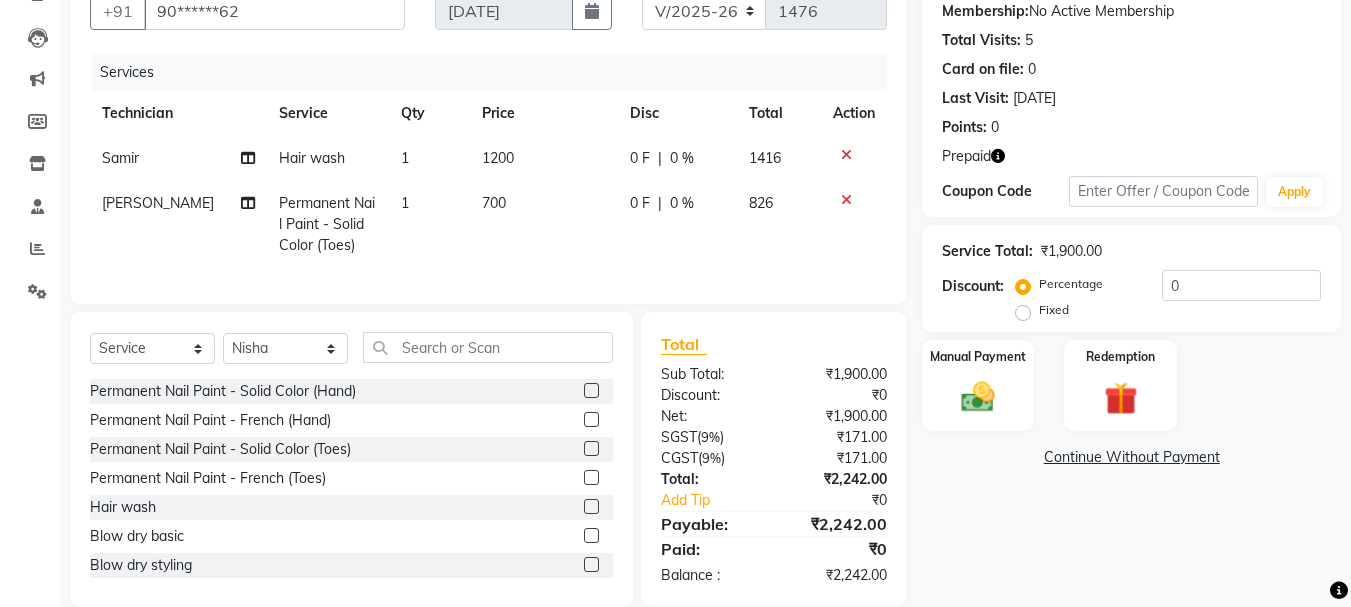click 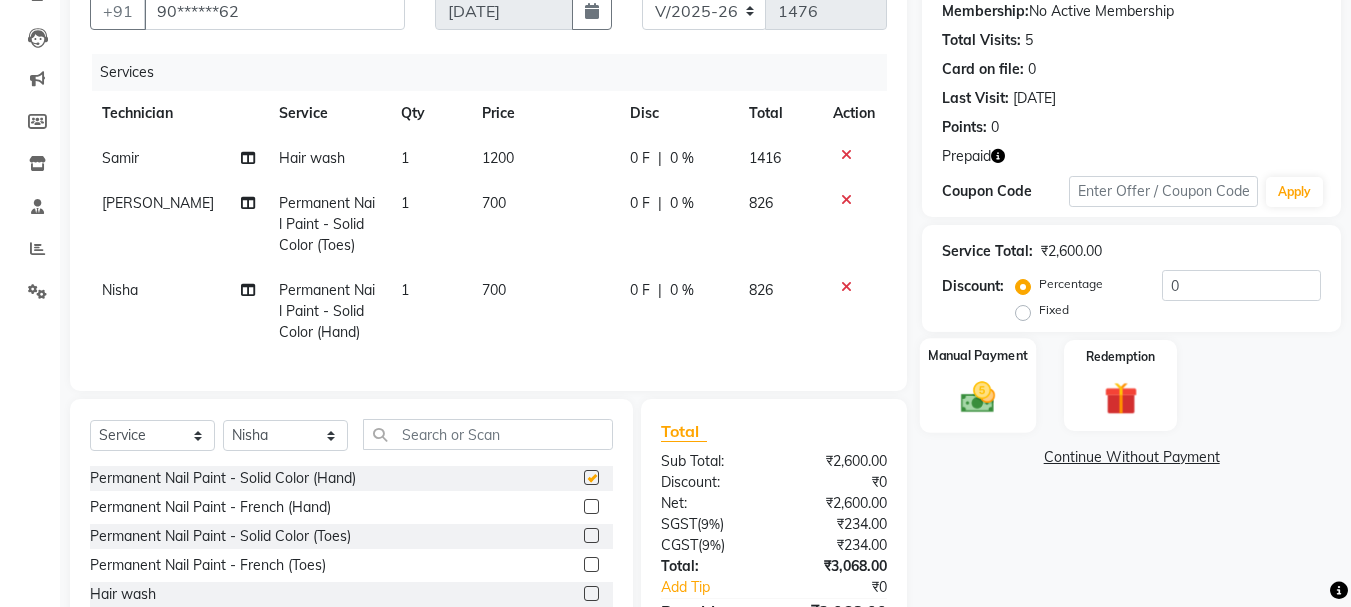 checkbox on "false" 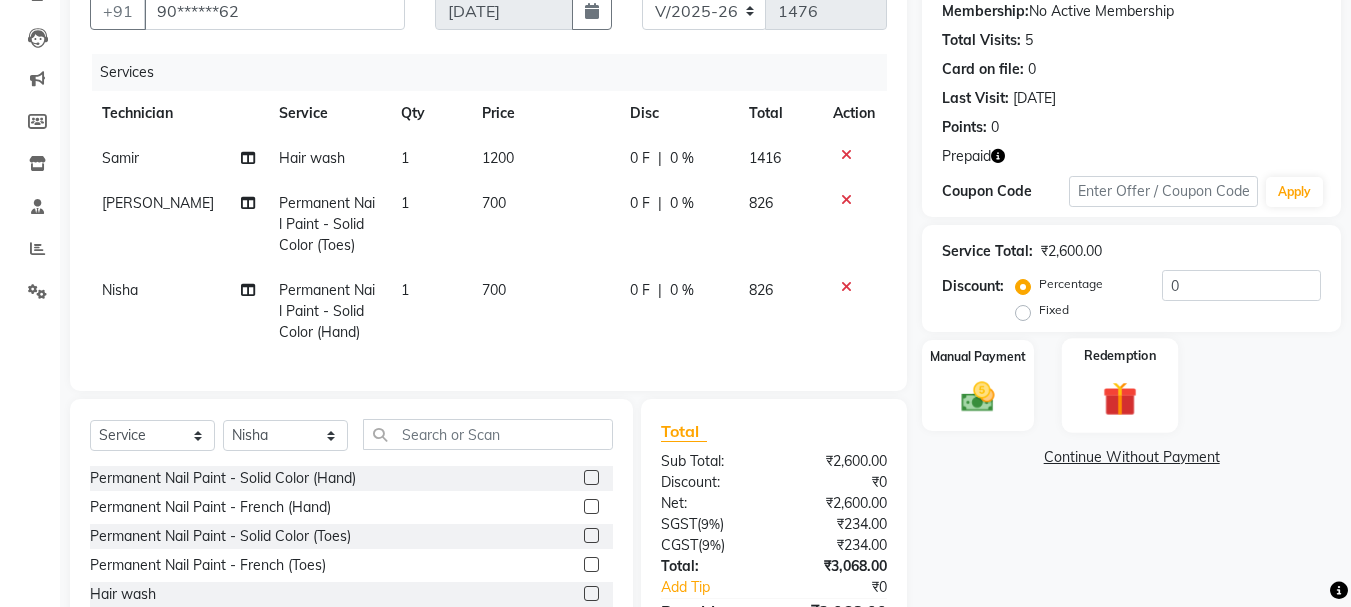 scroll, scrollTop: 326, scrollLeft: 0, axis: vertical 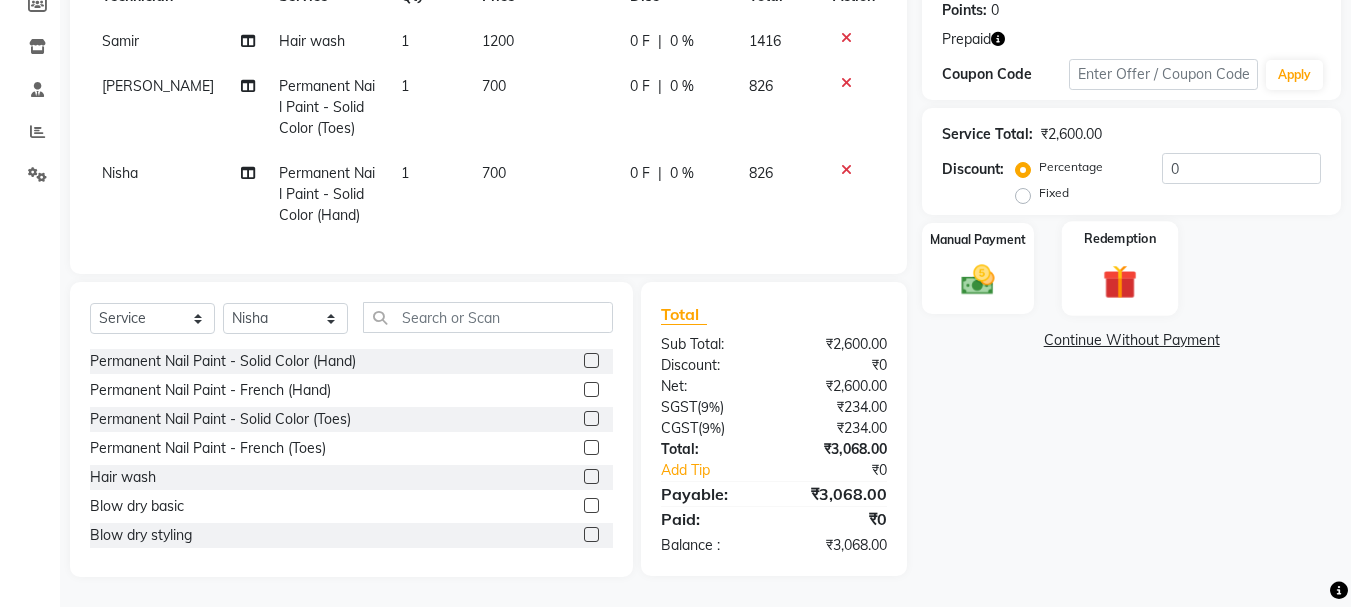 click 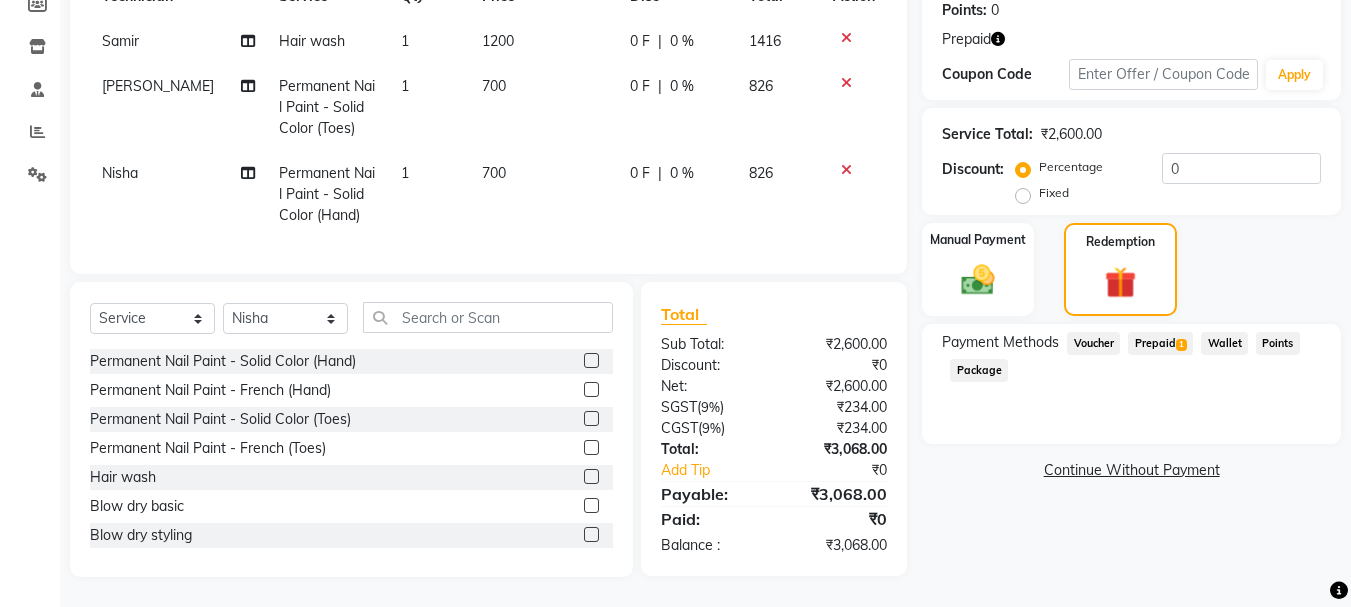 click on "Prepaid  1" 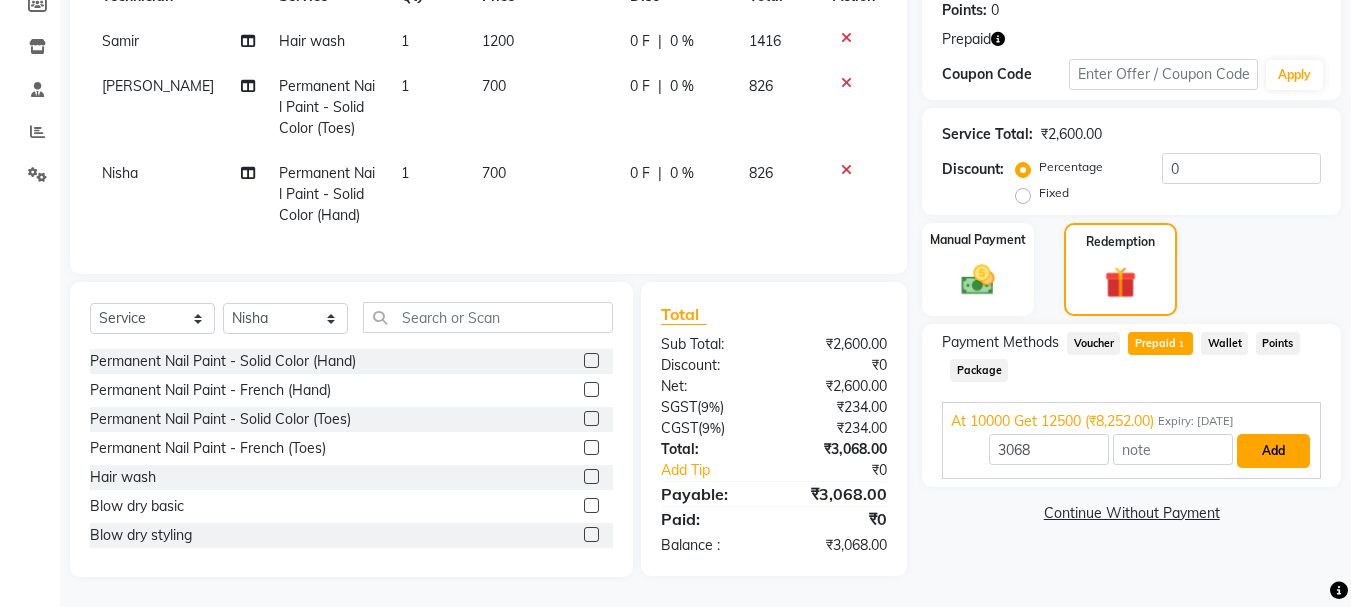 click on "Add" at bounding box center [1273, 451] 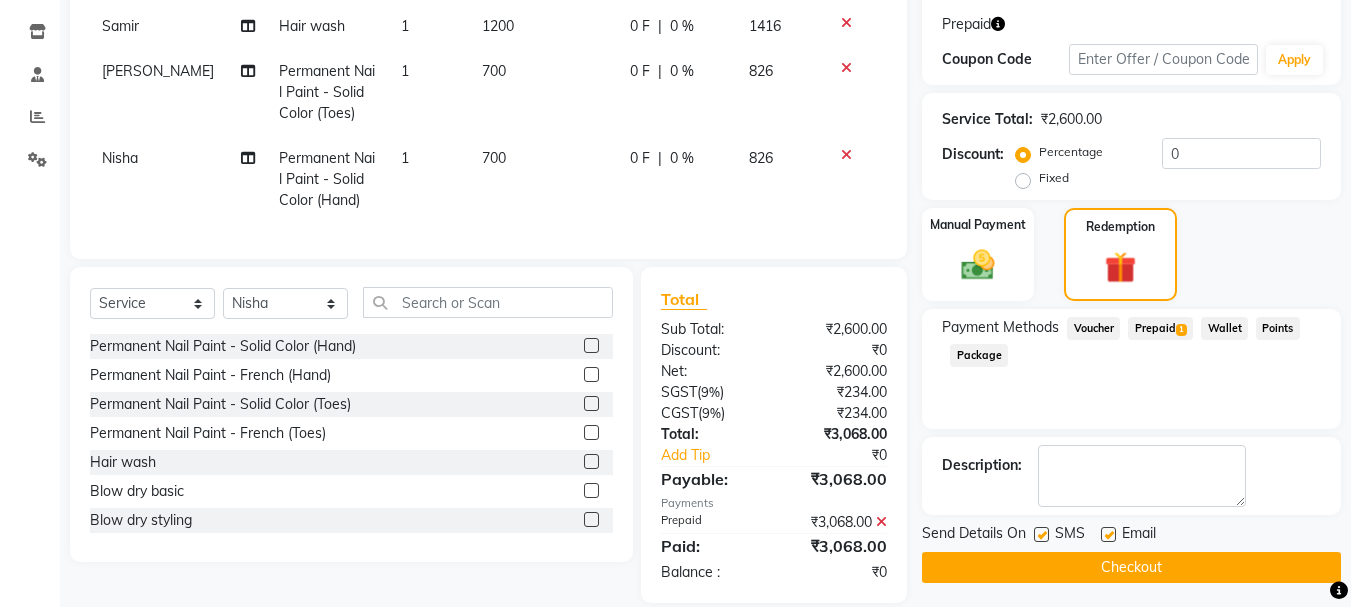 scroll, scrollTop: 367, scrollLeft: 0, axis: vertical 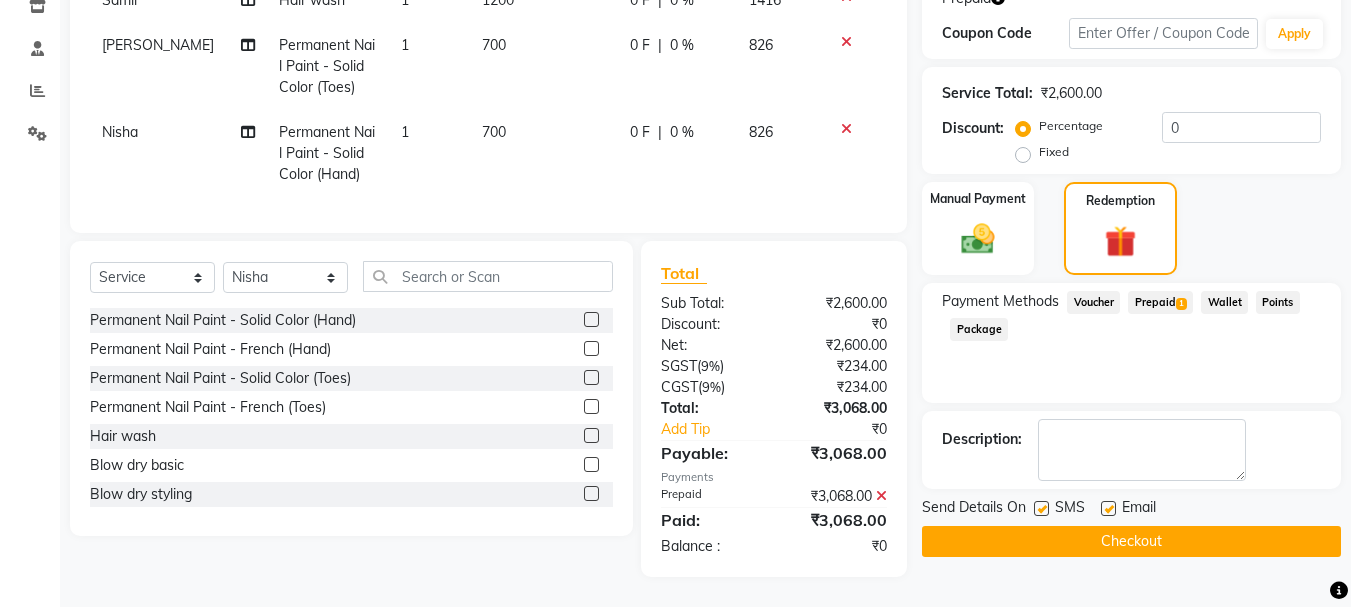 click on "Checkout" 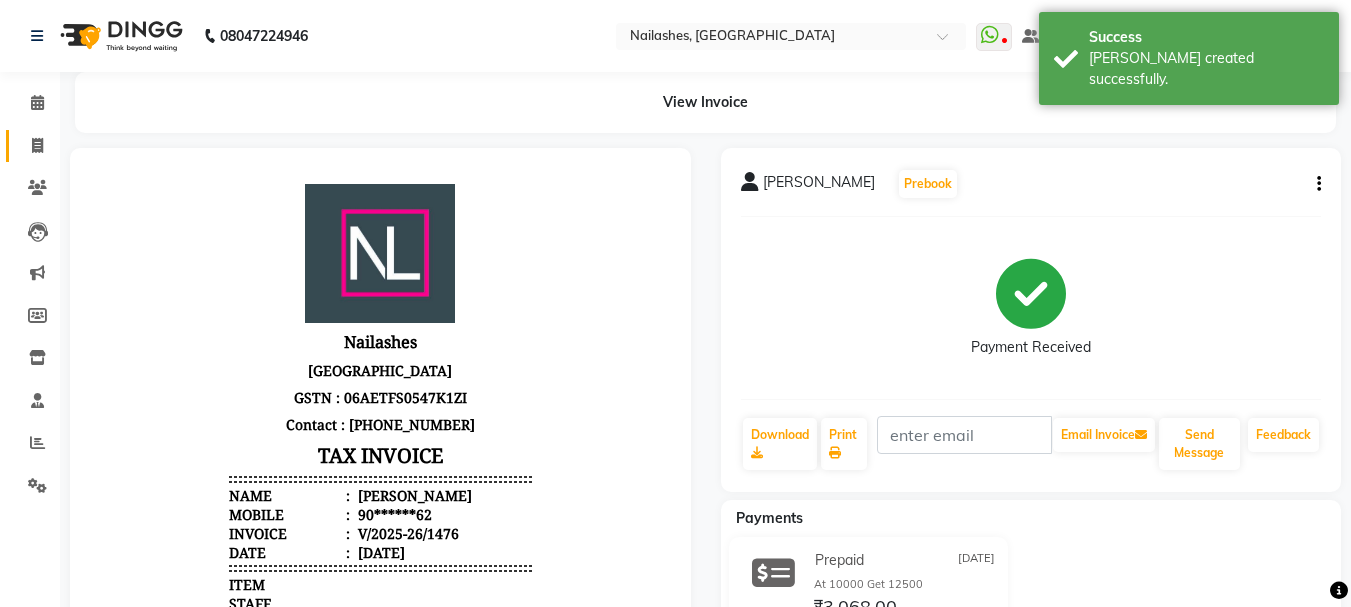 scroll, scrollTop: 0, scrollLeft: 0, axis: both 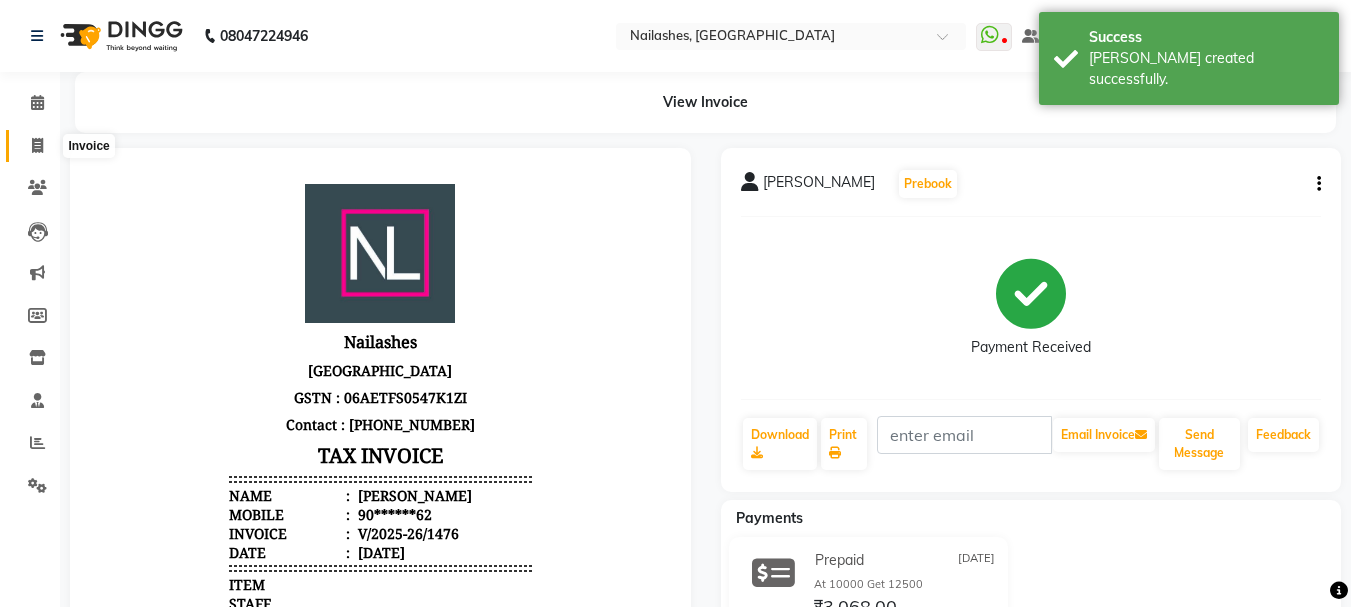 click 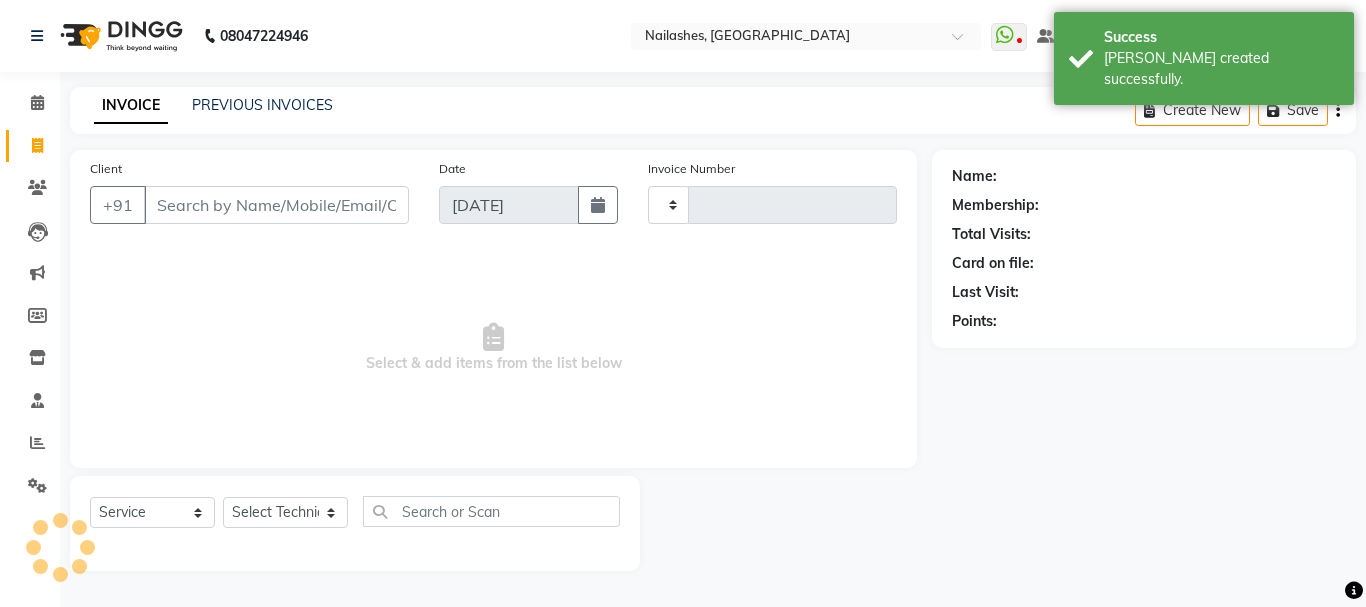 type on "1477" 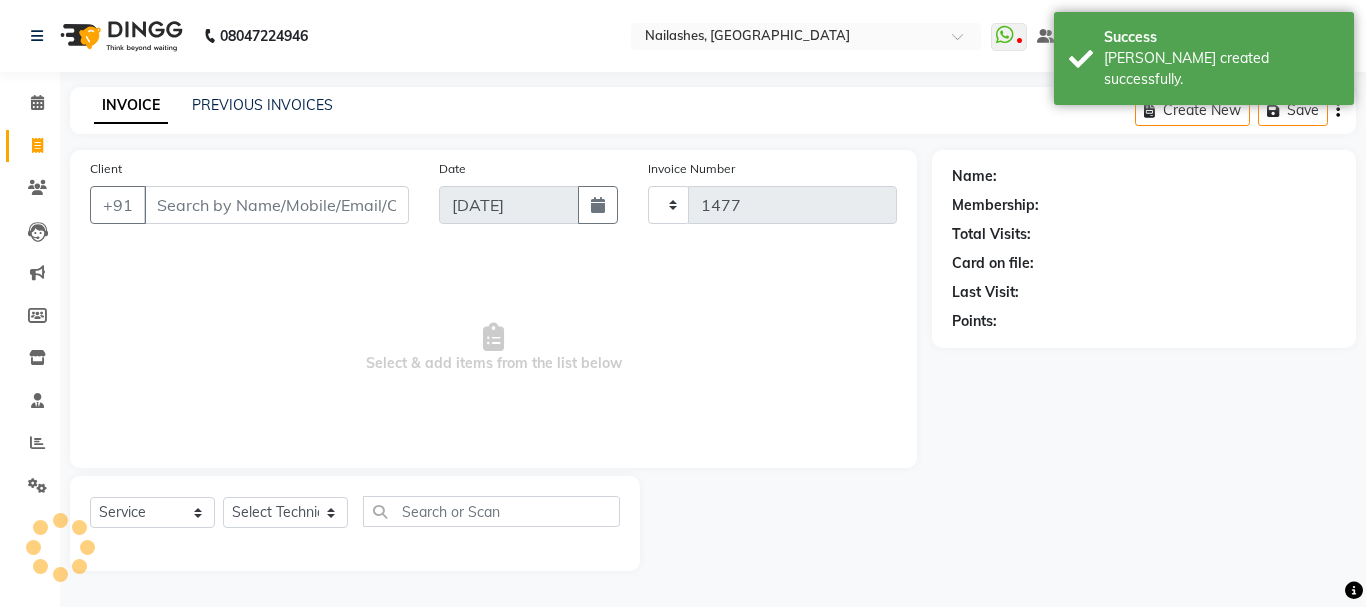 select on "3926" 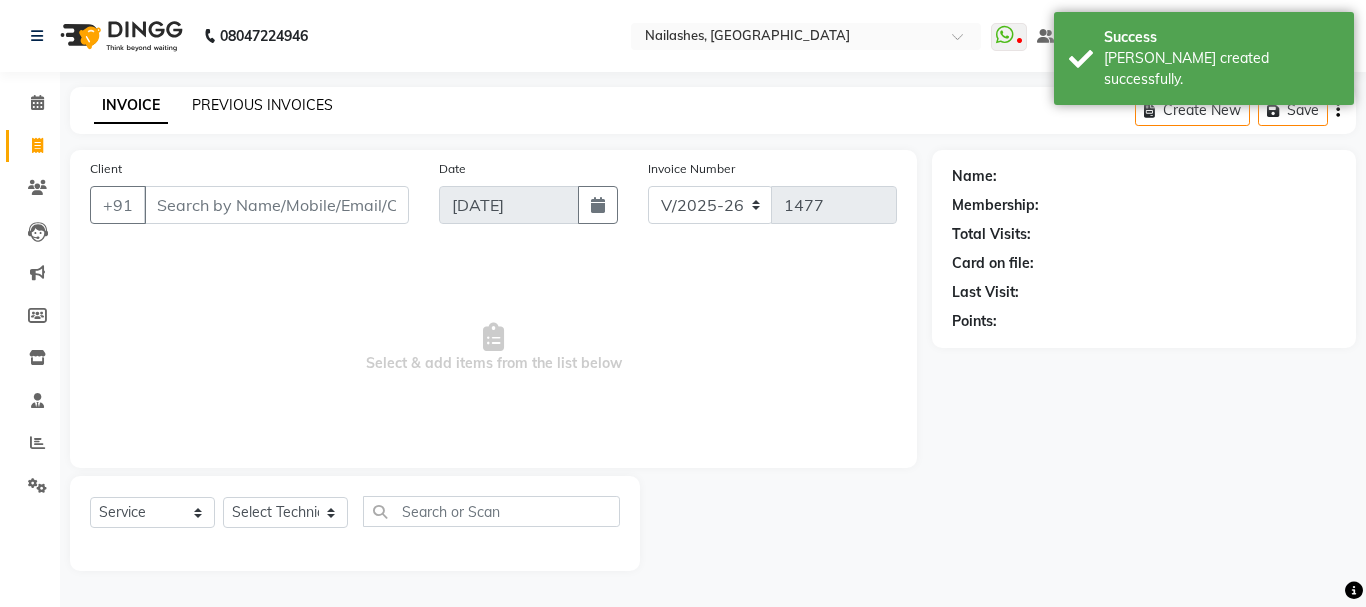 click on "PREVIOUS INVOICES" 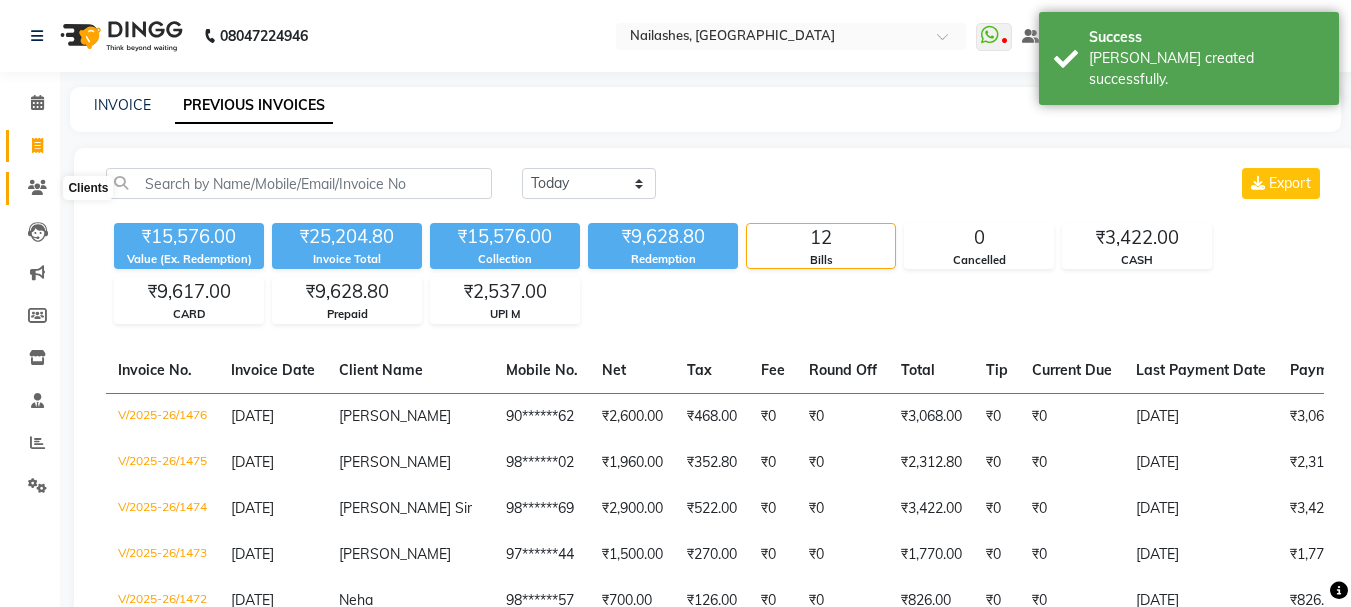 click 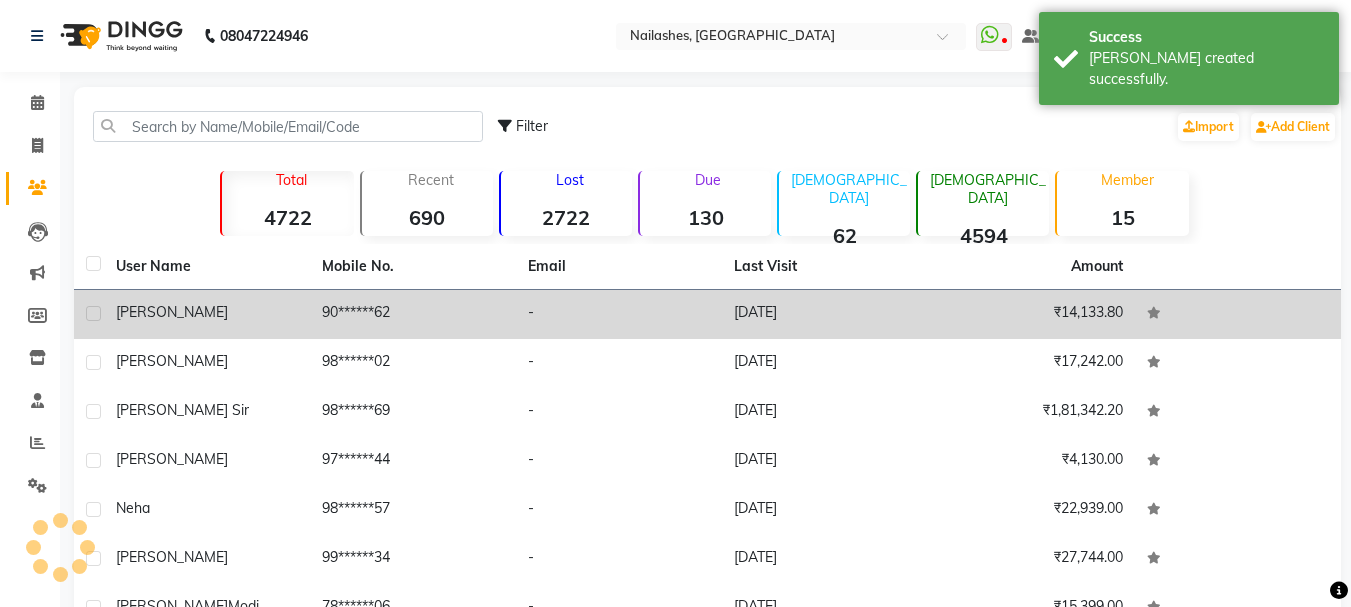 click on "[PERSON_NAME]" 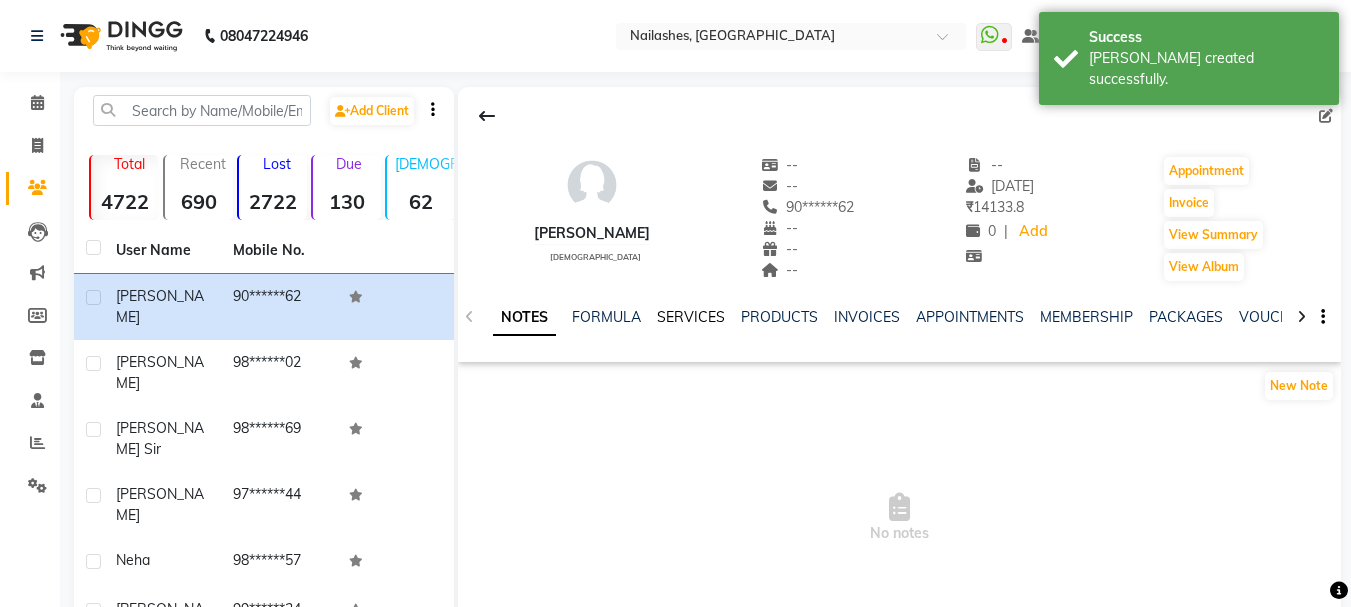 click on "SERVICES" 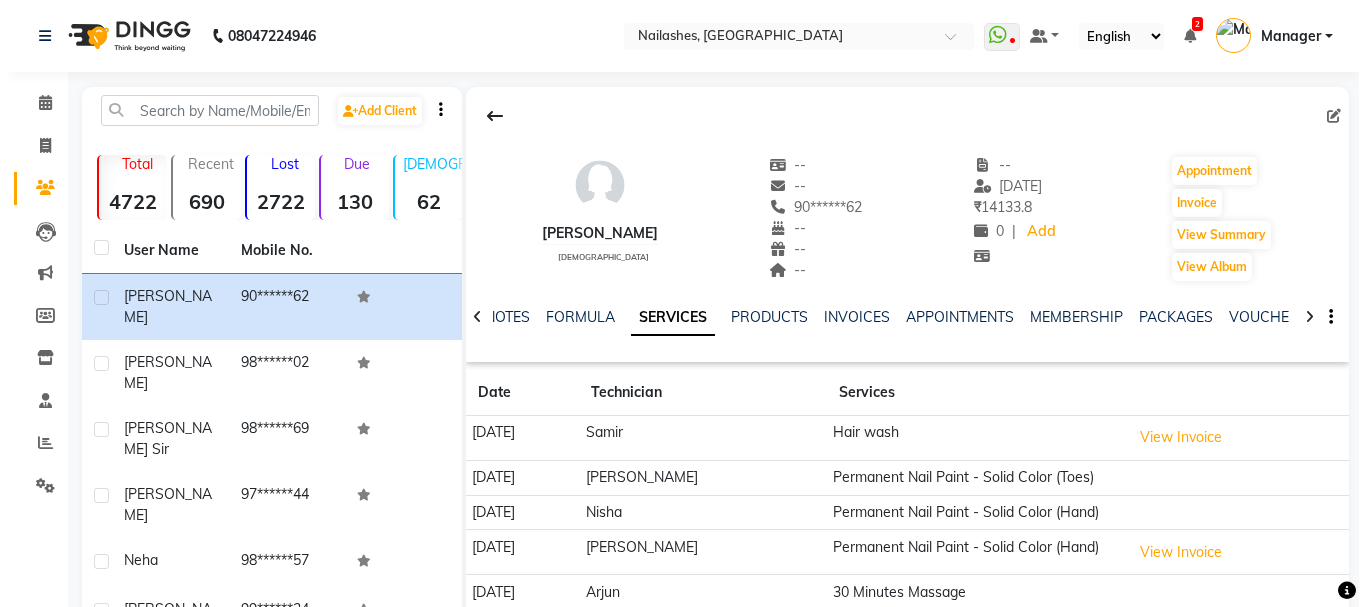 scroll, scrollTop: 158, scrollLeft: 0, axis: vertical 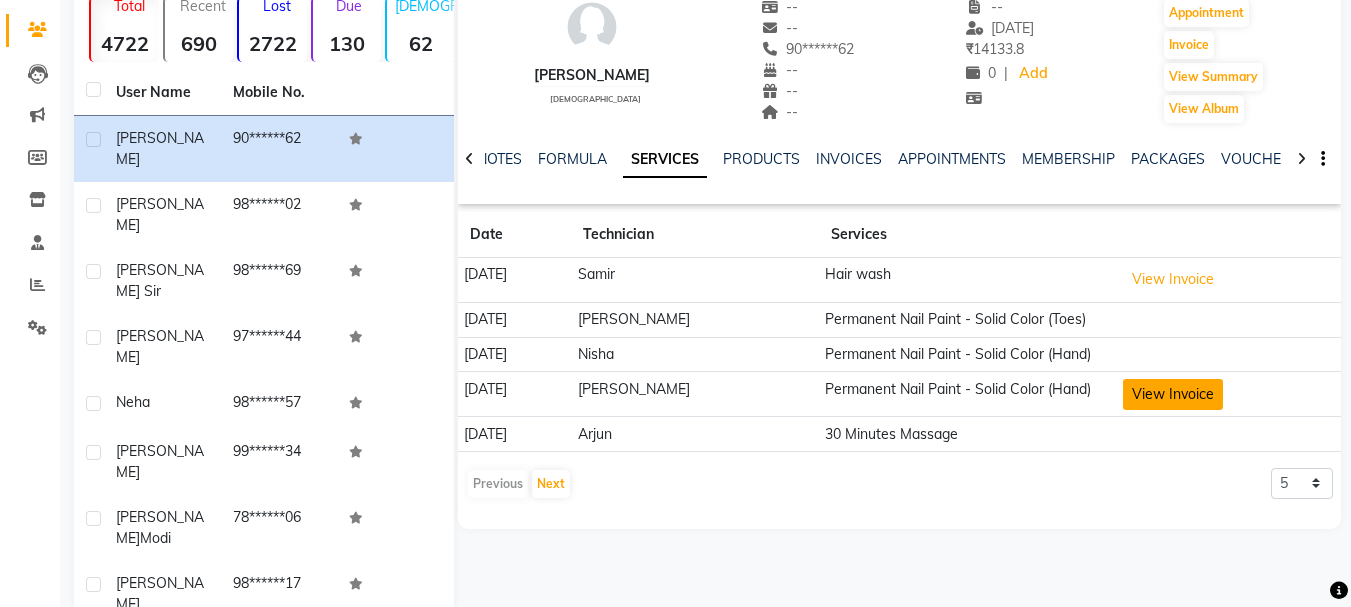 click on "View Invoice" 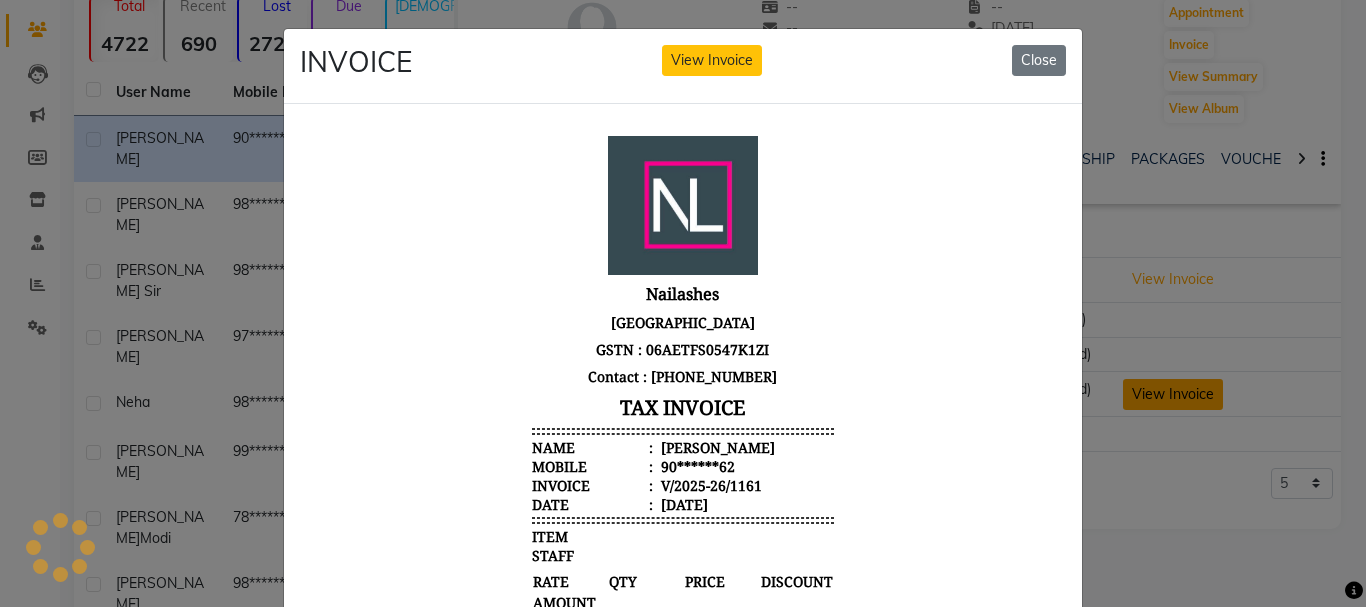 scroll, scrollTop: 0, scrollLeft: 0, axis: both 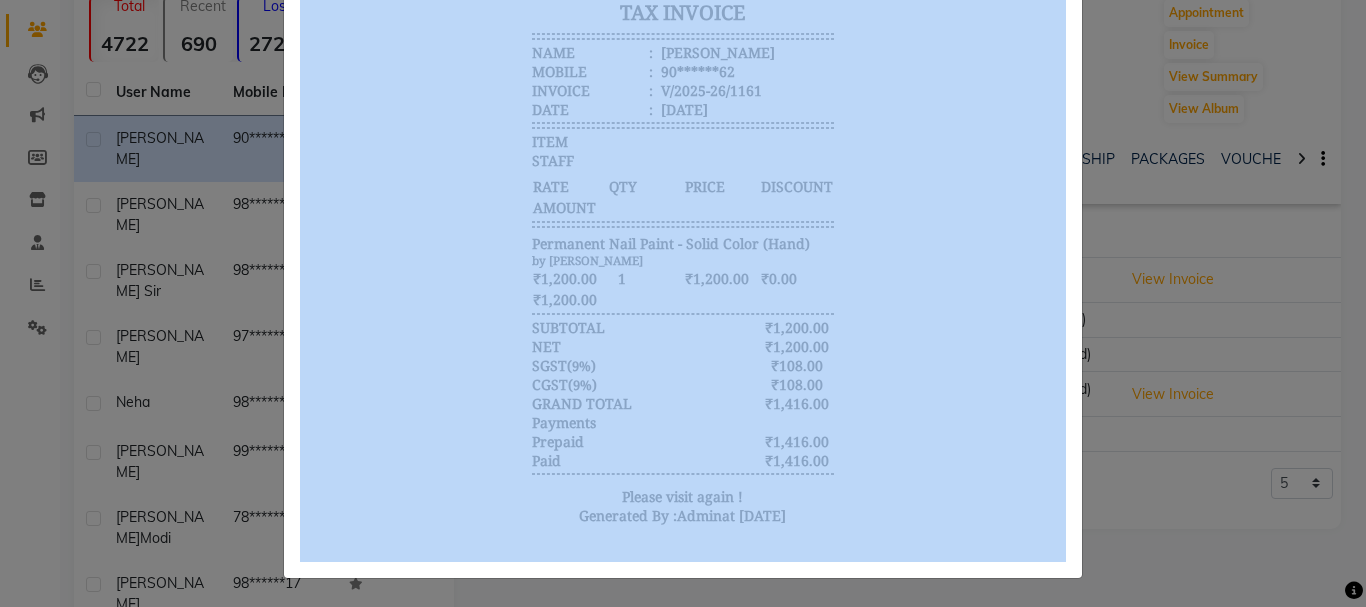 drag, startPoint x: 1348, startPoint y: 461, endPoint x: 1365, endPoint y: 138, distance: 323.44705 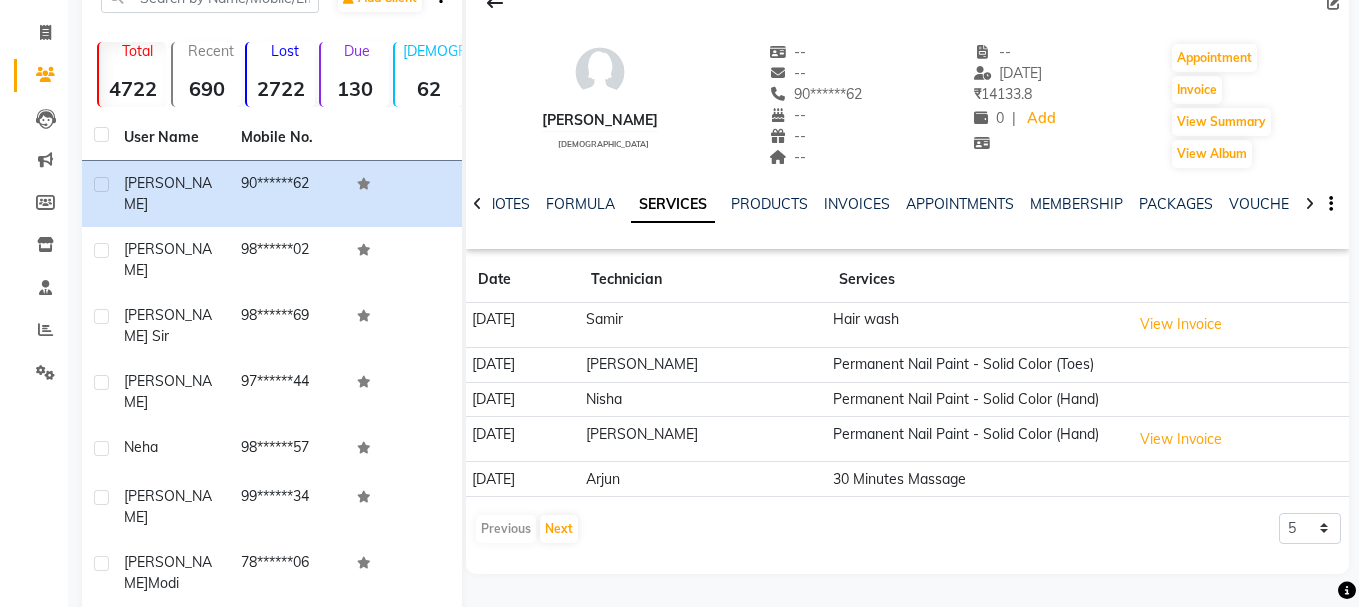 scroll, scrollTop: 158, scrollLeft: 0, axis: vertical 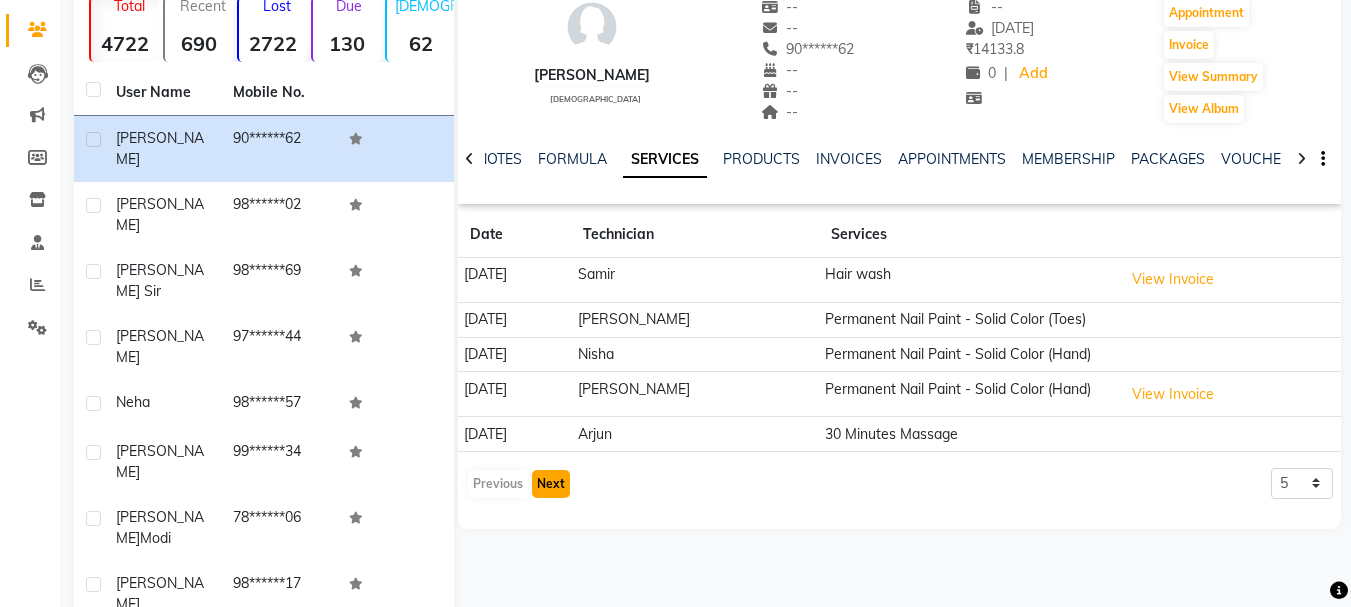click on "Next" 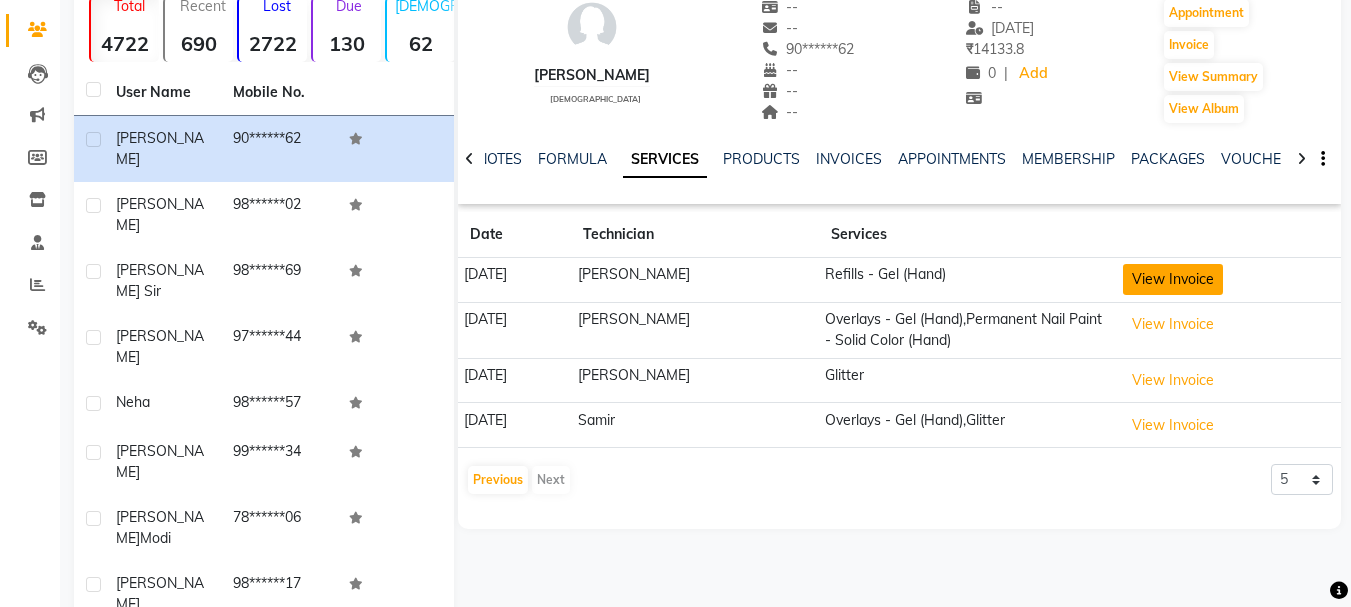 click on "View Invoice" 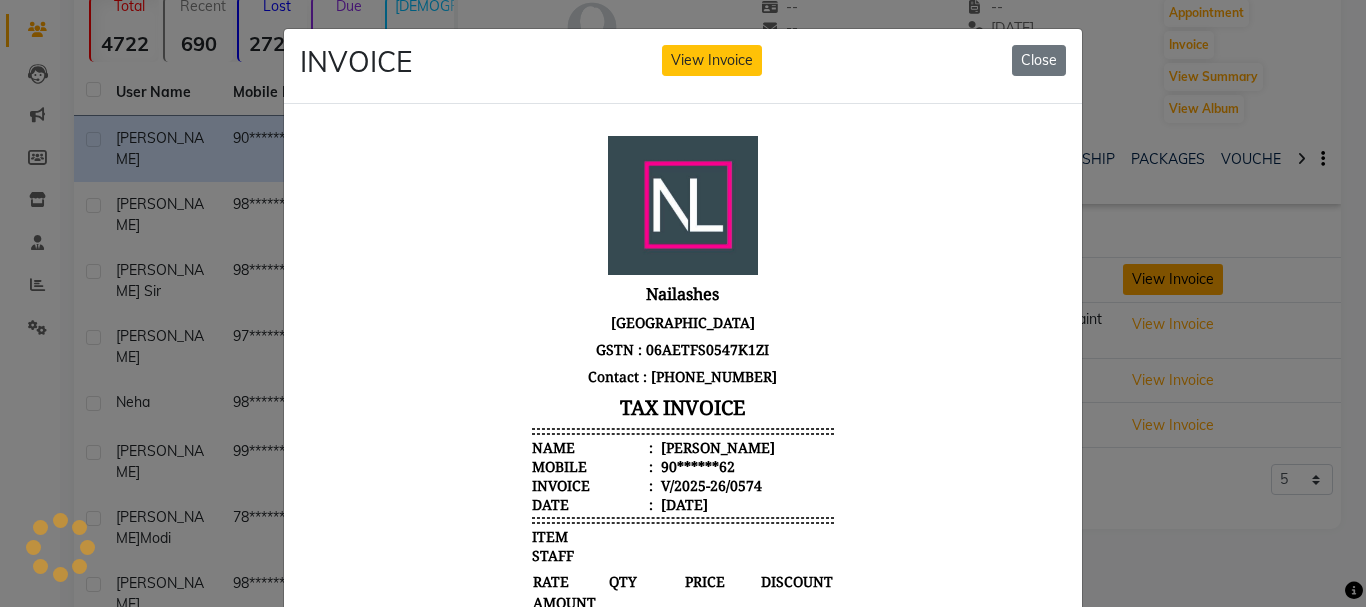 scroll, scrollTop: 0, scrollLeft: 0, axis: both 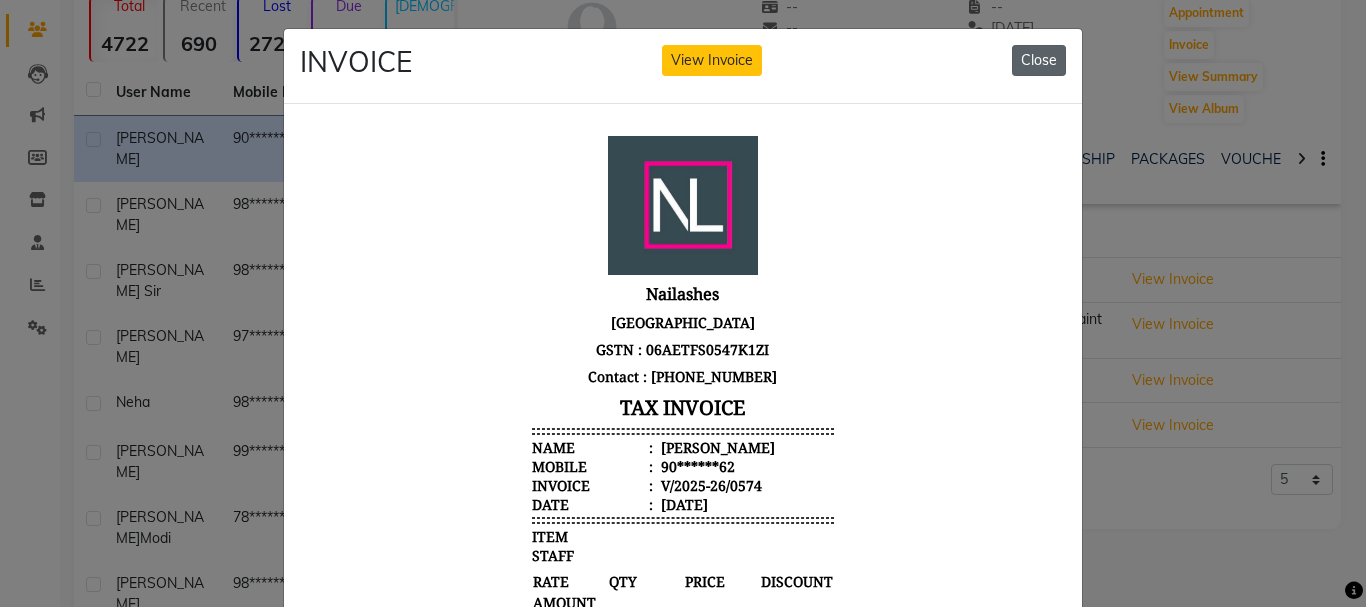 click on "Close" 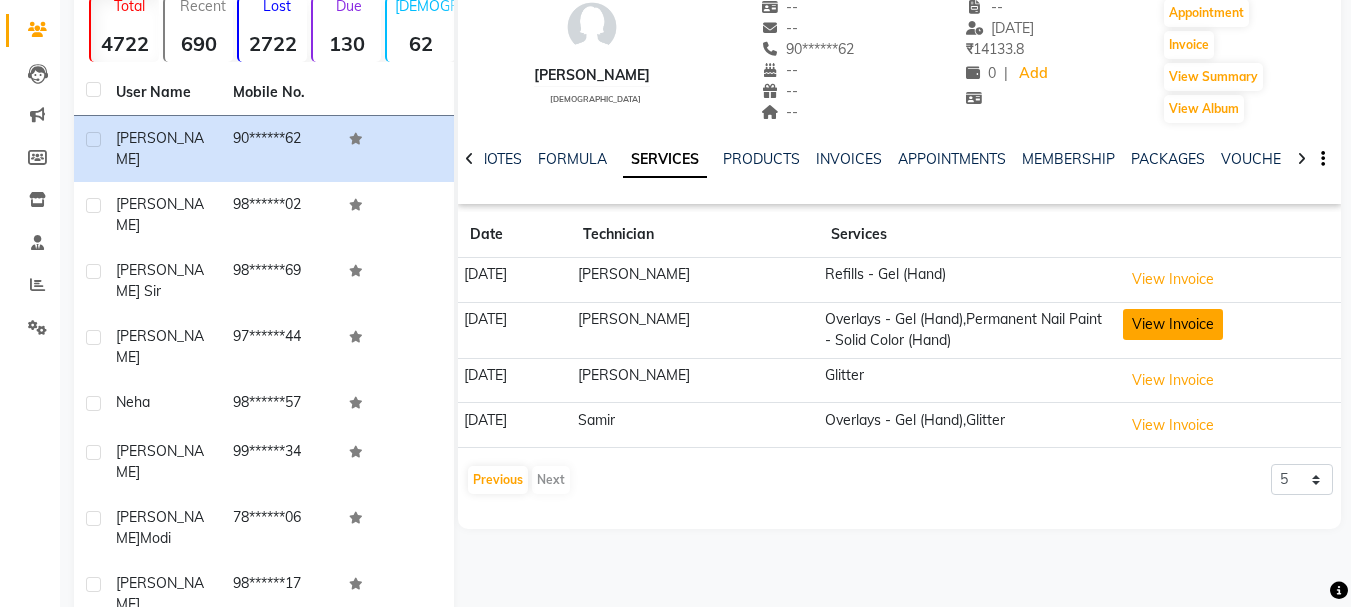 click on "View Invoice" 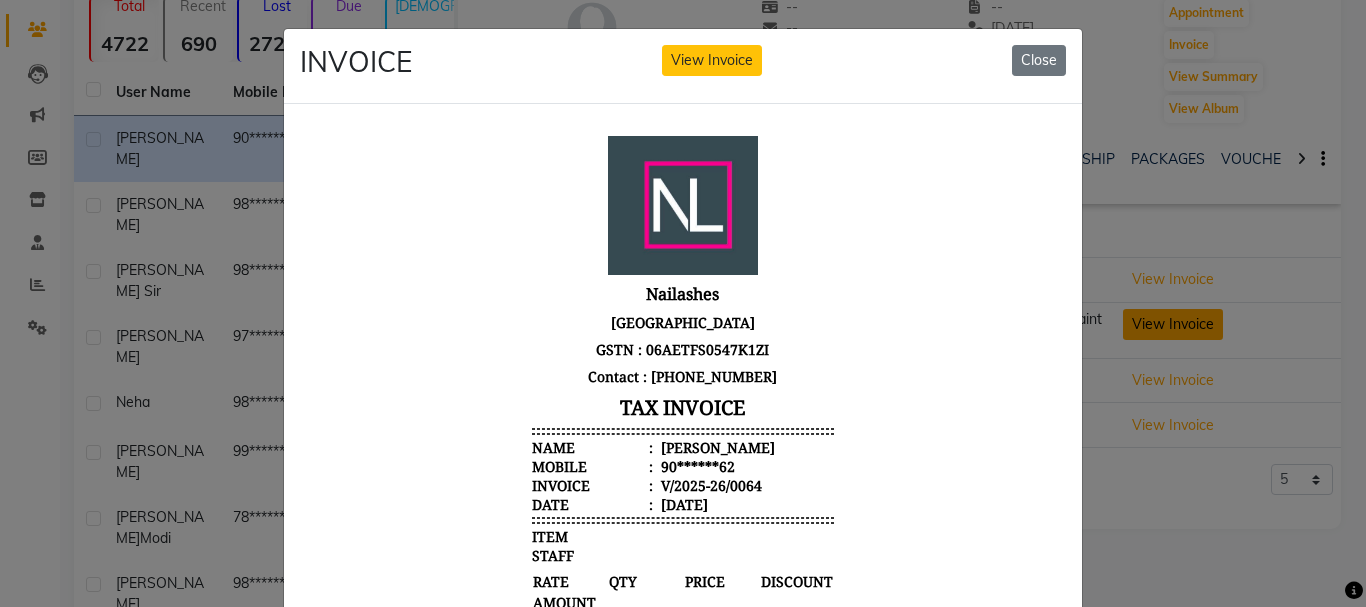 scroll, scrollTop: 0, scrollLeft: 0, axis: both 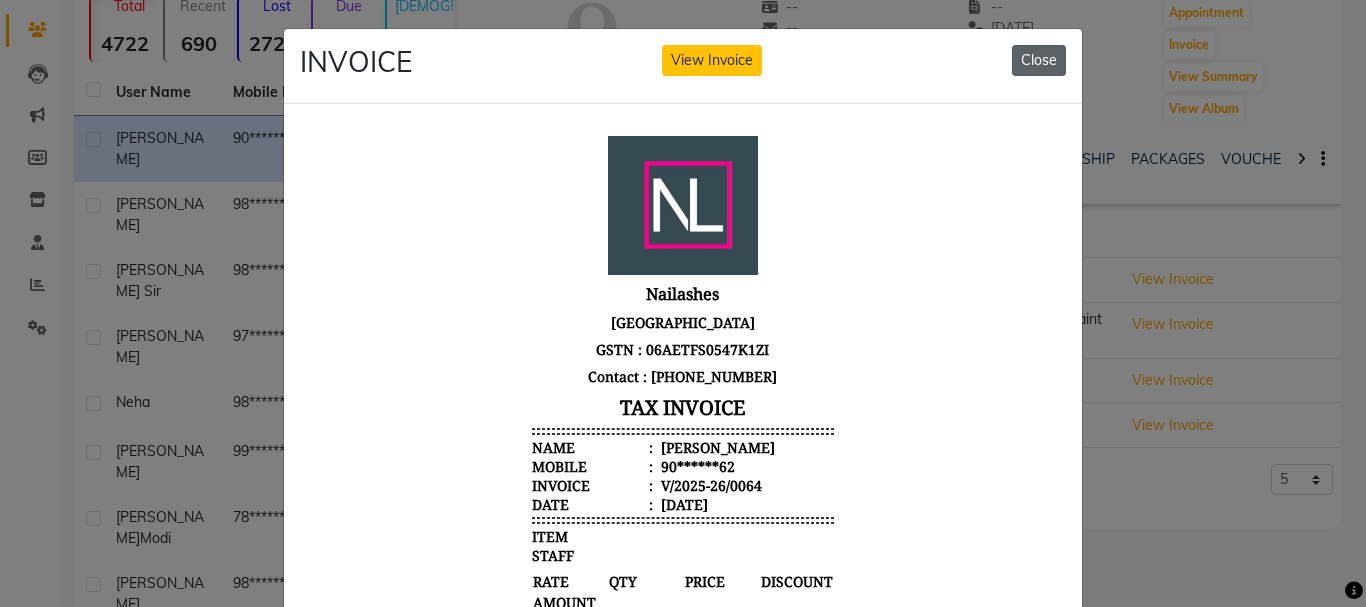 click on "Close" 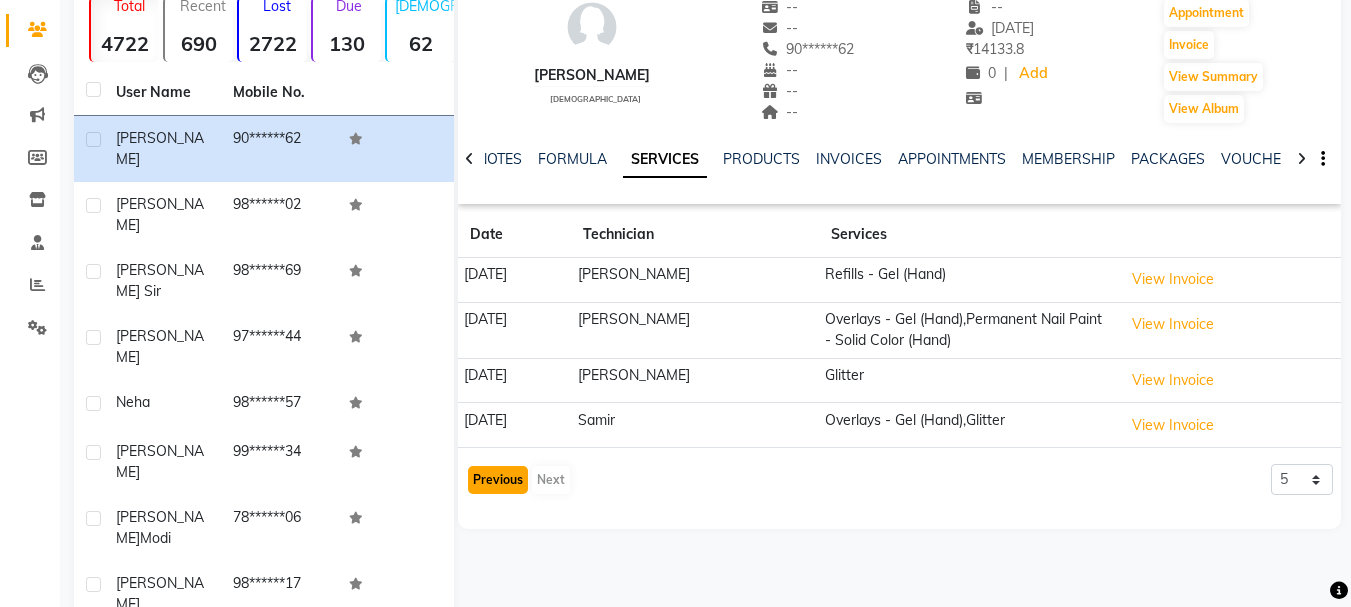 click on "Previous" 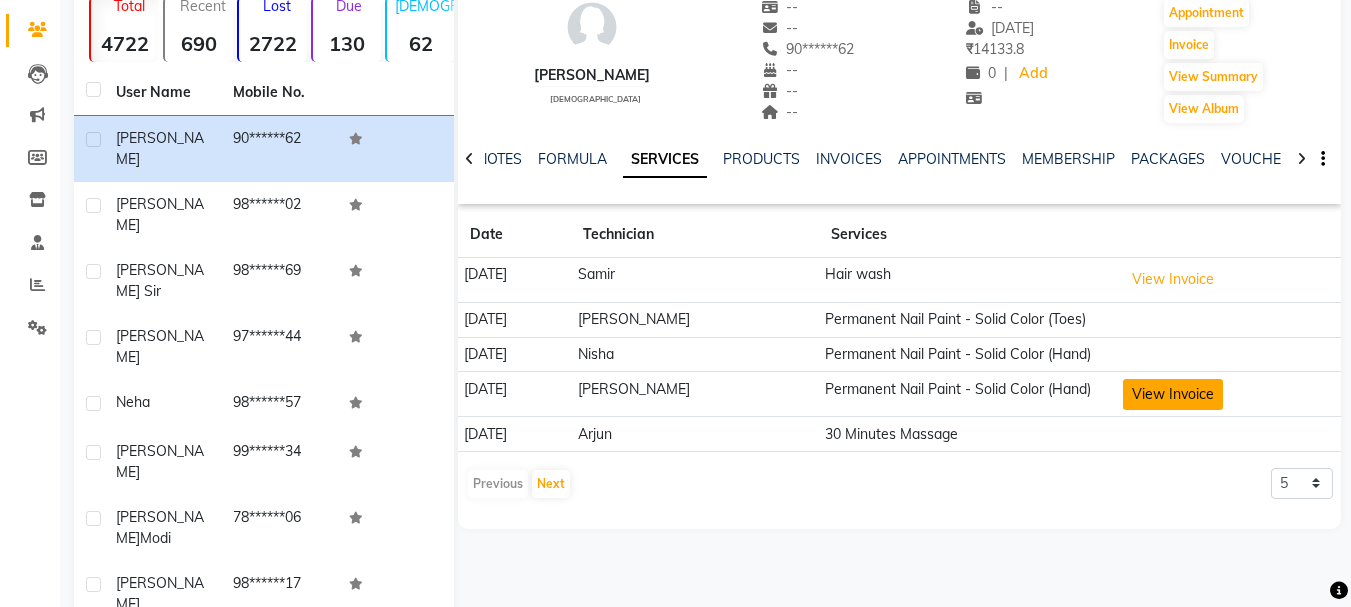 click on "View Invoice" 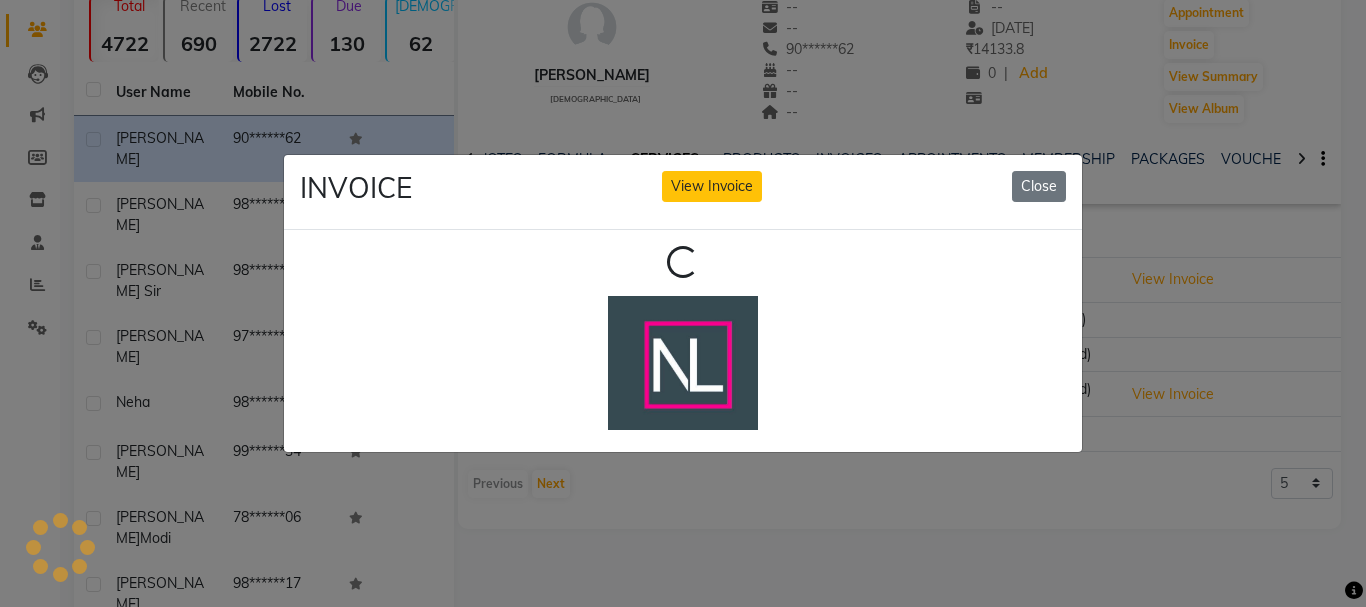 scroll, scrollTop: 0, scrollLeft: 0, axis: both 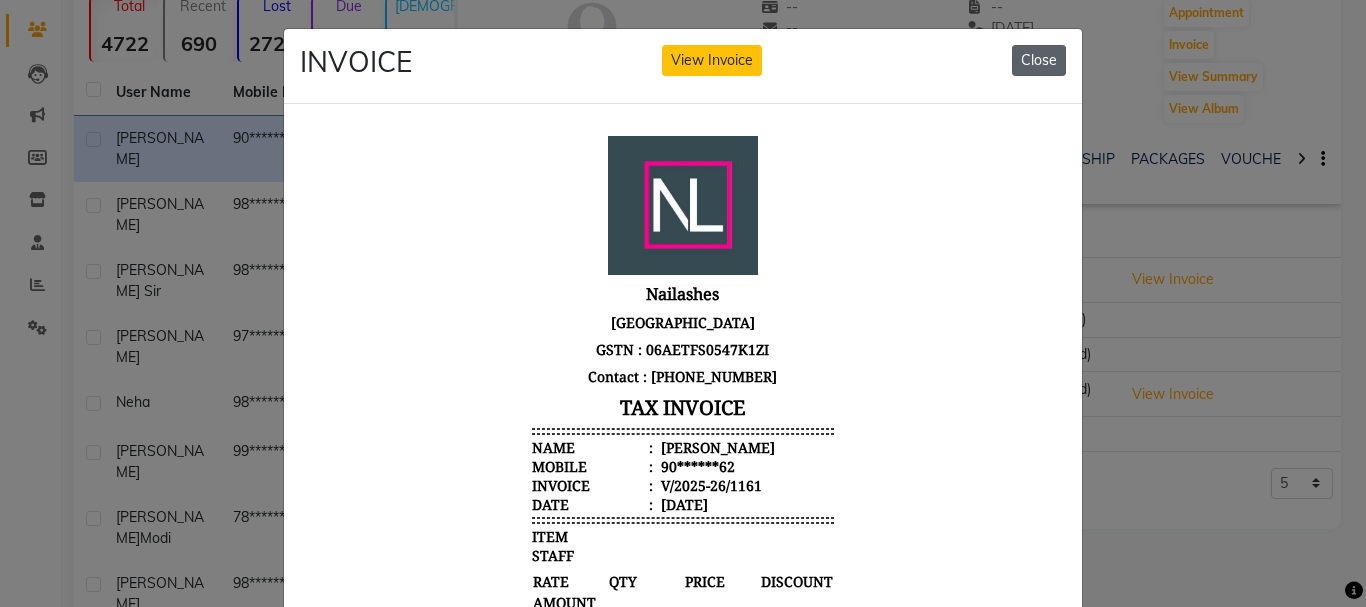 click on "Close" 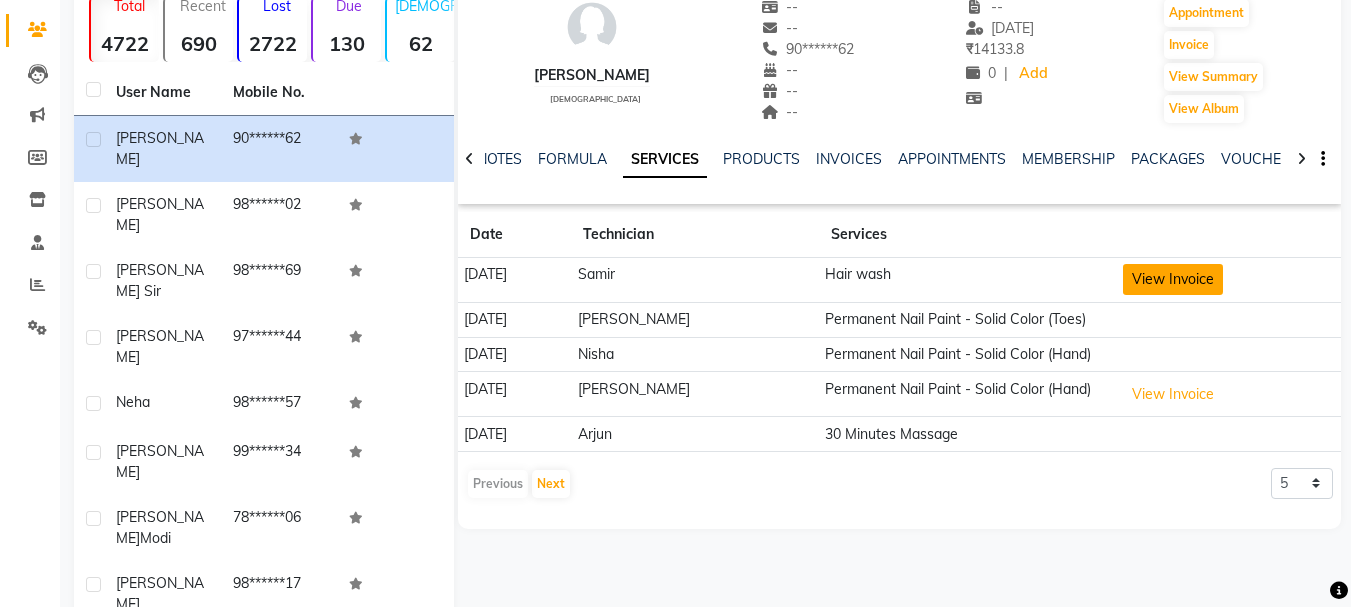 click on "View Invoice" 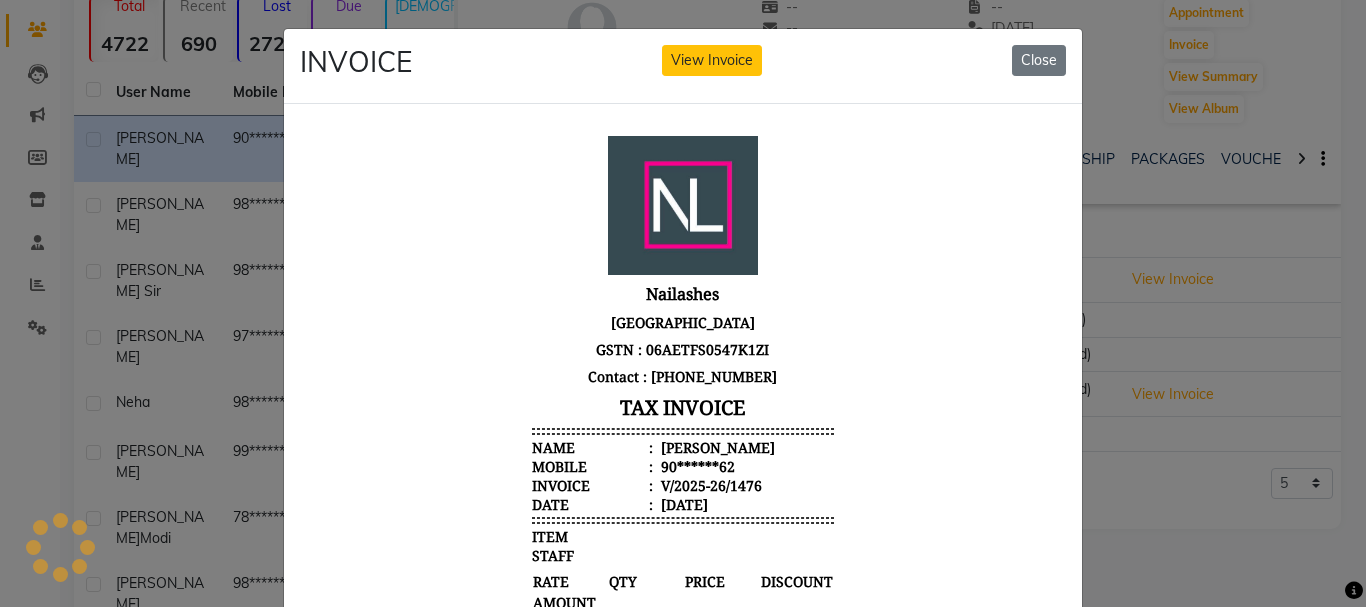 scroll, scrollTop: 0, scrollLeft: 0, axis: both 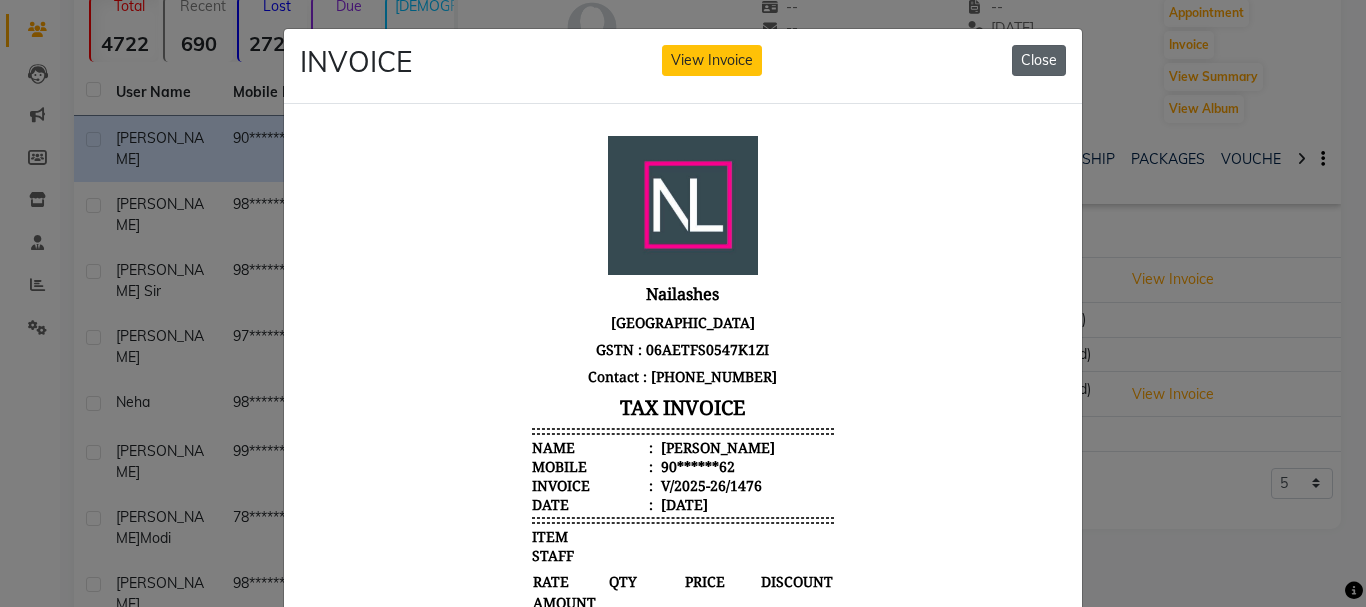 click on "Close" 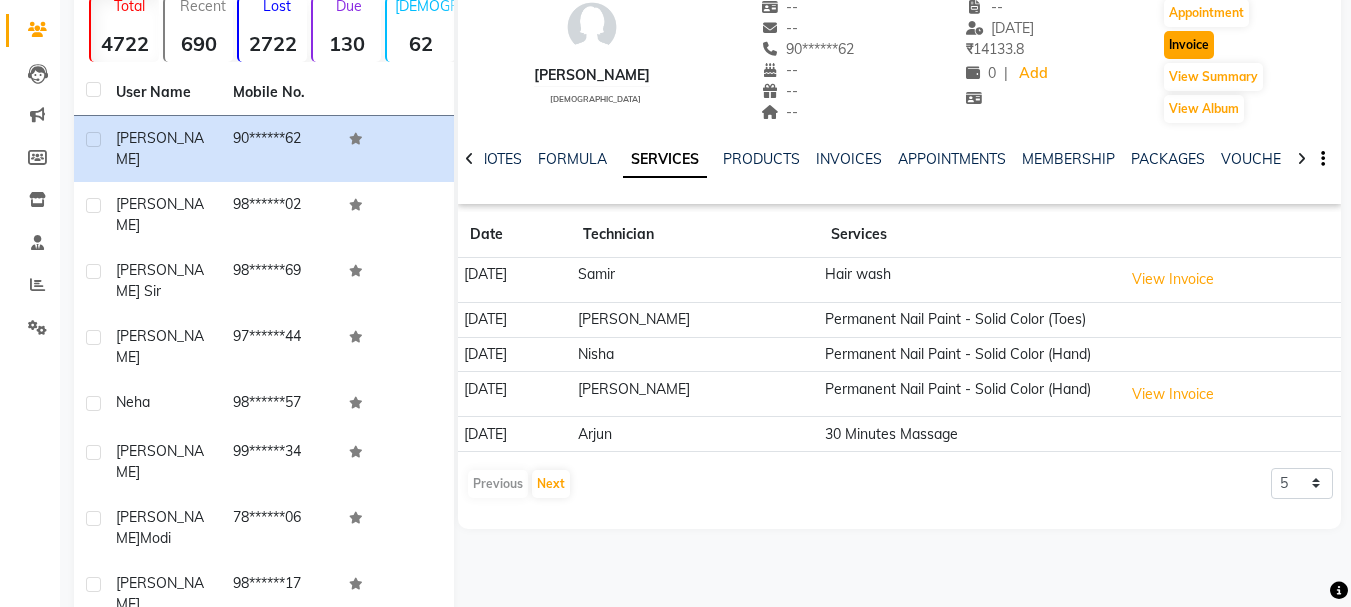 click on "Invoice" 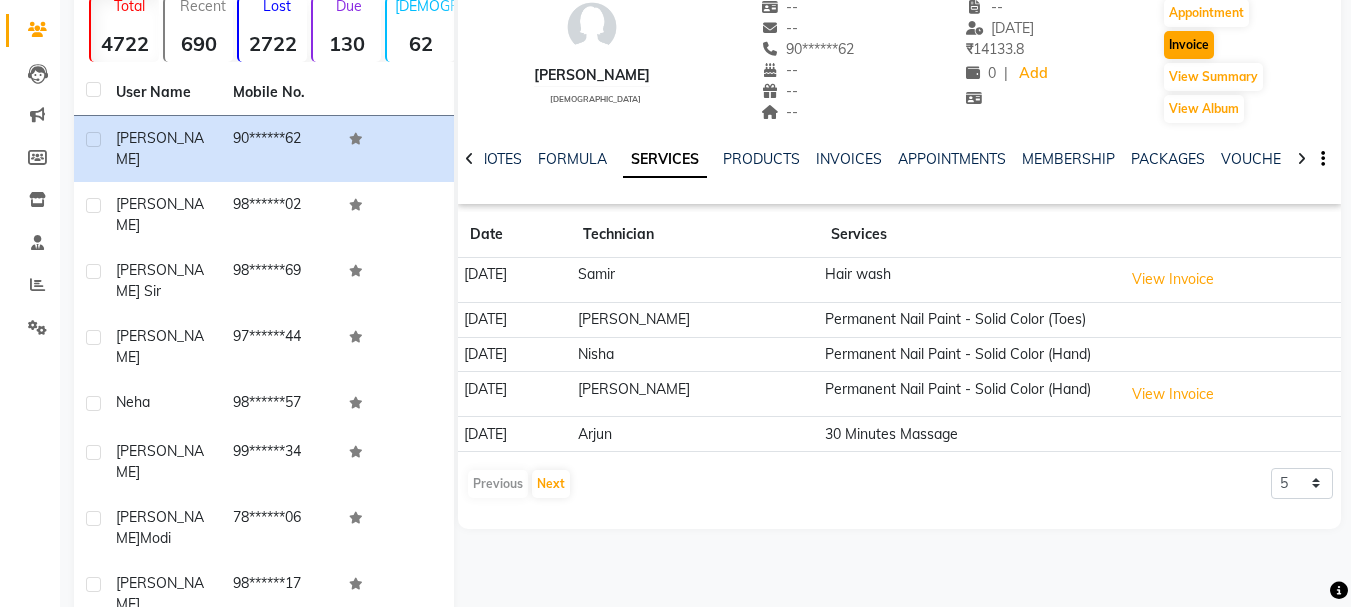 select on "3926" 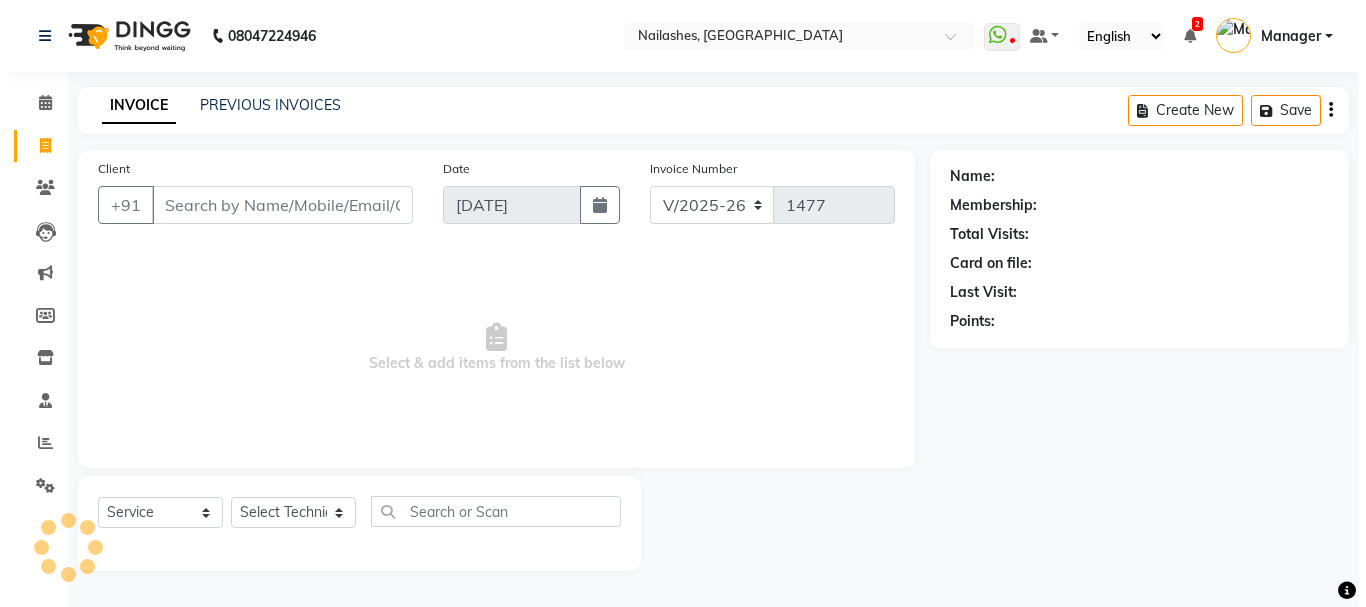 scroll, scrollTop: 0, scrollLeft: 0, axis: both 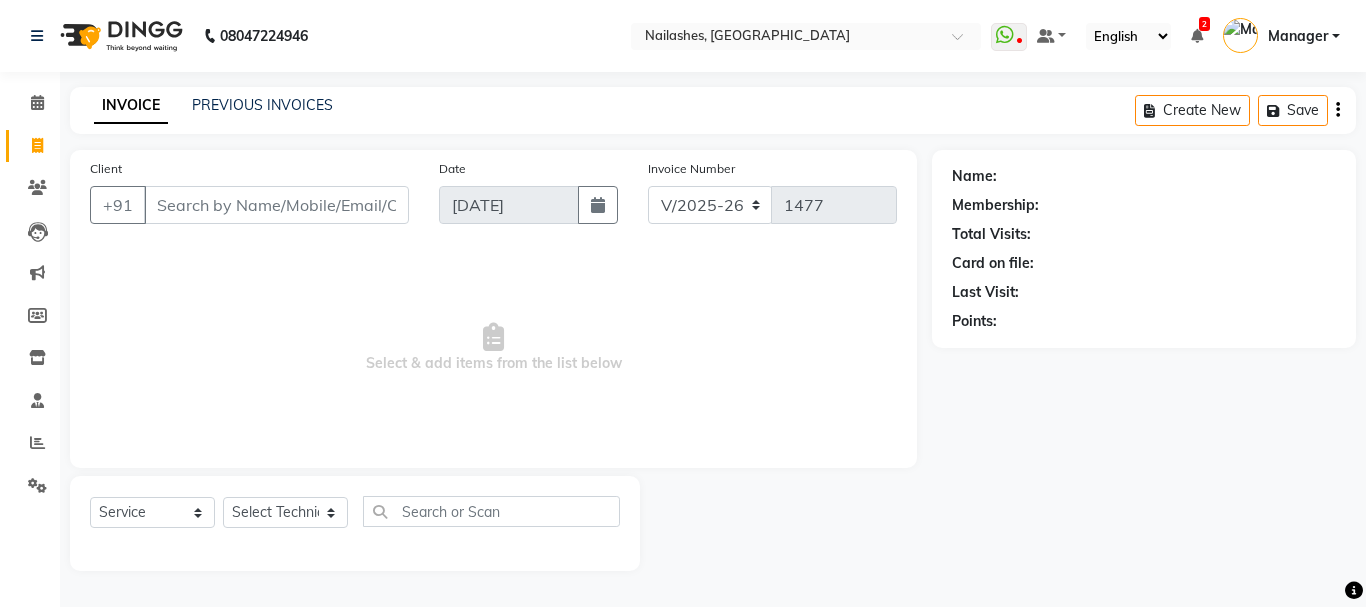type on "90******62" 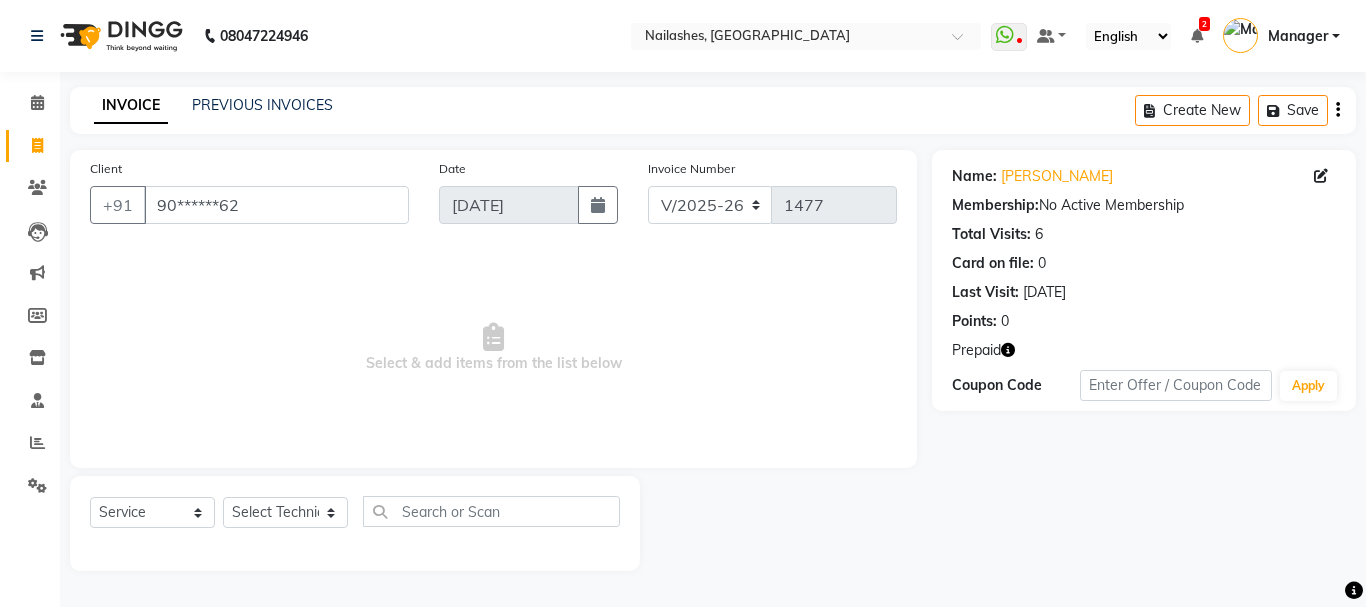 click 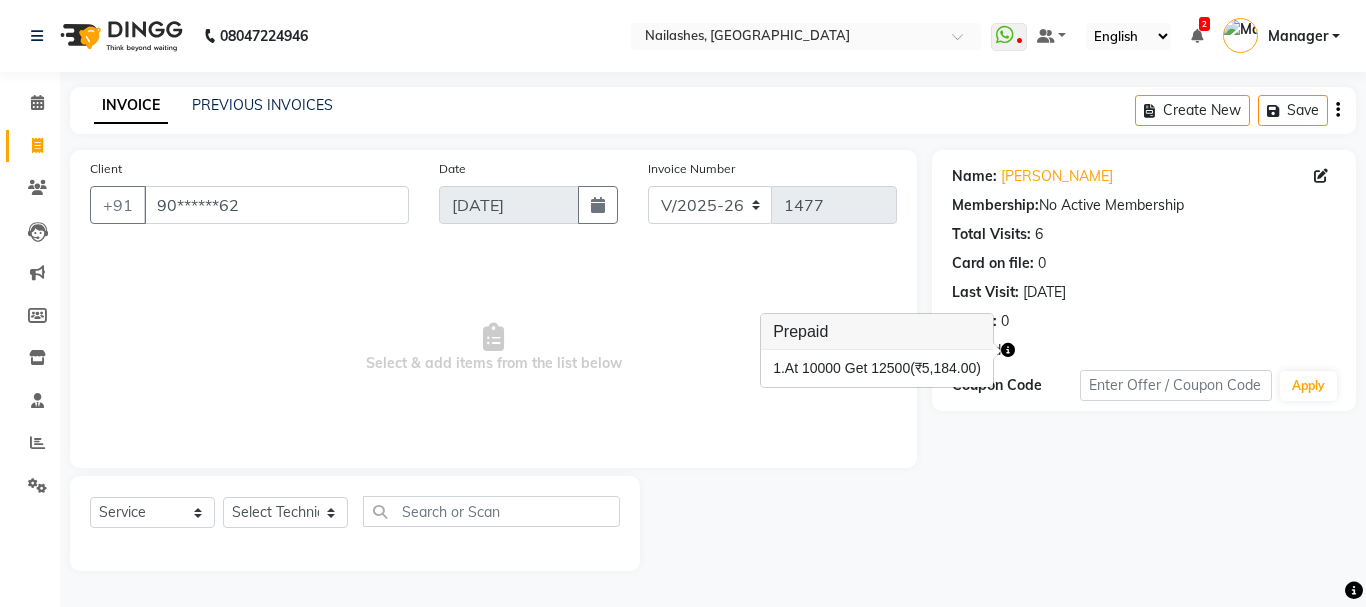 click 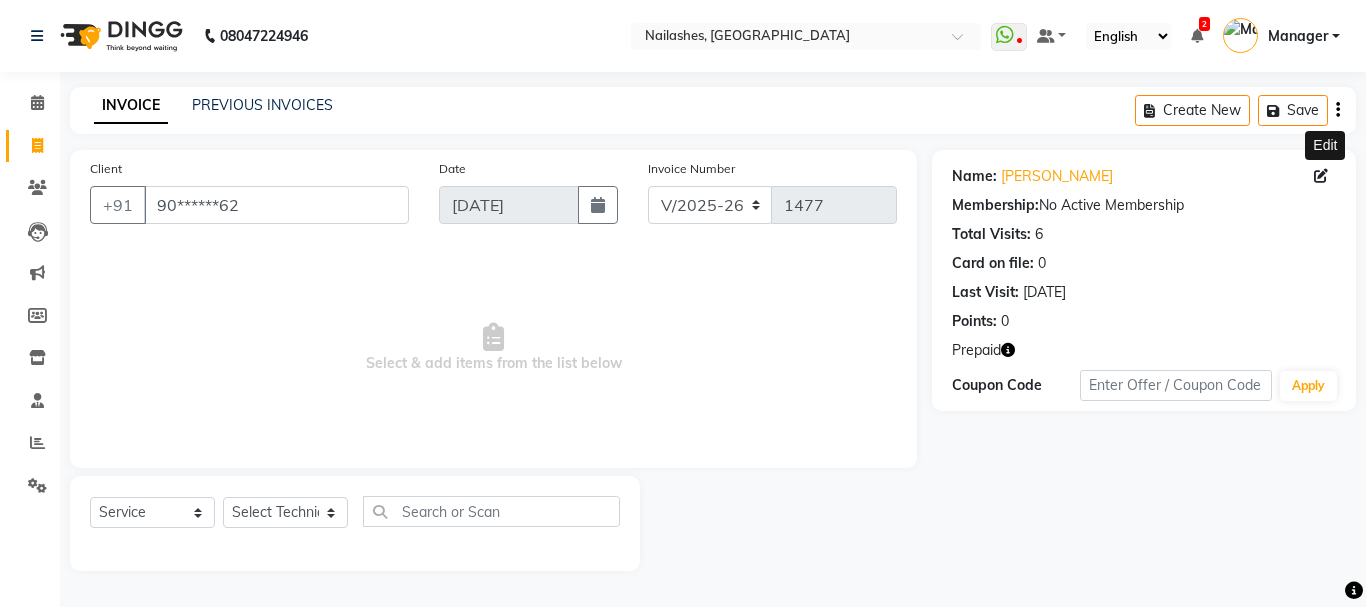 click 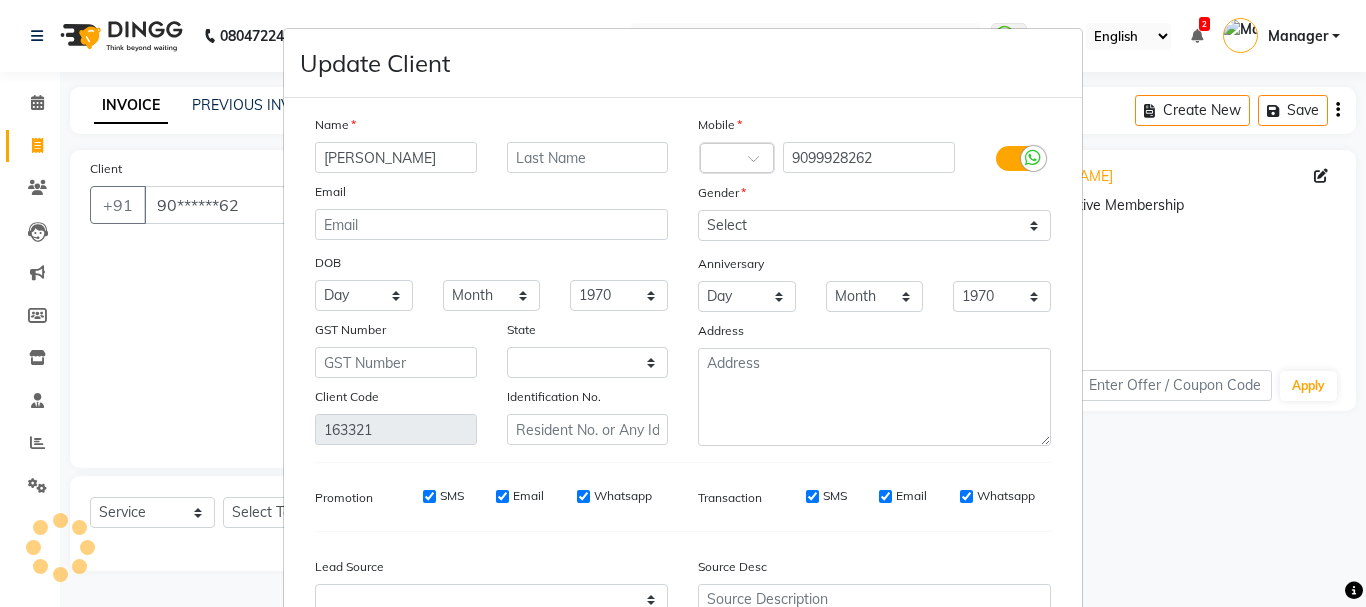 select on "21" 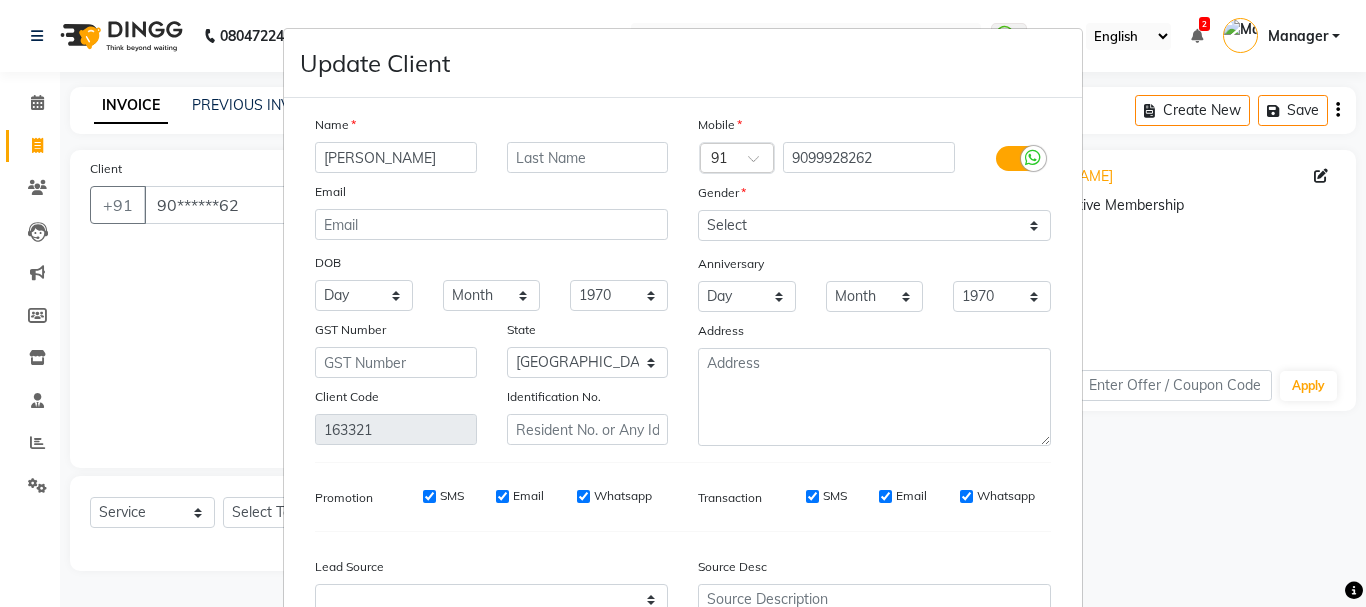 scroll, scrollTop: 206, scrollLeft: 0, axis: vertical 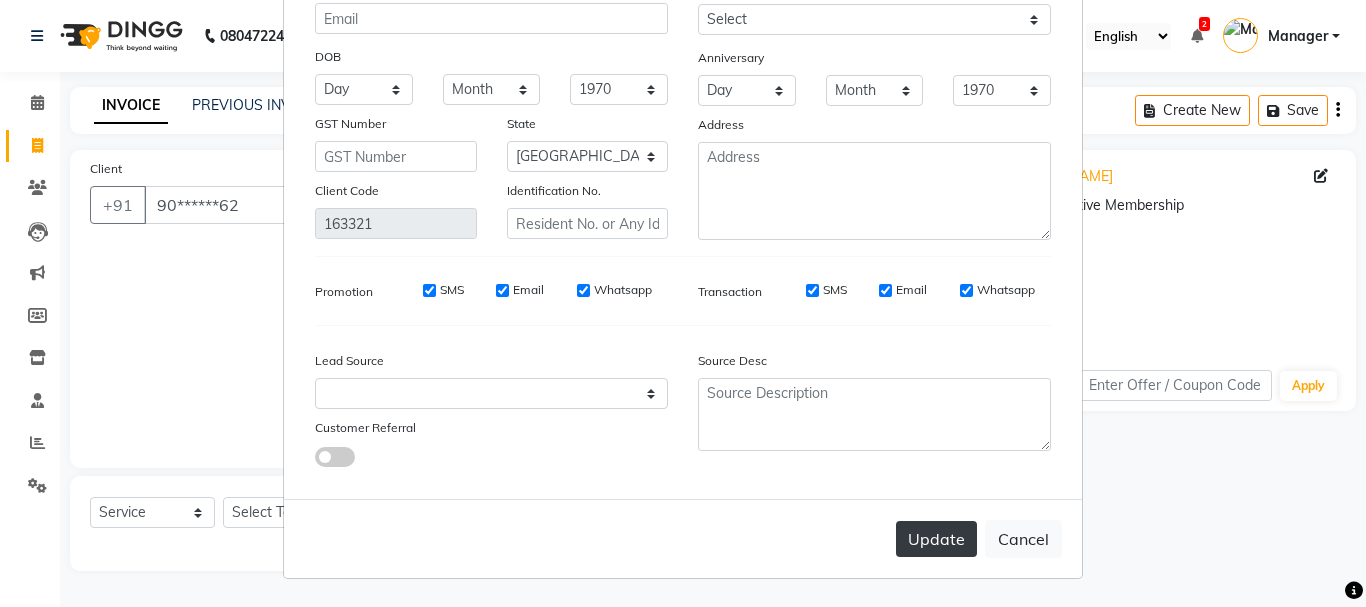 click on "Update" at bounding box center [936, 539] 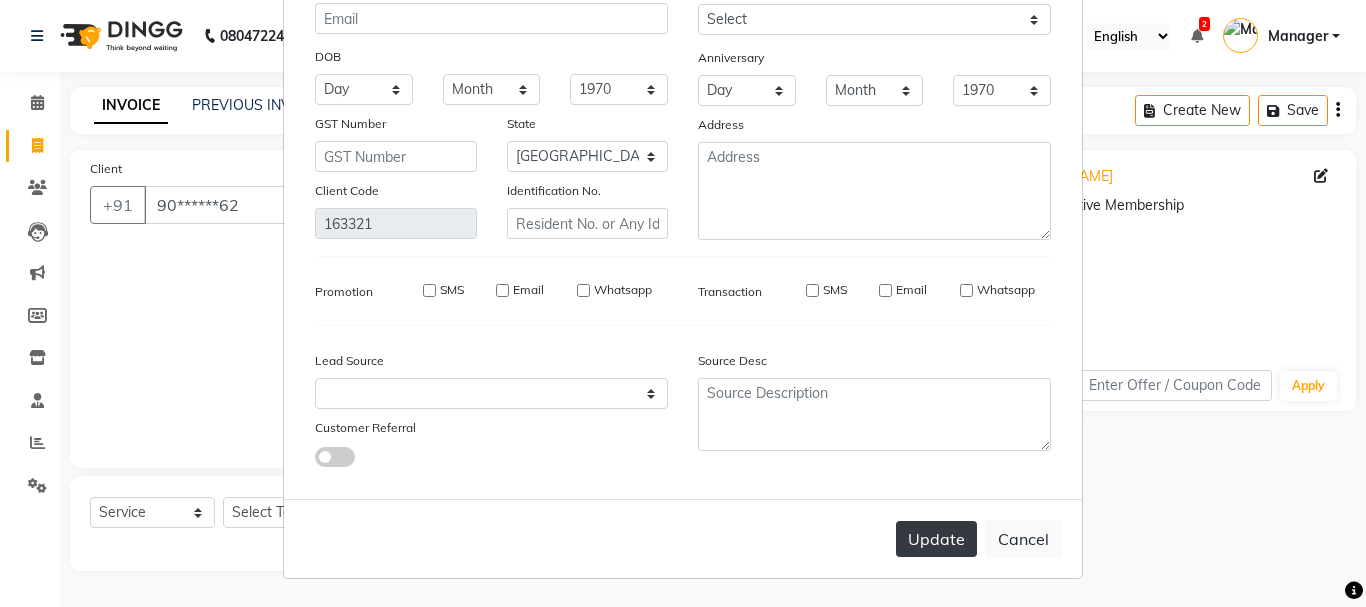 type 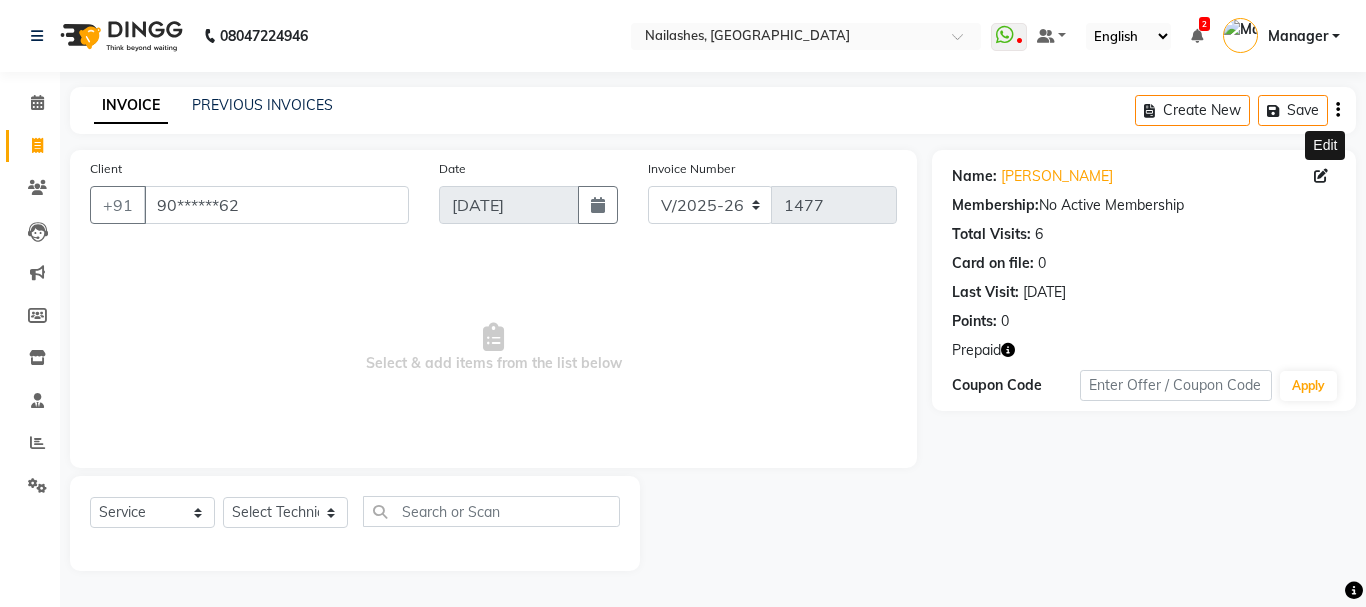 click 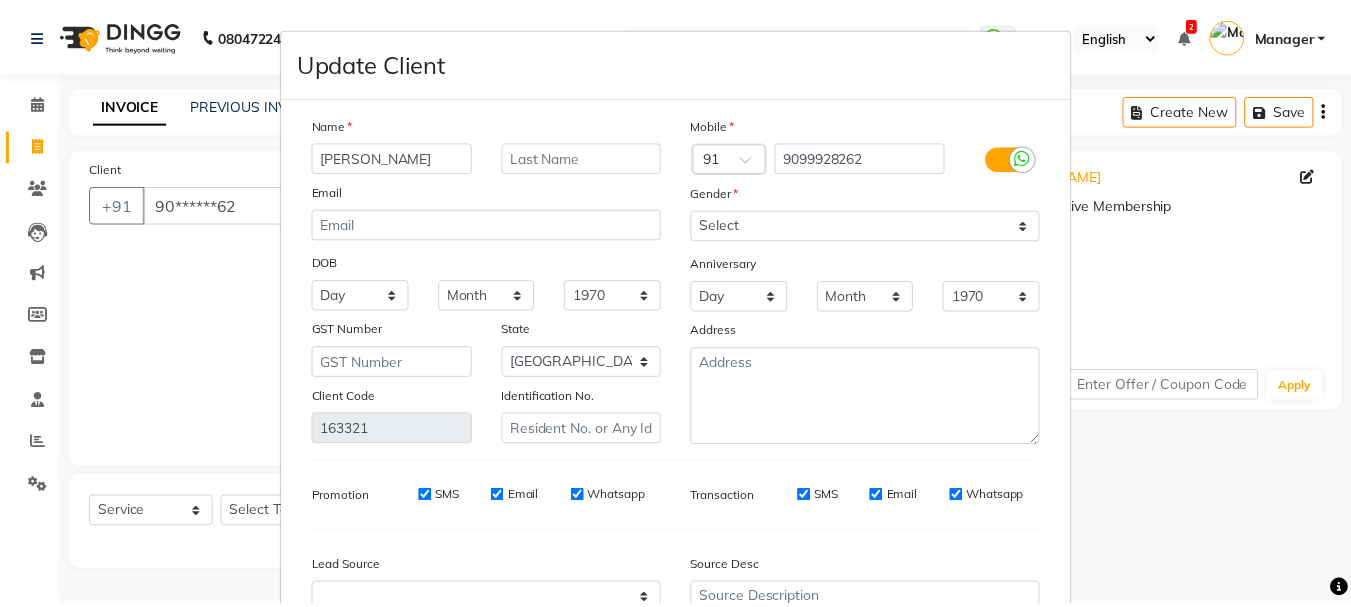 scroll, scrollTop: 206, scrollLeft: 0, axis: vertical 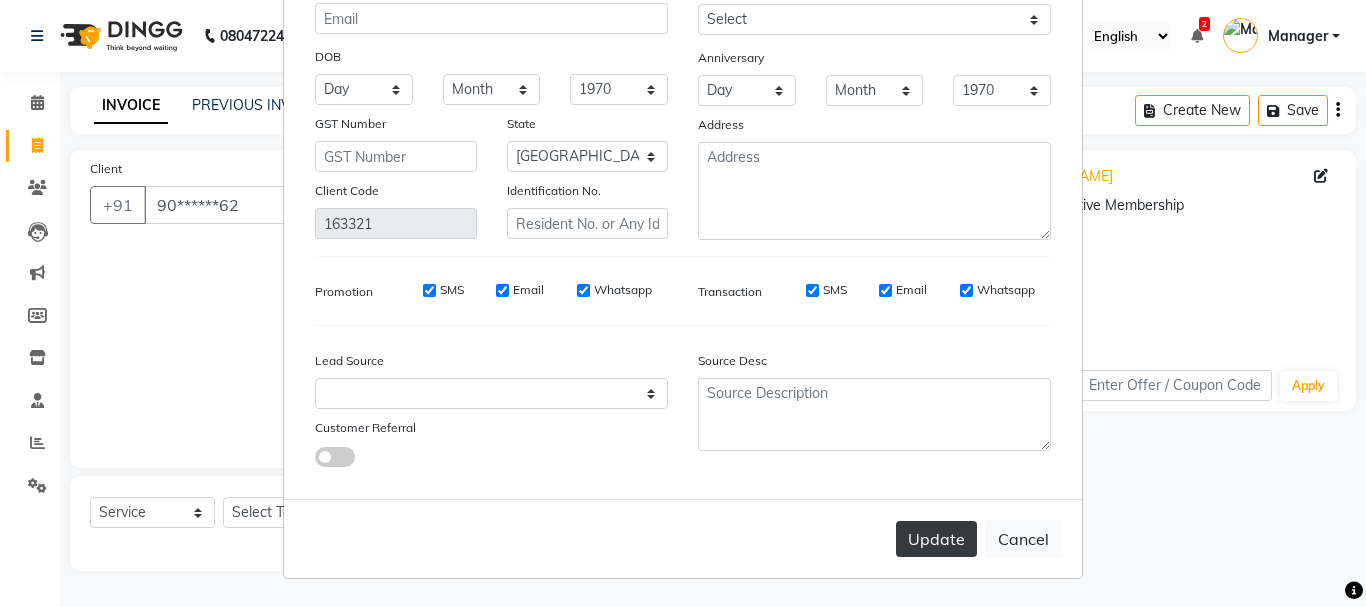 click on "Update" at bounding box center [936, 539] 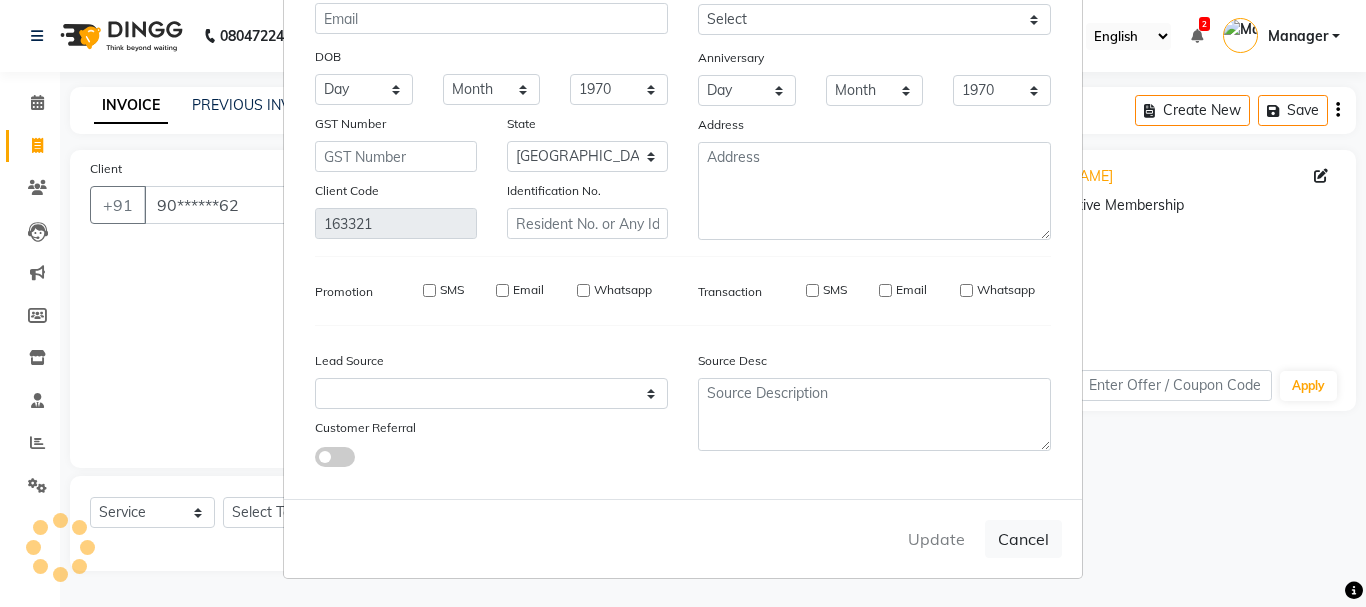 type 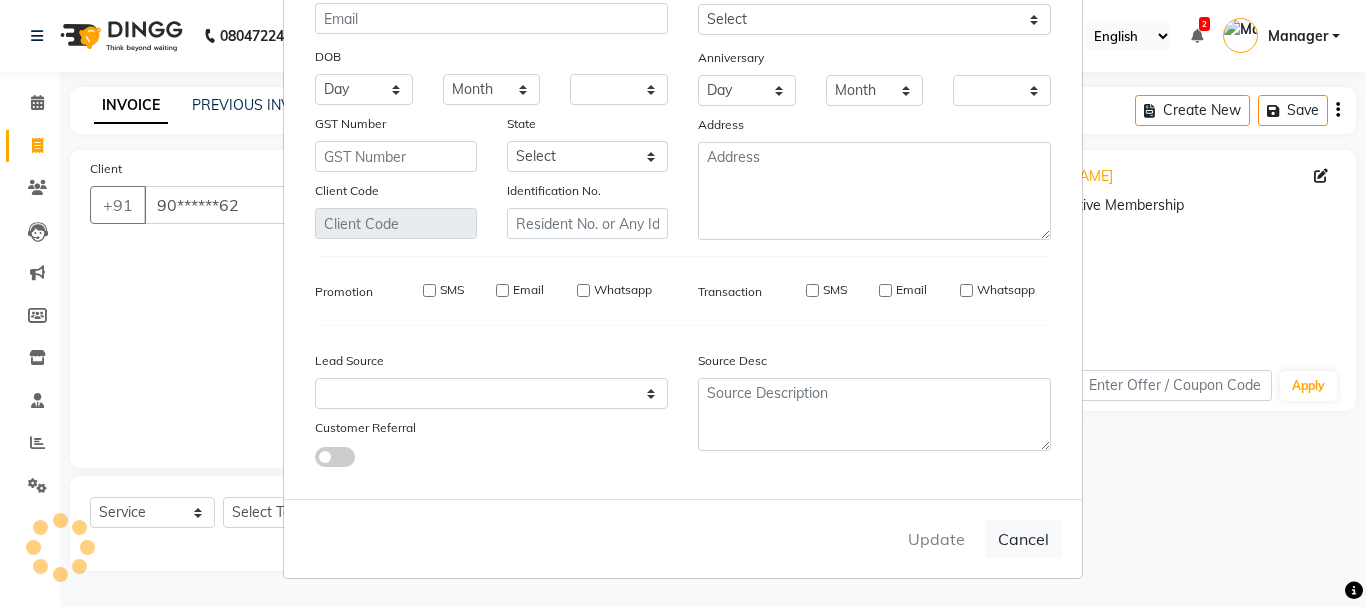 checkbox on "false" 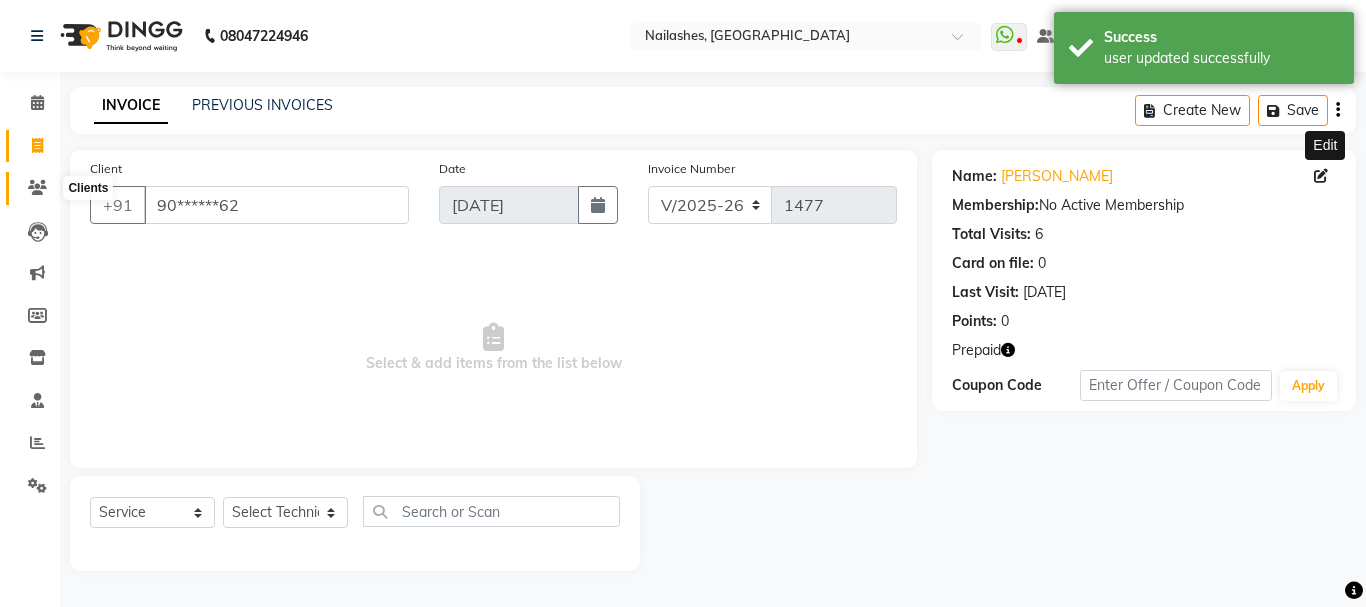 click 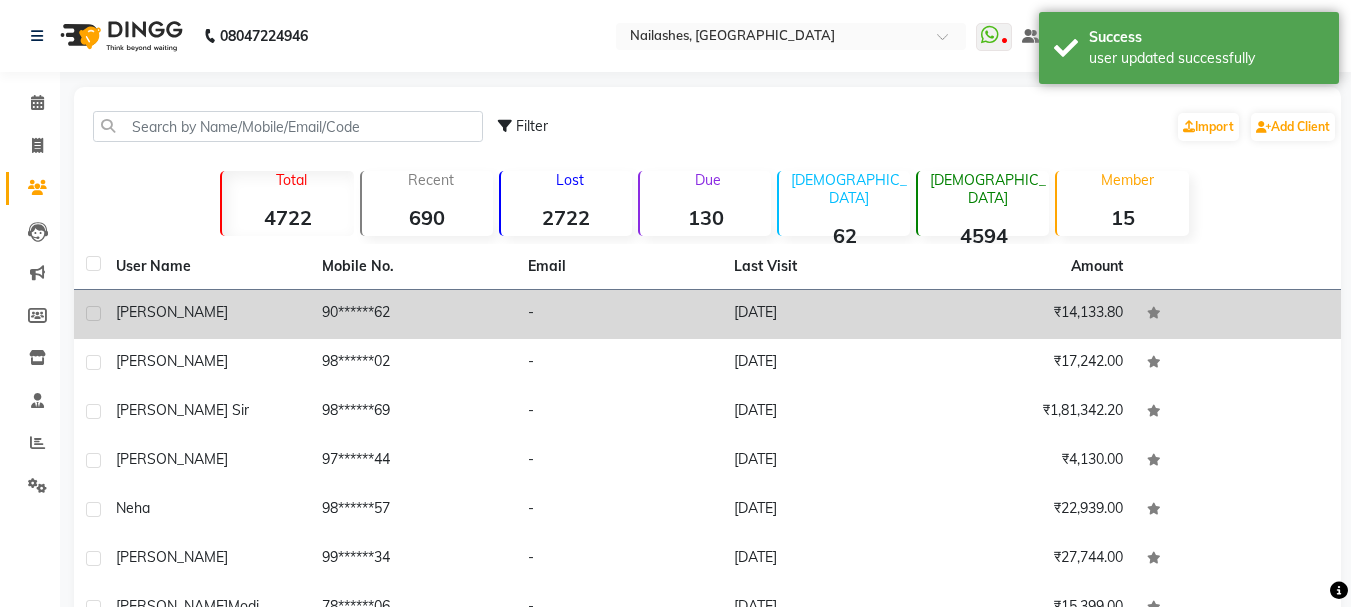 click on "90******62" 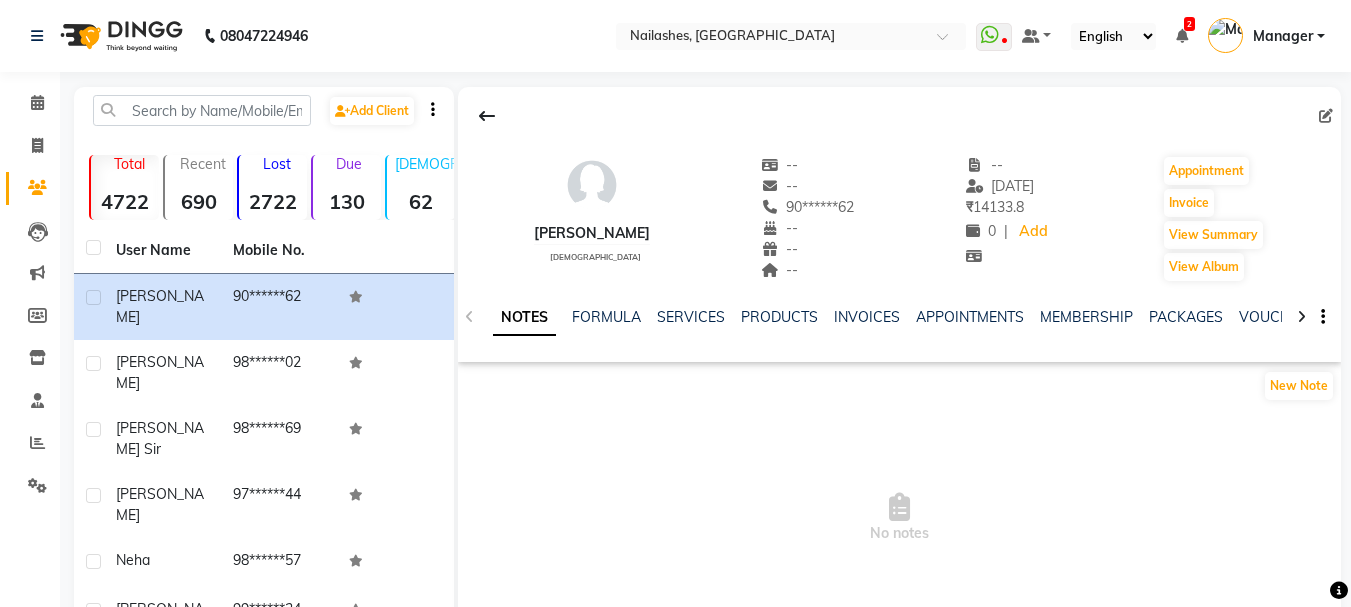 click on "NOTES FORMULA SERVICES PRODUCTS INVOICES APPOINTMENTS MEMBERSHIP PACKAGES VOUCHERS GIFTCARDS POINTS FORMS FAMILY CARDS WALLET" 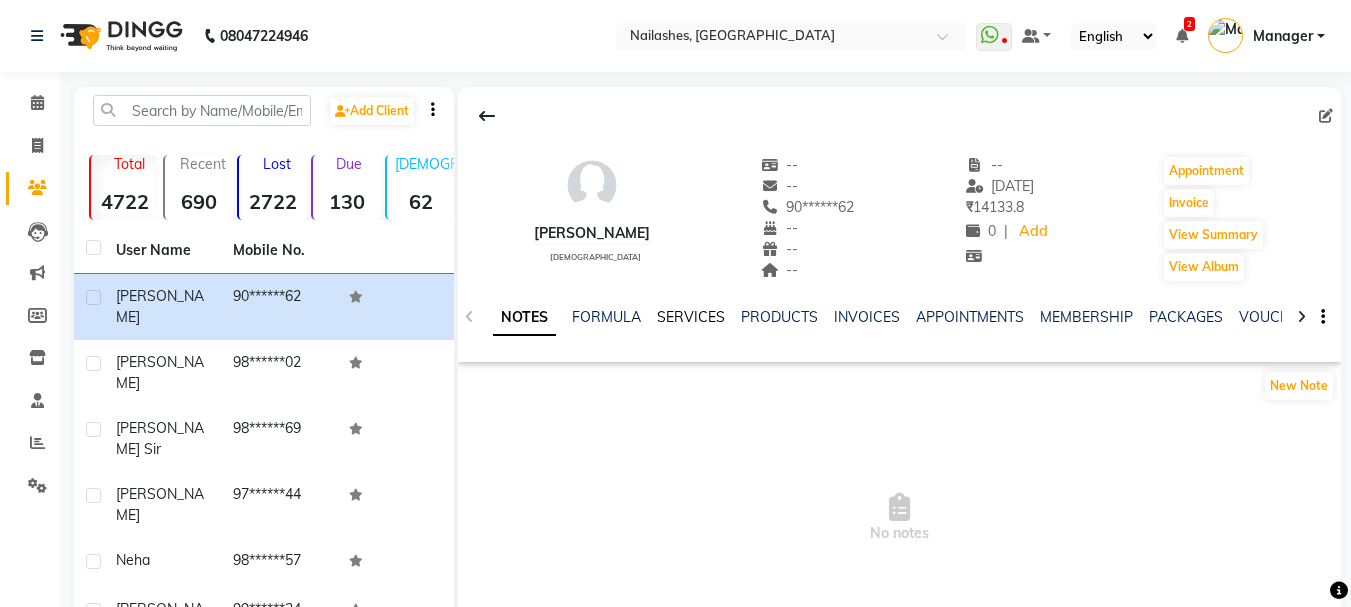 click on "SERVICES" 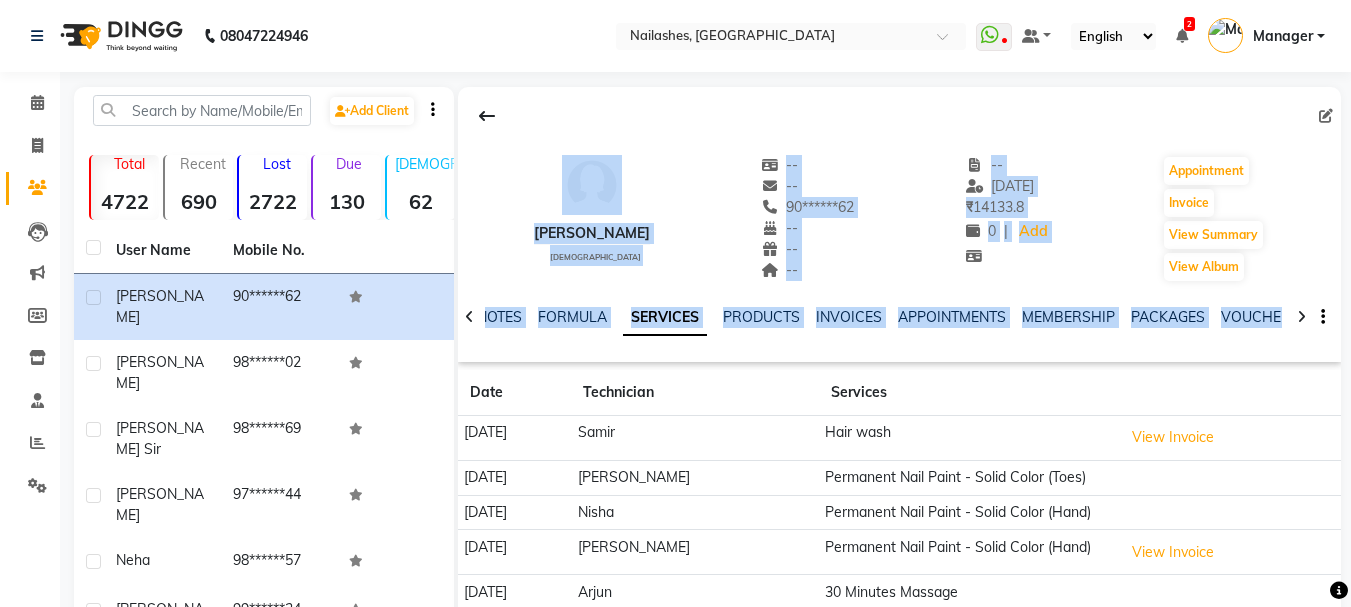 drag, startPoint x: 1350, startPoint y: 82, endPoint x: 1350, endPoint y: 303, distance: 221 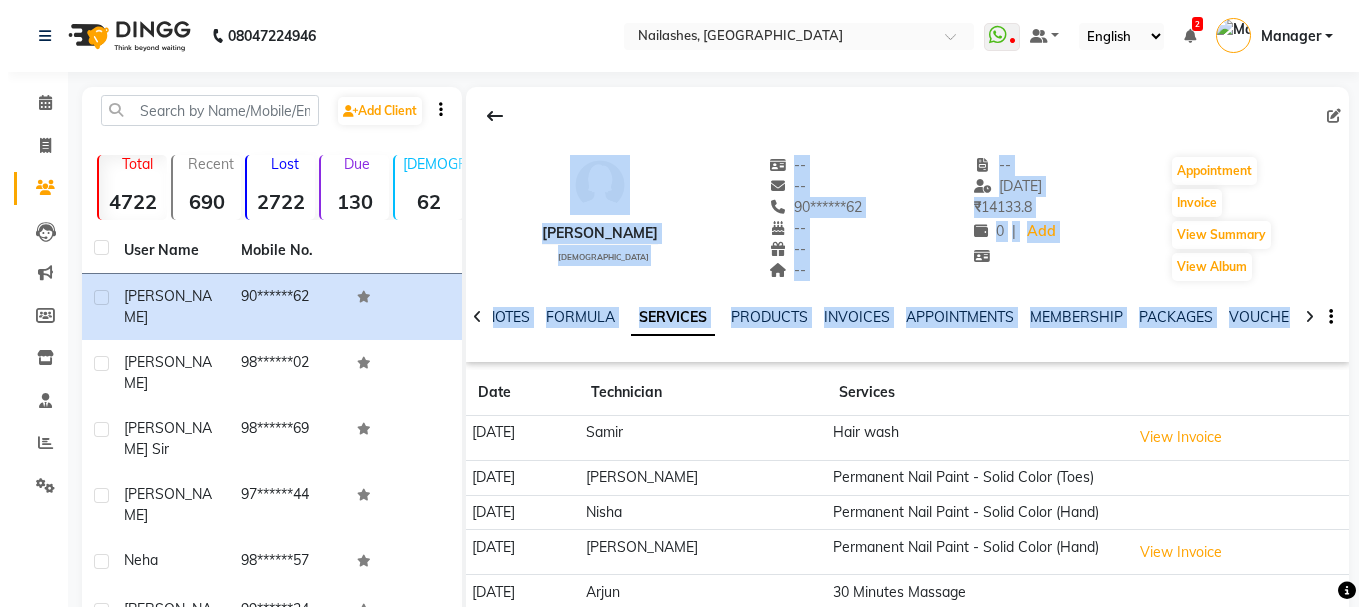 scroll, scrollTop: 243, scrollLeft: 0, axis: vertical 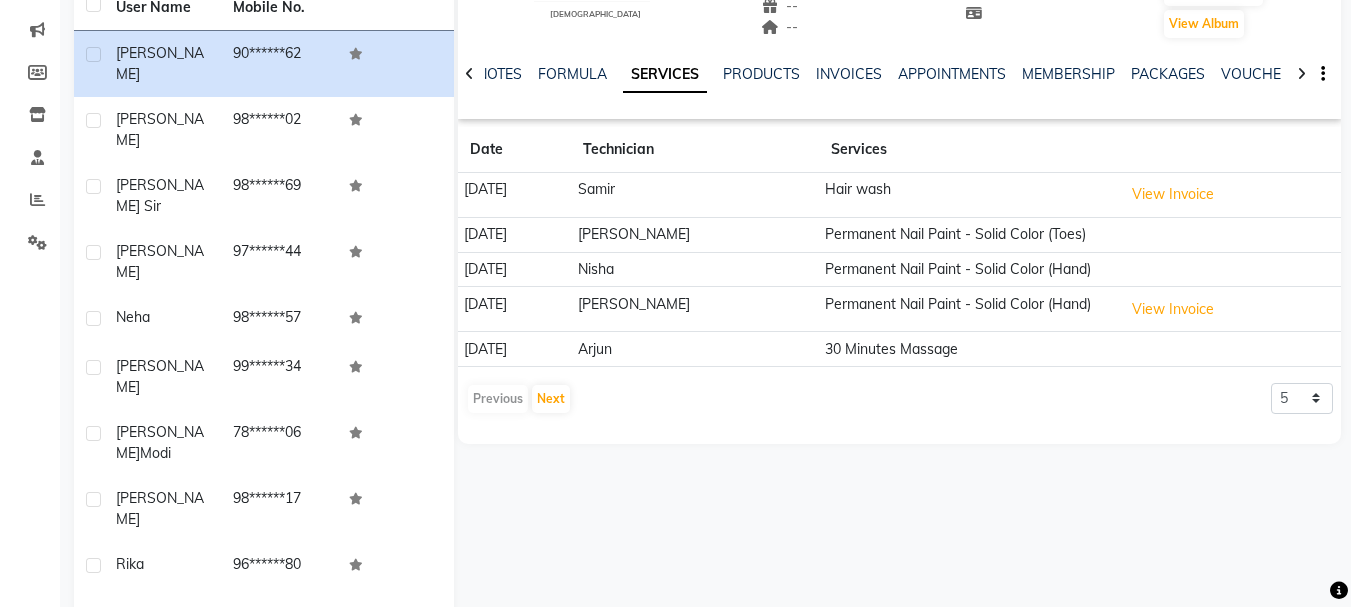 click on "[PERSON_NAME]    [DEMOGRAPHIC_DATA]  --   --   90******62  --  --  --  -- [DATE] ₹    14133.8 0 |  Add   Appointment   Invoice  View Summary  View Album  NOTES FORMULA SERVICES PRODUCTS INVOICES APPOINTMENTS MEMBERSHIP PACKAGES VOUCHERS GIFTCARDS POINTS FORMS FAMILY CARDS WALLET Date Technician Services [DATE] Samir Hair wash  View Invoice  [DATE] [PERSON_NAME] Permanent Nail Paint - Solid Color (Toes) [DATE] Nisha Permanent Nail Paint - Solid Color (Hand) [DATE] [PERSON_NAME] Permanent Nail Paint - Solid Color (Hand)  View Invoice  [DATE] Arjun 30 Minutes Massage   Previous   Next  5 10 50 100 500" 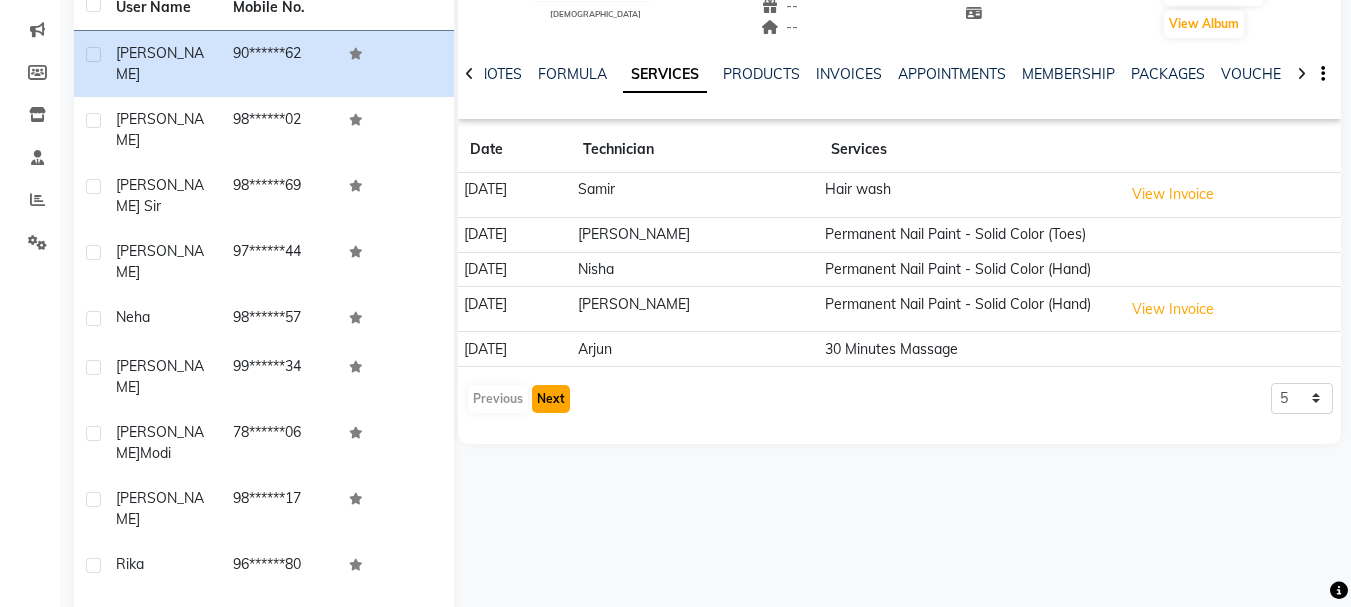 click on "Next" 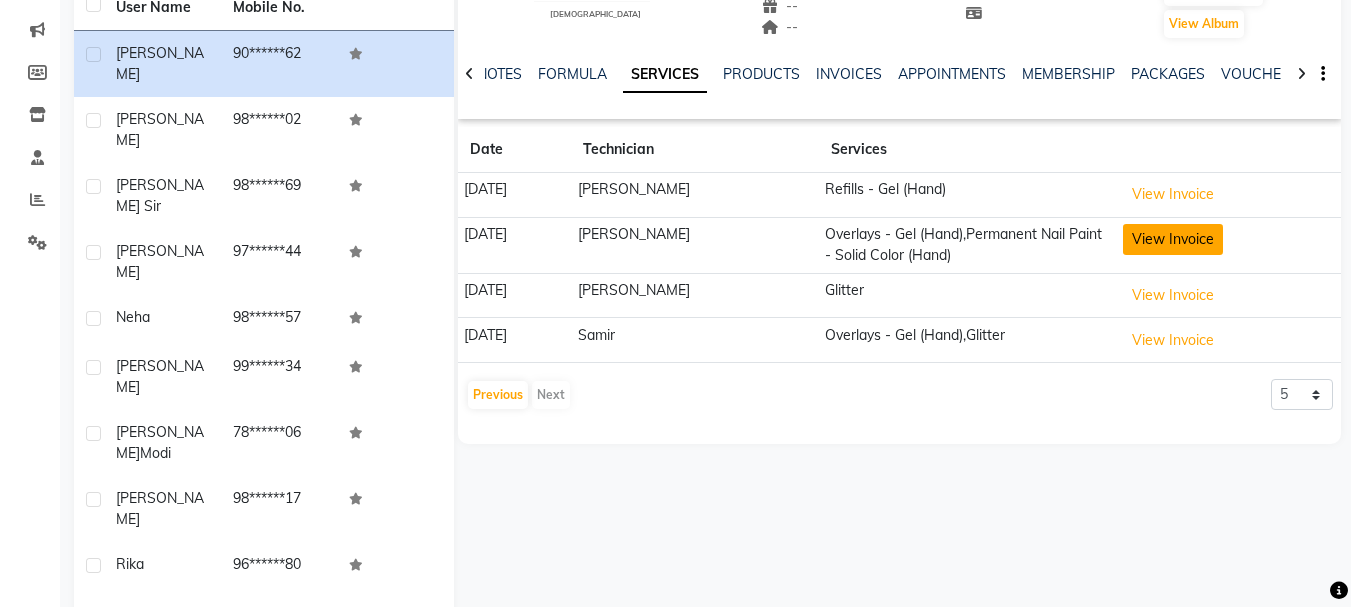 click on "View Invoice" 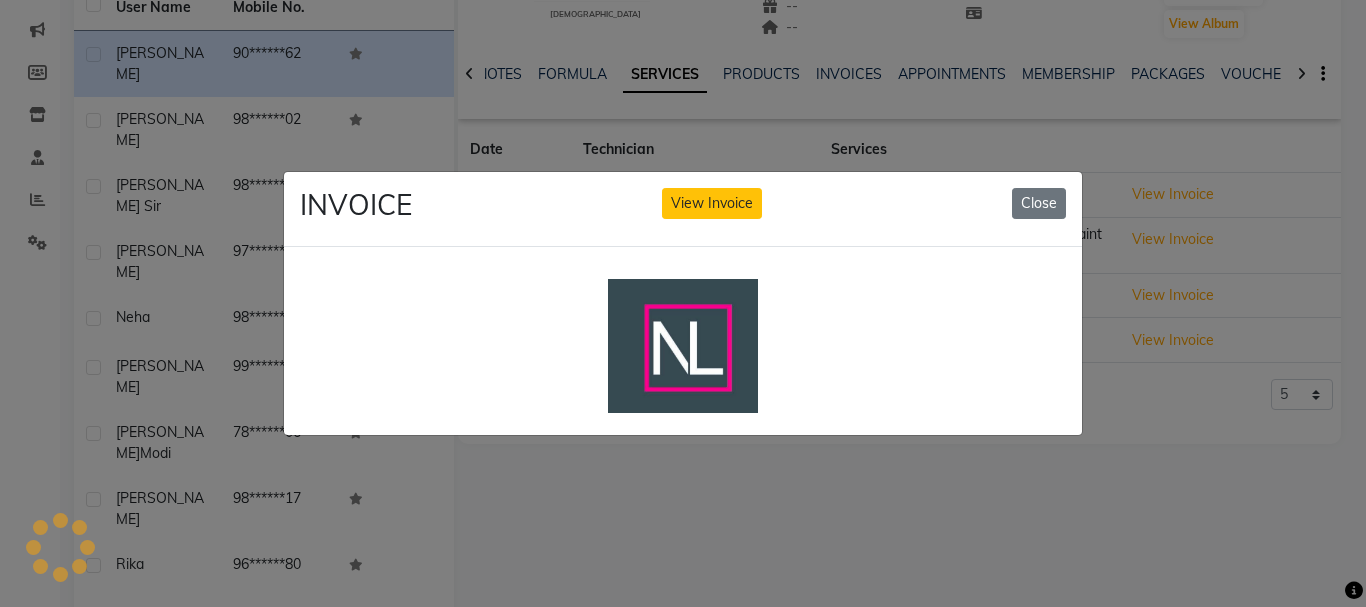 scroll, scrollTop: 0, scrollLeft: 0, axis: both 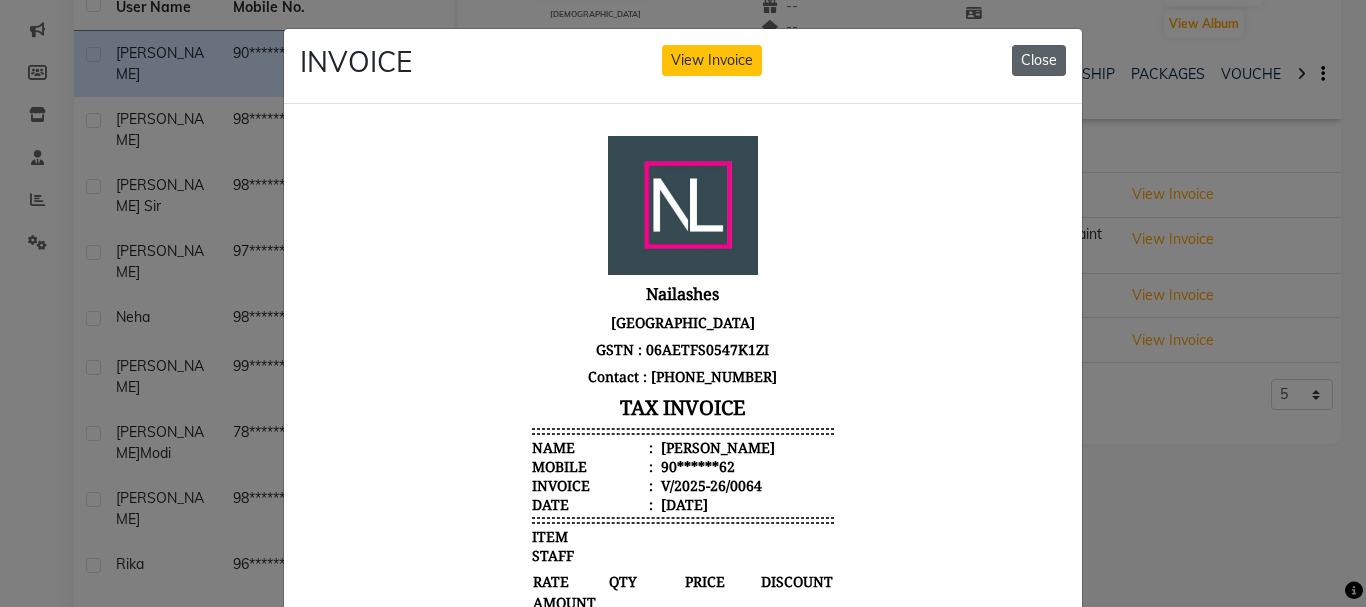 click on "Close" 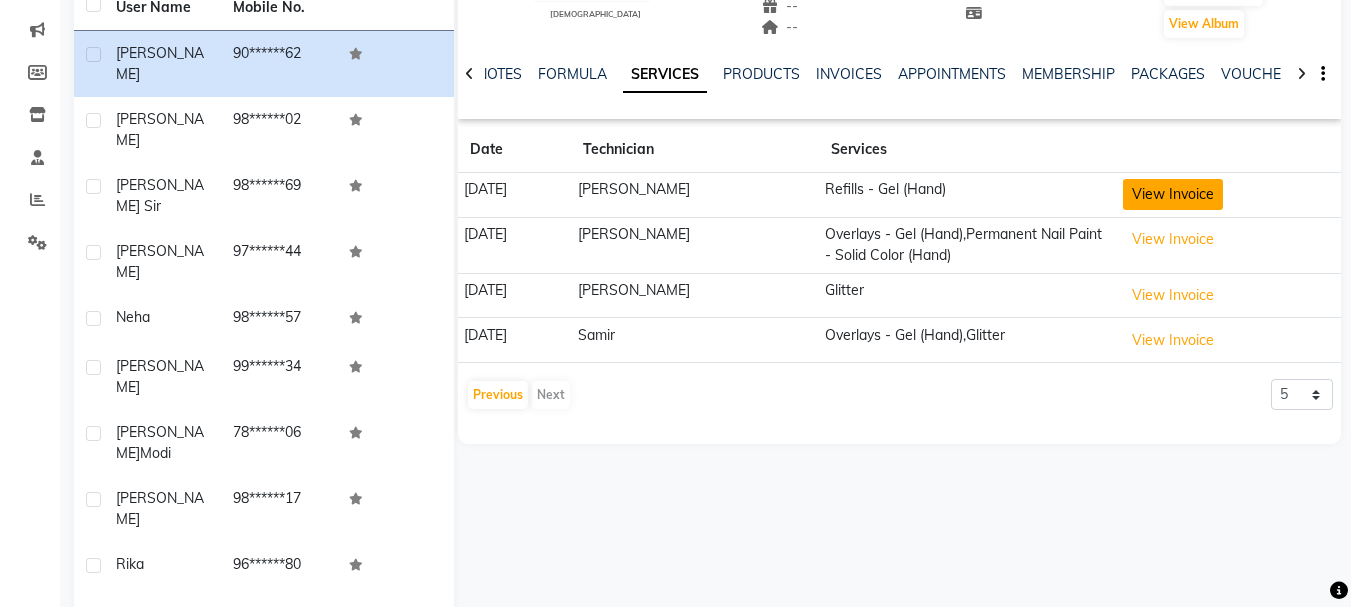 click on "View Invoice" 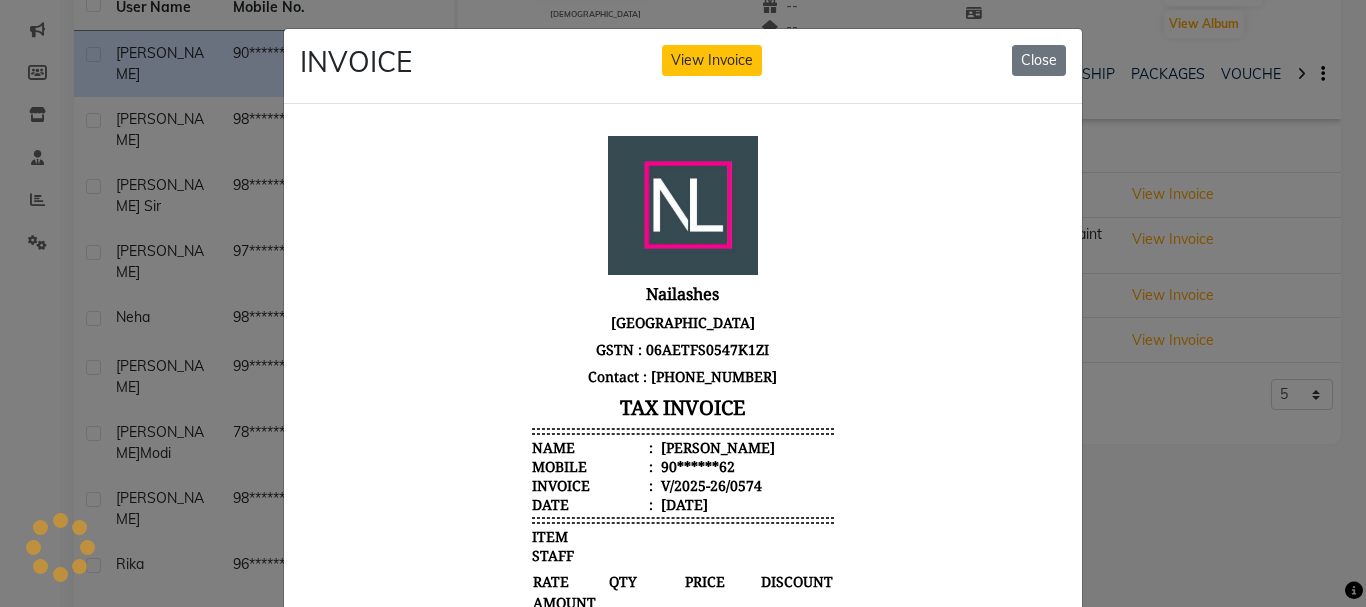 scroll, scrollTop: 0, scrollLeft: 0, axis: both 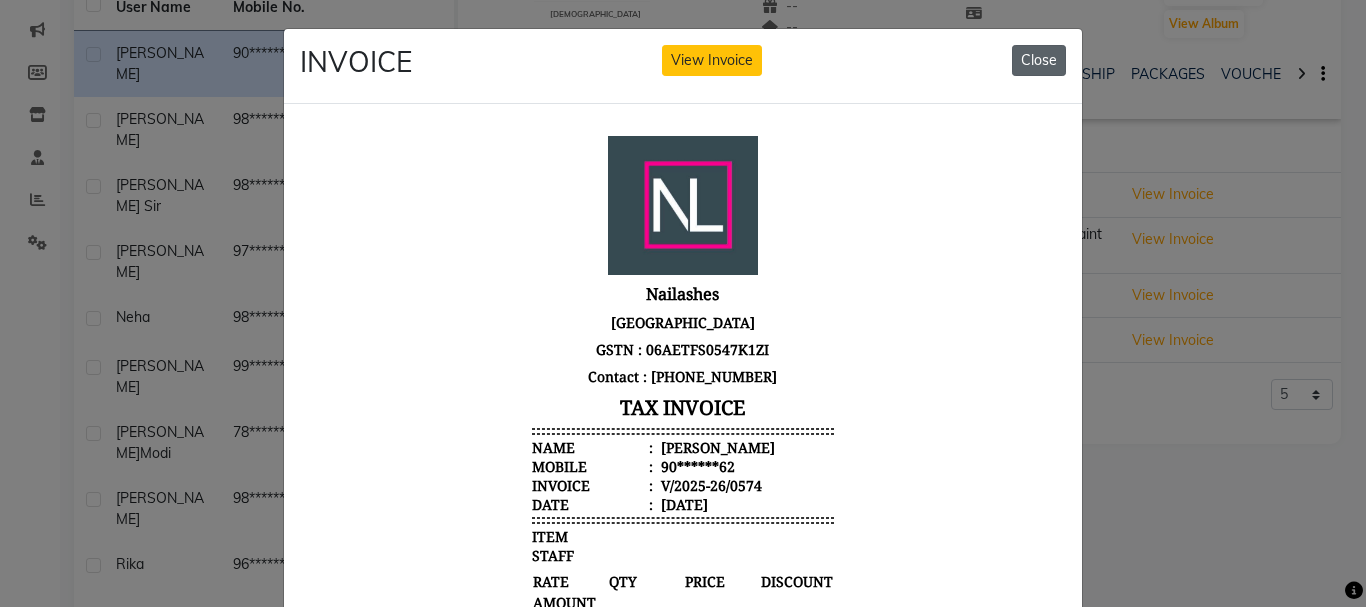click on "Close" 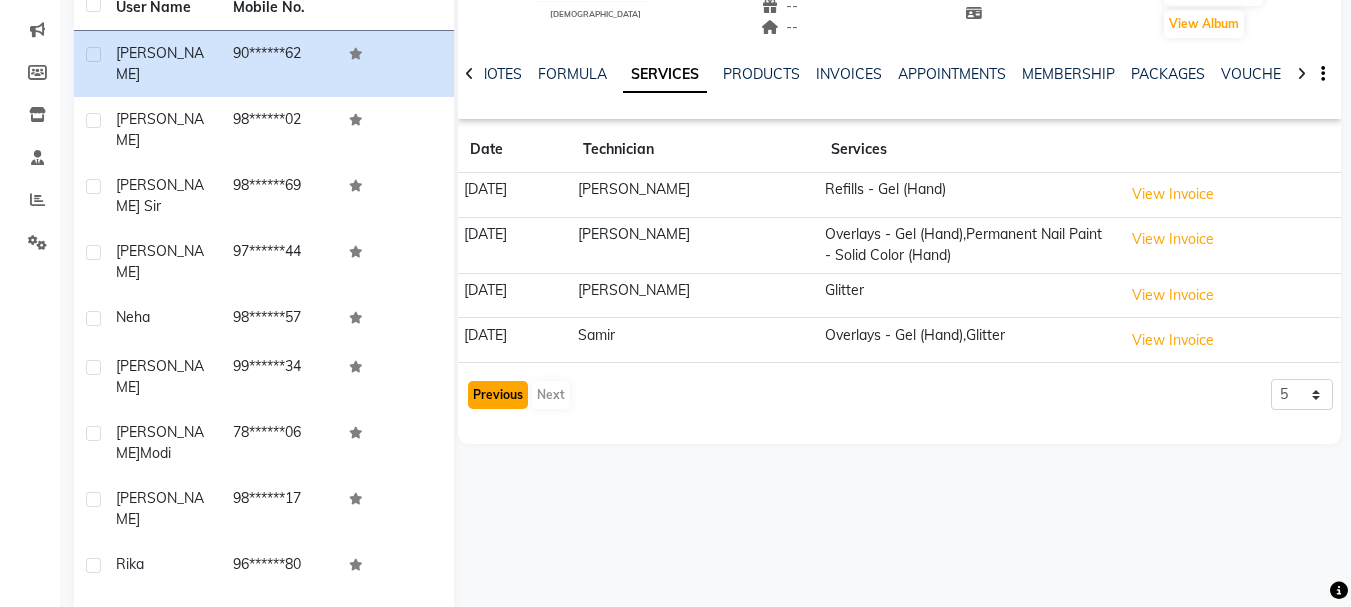 click on "Previous" 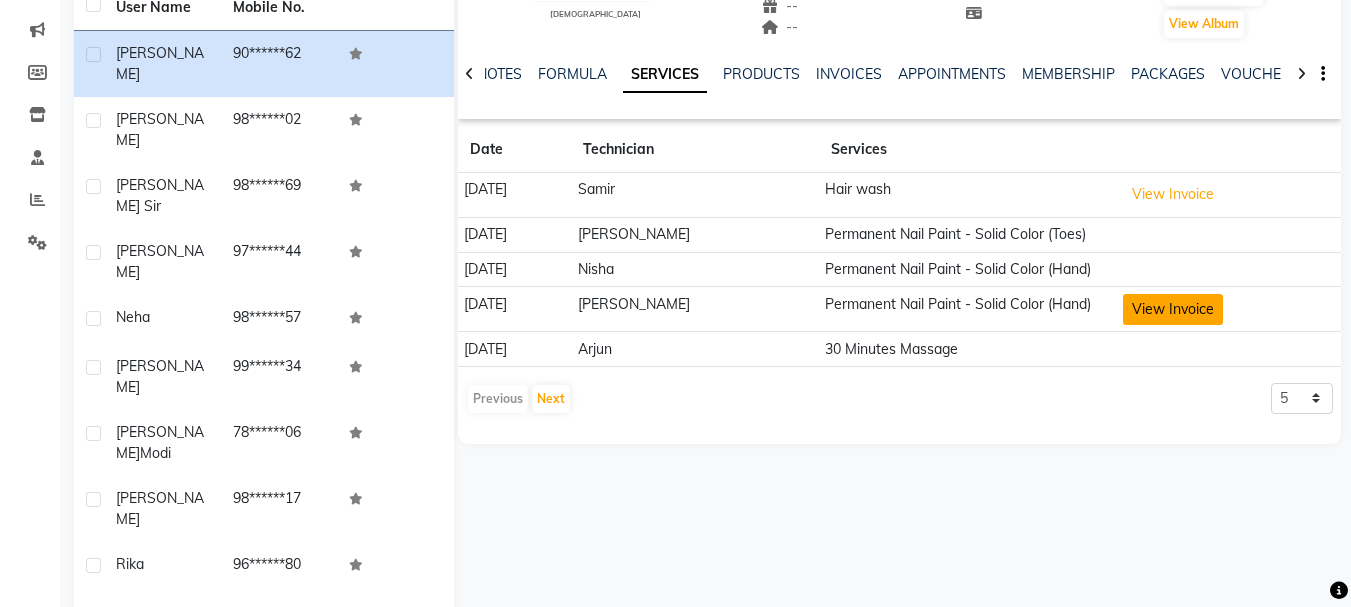 click on "View Invoice" 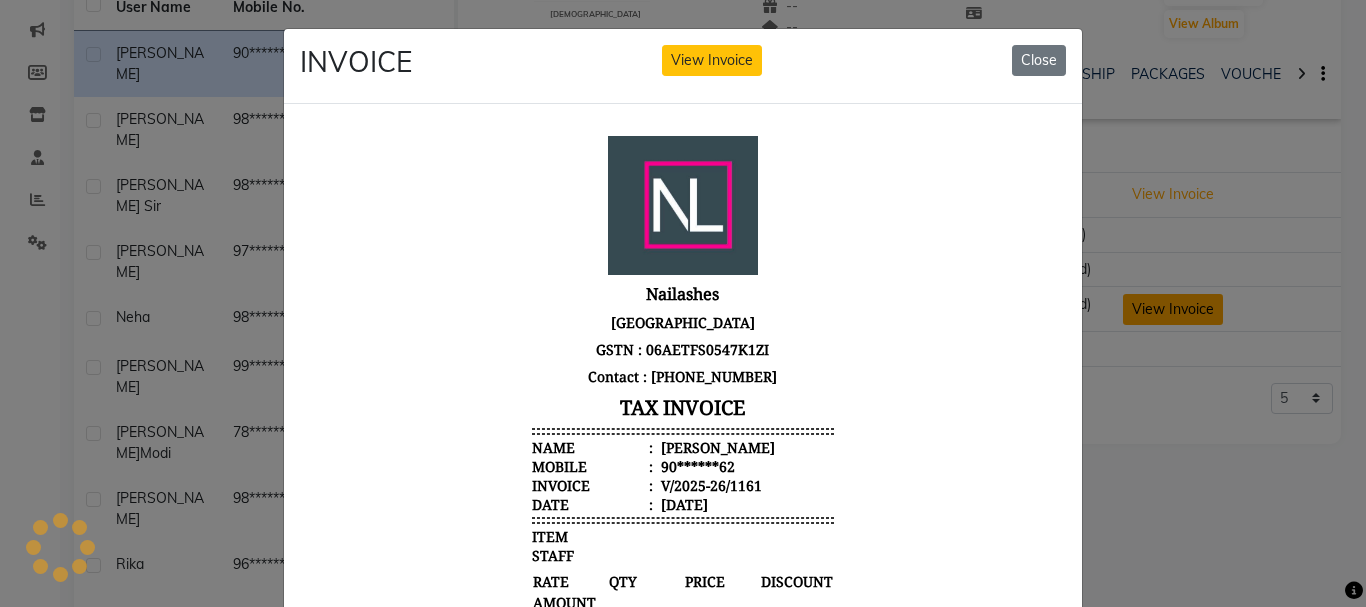 scroll, scrollTop: 0, scrollLeft: 0, axis: both 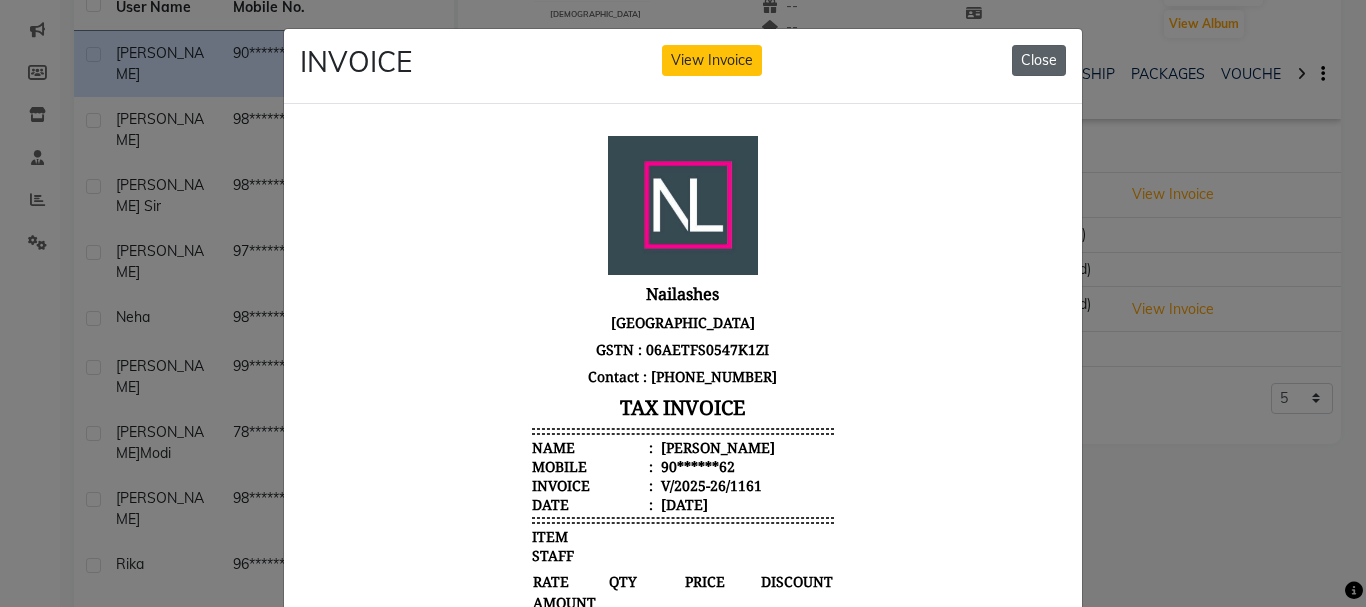 click on "Close" 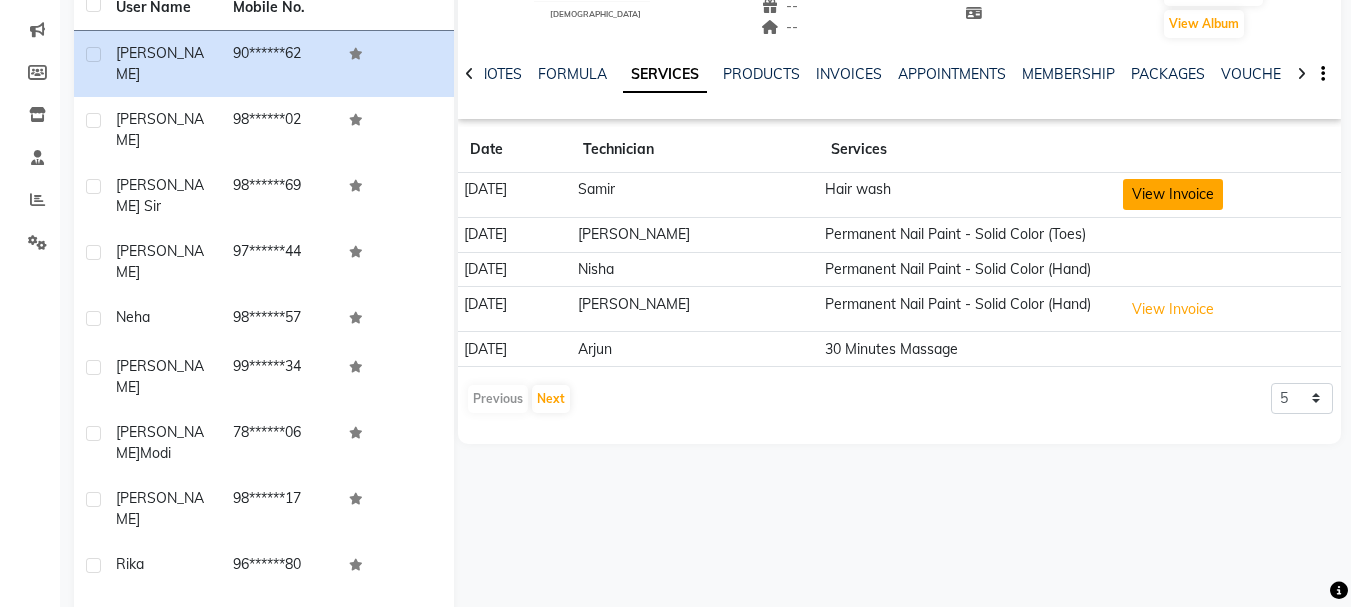 click on "View Invoice" 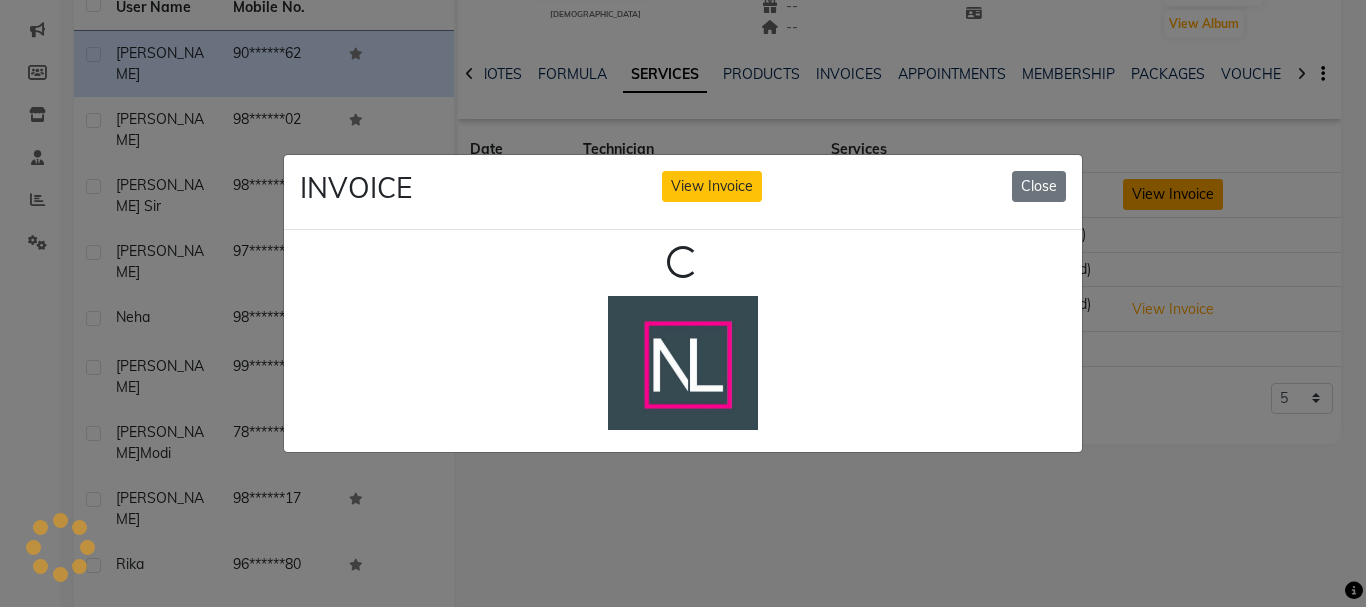 scroll, scrollTop: 0, scrollLeft: 0, axis: both 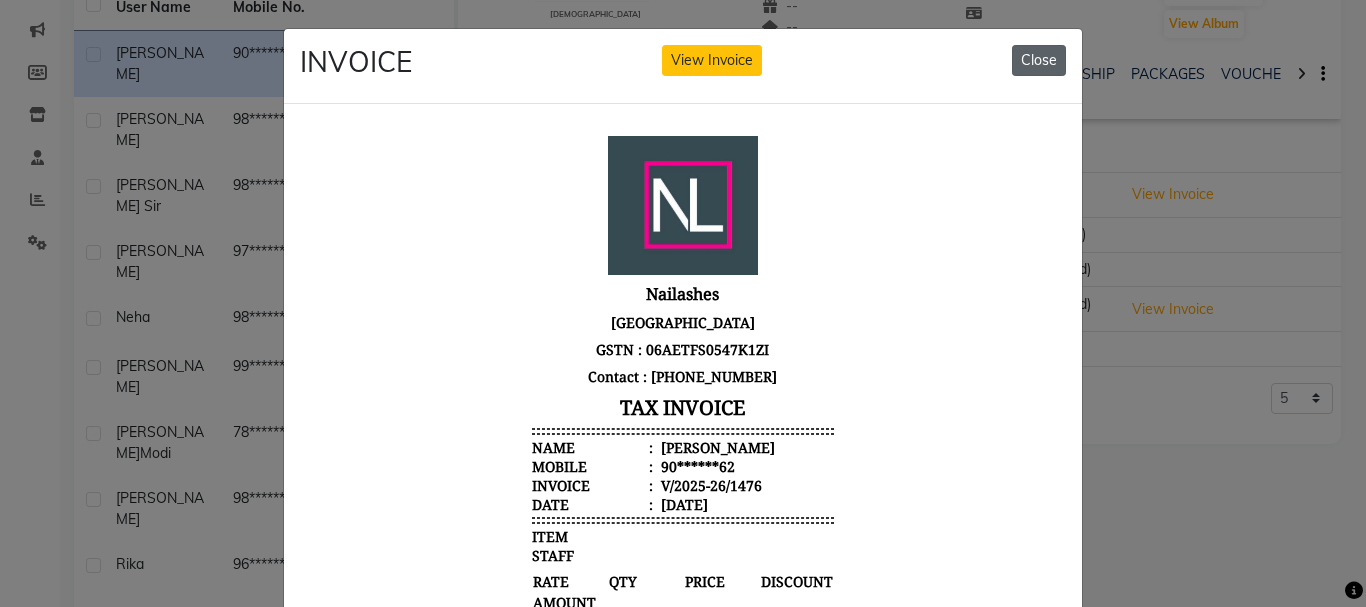 click on "Close" 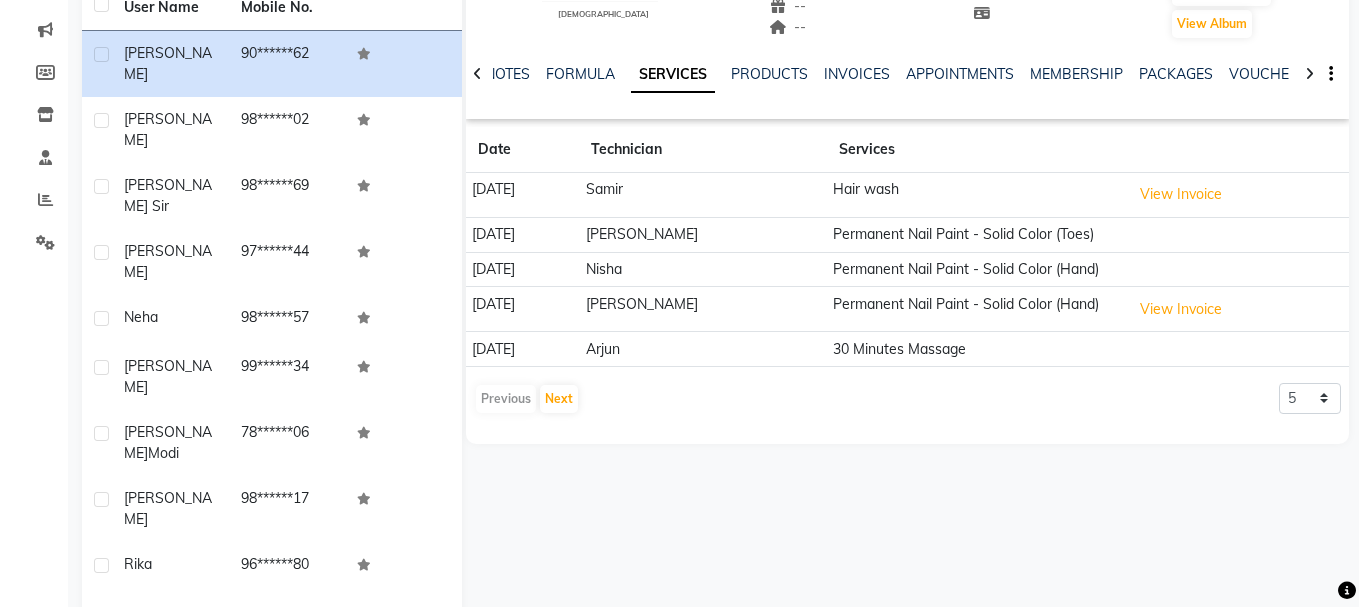 scroll, scrollTop: 0, scrollLeft: 0, axis: both 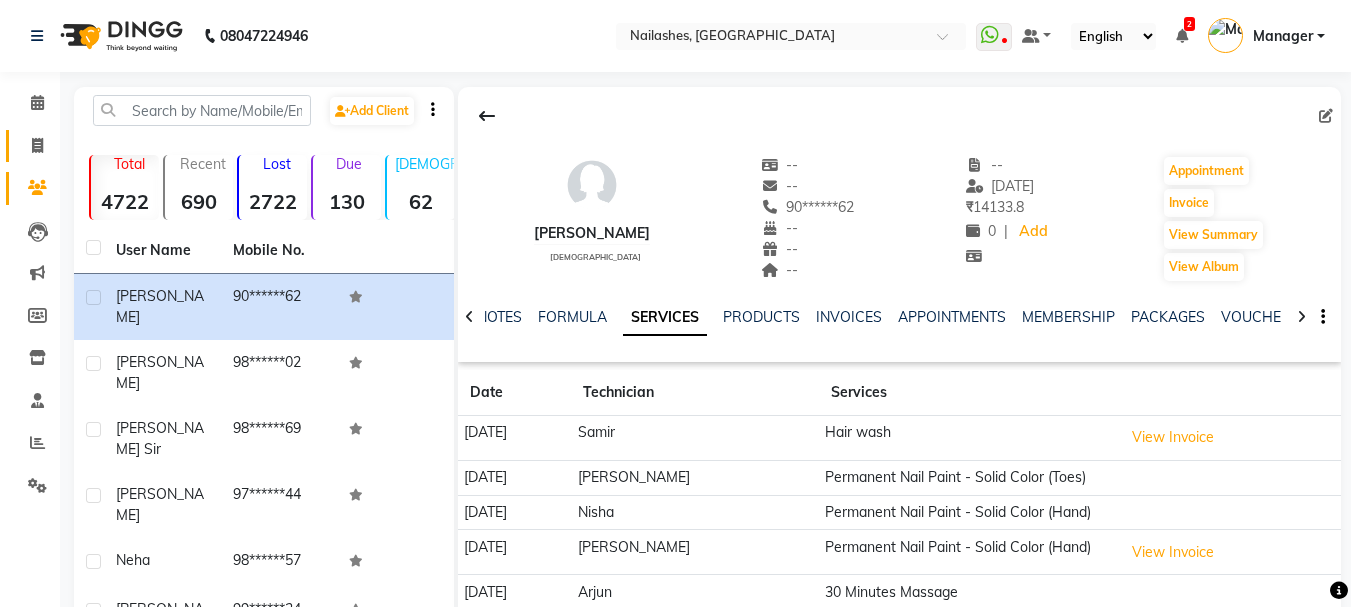 click on "Invoice" 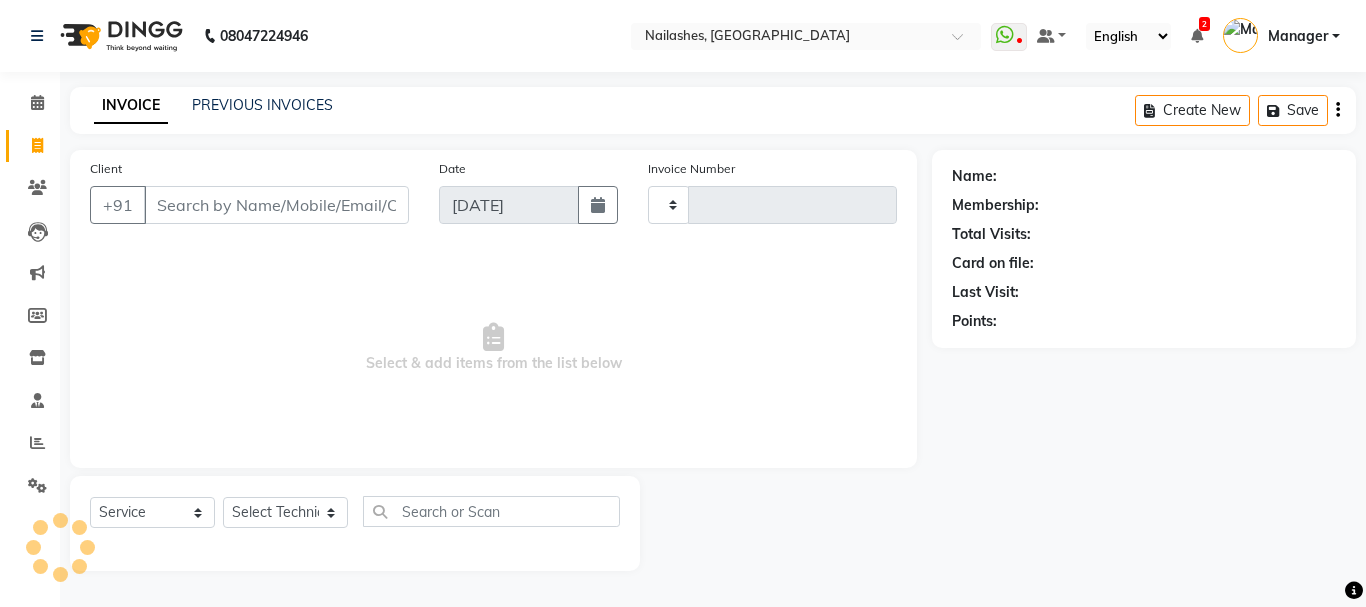 type on "1477" 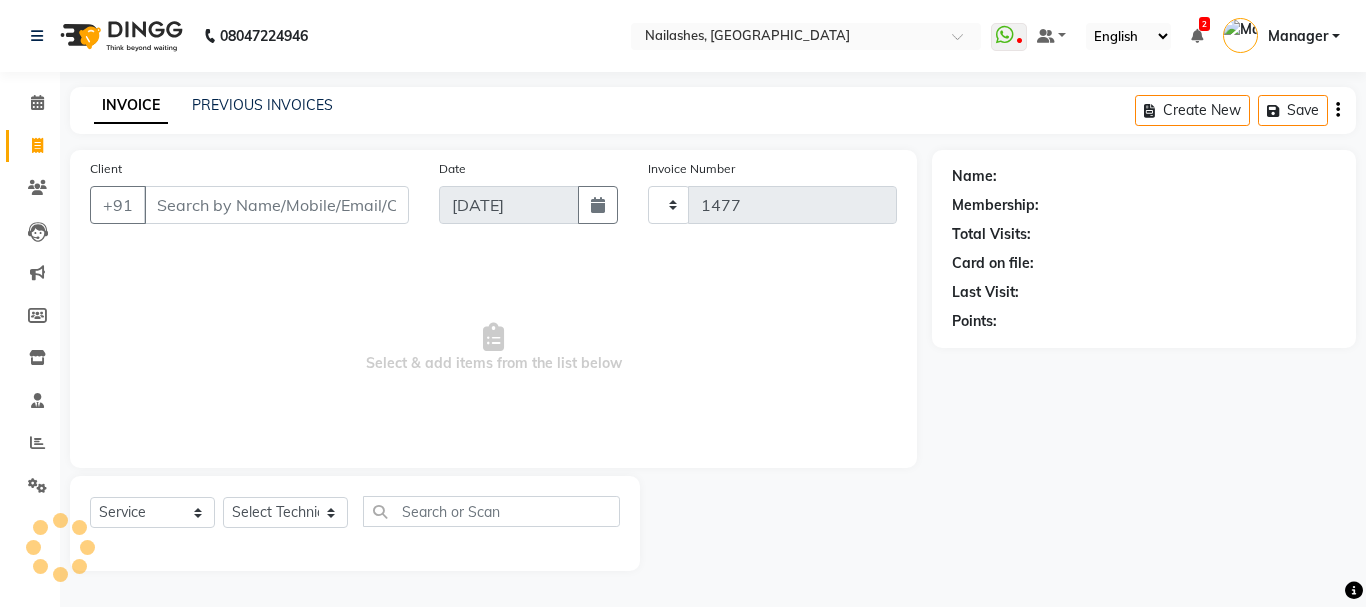select on "3926" 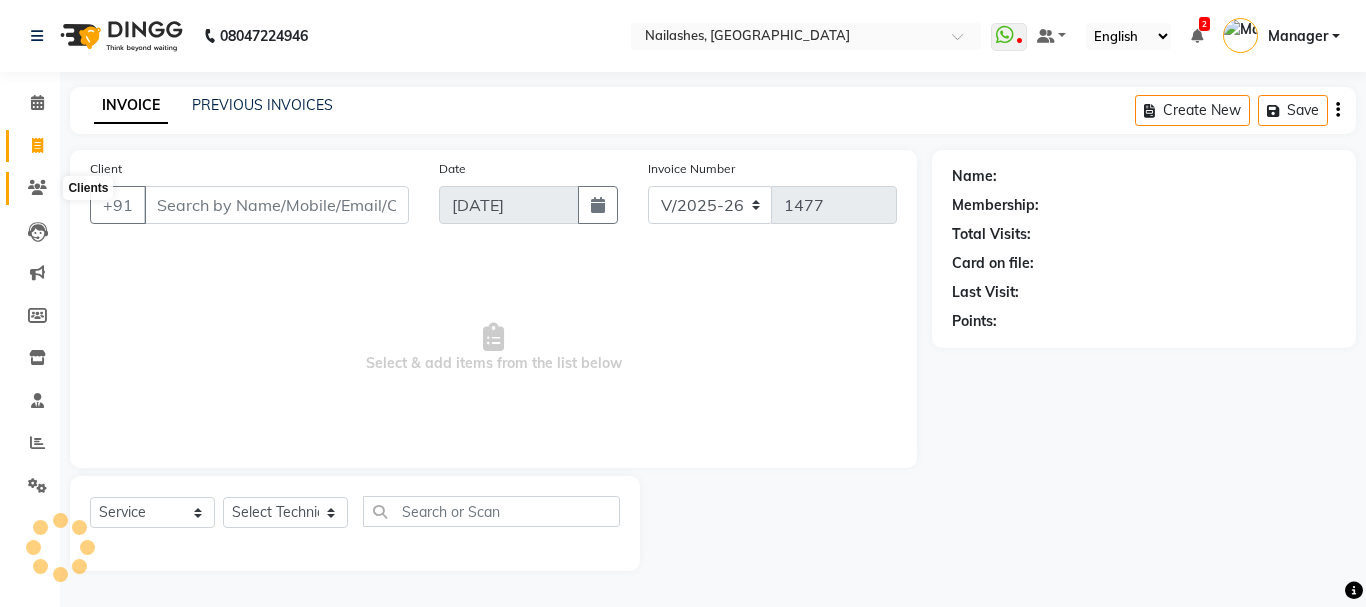 click 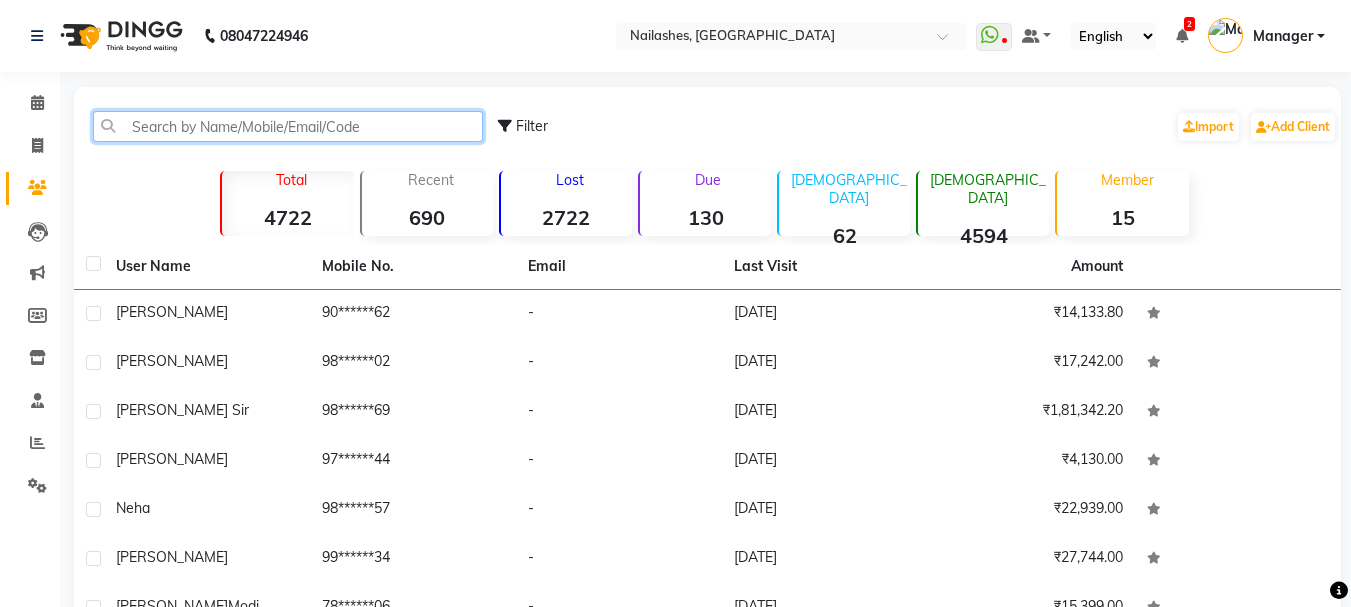 click 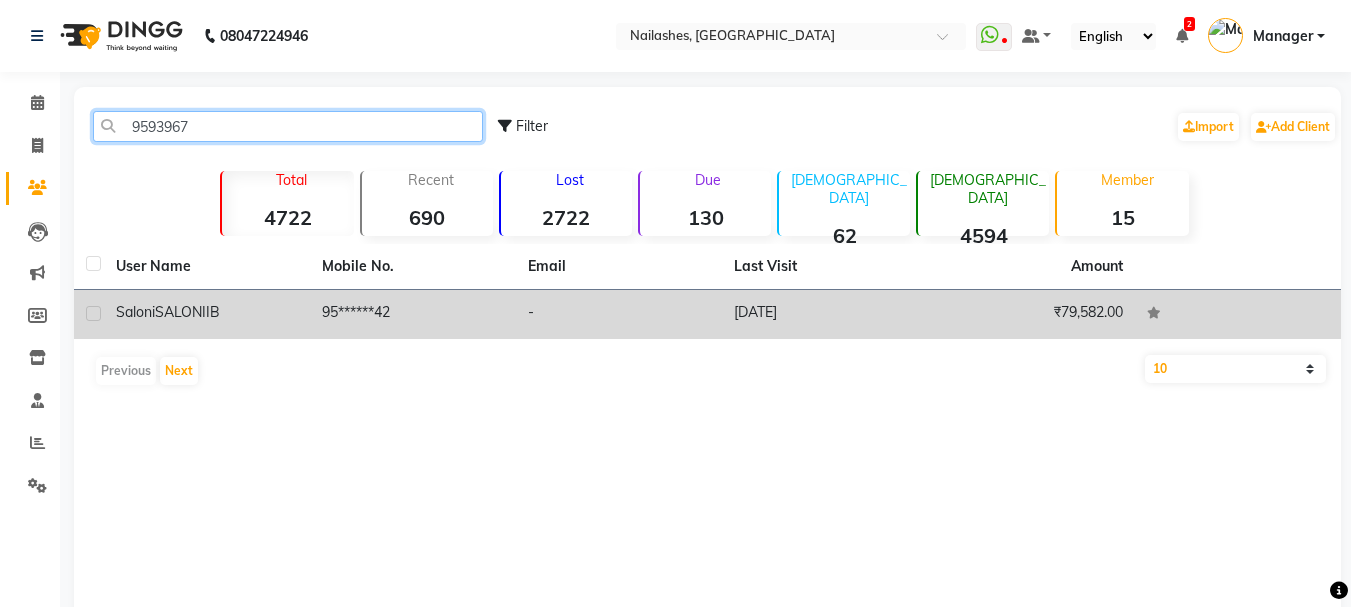 type on "9593967" 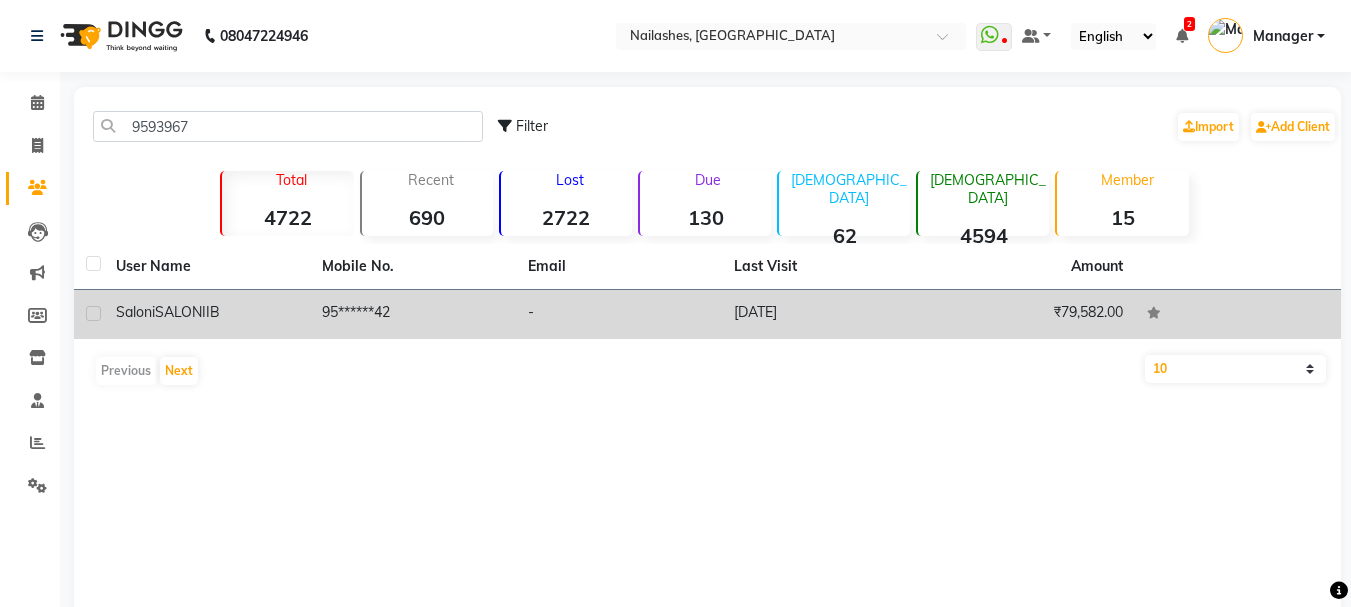 click on "[PERSON_NAME]  SALONIIB" 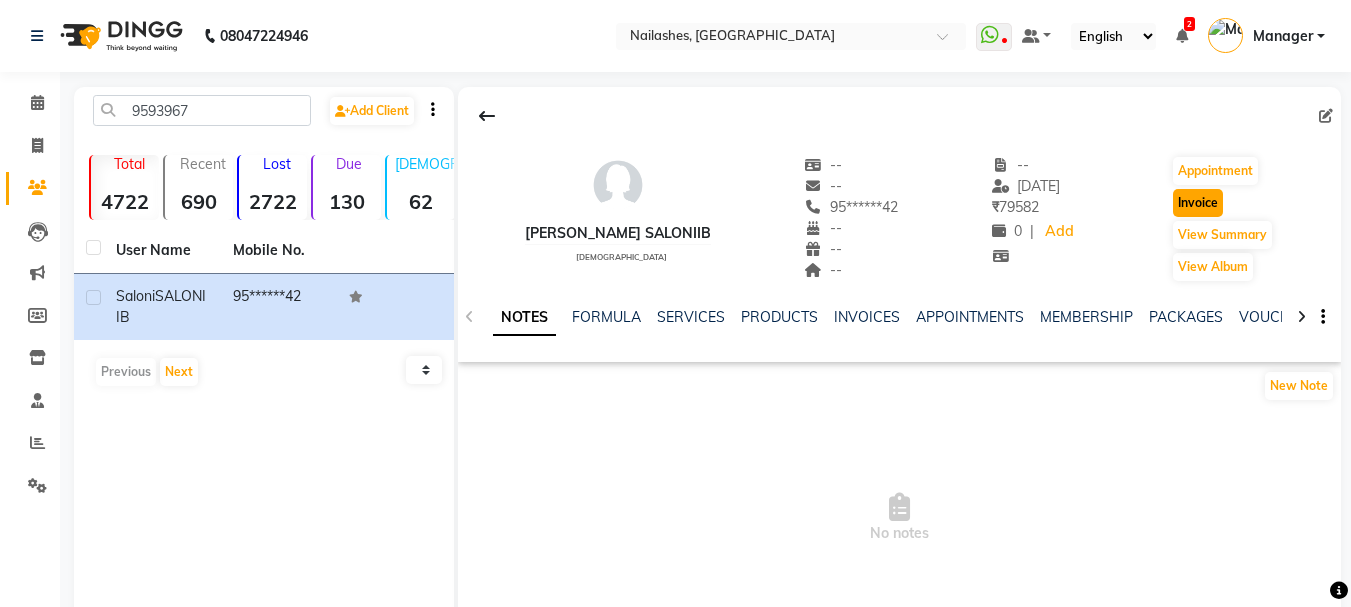 click on "Invoice" 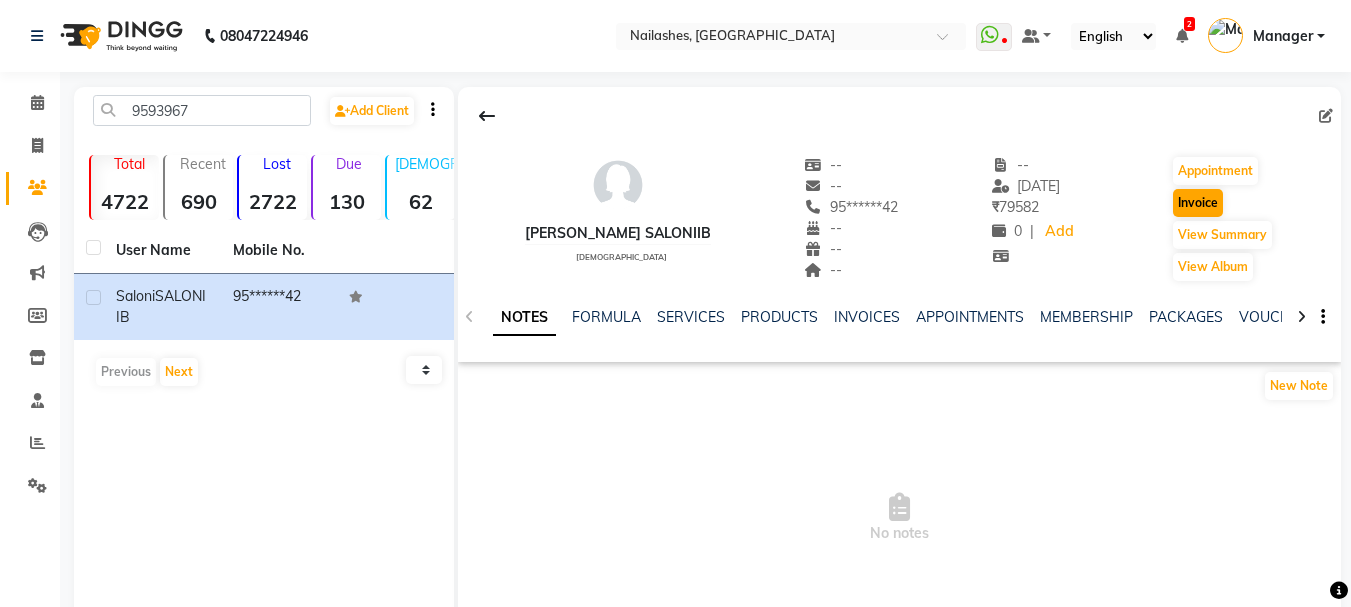 select on "service" 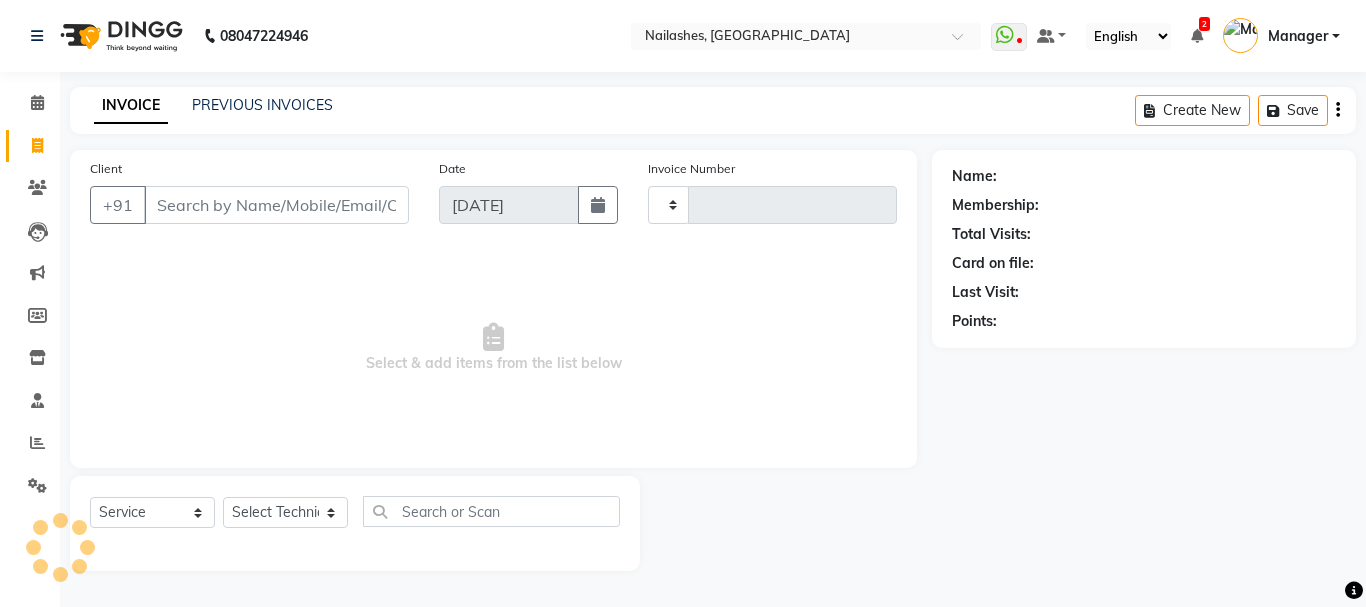 type on "1477" 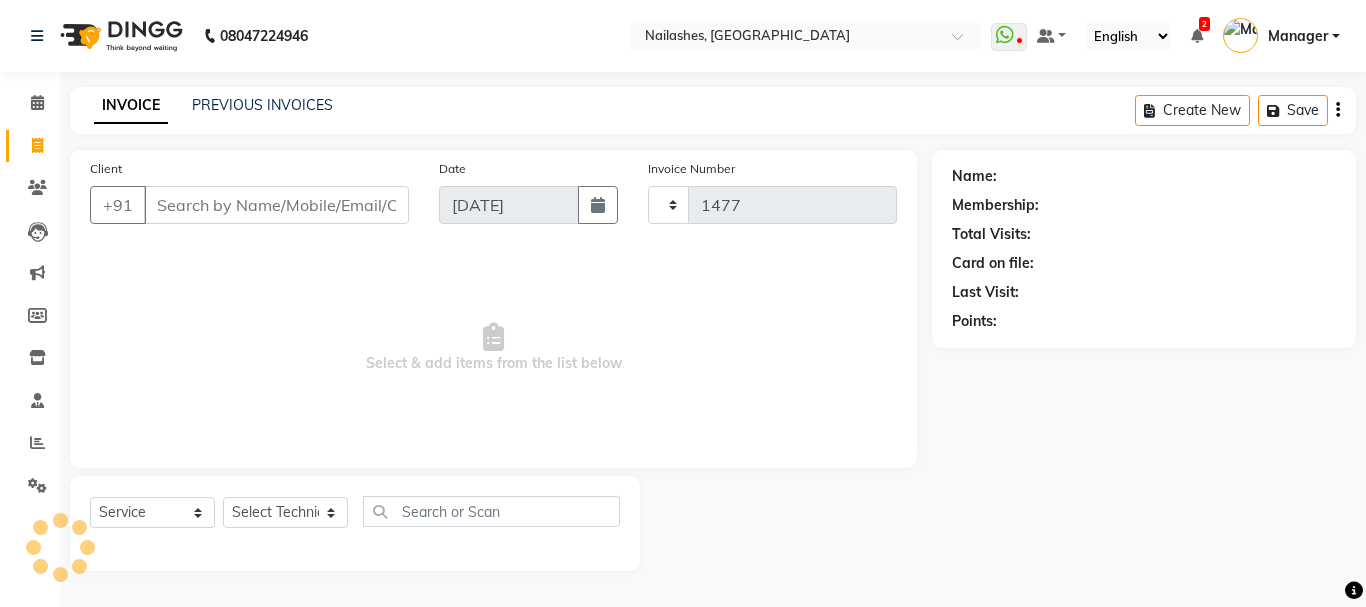 select on "3926" 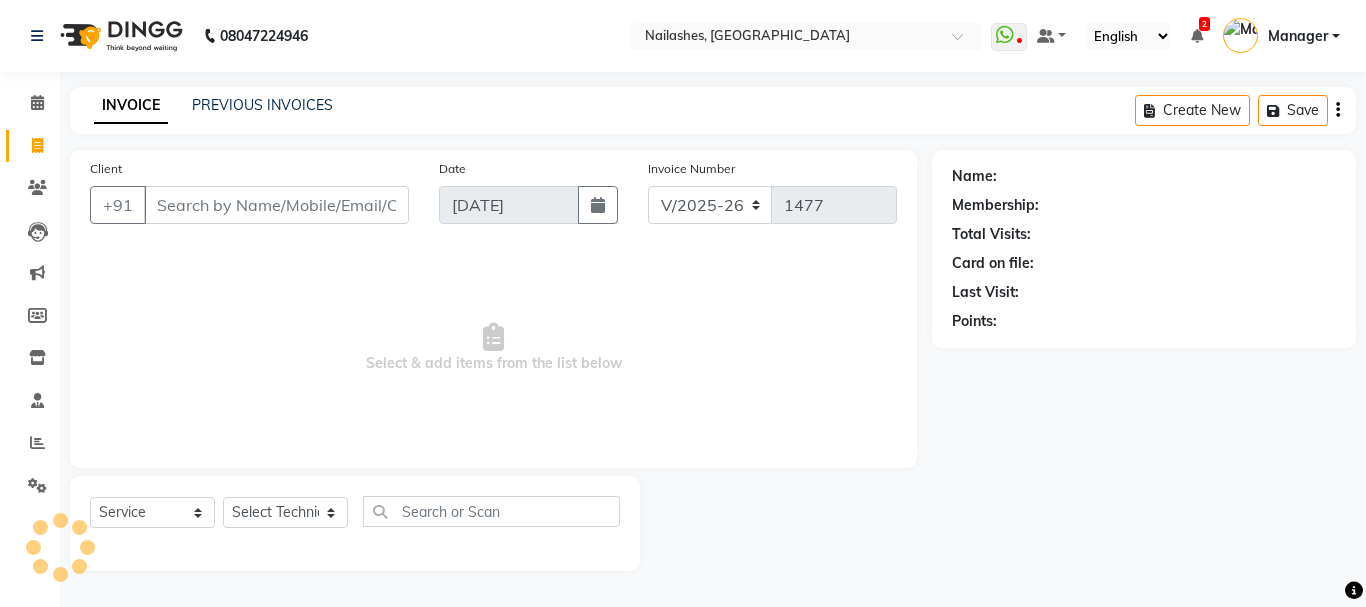 type on "95******42" 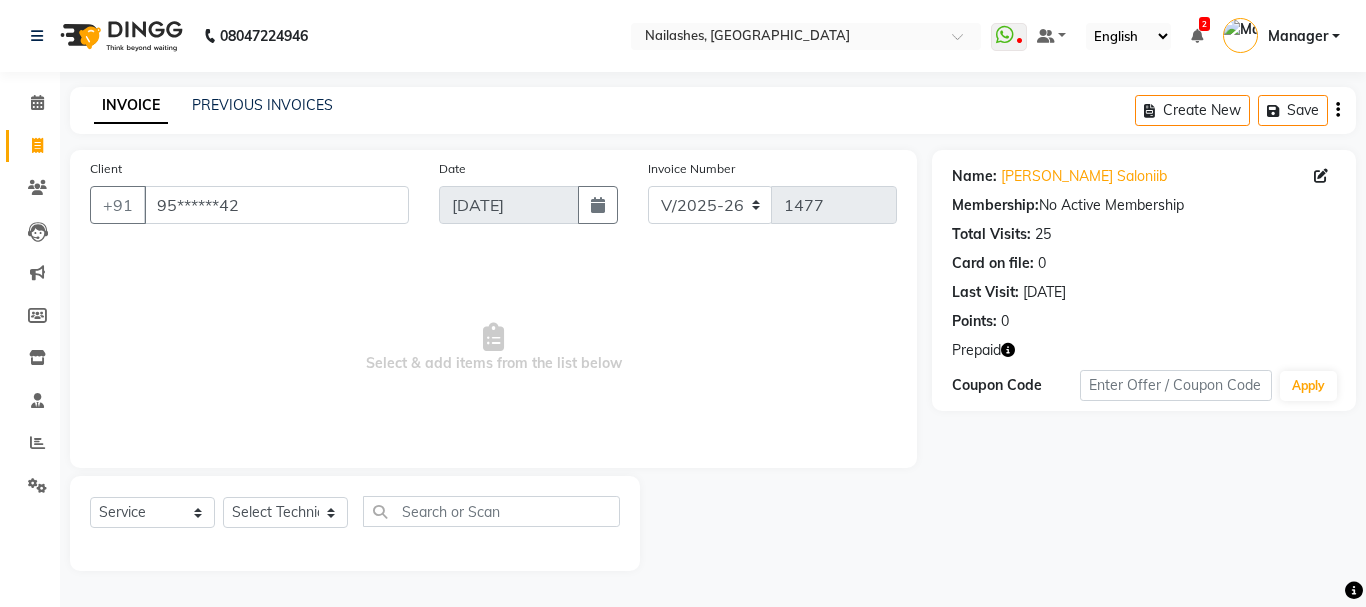 click 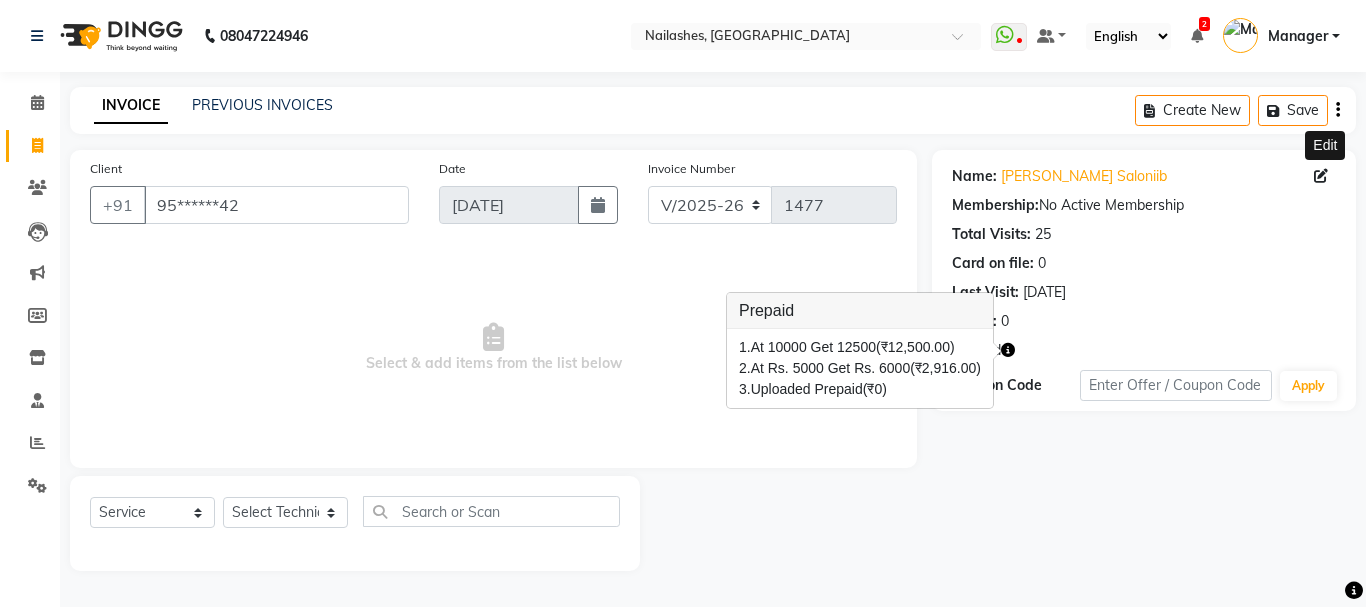 click 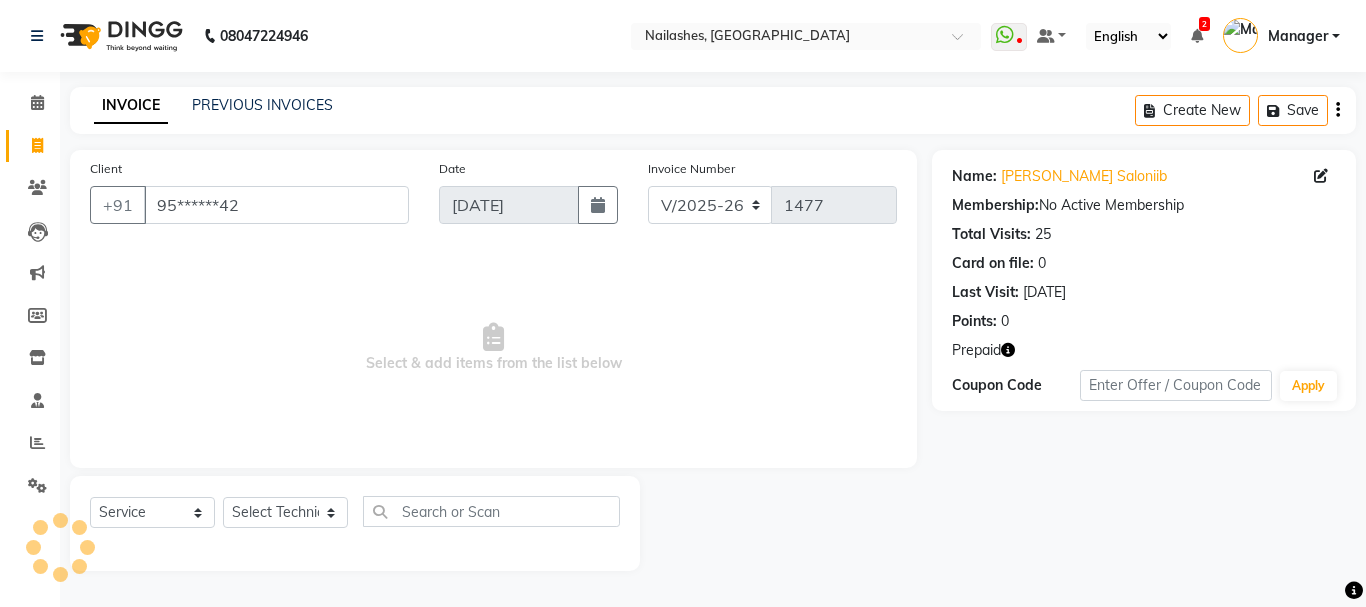 select 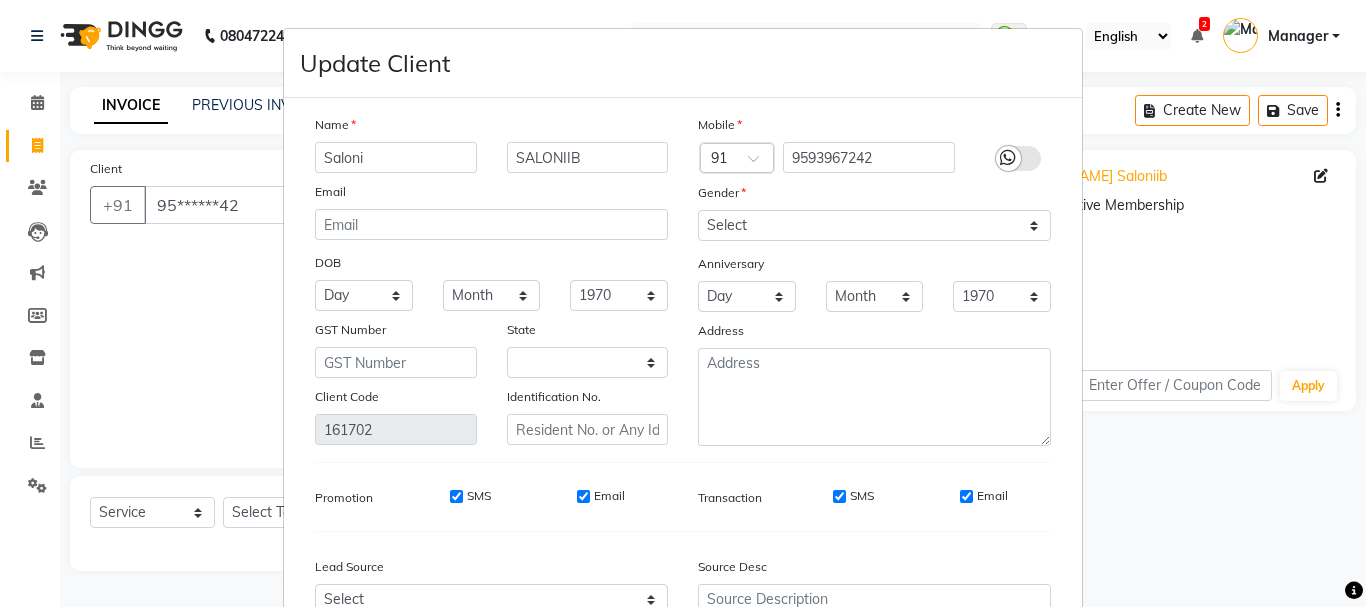 select on "21" 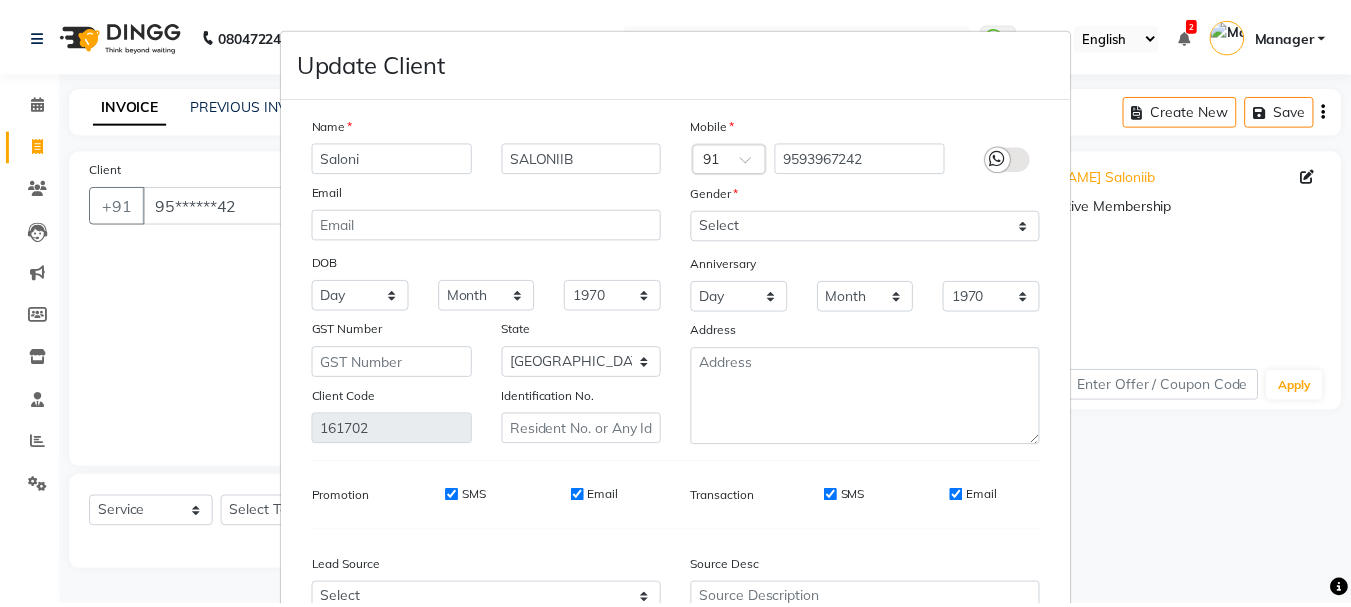 scroll, scrollTop: 206, scrollLeft: 0, axis: vertical 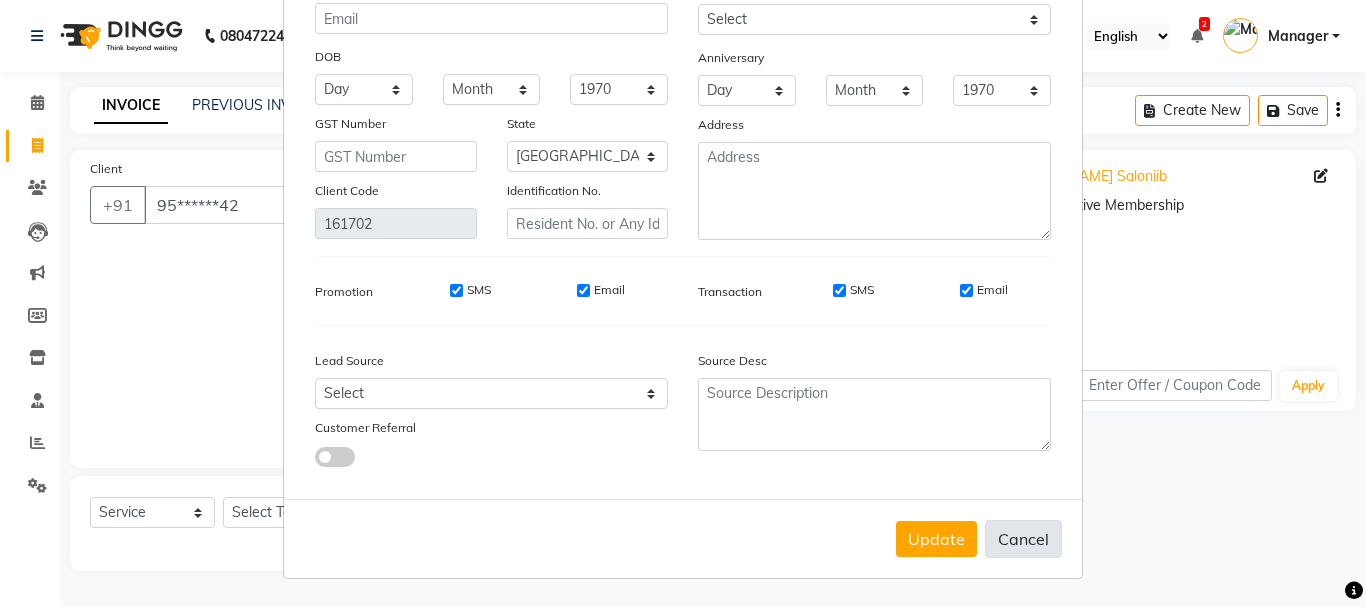 click on "Cancel" at bounding box center (1023, 539) 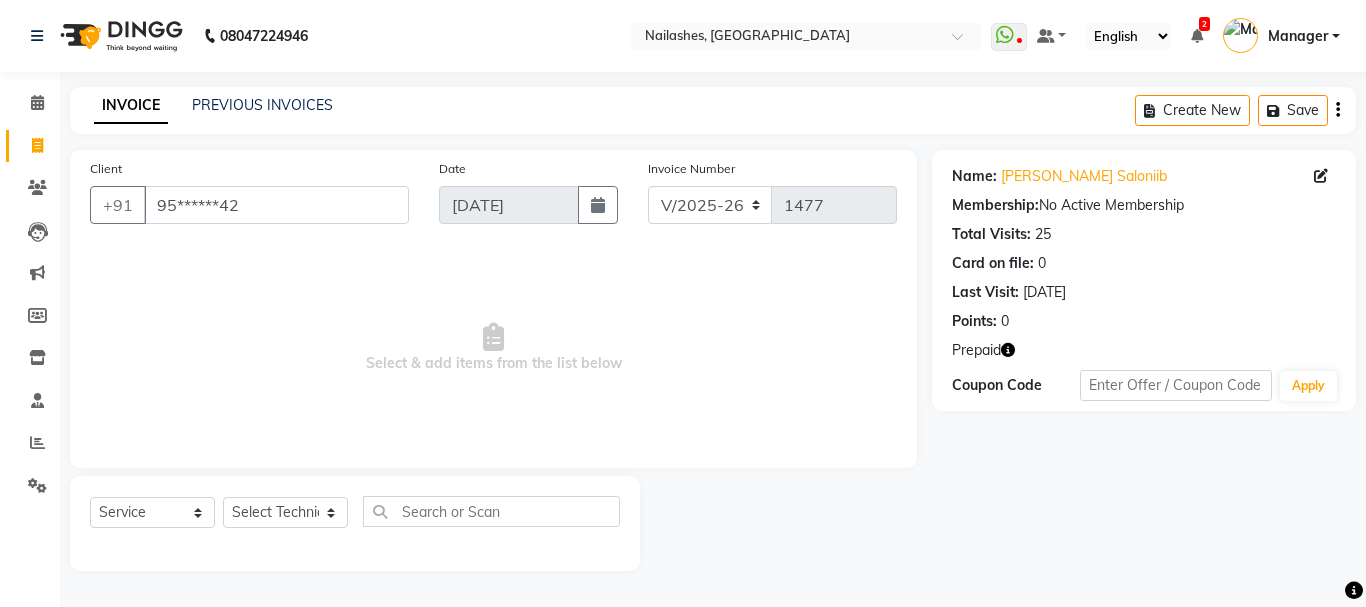 type 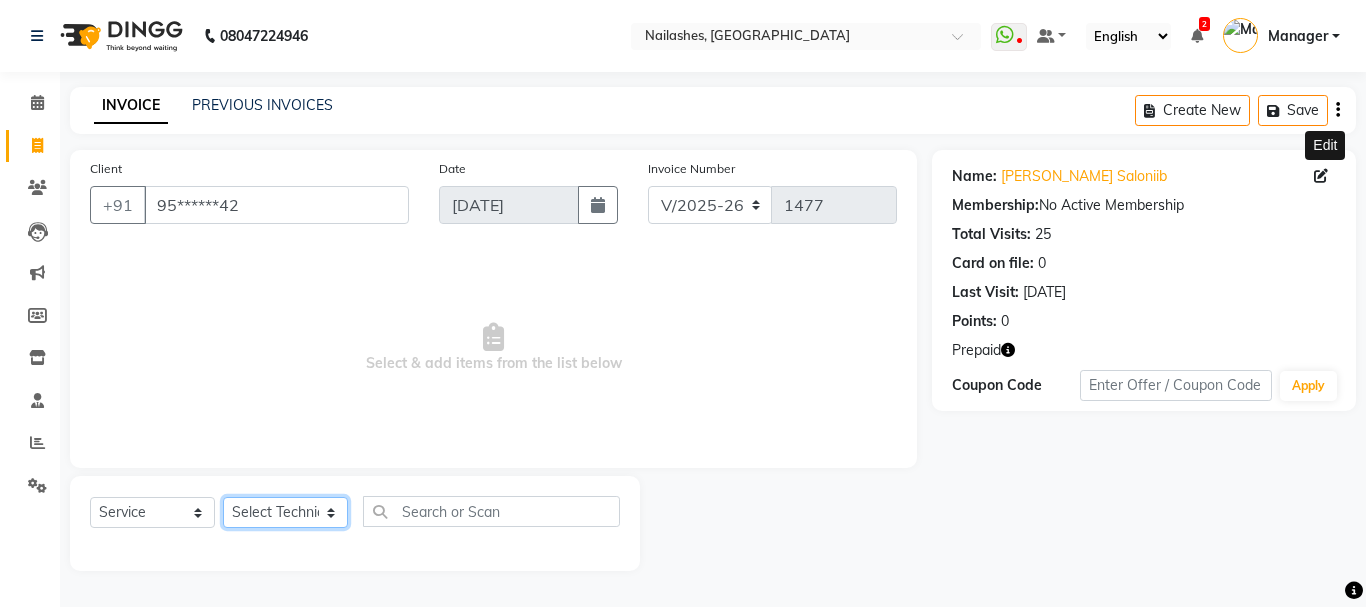 click on "Select Technician Admin [PERSON_NAME] [PERSON_NAME] Arjun Mamta Manager [PERSON_NAME] Nisha [PERSON_NAME] [PERSON_NAME]" 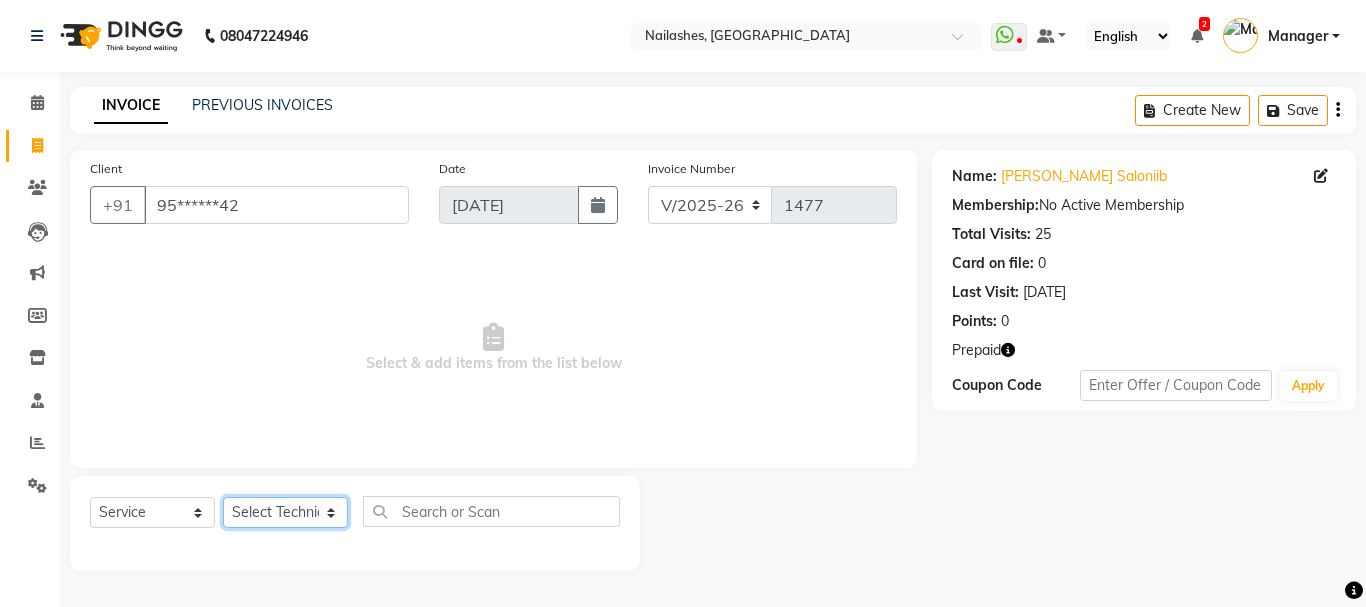 select on "85807" 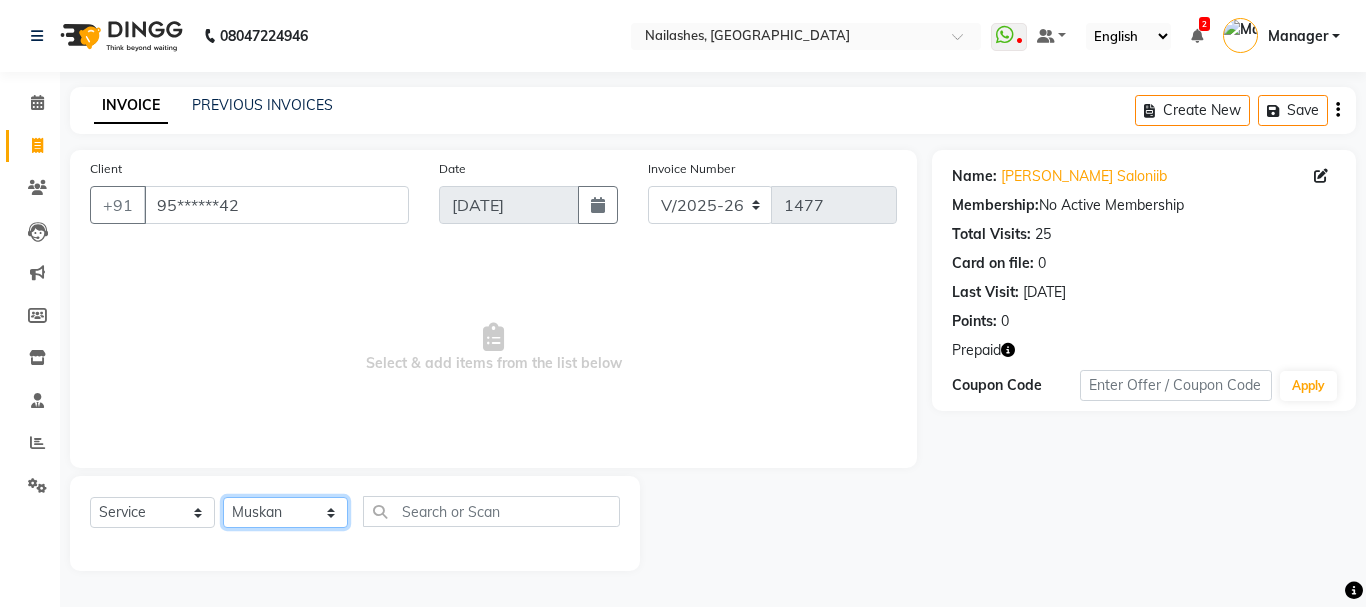 click on "Select Technician Admin [PERSON_NAME] [PERSON_NAME] Arjun Mamta Manager [PERSON_NAME] Nisha [PERSON_NAME] [PERSON_NAME]" 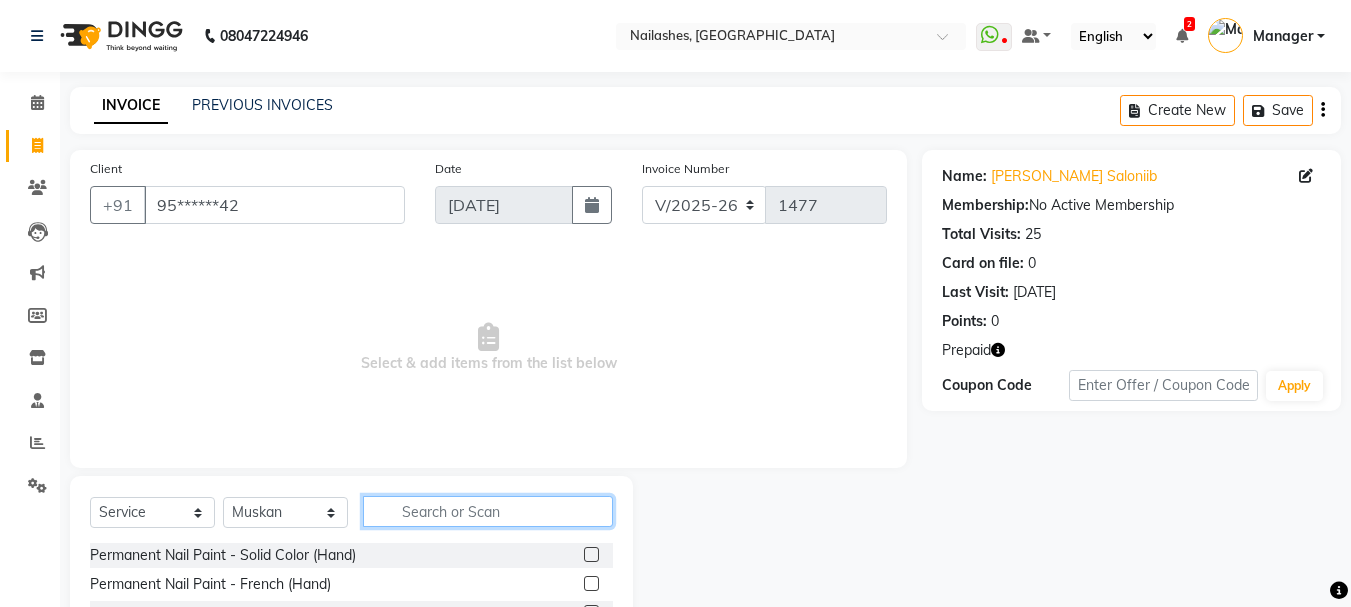 click 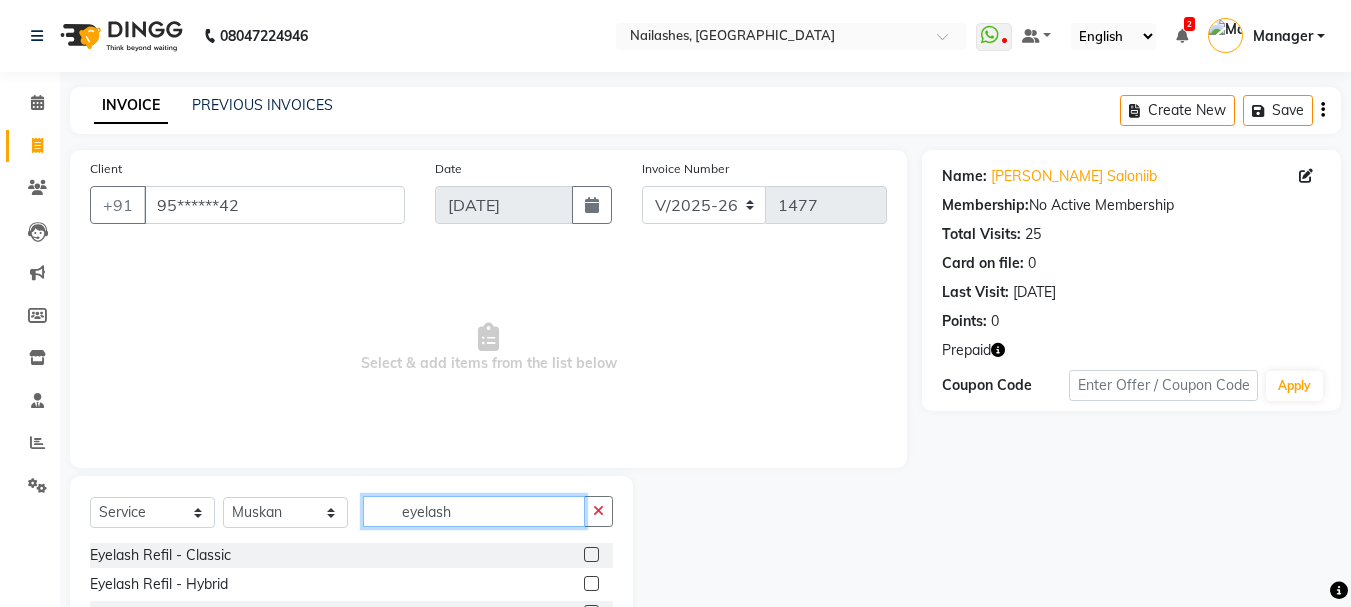 scroll, scrollTop: 194, scrollLeft: 0, axis: vertical 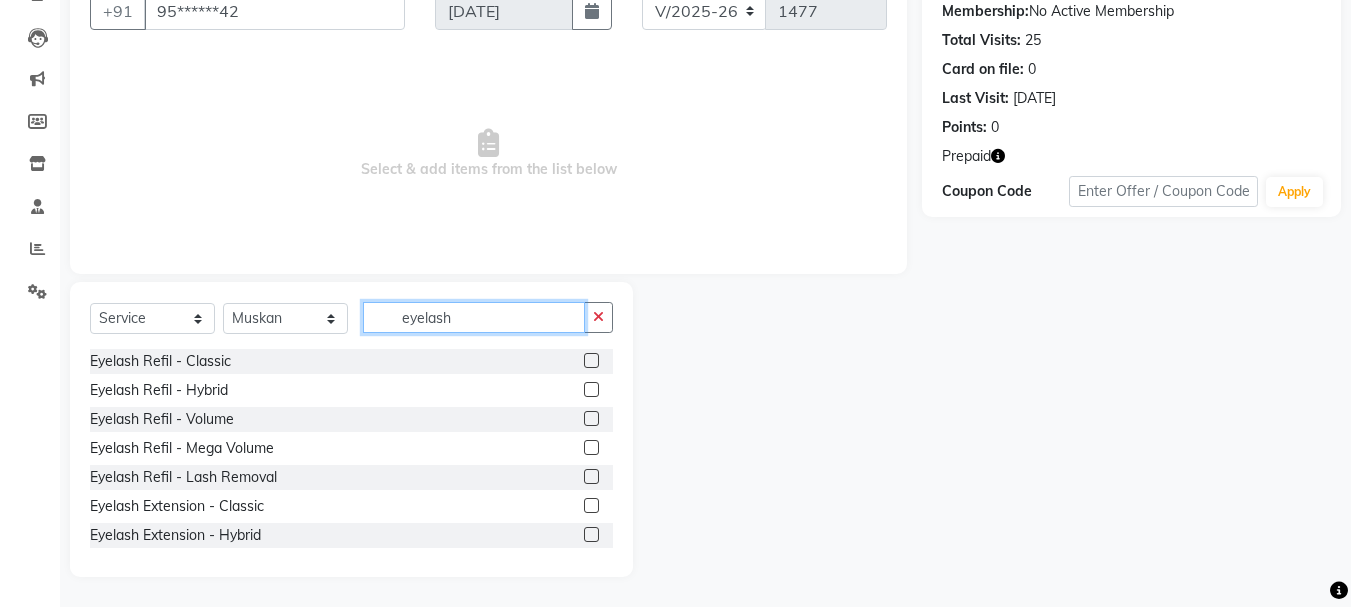 type on "eyelash" 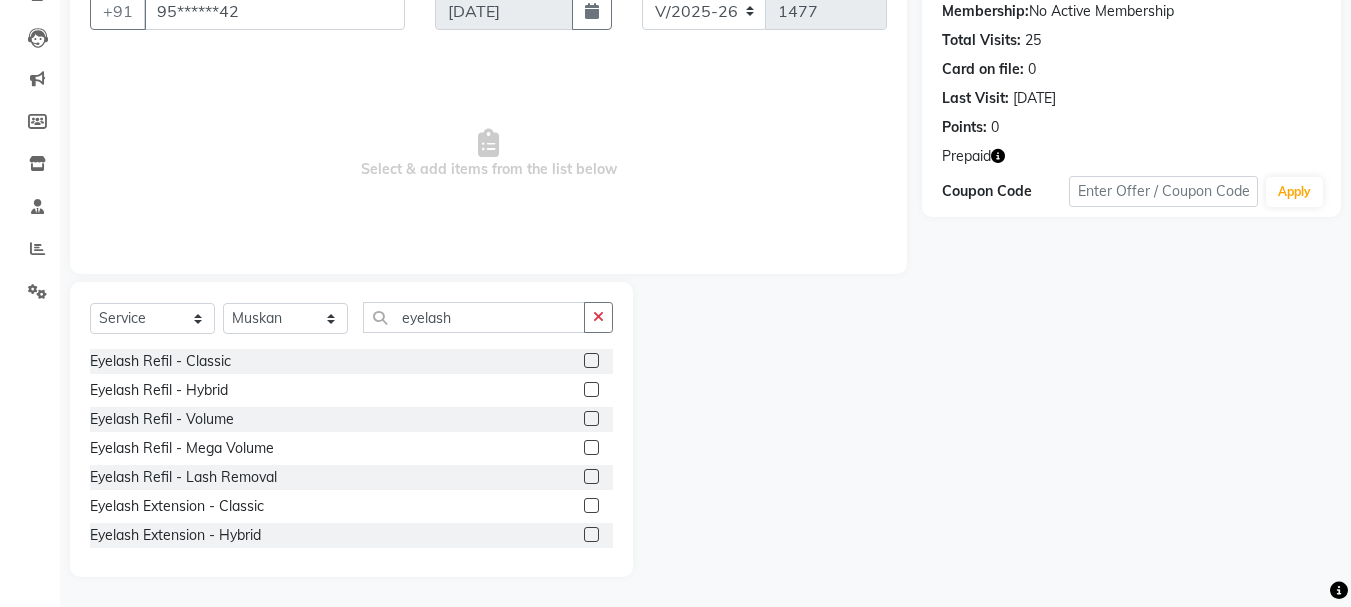 click 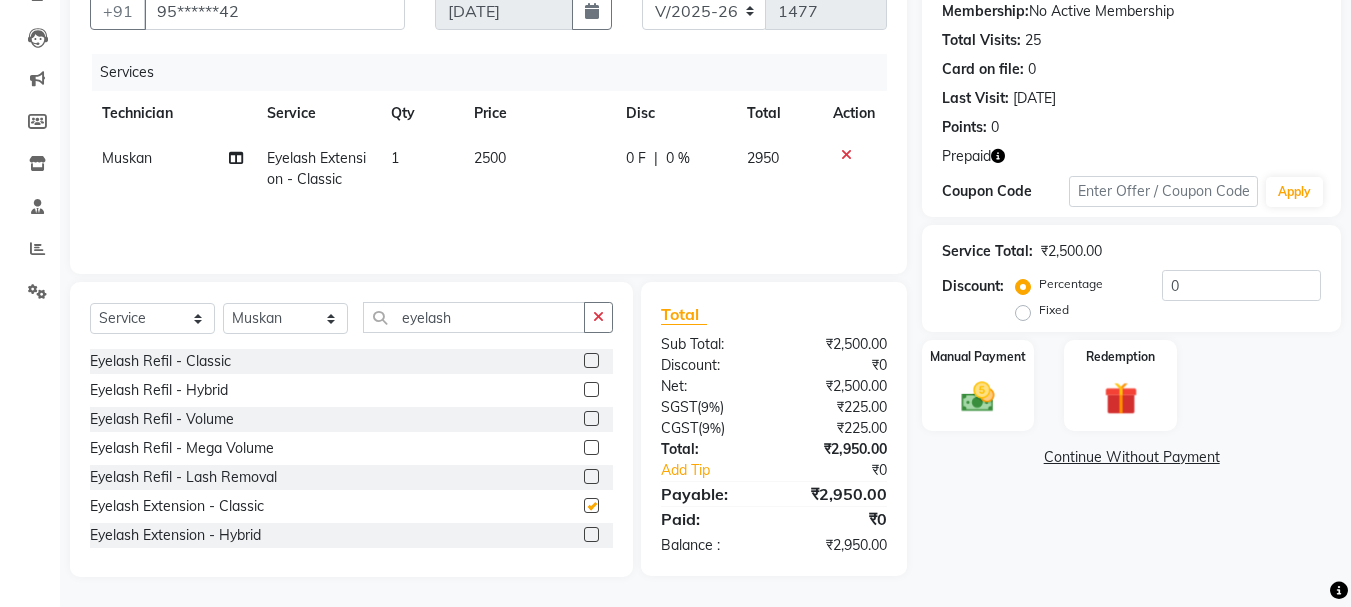 checkbox on "false" 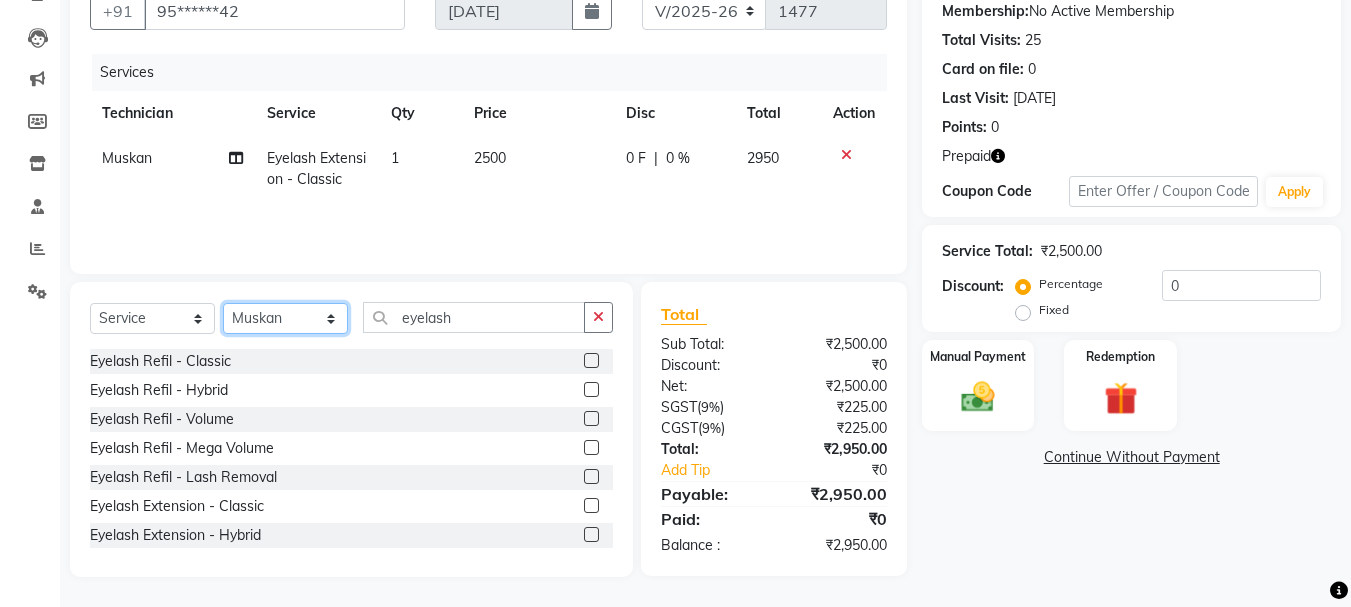 click on "Select Technician Admin [PERSON_NAME] [PERSON_NAME] Arjun Mamta Manager [PERSON_NAME] Nisha [PERSON_NAME] [PERSON_NAME]" 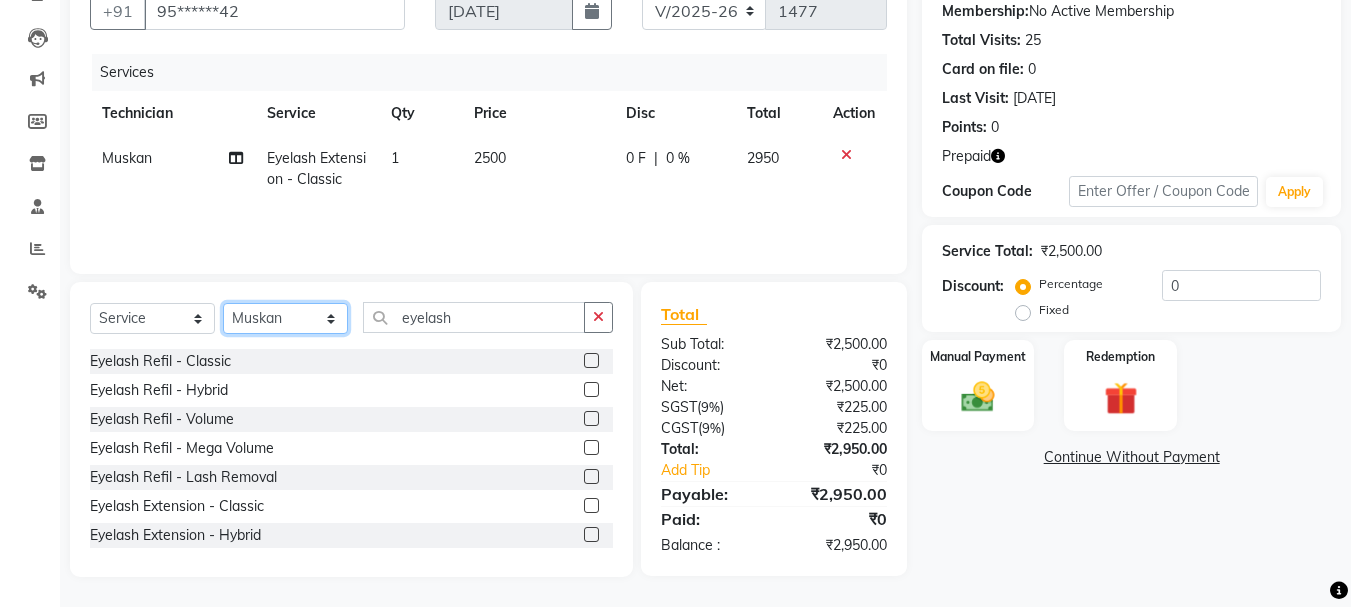 select on "20189" 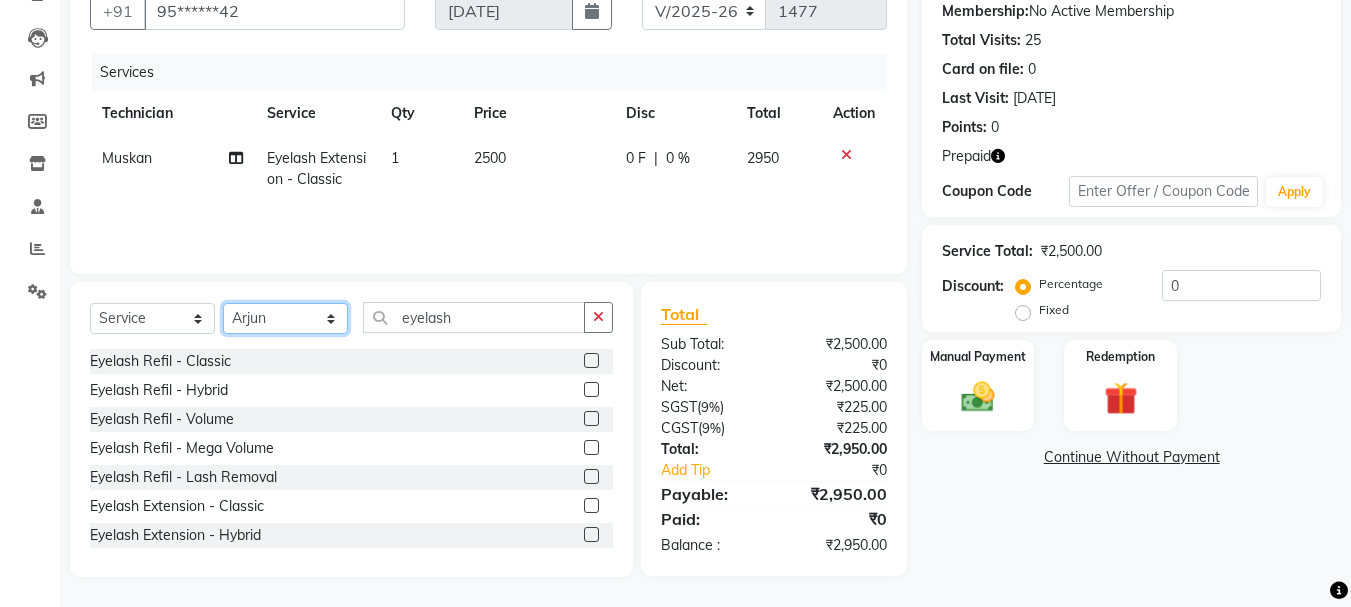 click on "Select Technician Admin [PERSON_NAME] [PERSON_NAME] Arjun Mamta Manager [PERSON_NAME] Nisha [PERSON_NAME] [PERSON_NAME]" 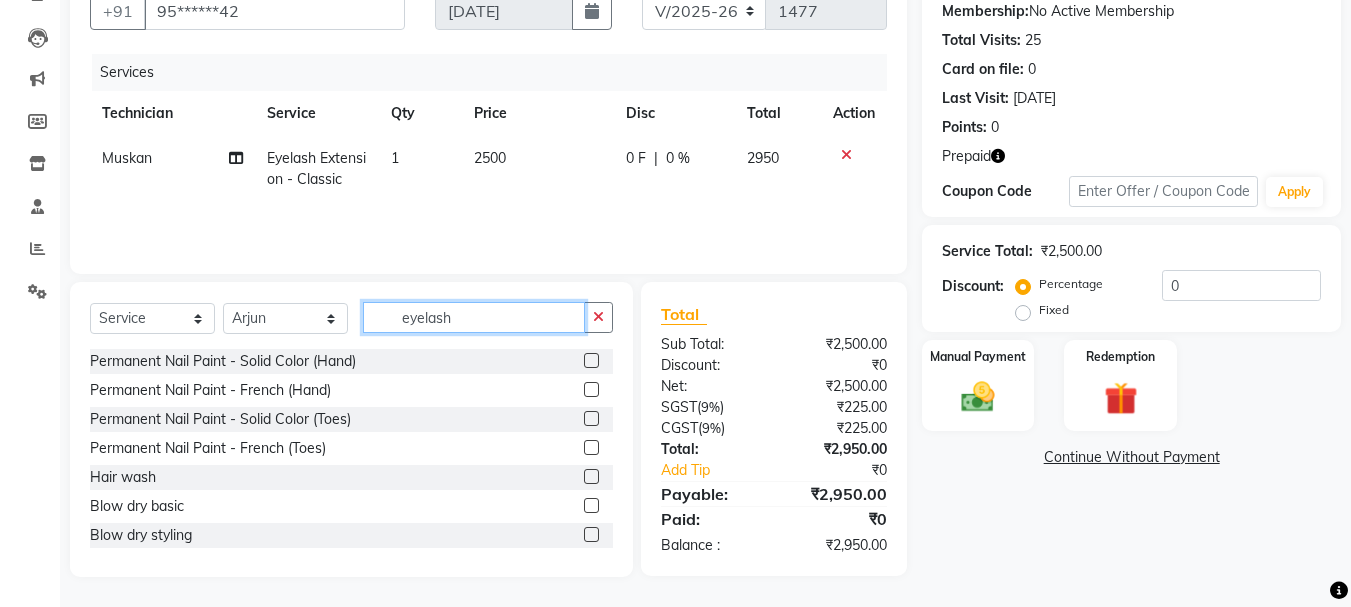click on "eyelash" 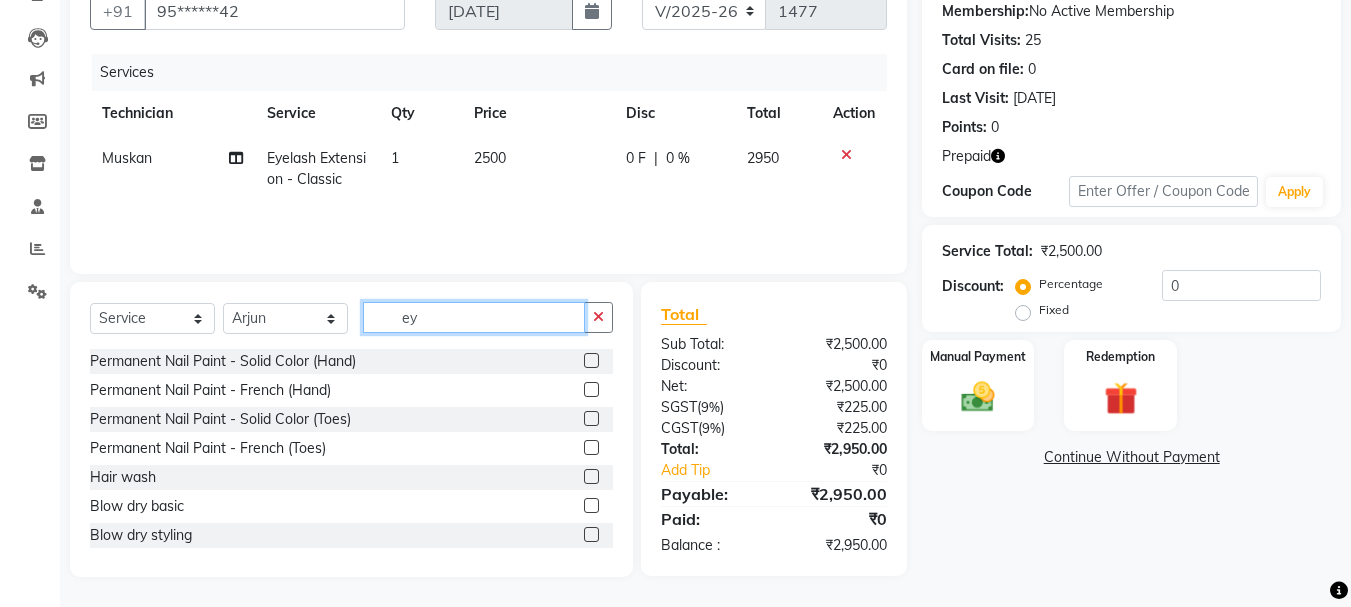 type on "e" 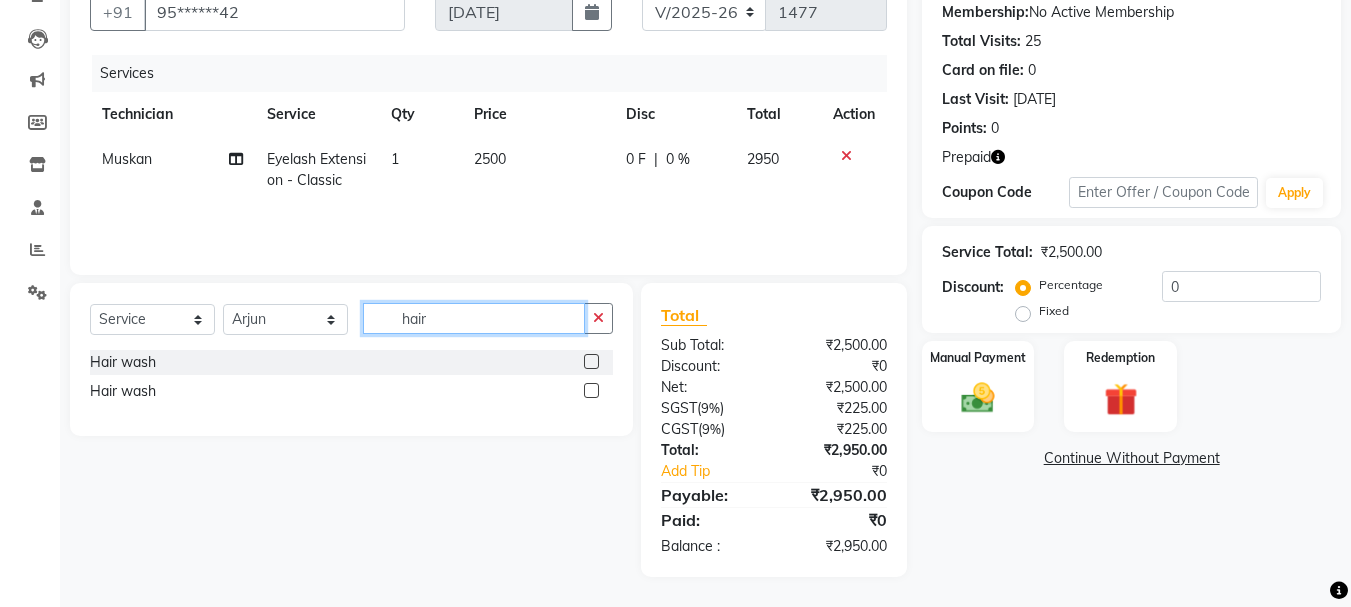 scroll, scrollTop: 193, scrollLeft: 0, axis: vertical 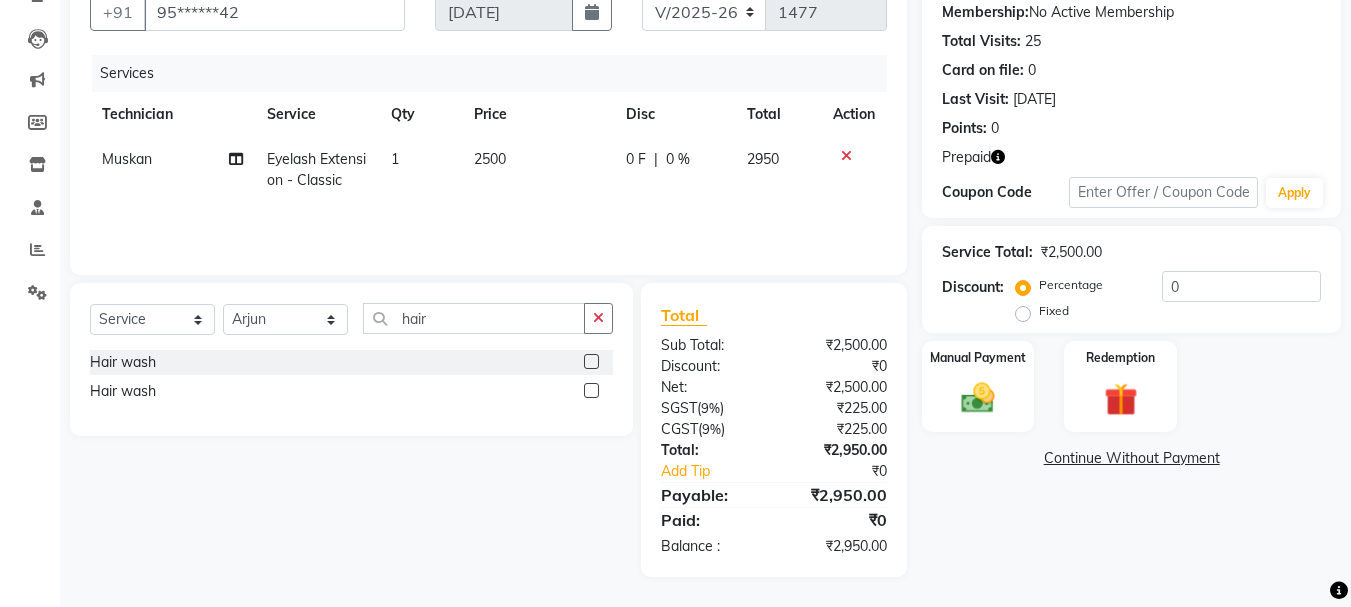 click 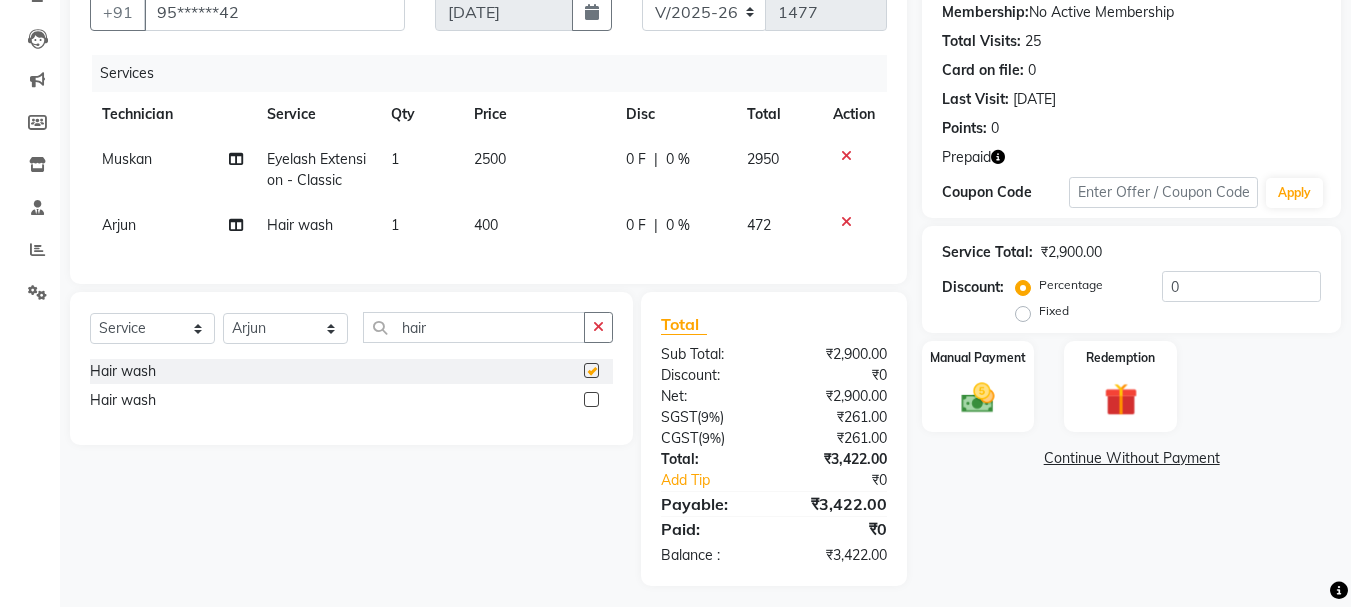 checkbox on "false" 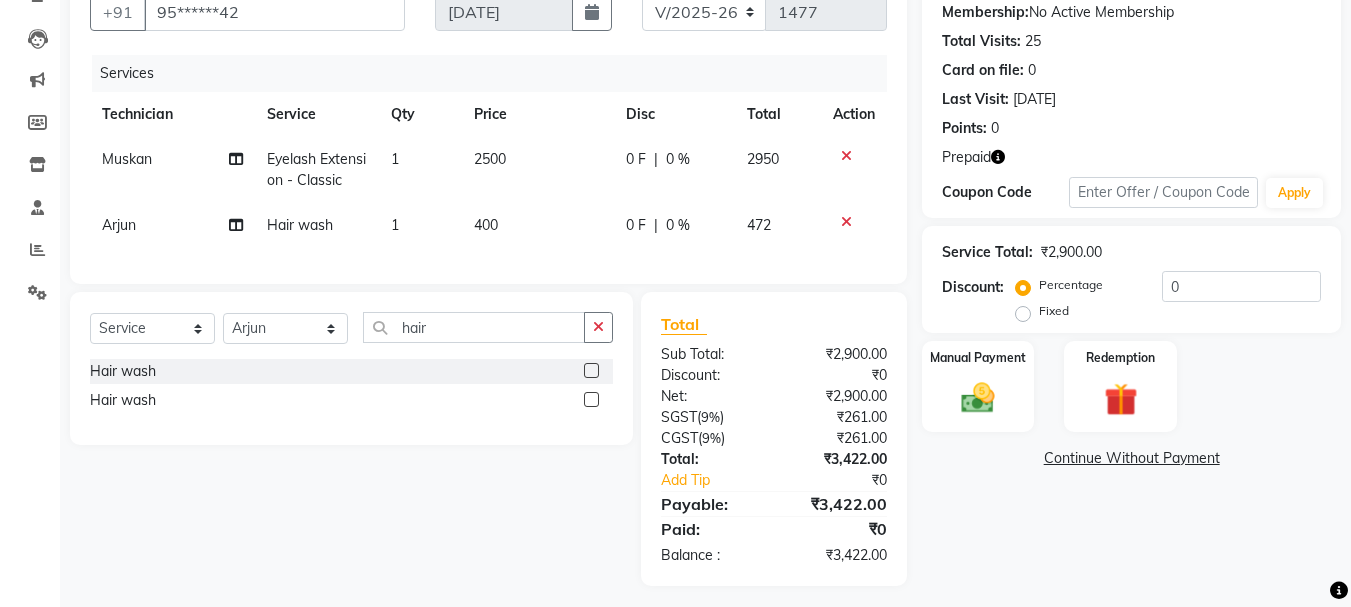 click on "400" 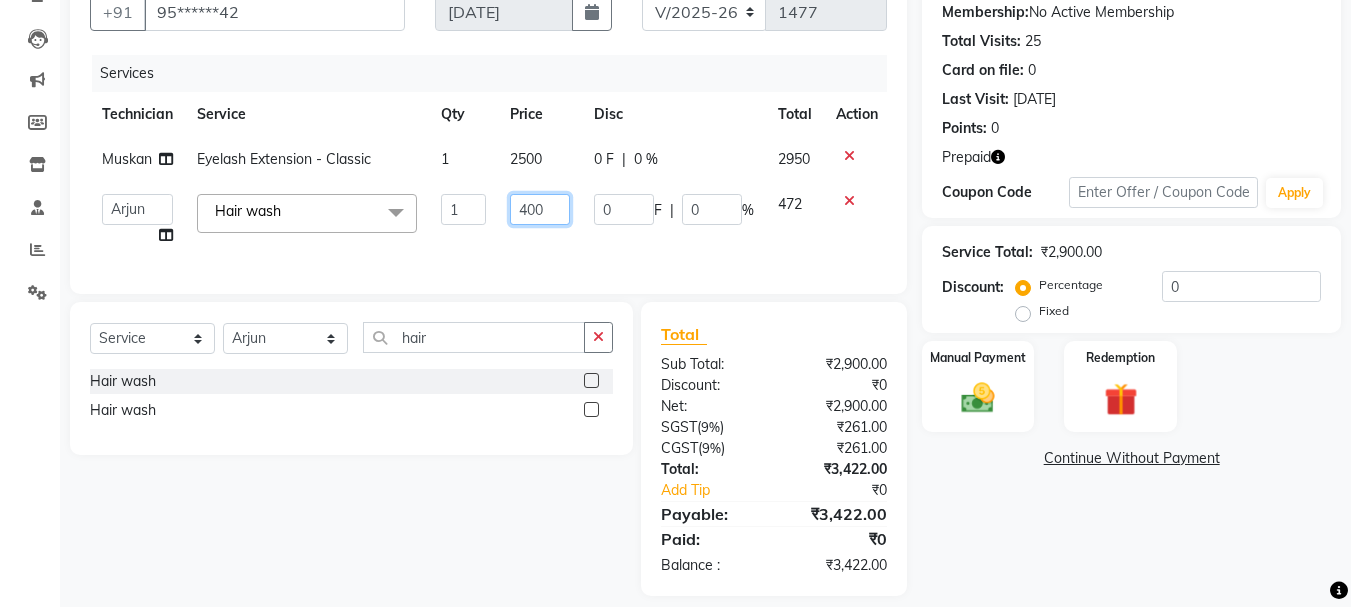 click on "400" 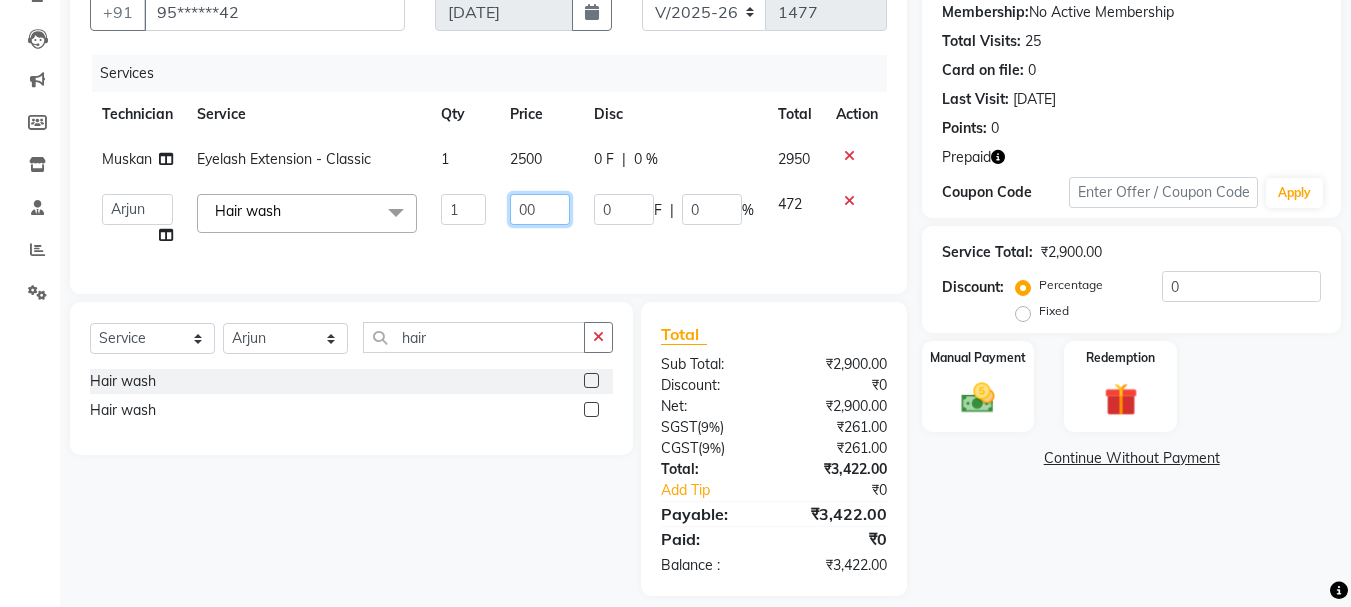 type on "600" 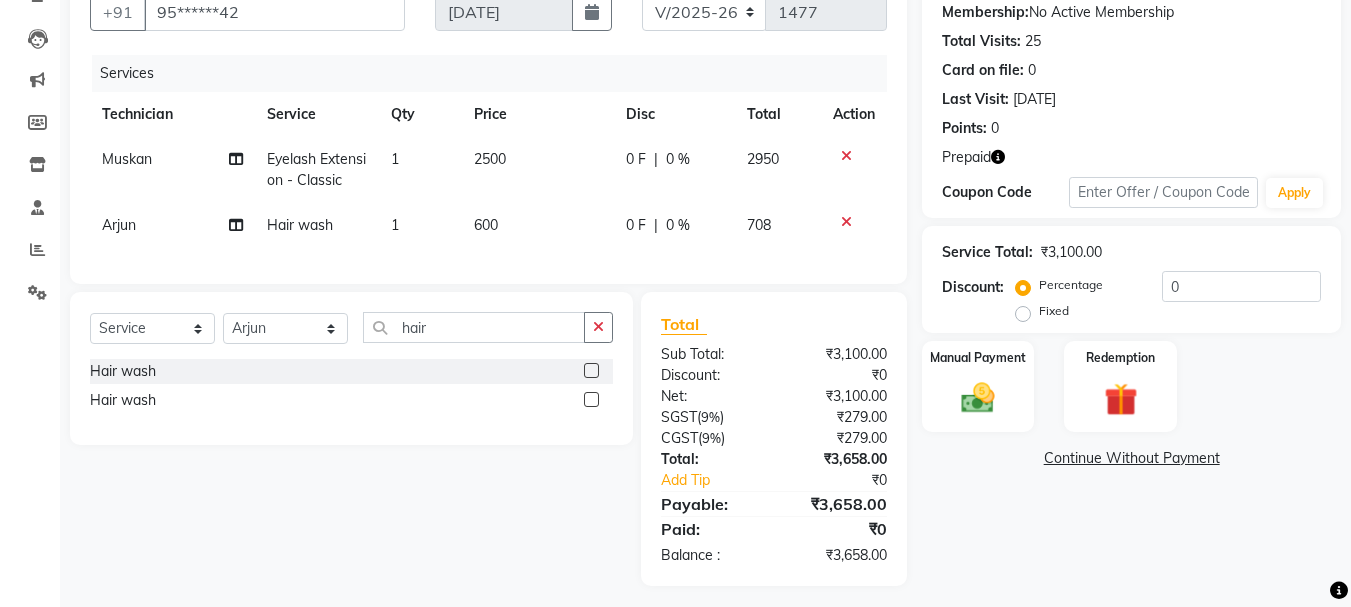click on "600" 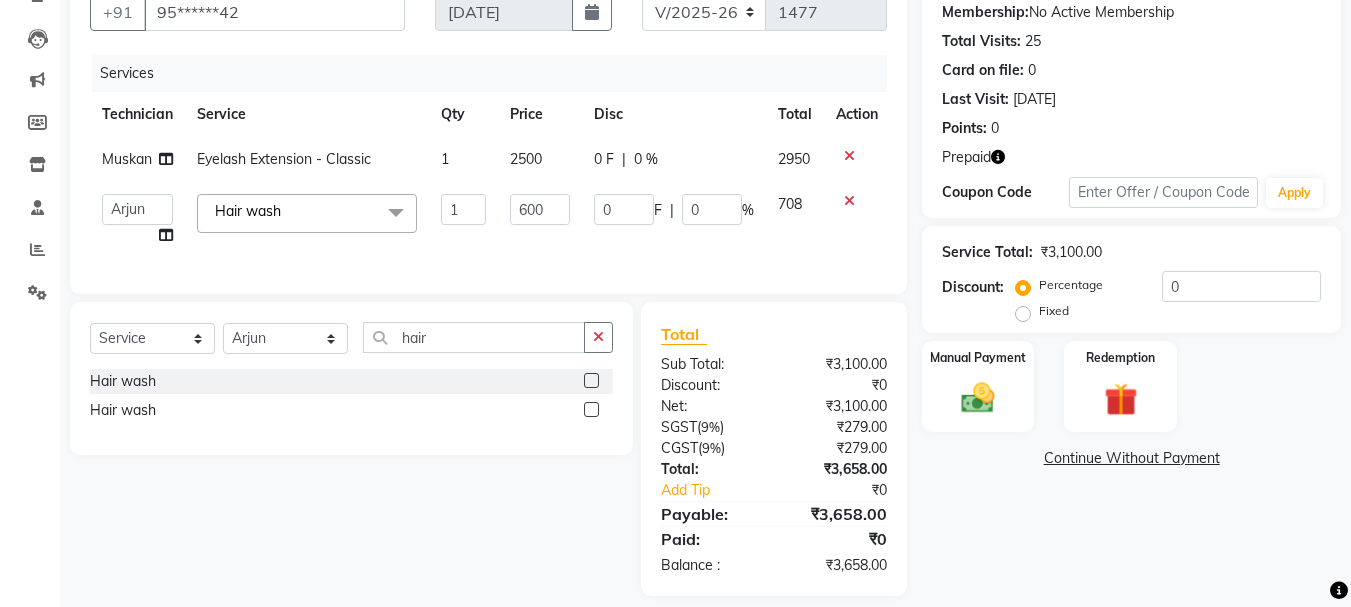 scroll, scrollTop: 0, scrollLeft: 0, axis: both 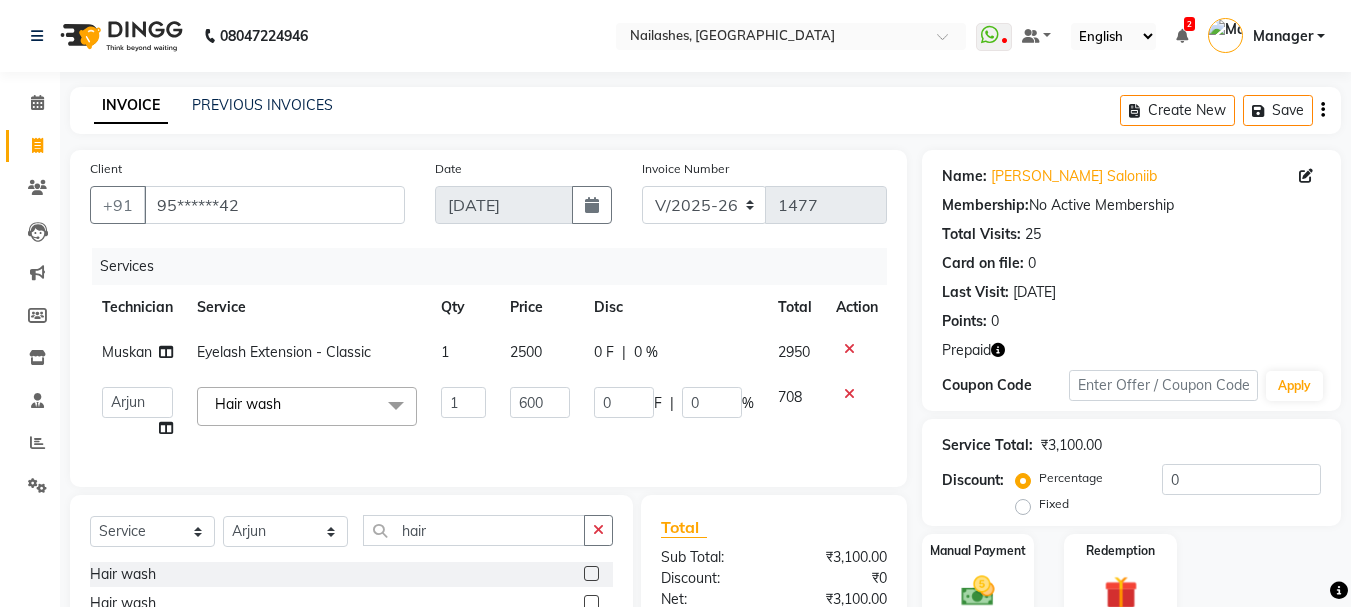 click on "Create New   Save" 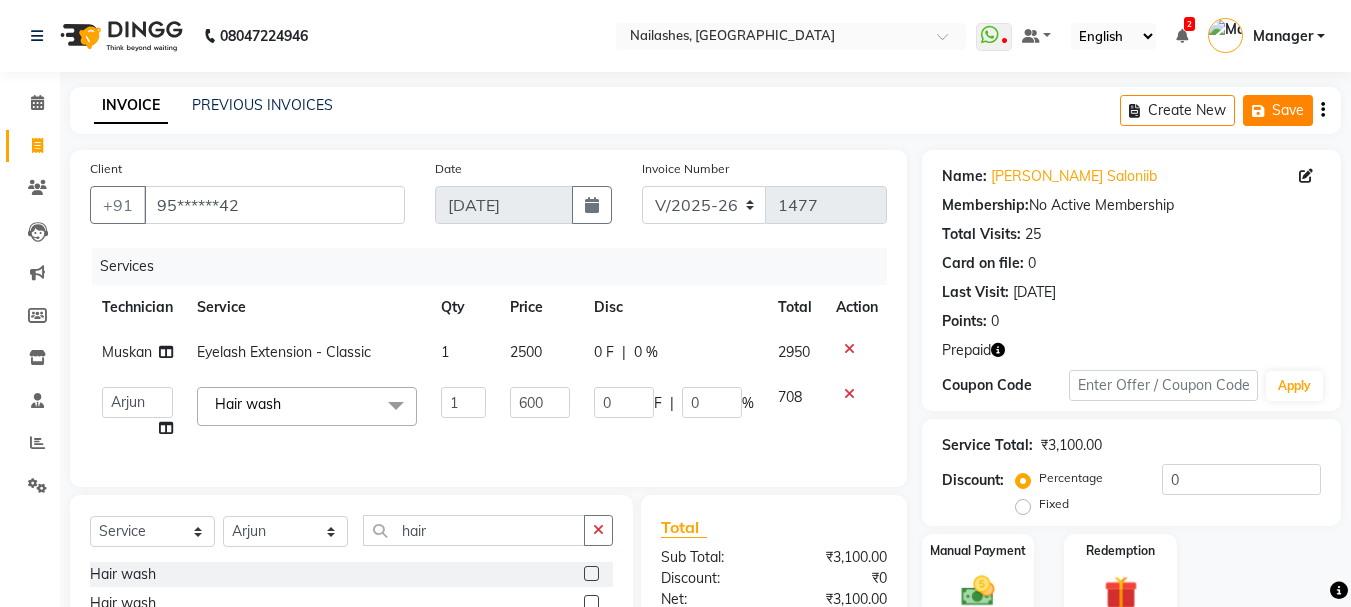 click on "Save" 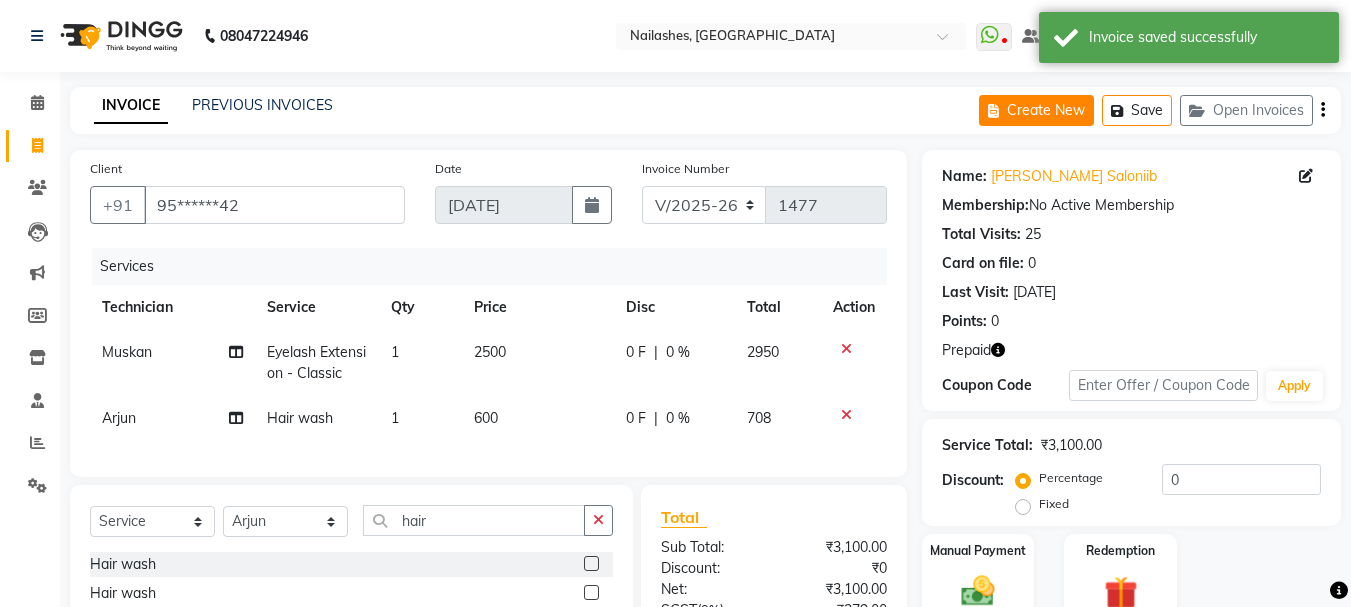 click 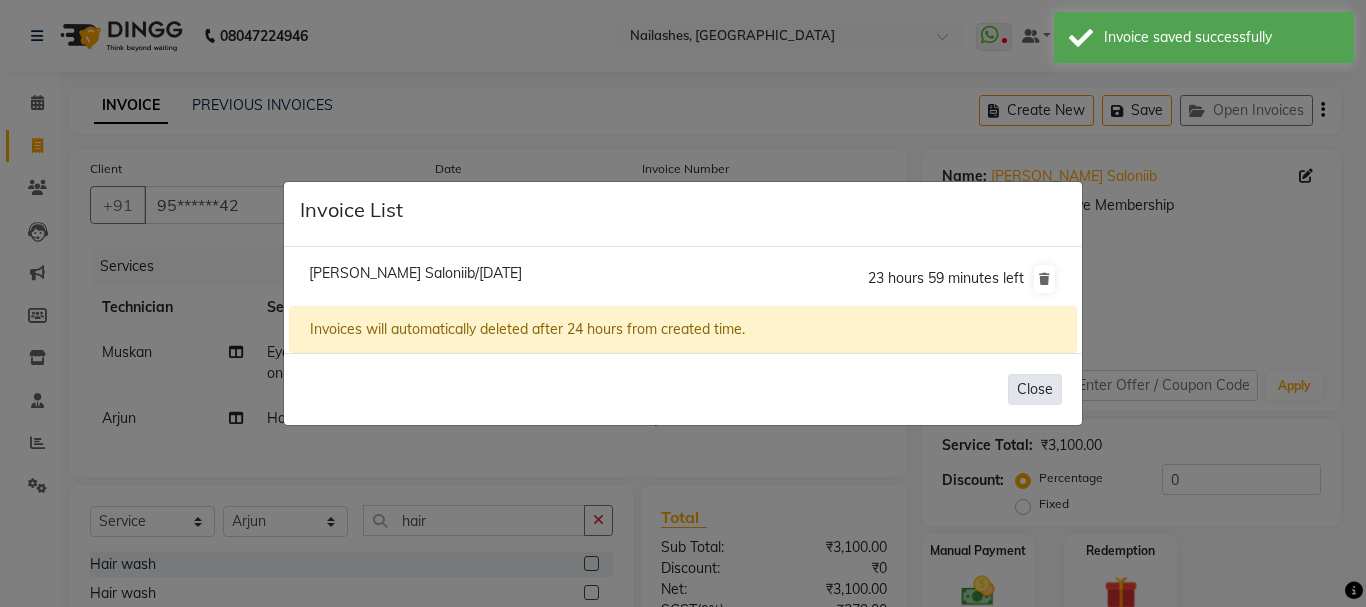 click on "Close" 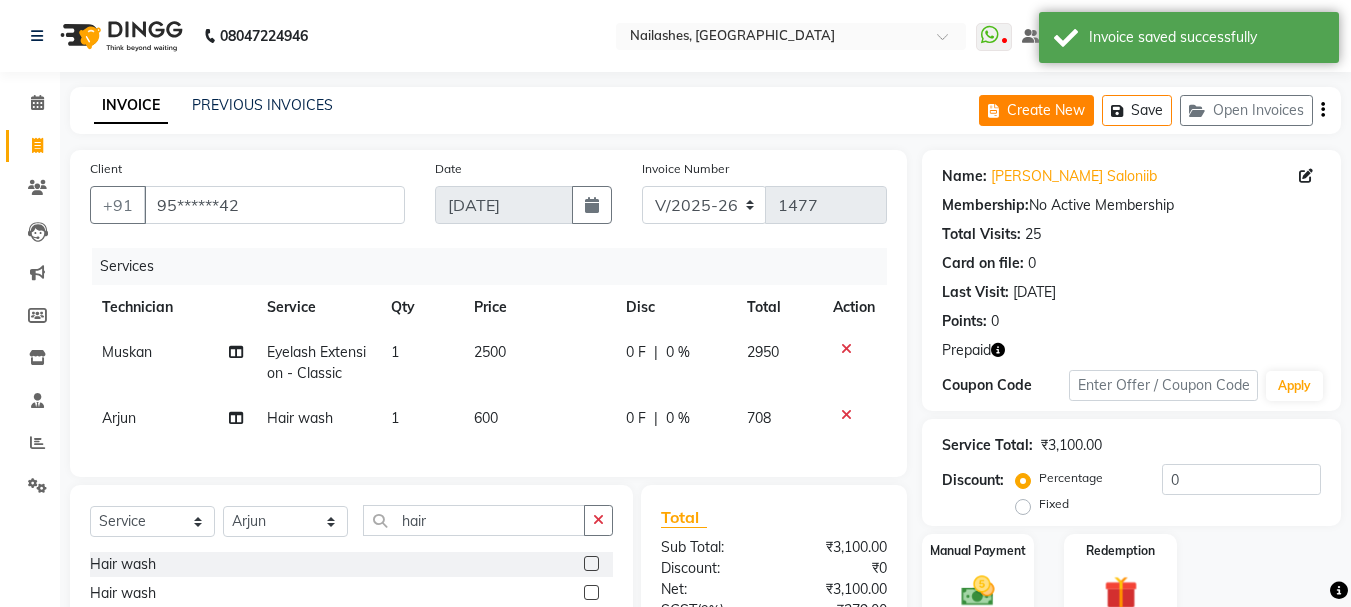 click on "Create New" 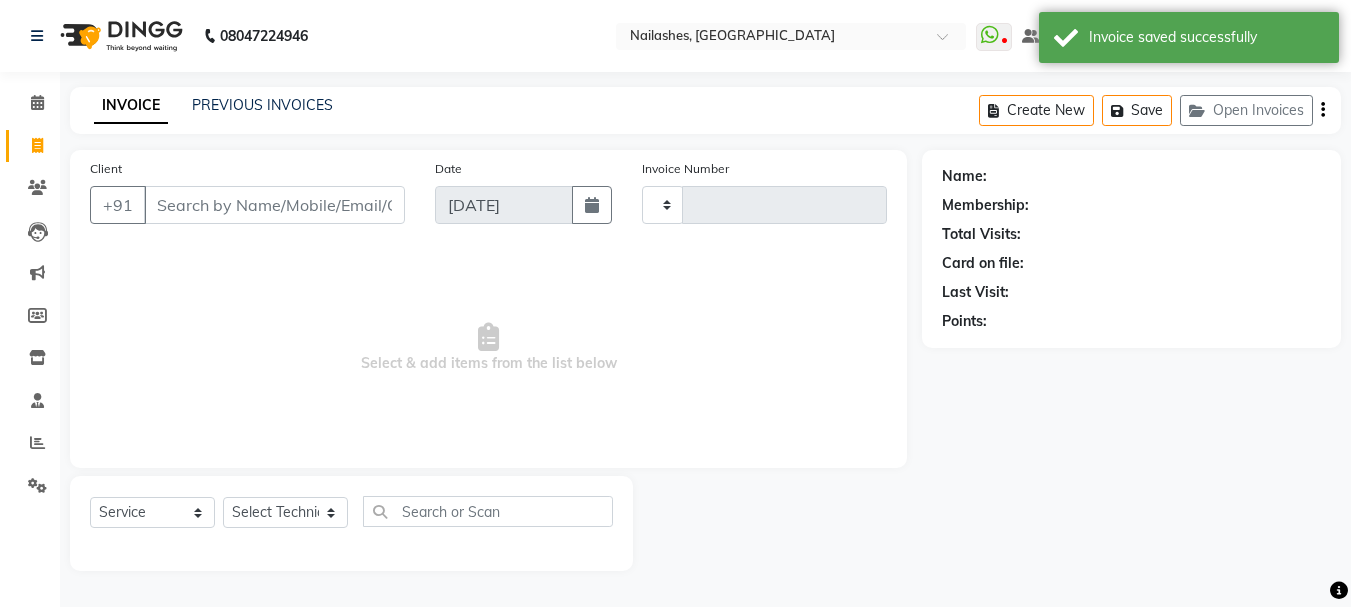 type on "1477" 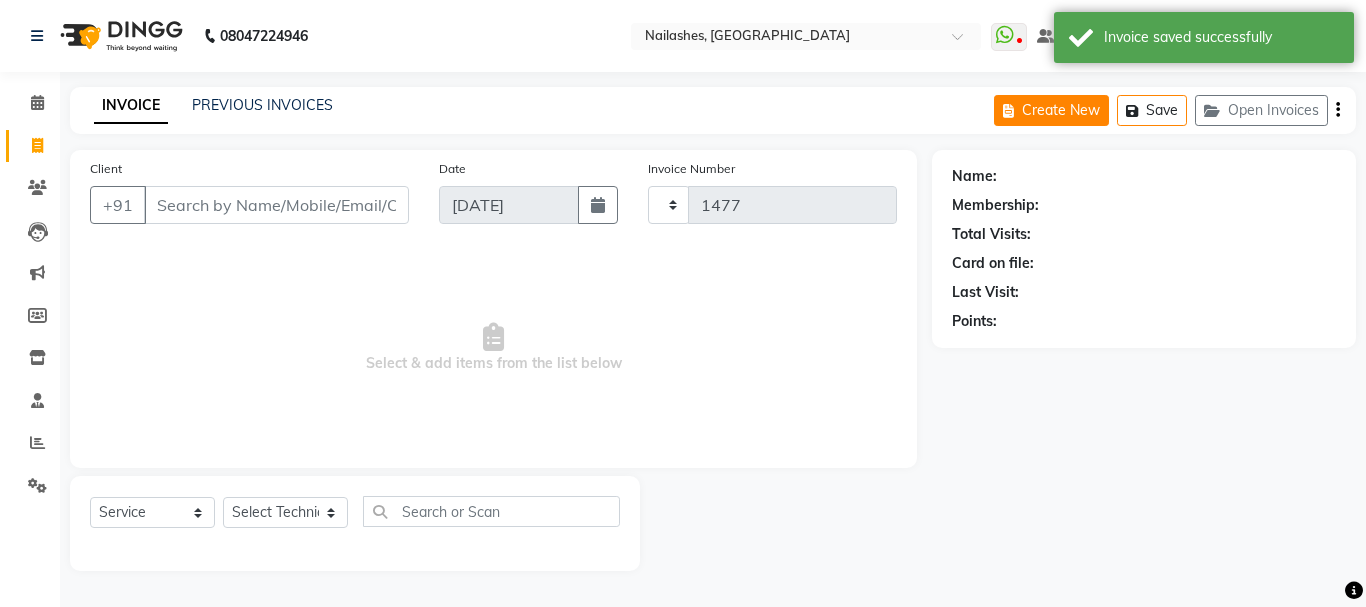 select on "3926" 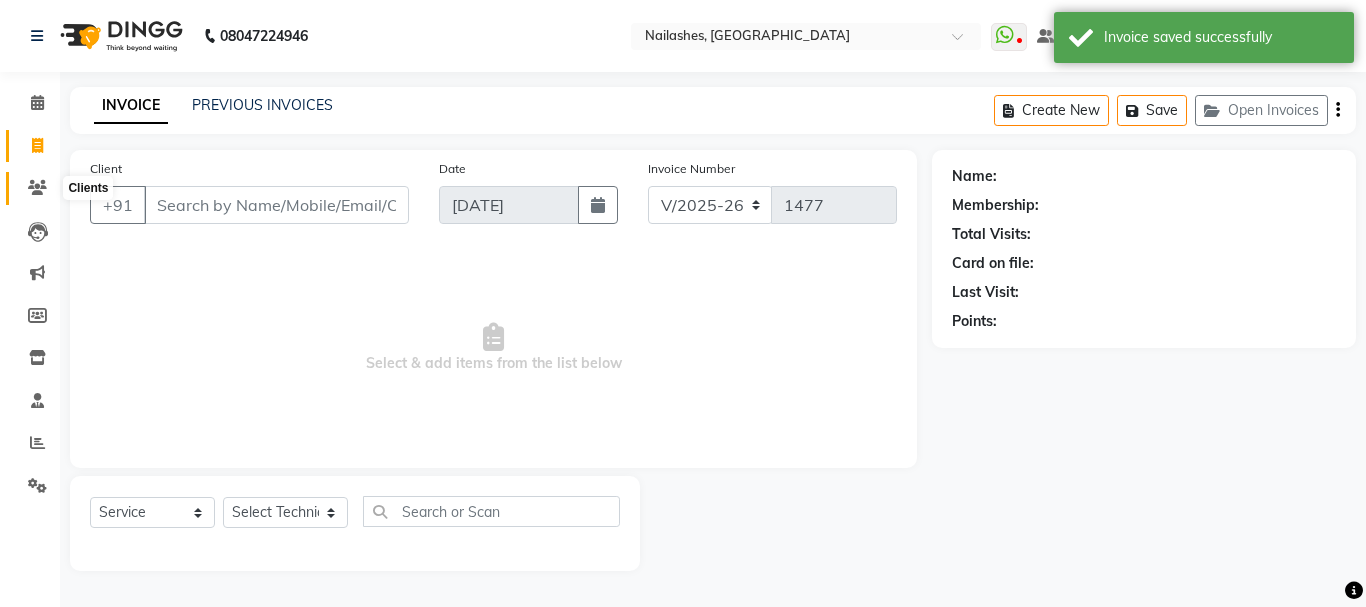 click 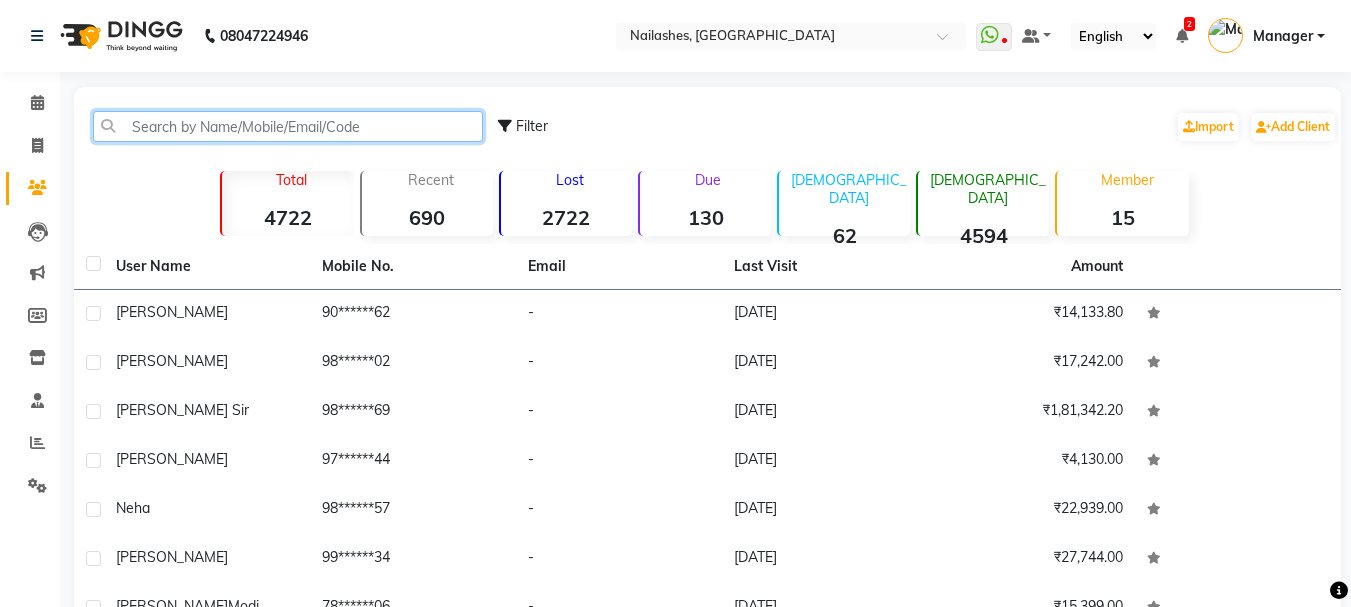 click 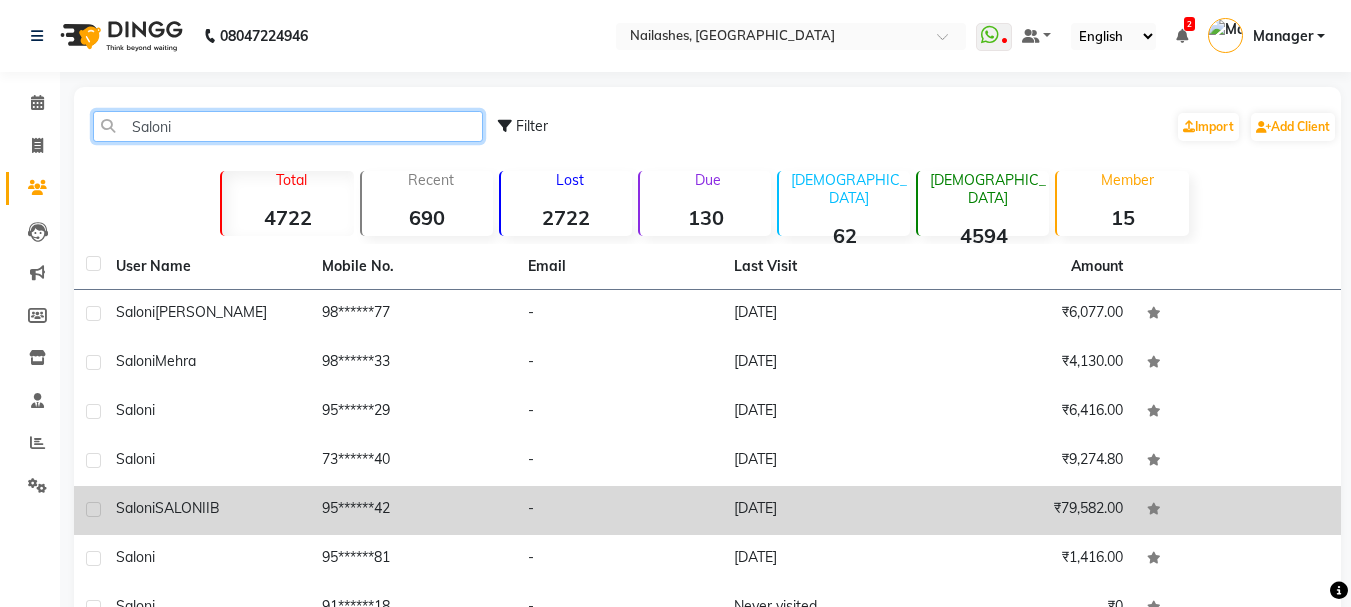 type on "Saloni" 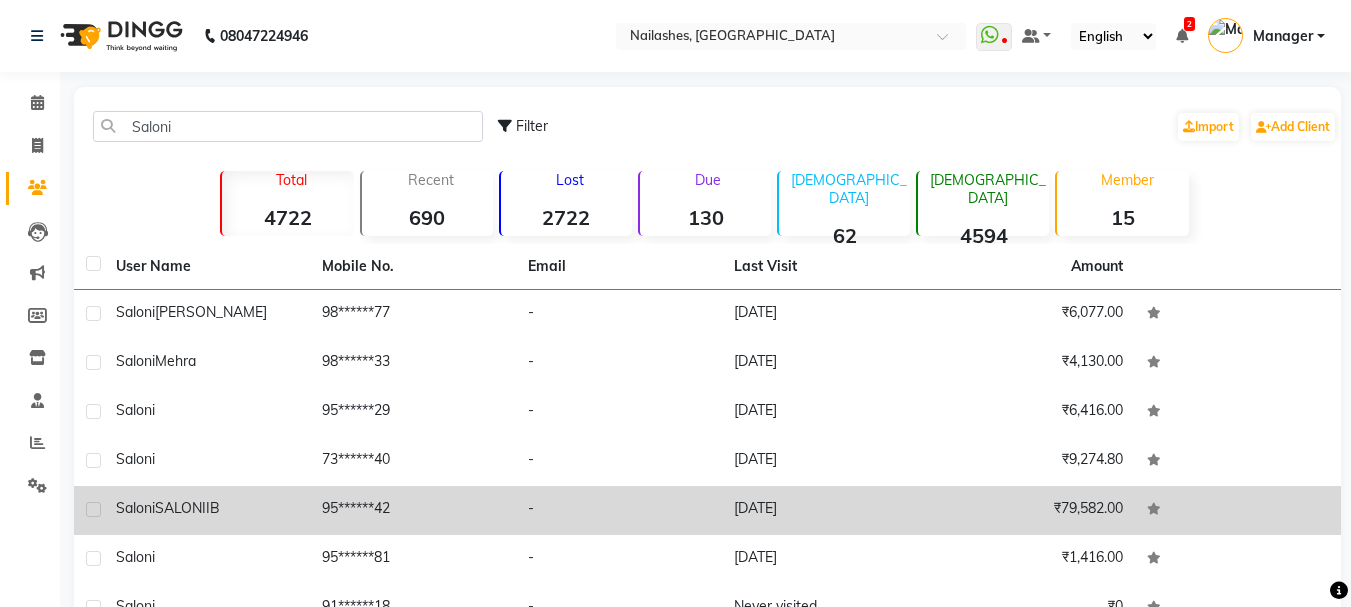 click on "95******42" 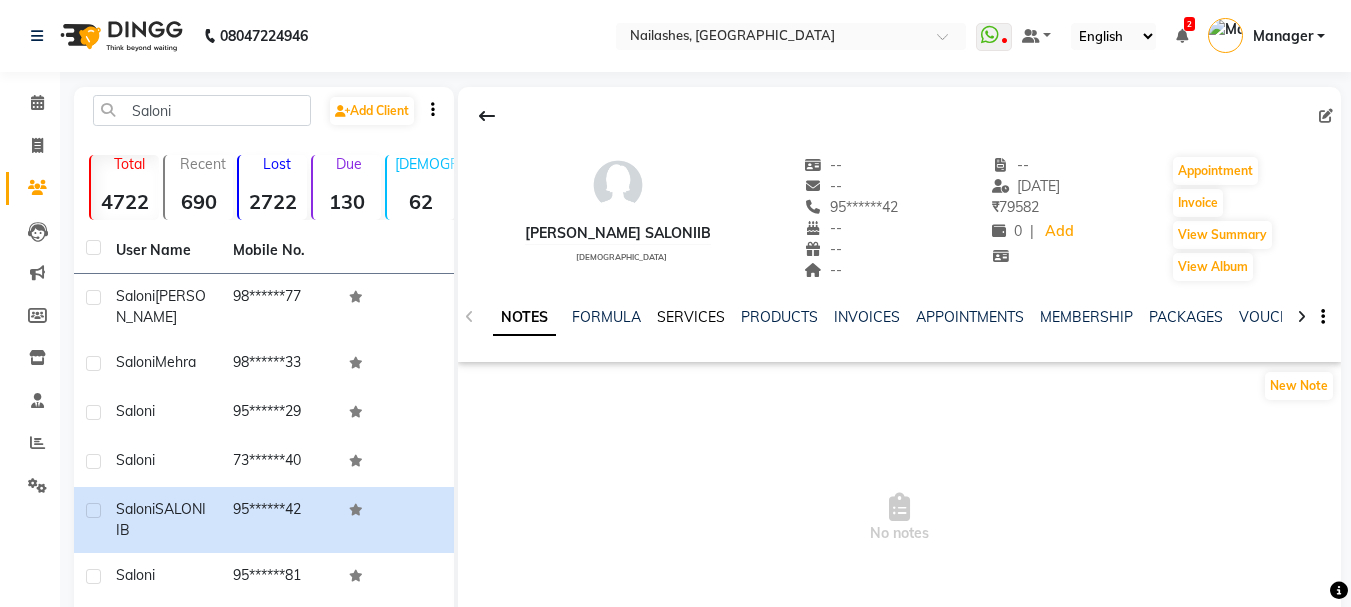 click on "SERVICES" 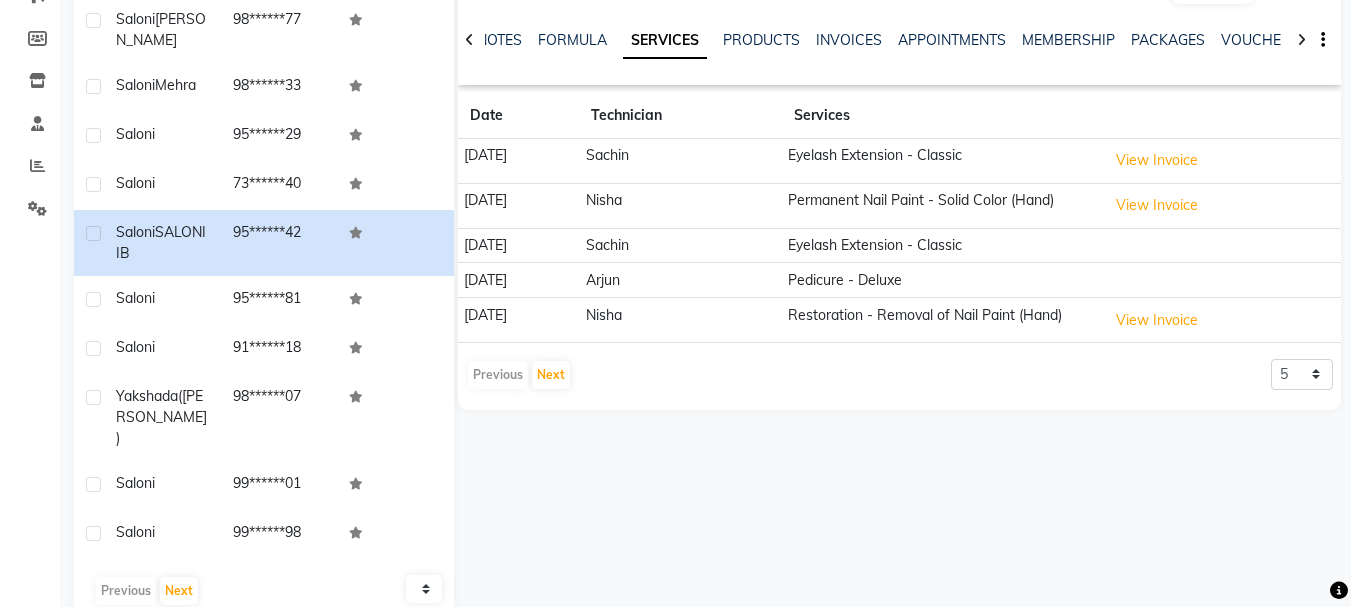 scroll, scrollTop: 0, scrollLeft: 0, axis: both 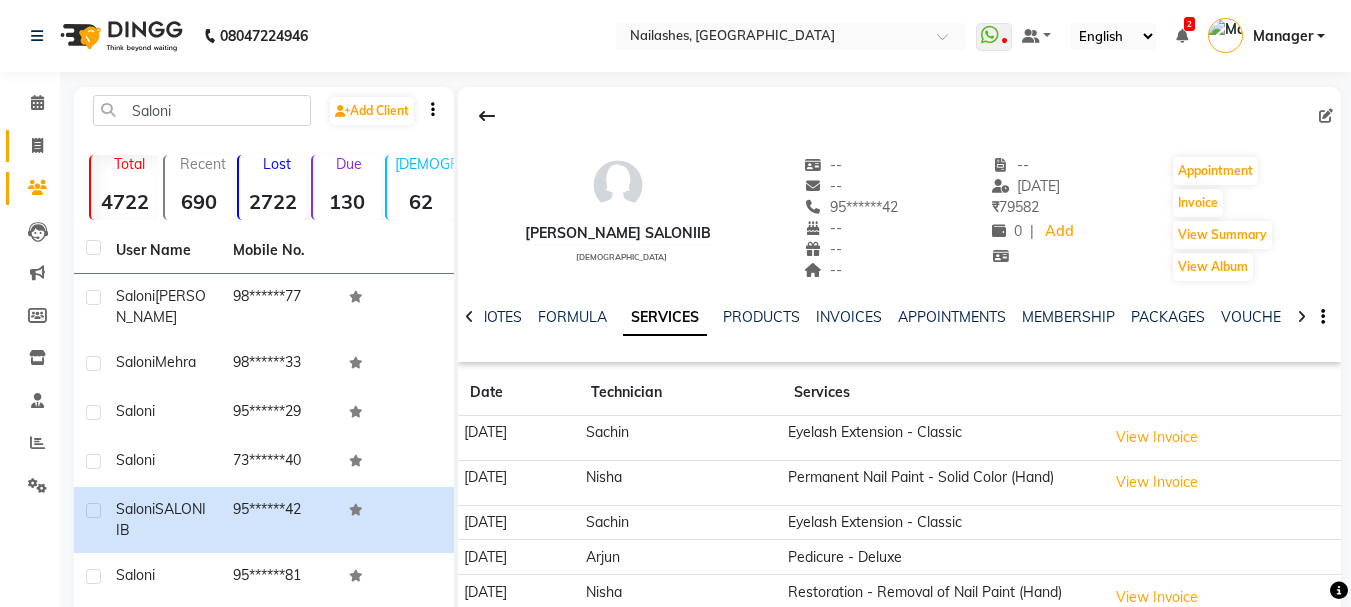 click on "Invoice" 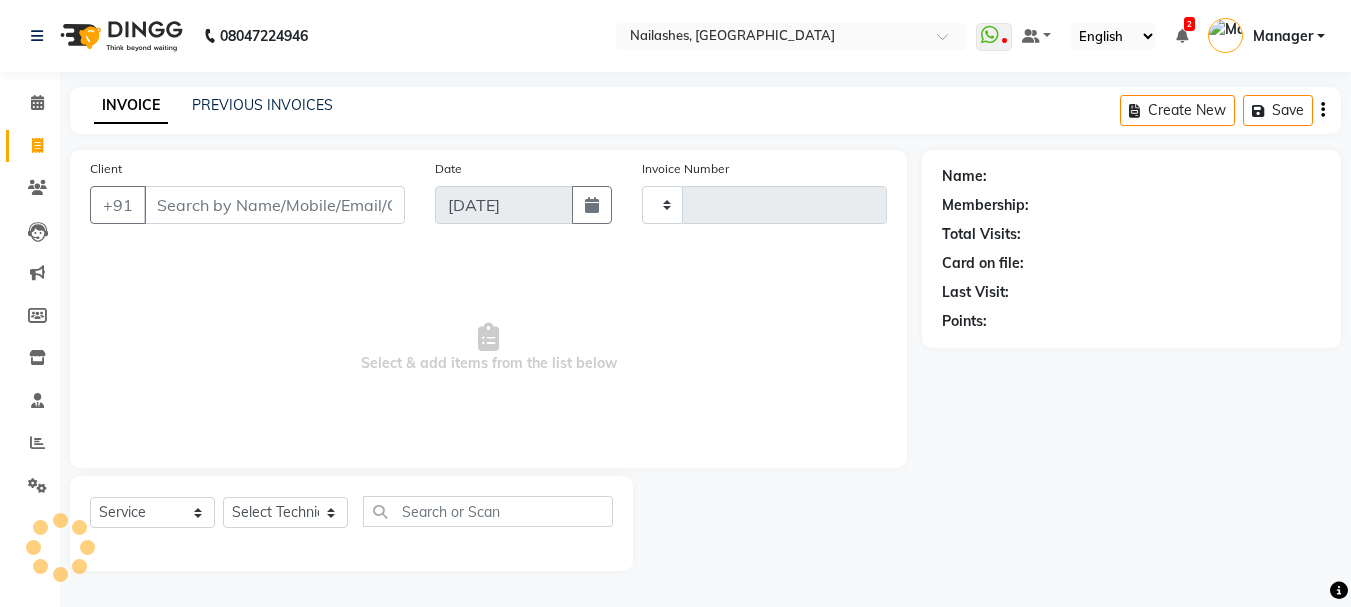 type on "1477" 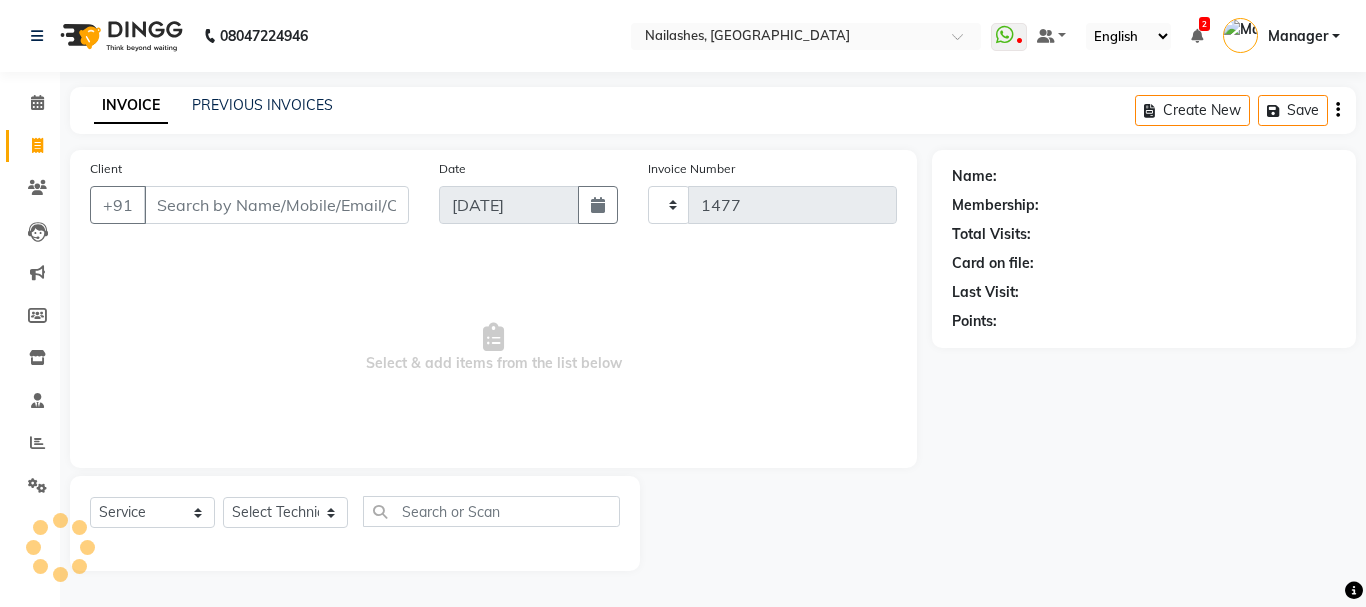 select on "3926" 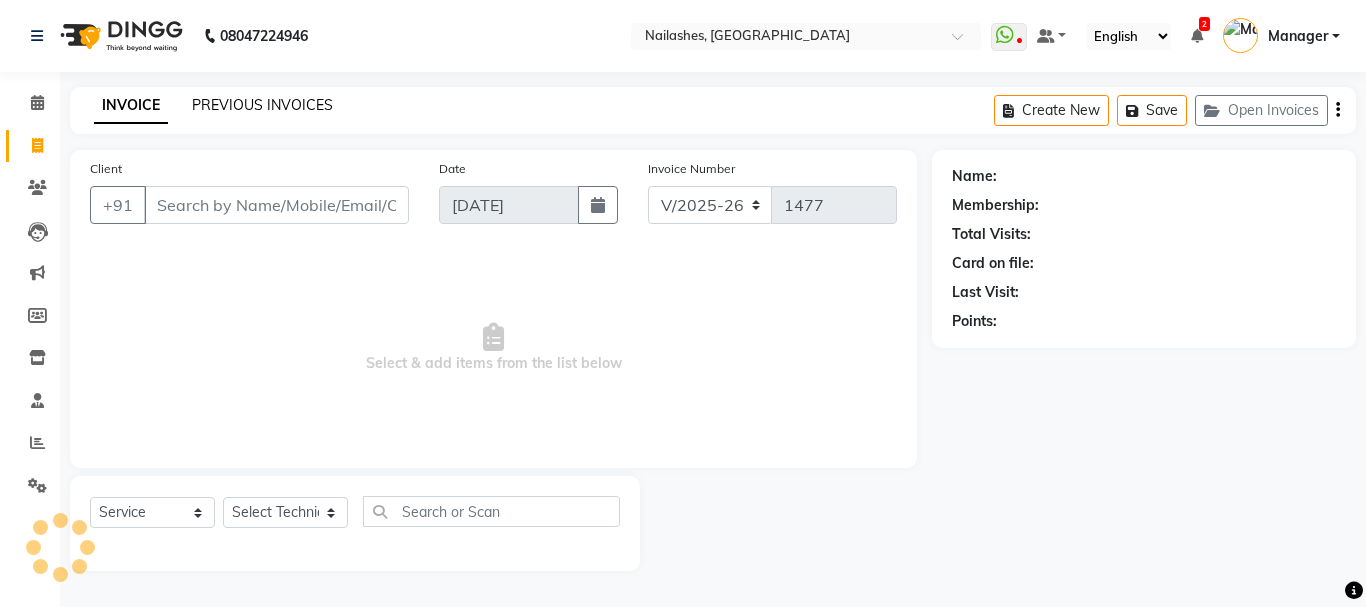 click on "PREVIOUS INVOICES" 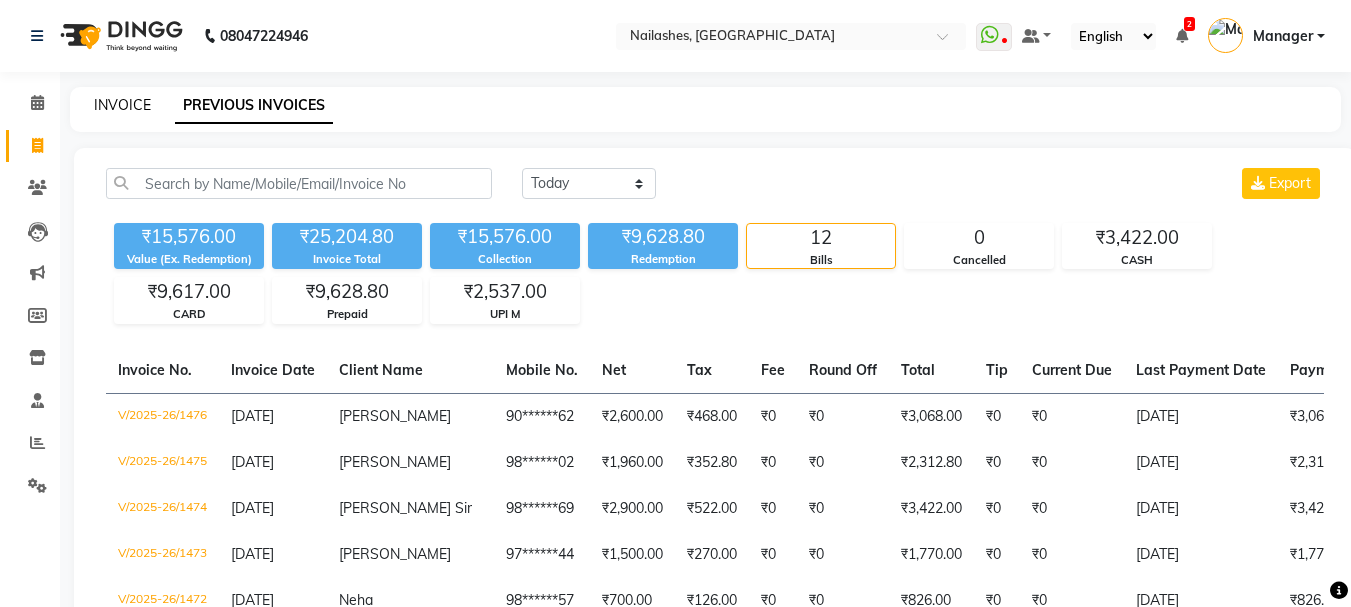click on "INVOICE" 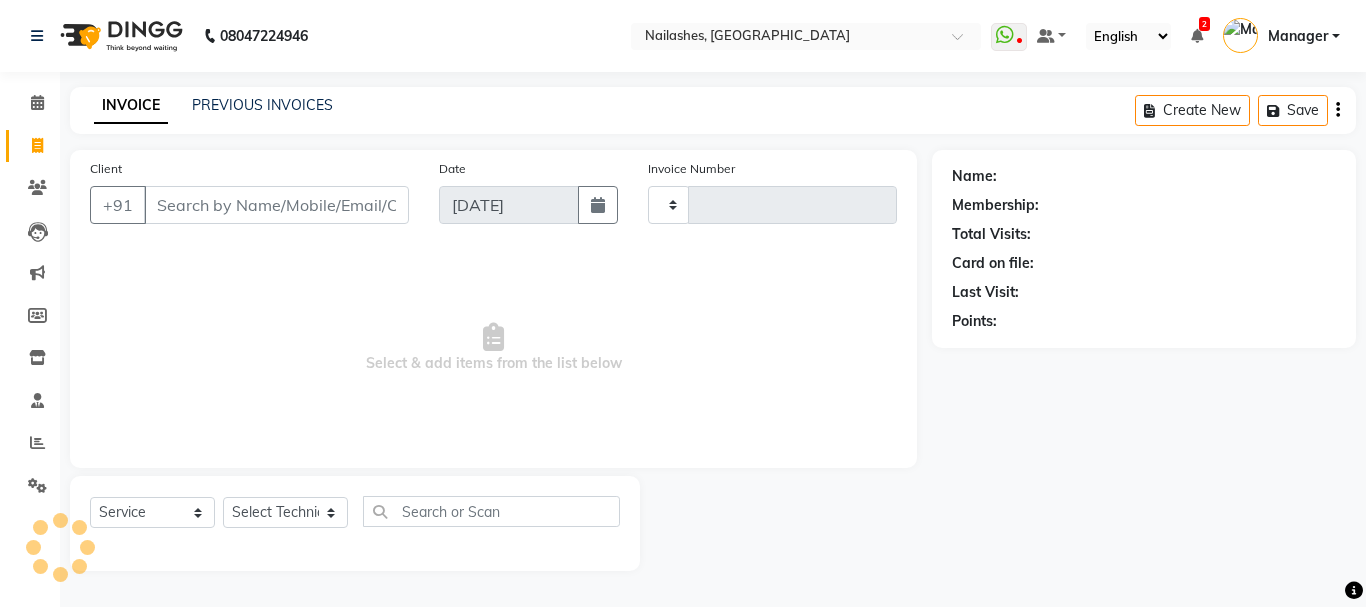 type on "1477" 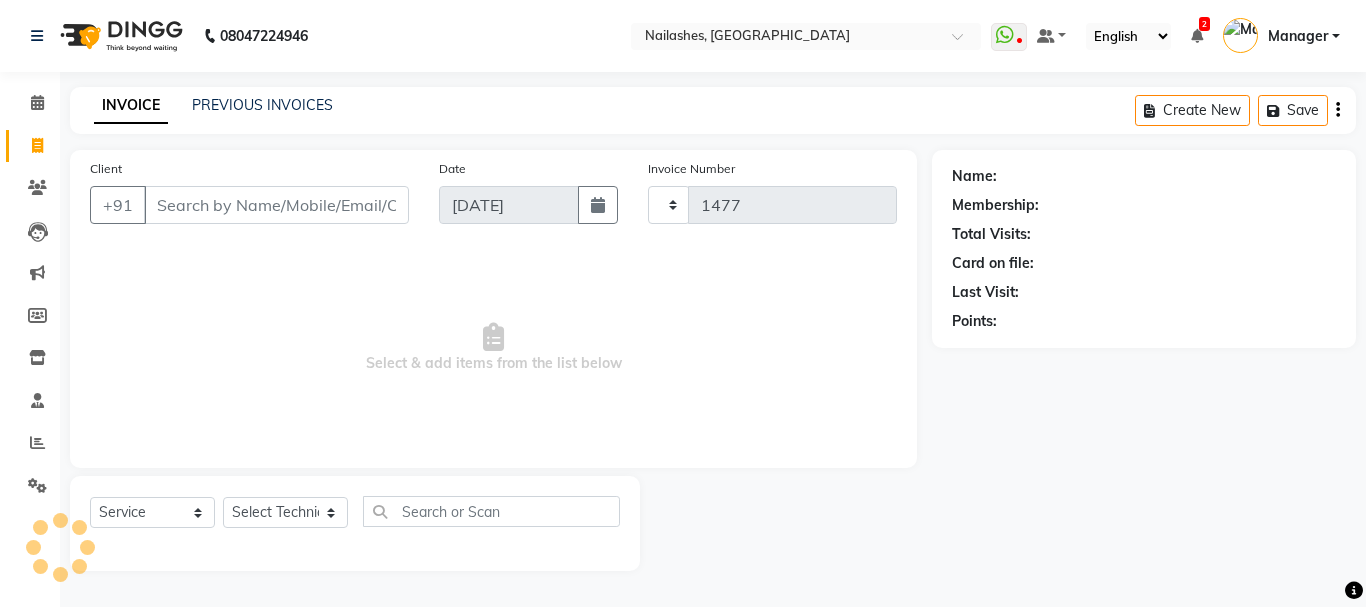 select on "3926" 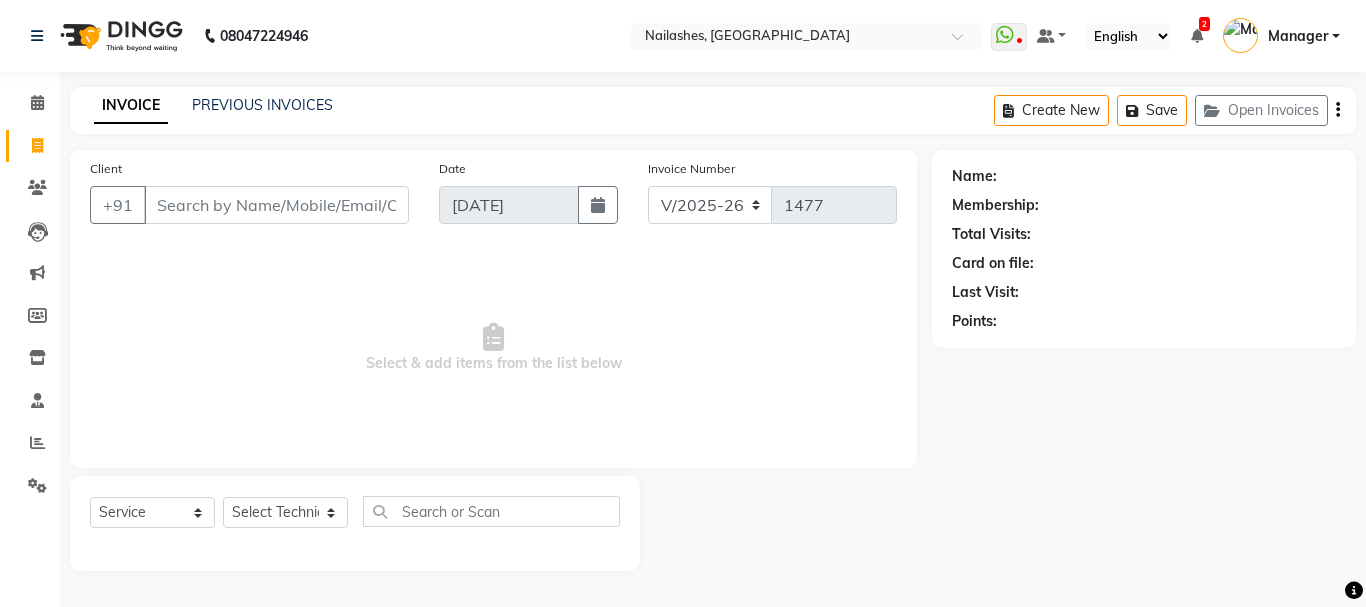 click on "Client" at bounding box center (276, 205) 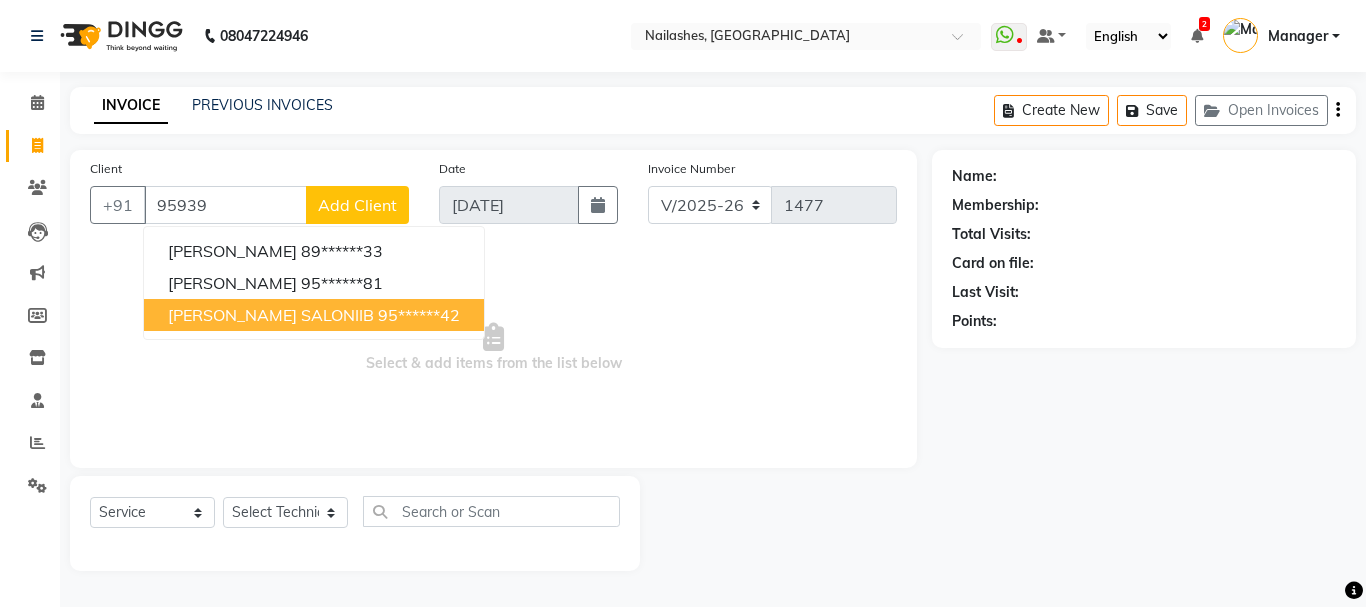 click on "[PERSON_NAME] SALONIIB" at bounding box center (271, 315) 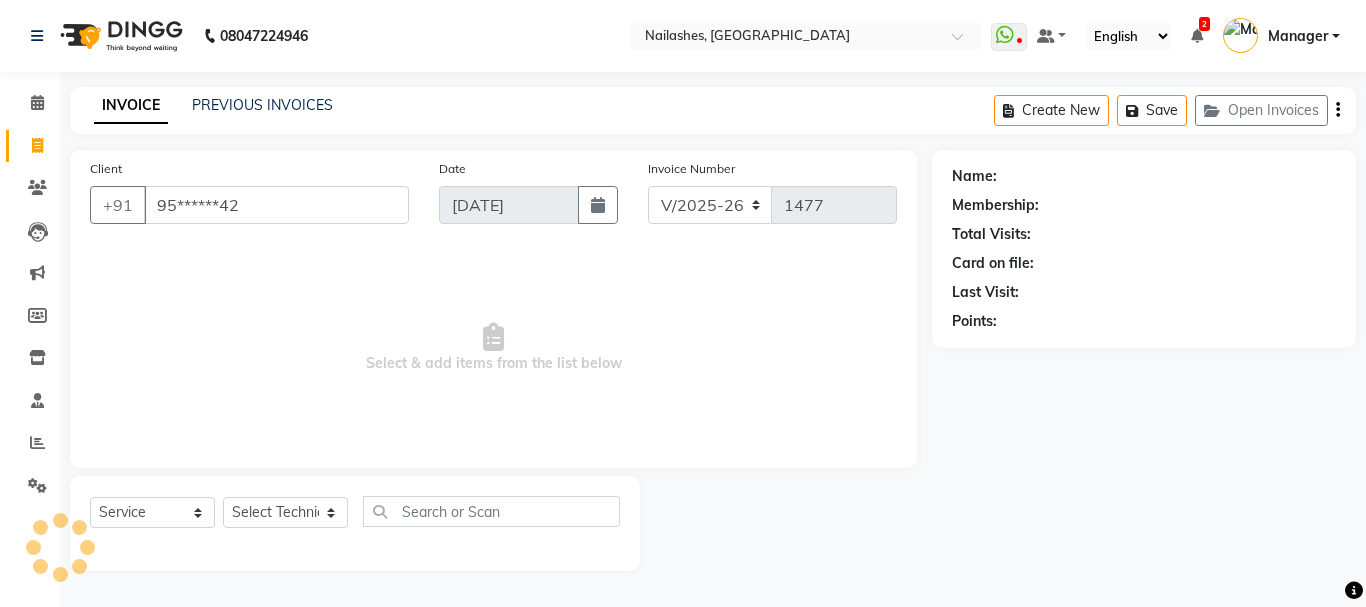 type on "95******42" 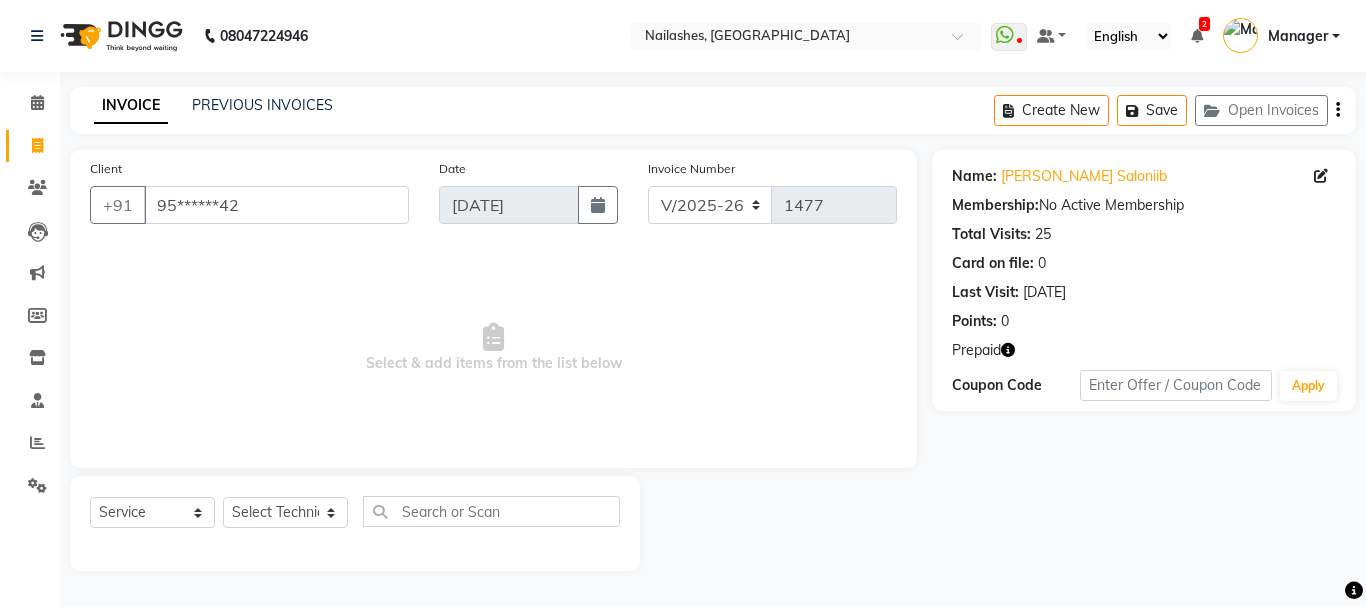 click 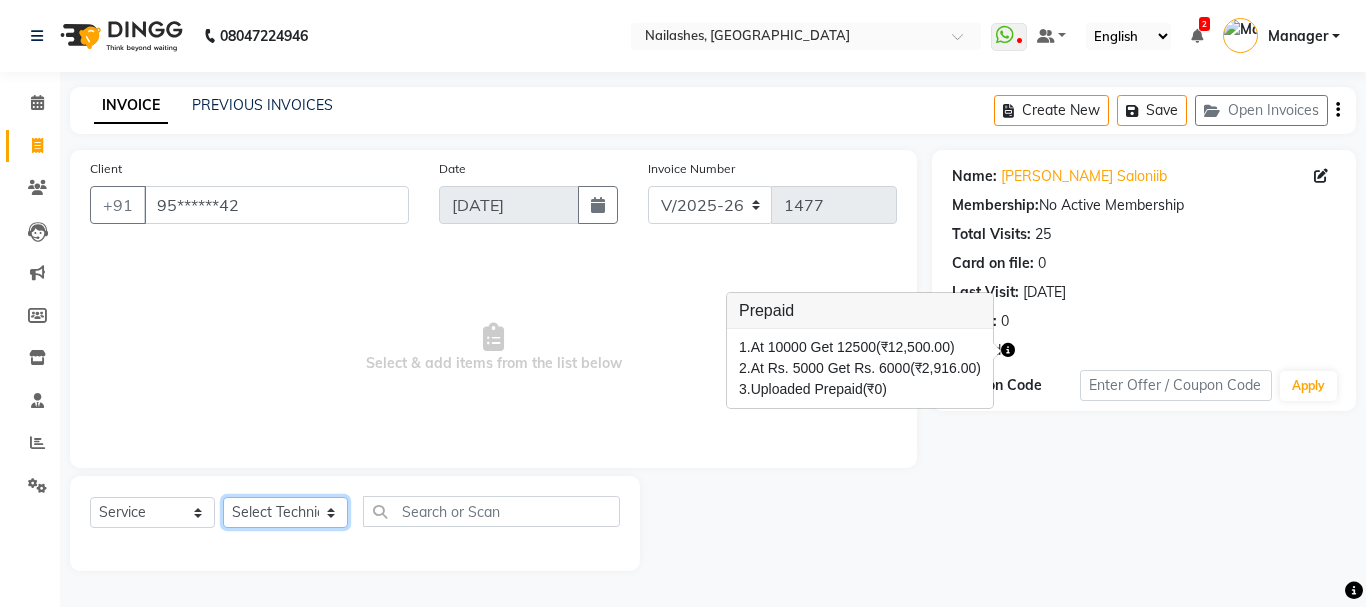 click on "Select Technician Admin [PERSON_NAME] [PERSON_NAME] Arjun Mamta Manager [PERSON_NAME] Nisha [PERSON_NAME] [PERSON_NAME]" 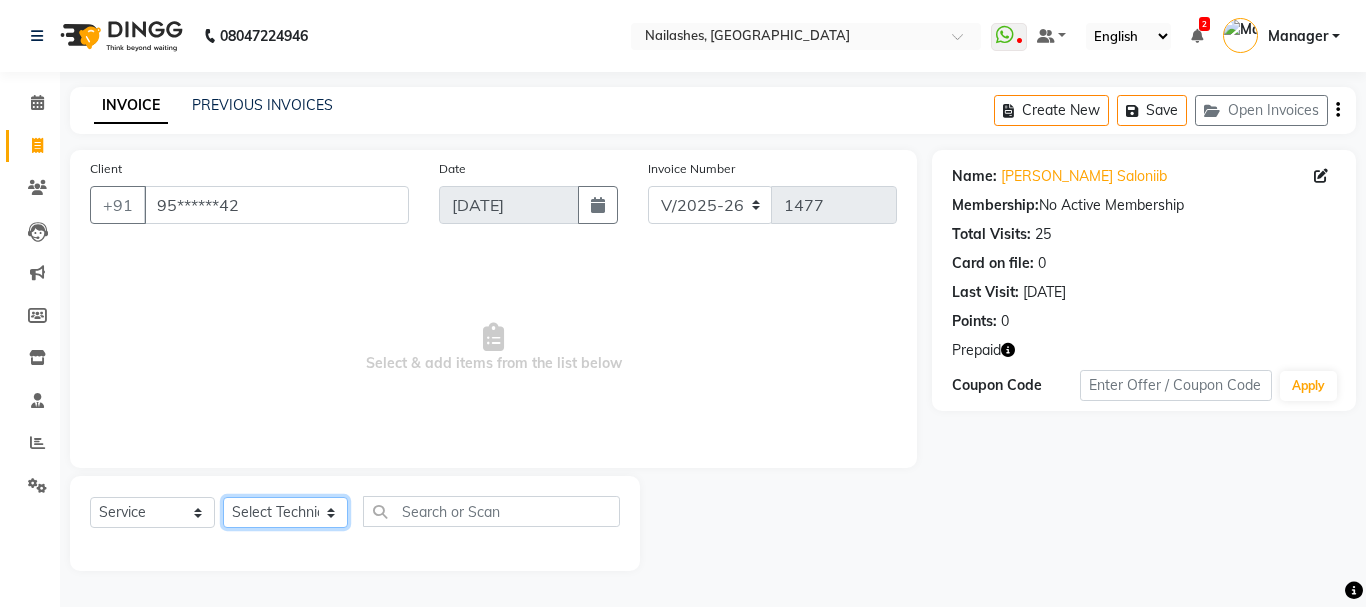 select on "20189" 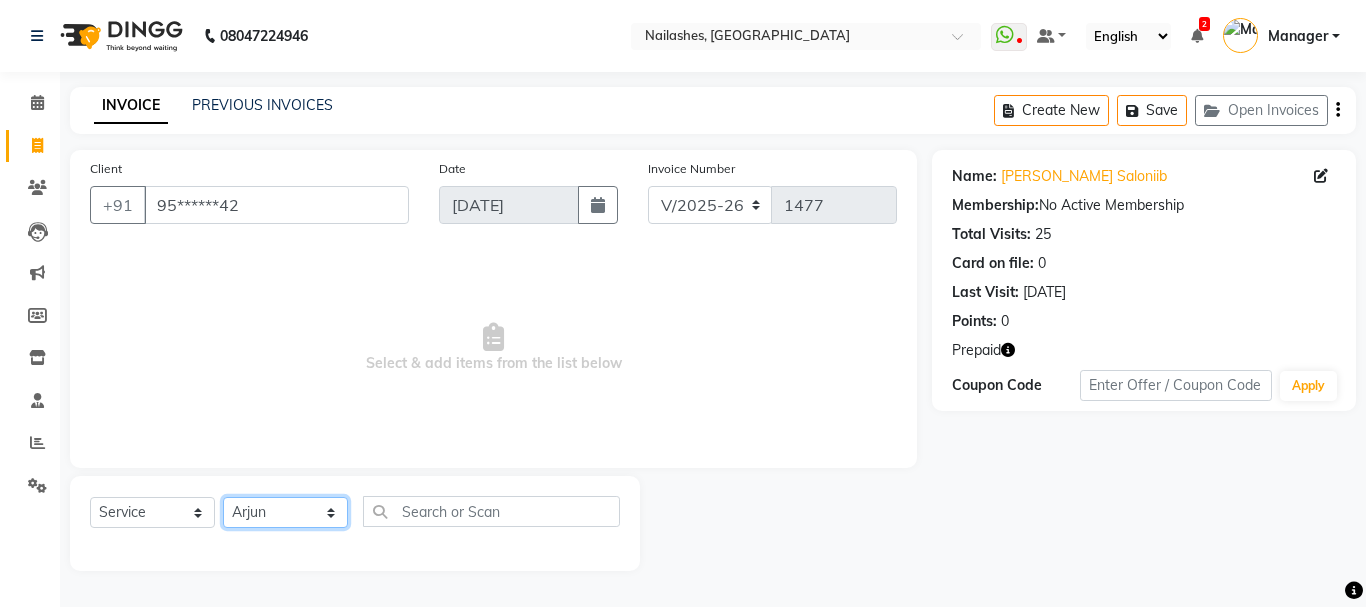 click on "Select Technician Admin [PERSON_NAME] [PERSON_NAME] Arjun Mamta Manager [PERSON_NAME] Nisha [PERSON_NAME] [PERSON_NAME]" 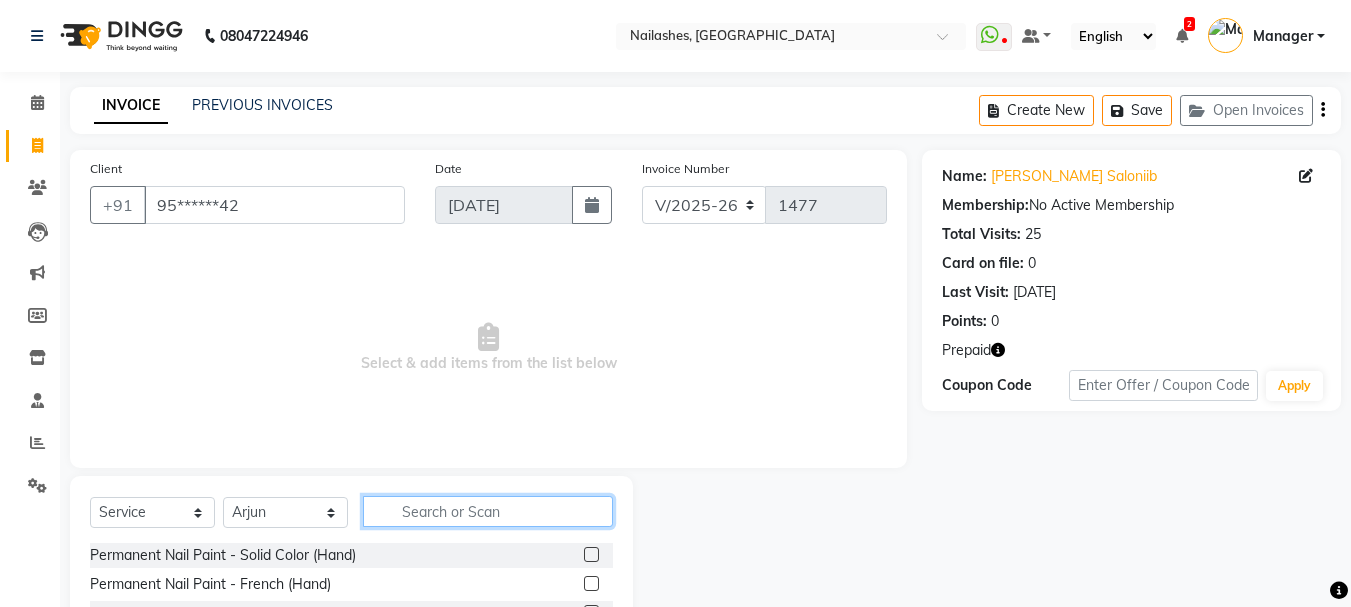 click 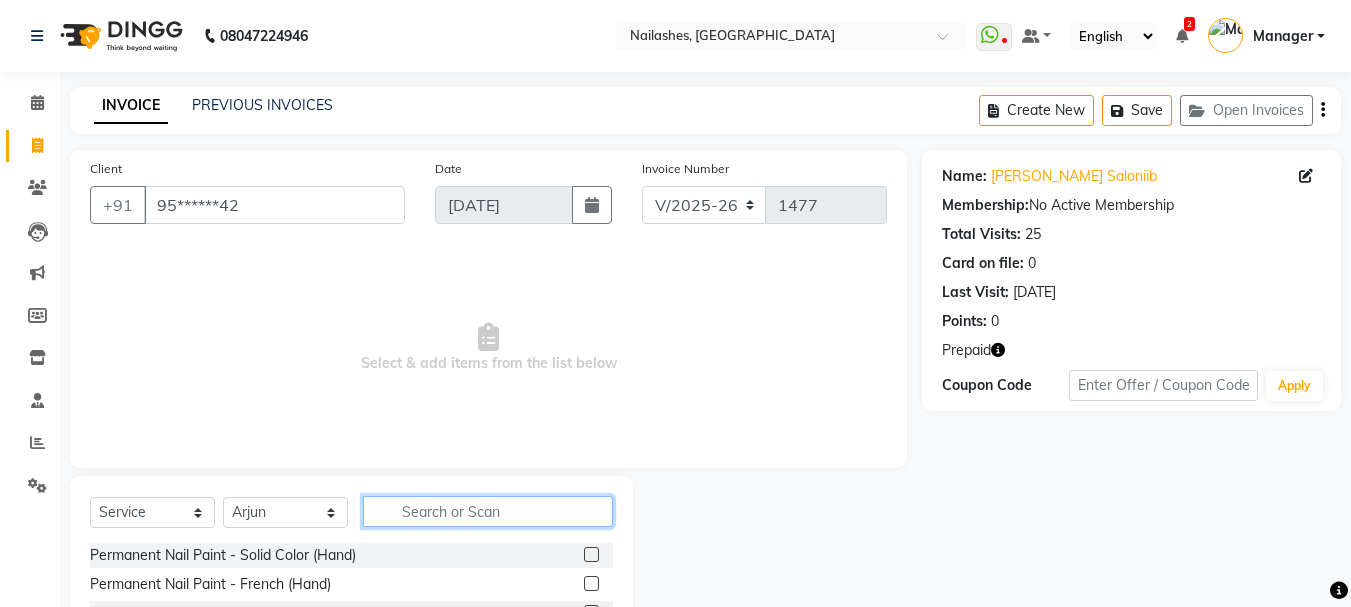 type on "v" 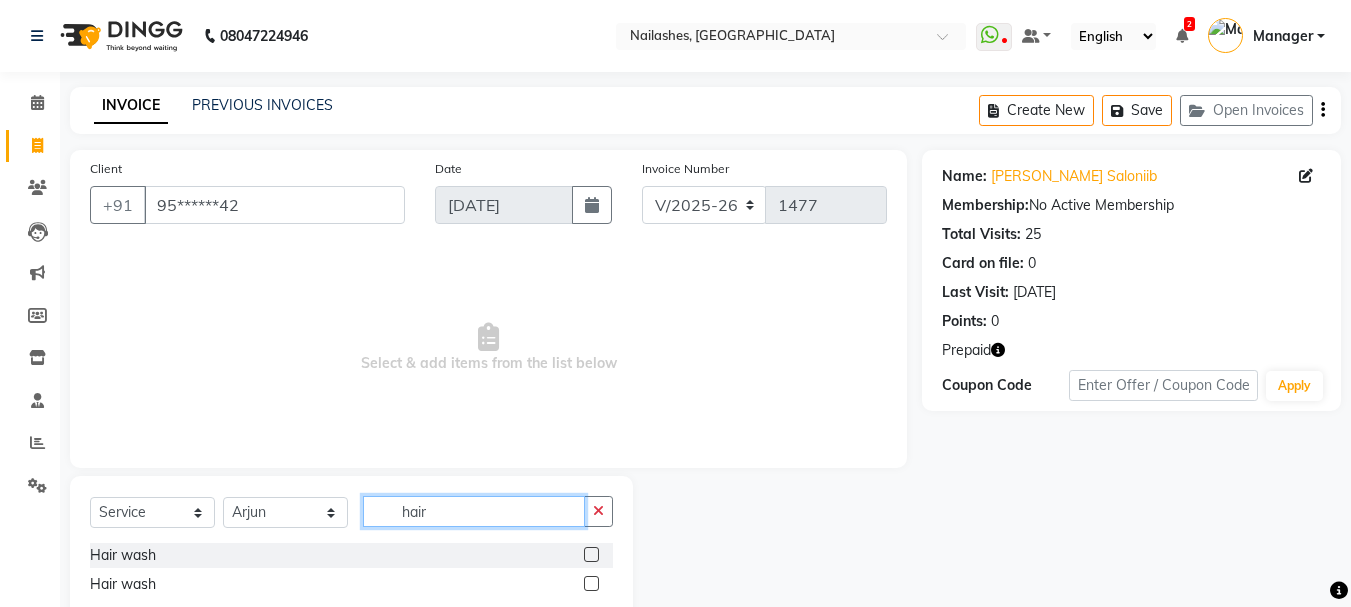 type on "hair" 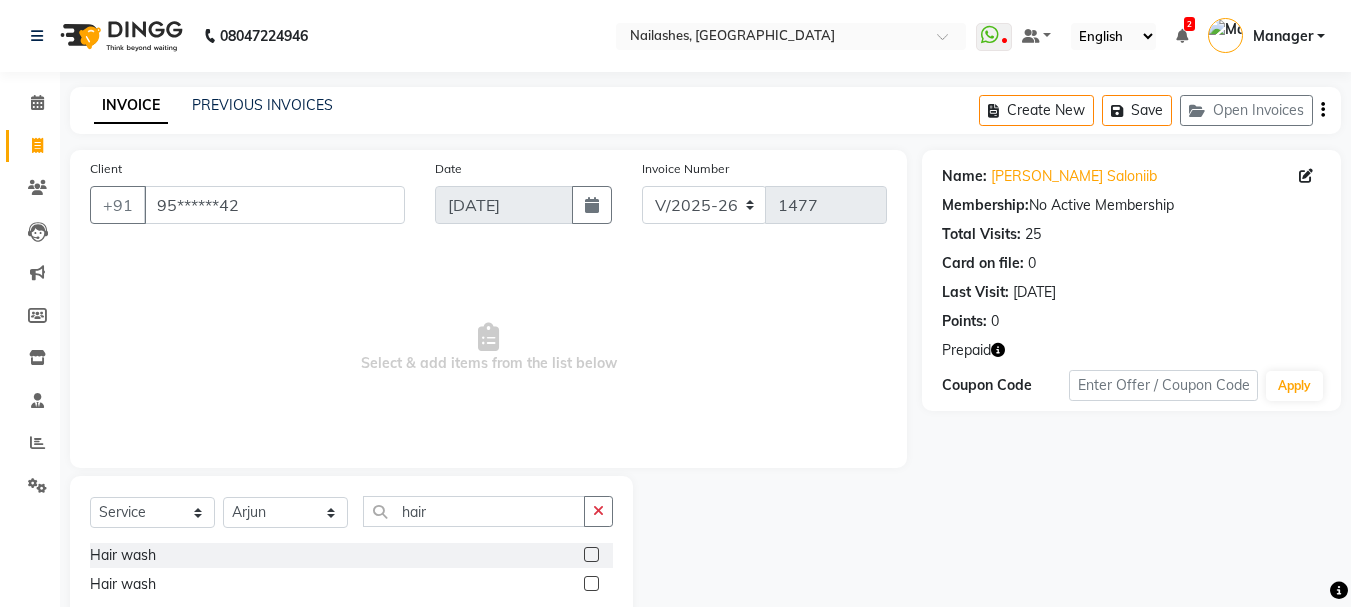 click 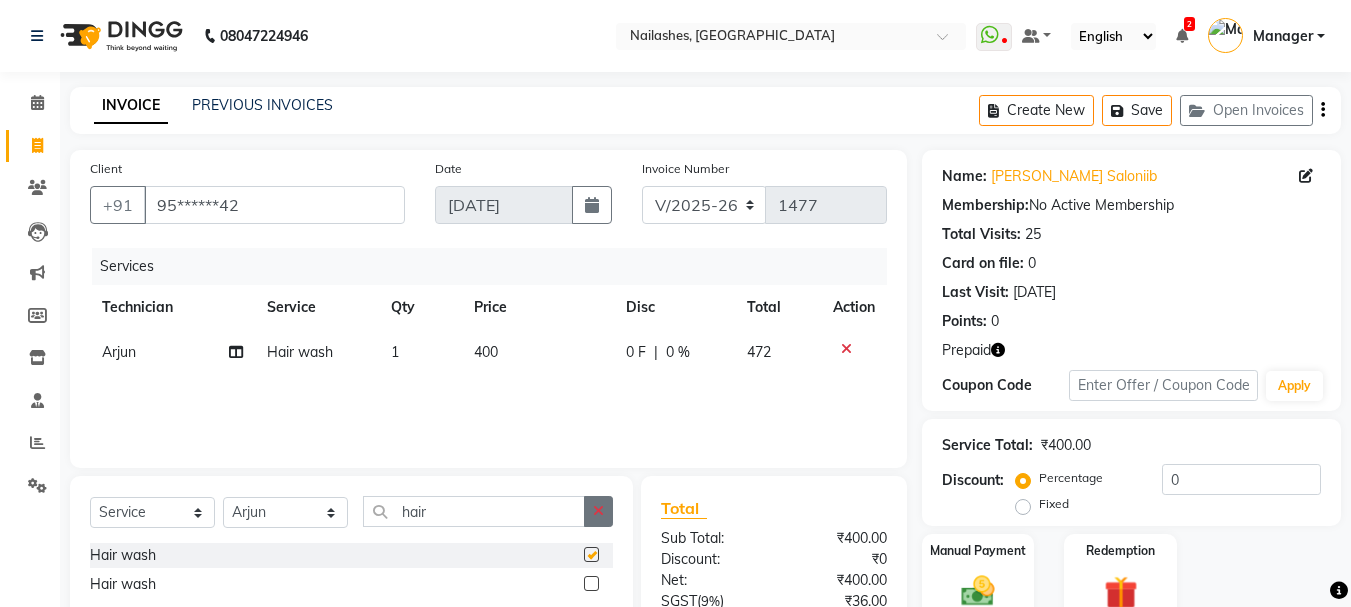 checkbox on "false" 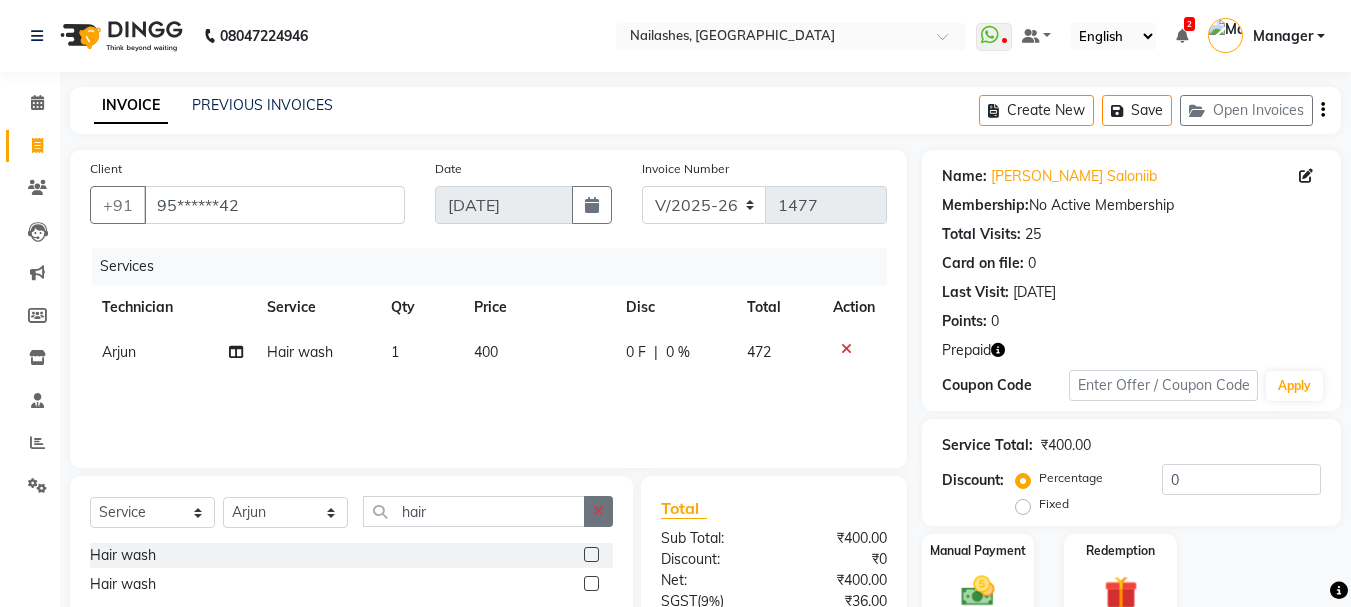 click 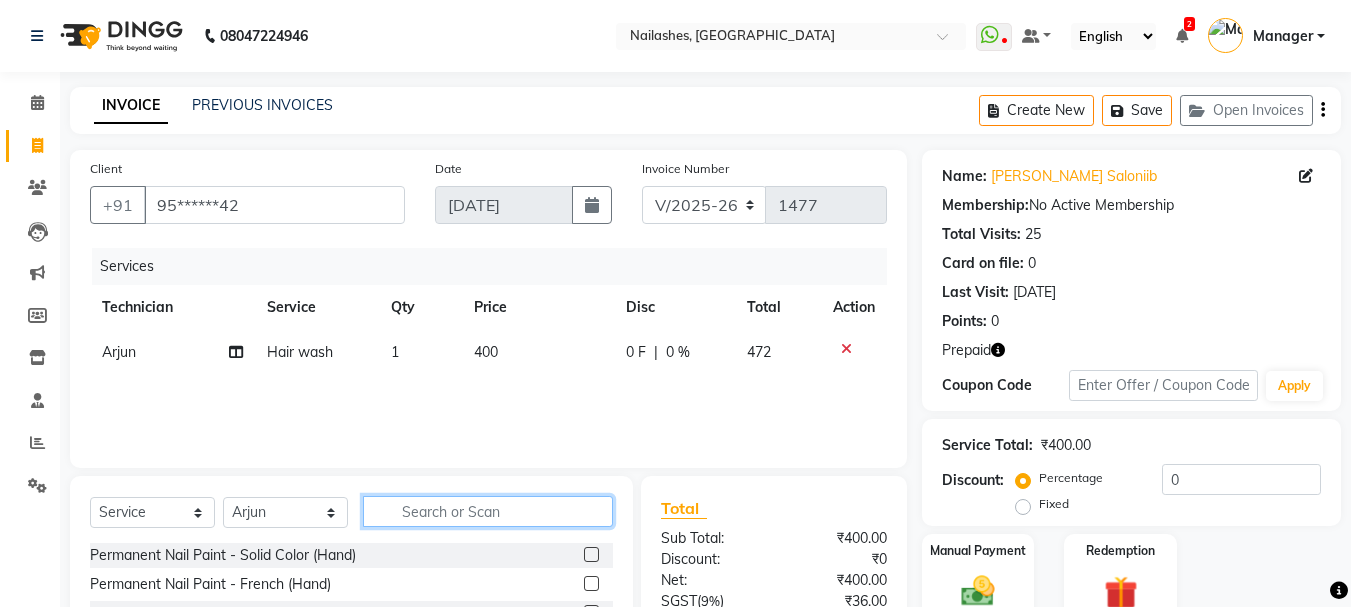 click 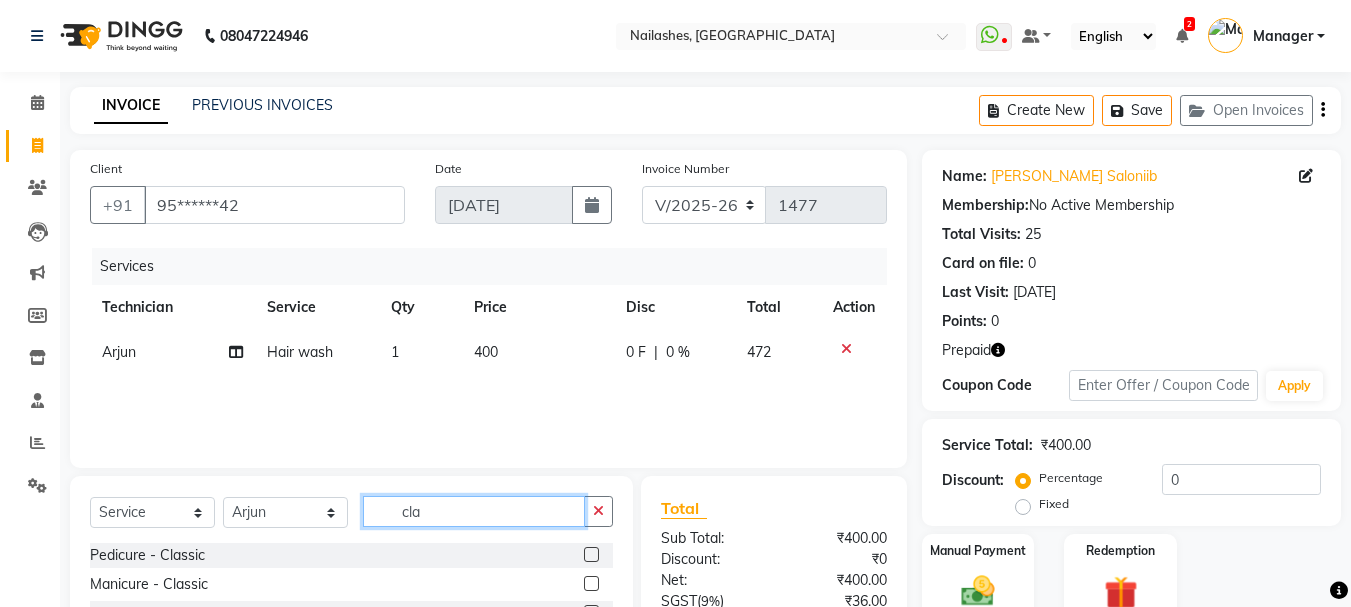 scroll, scrollTop: 193, scrollLeft: 0, axis: vertical 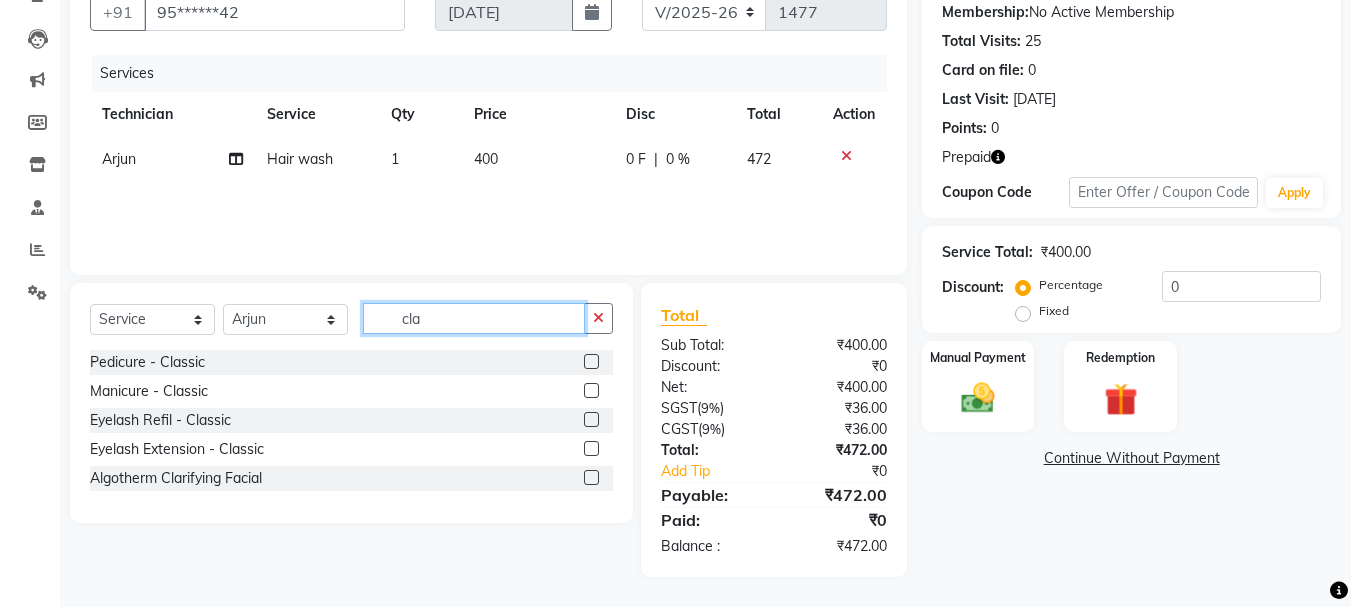 type on "cla" 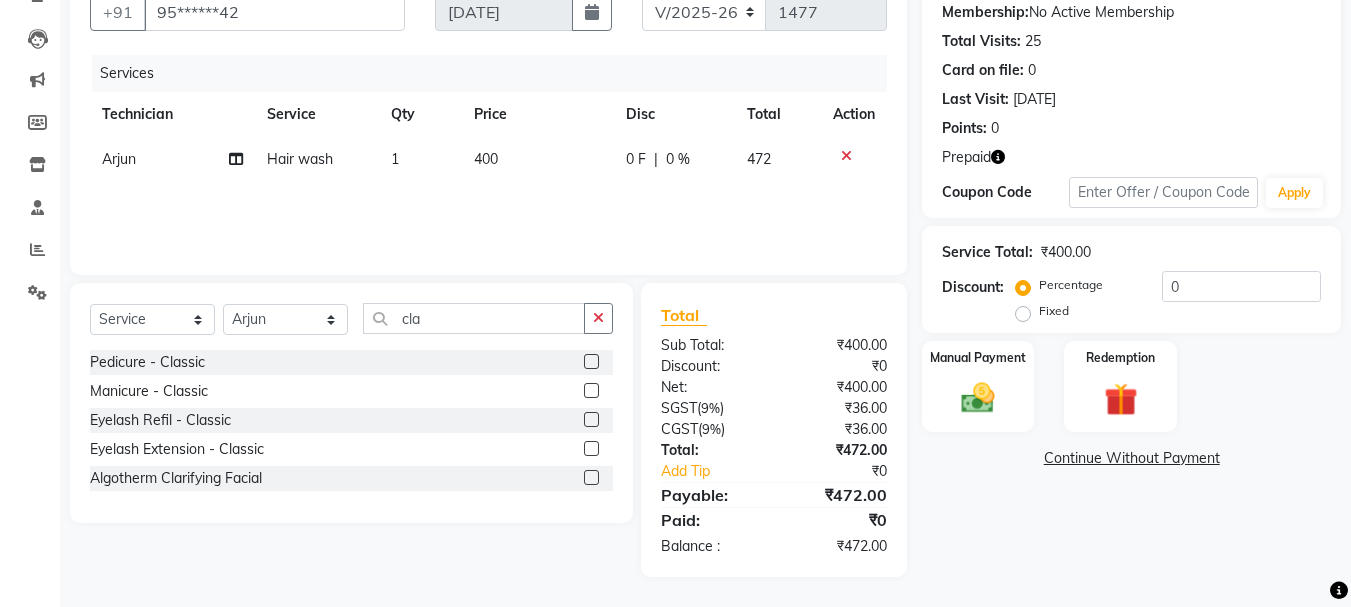 click 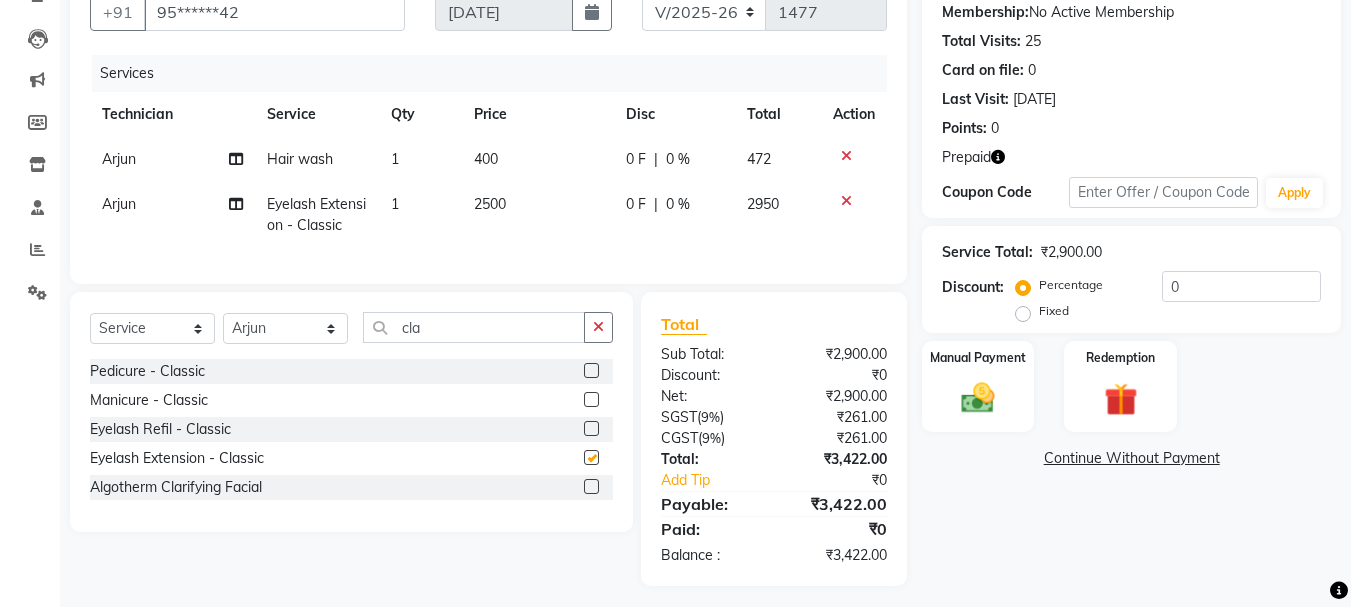 checkbox on "false" 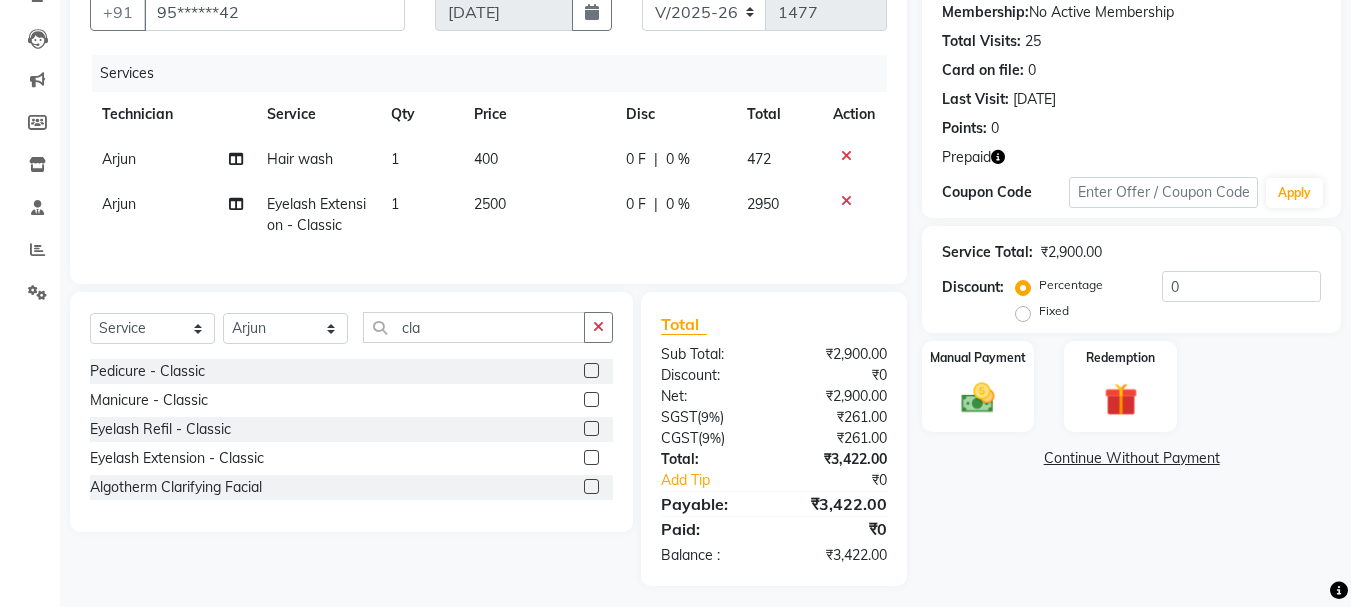 click on "Arjun" 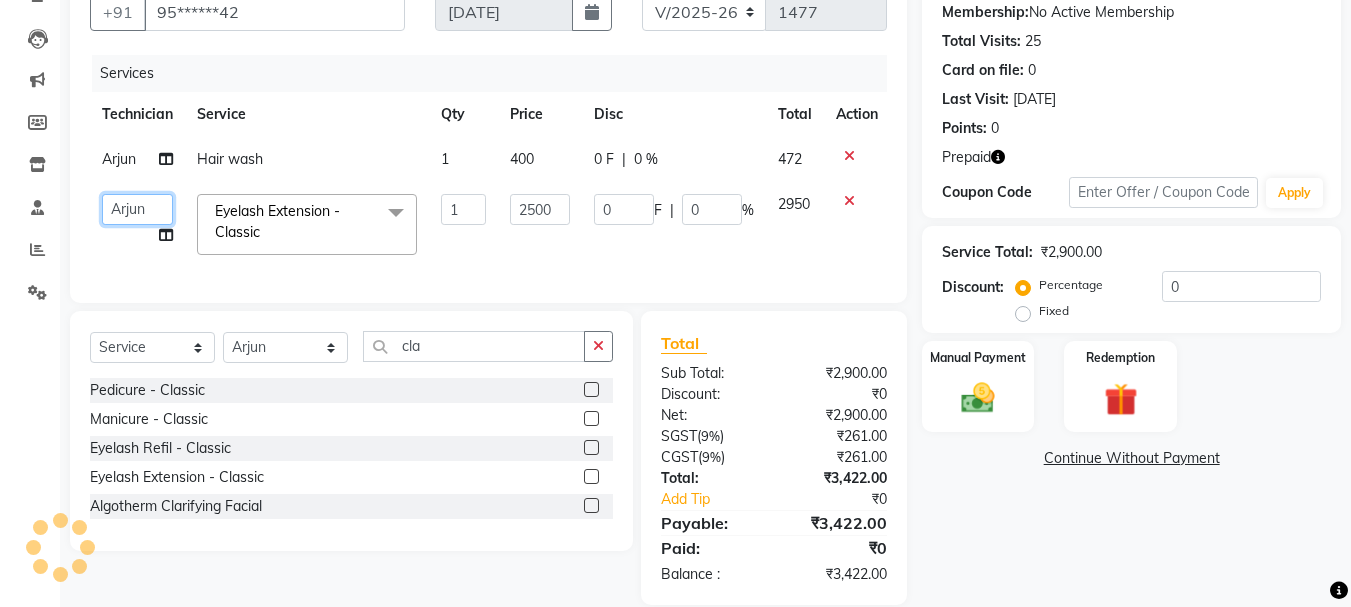 click on "Admin   [PERSON_NAME]   [PERSON_NAME]   Arjun   Mamta   Manager   [PERSON_NAME]   Nisha   [PERSON_NAME]   [PERSON_NAME]" 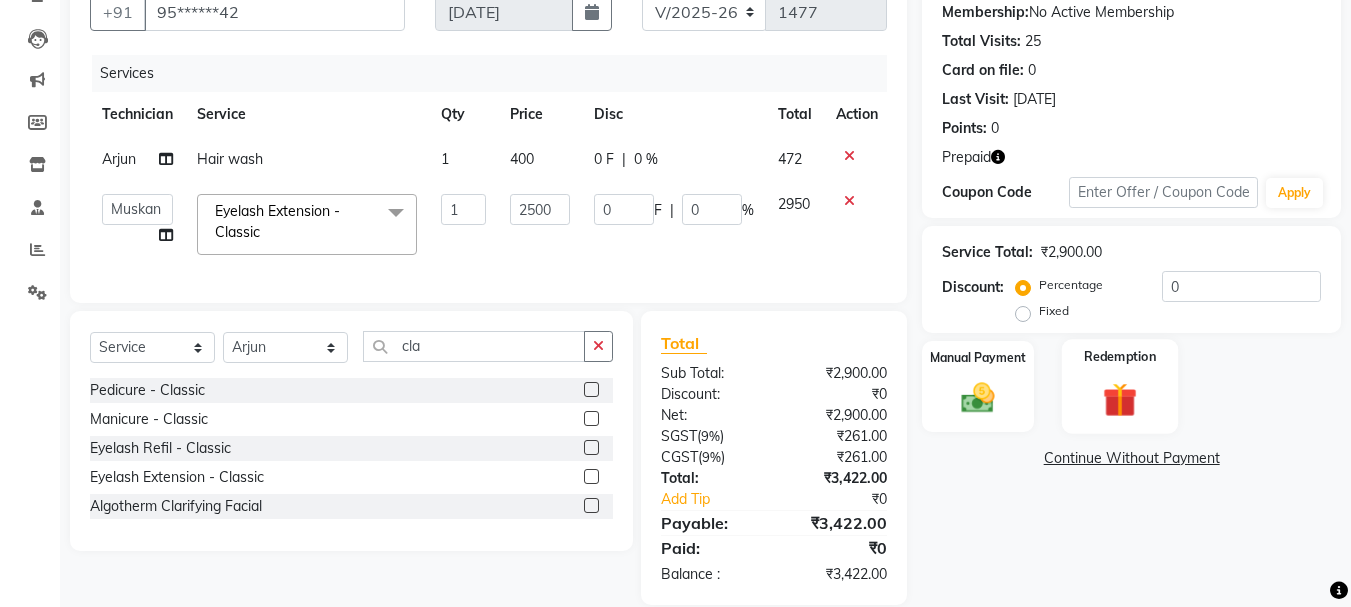 scroll, scrollTop: 236, scrollLeft: 0, axis: vertical 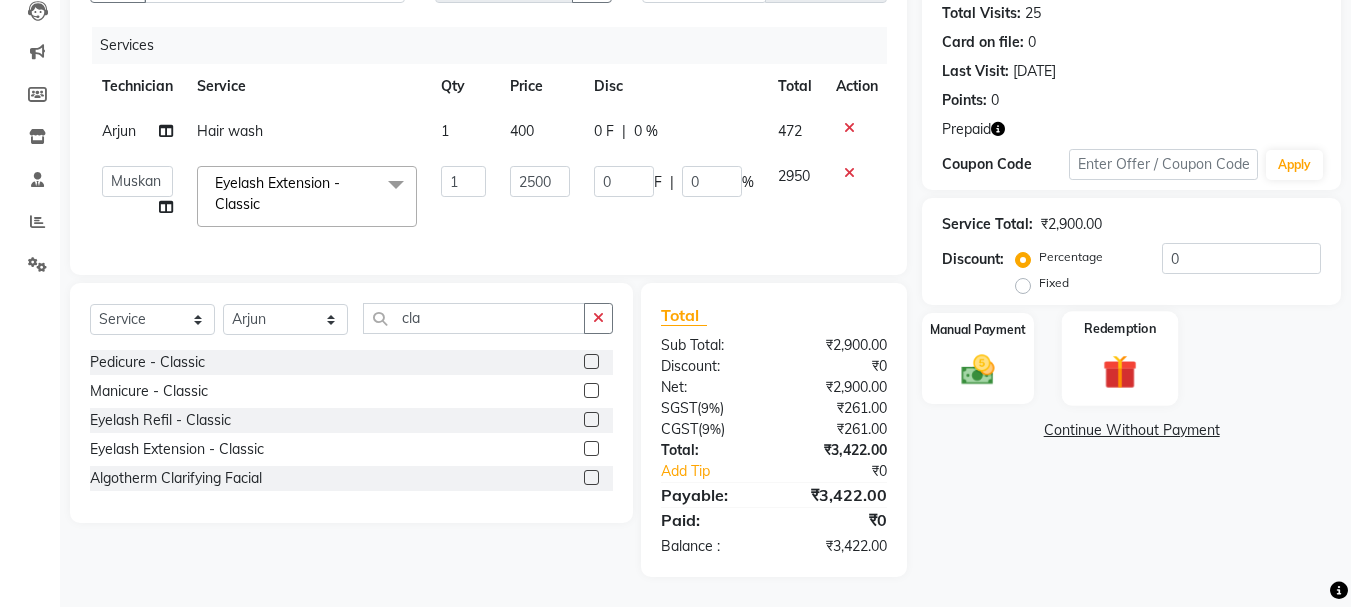 click 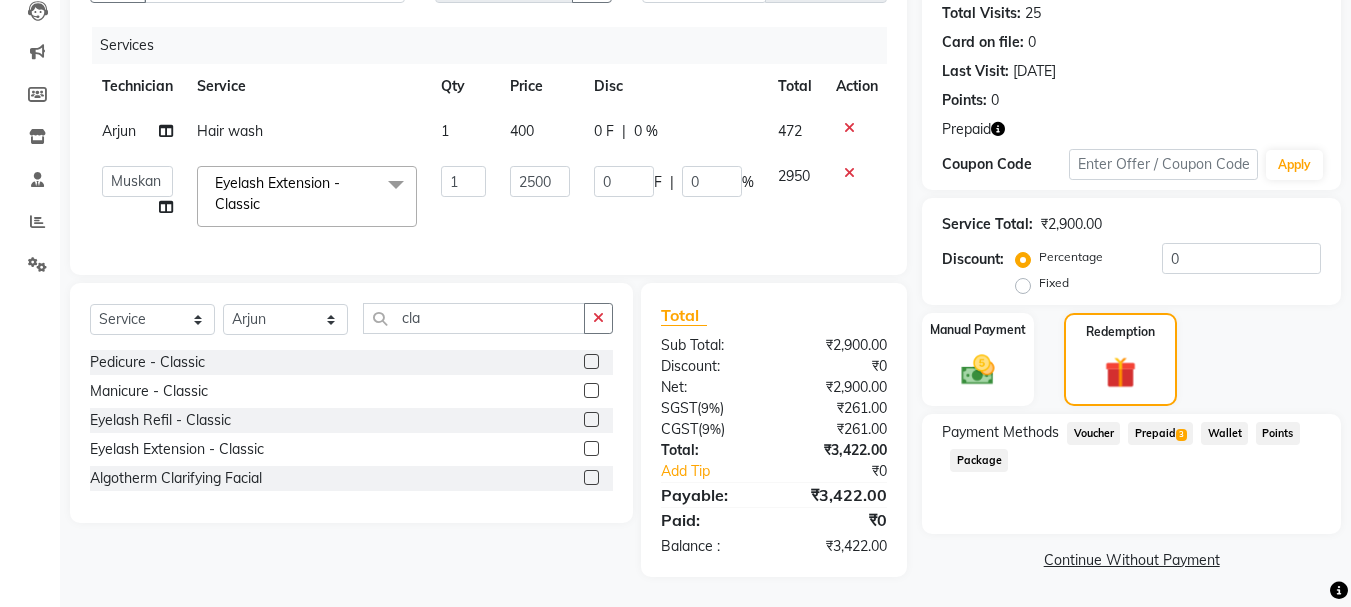 click on "Prepaid  3" 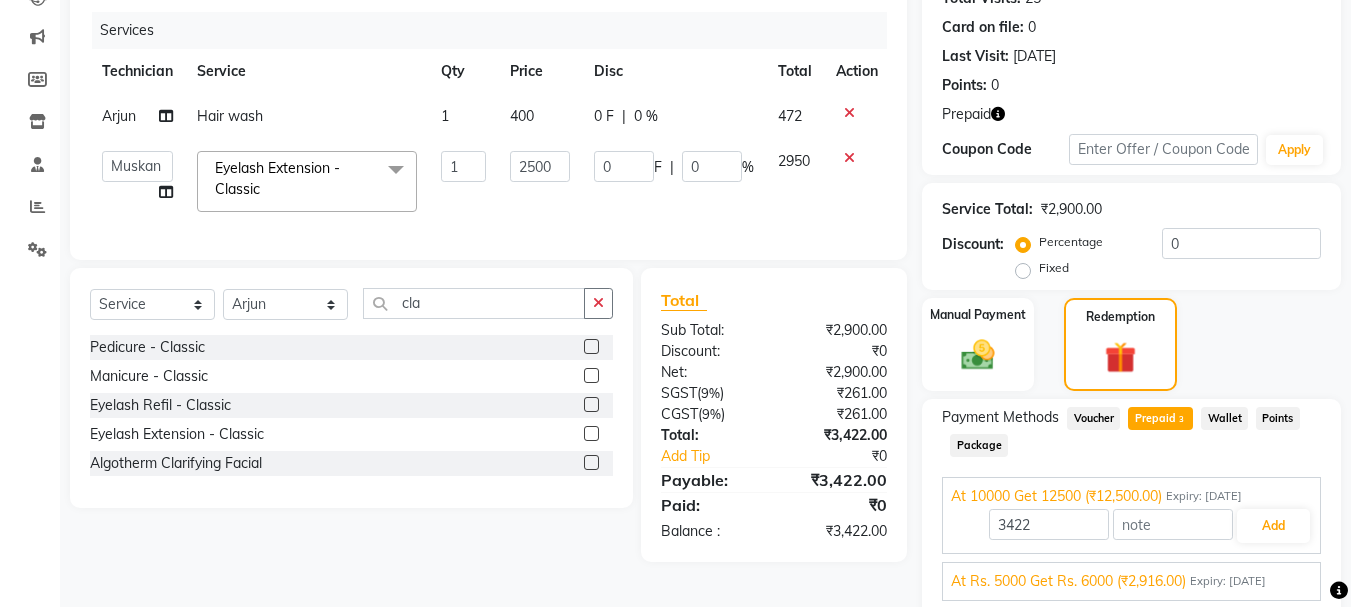 scroll, scrollTop: 356, scrollLeft: 0, axis: vertical 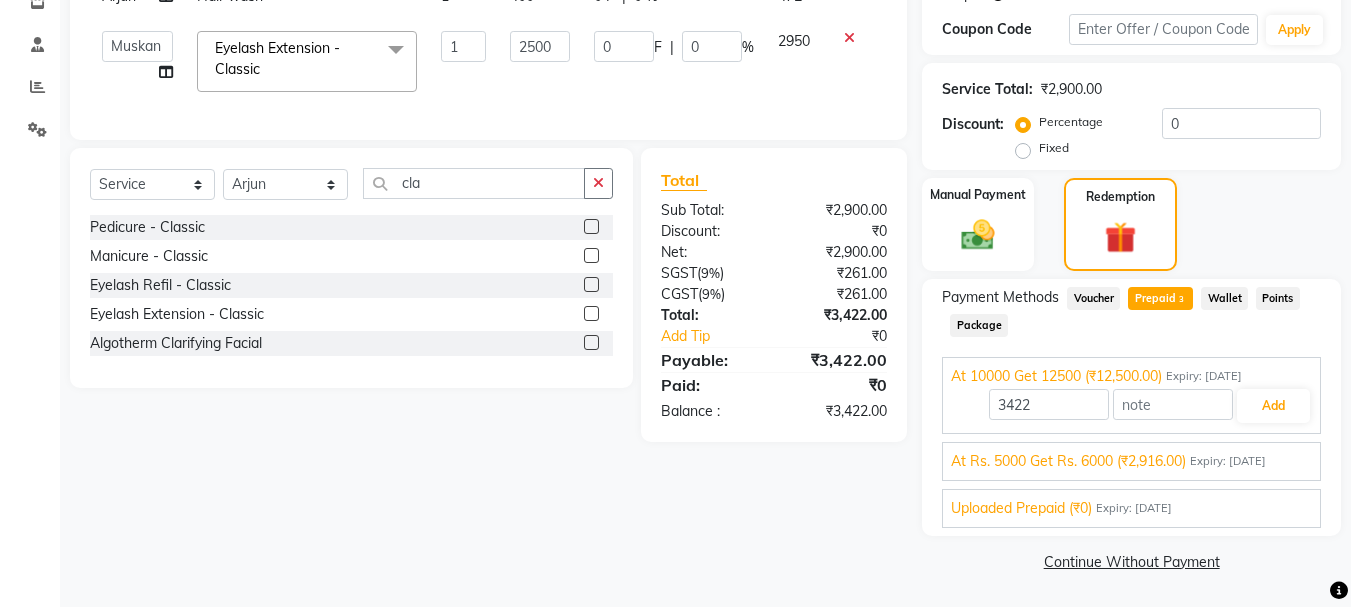 click on "At Rs. 5000 Get Rs. 6000 (₹2,916.00) Expiry: [DATE]" at bounding box center [1131, 461] 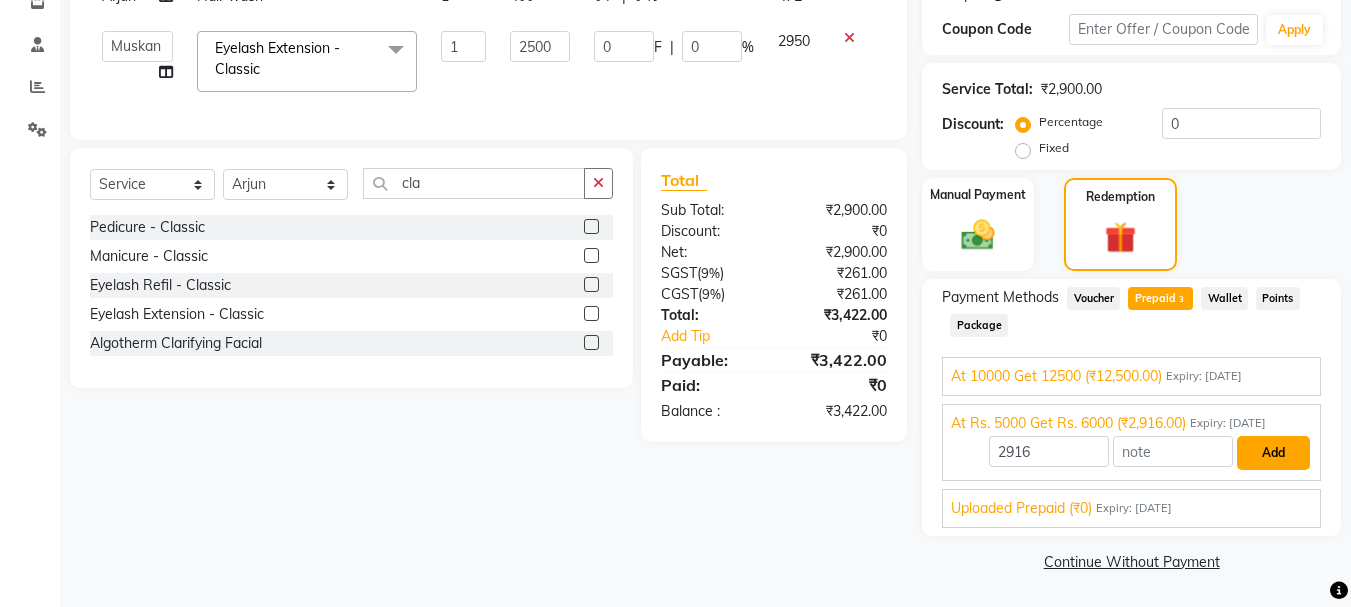 click on "Add" at bounding box center (1273, 453) 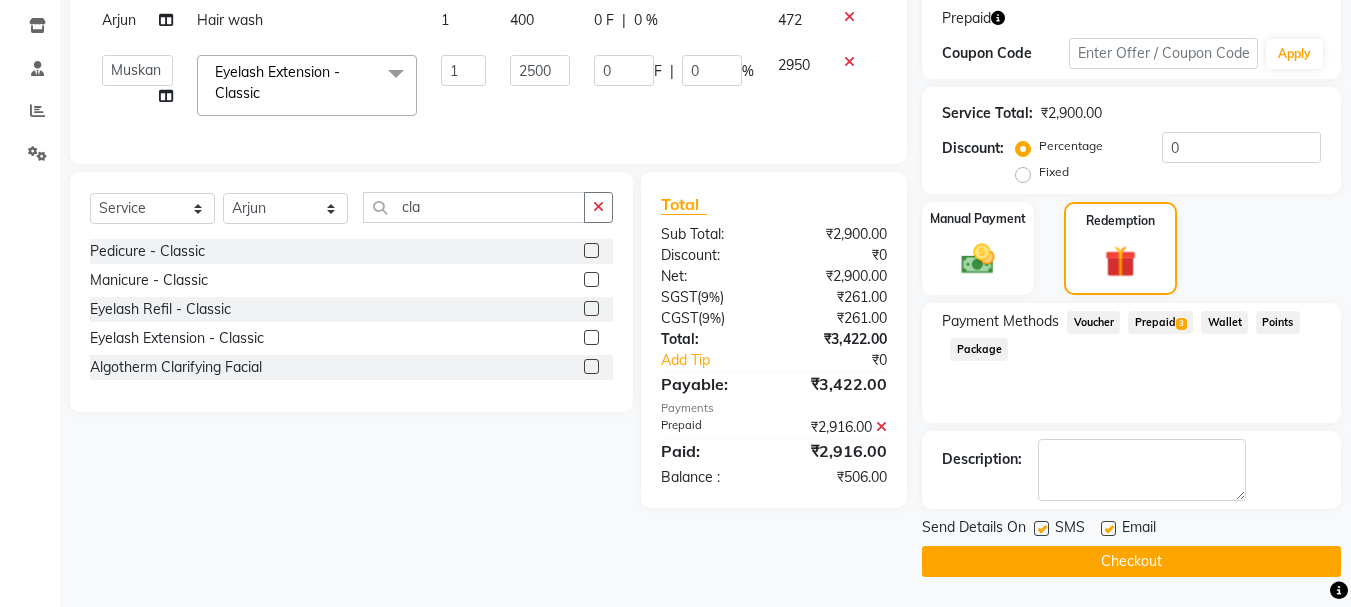 scroll, scrollTop: 332, scrollLeft: 0, axis: vertical 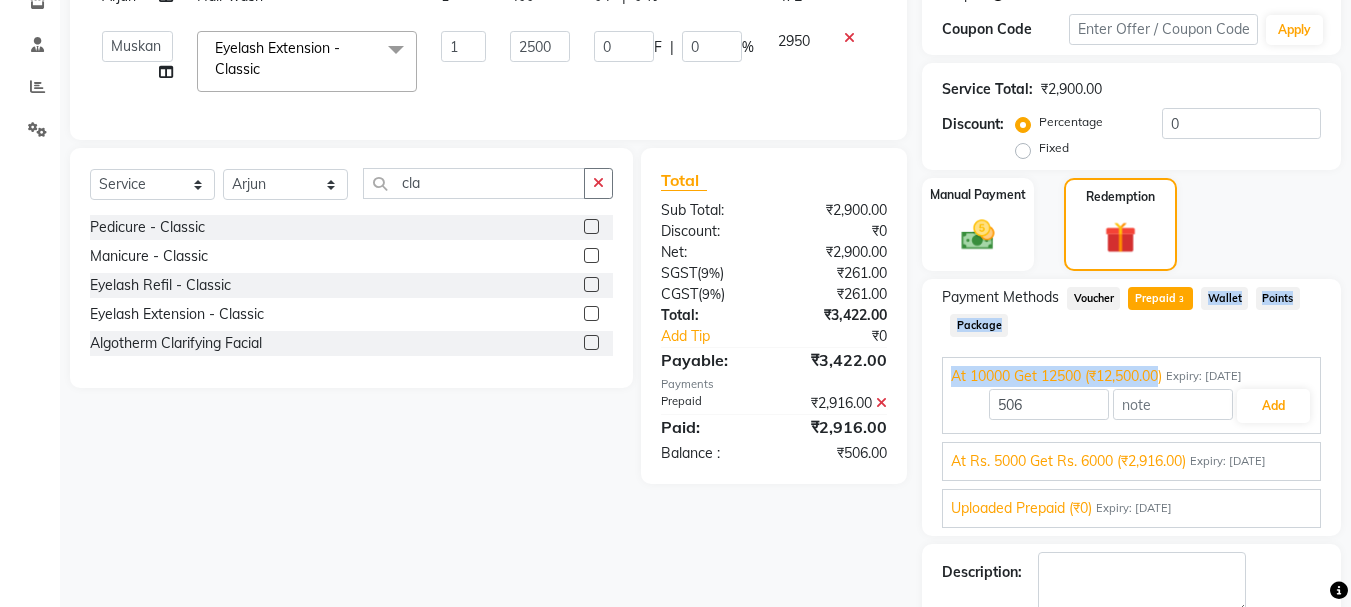 drag, startPoint x: 1163, startPoint y: 328, endPoint x: 1162, endPoint y: 358, distance: 30.016663 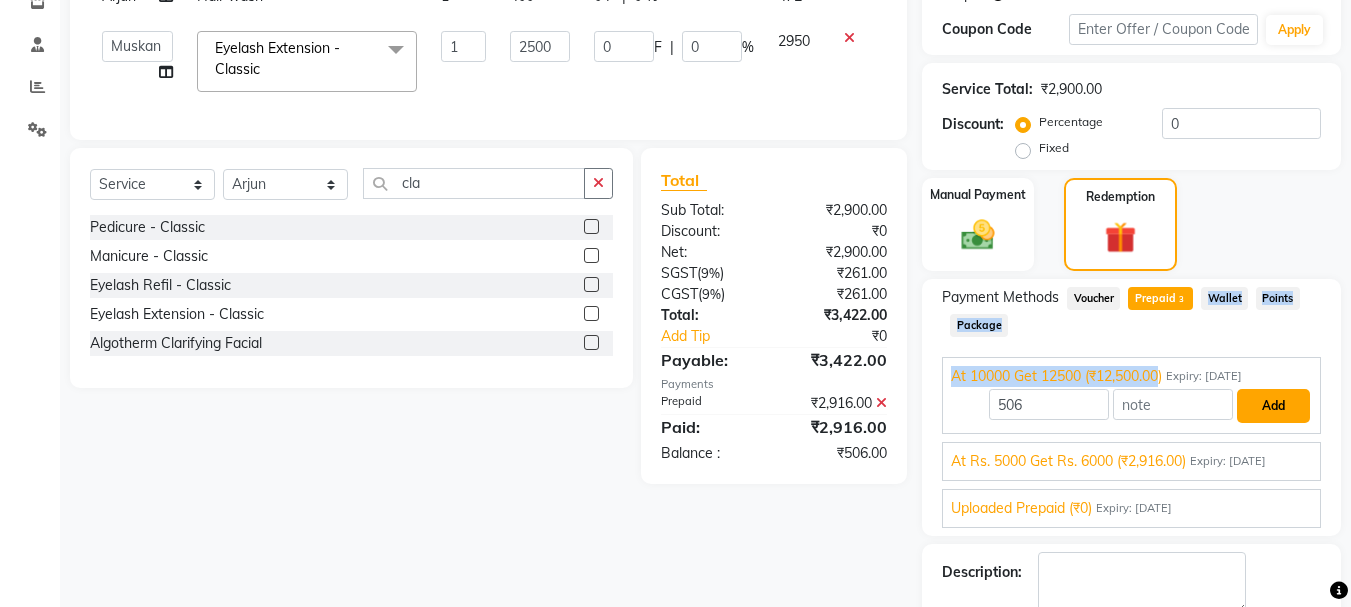 click on "Add" at bounding box center (1273, 406) 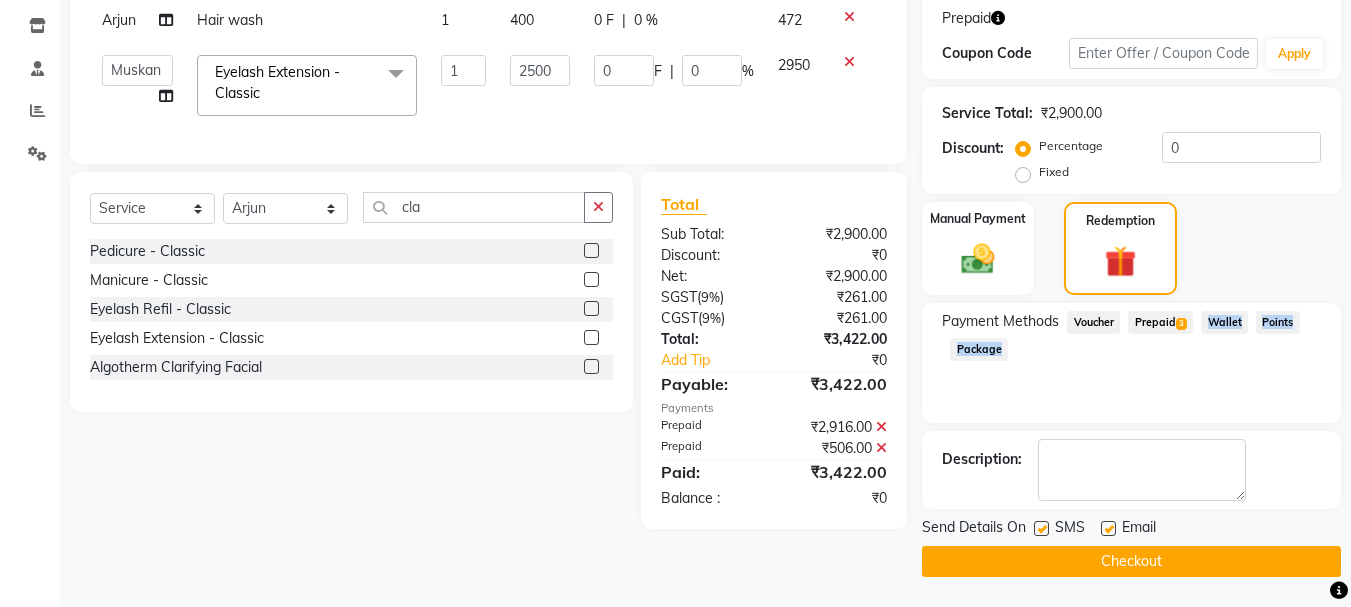 scroll, scrollTop: 332, scrollLeft: 0, axis: vertical 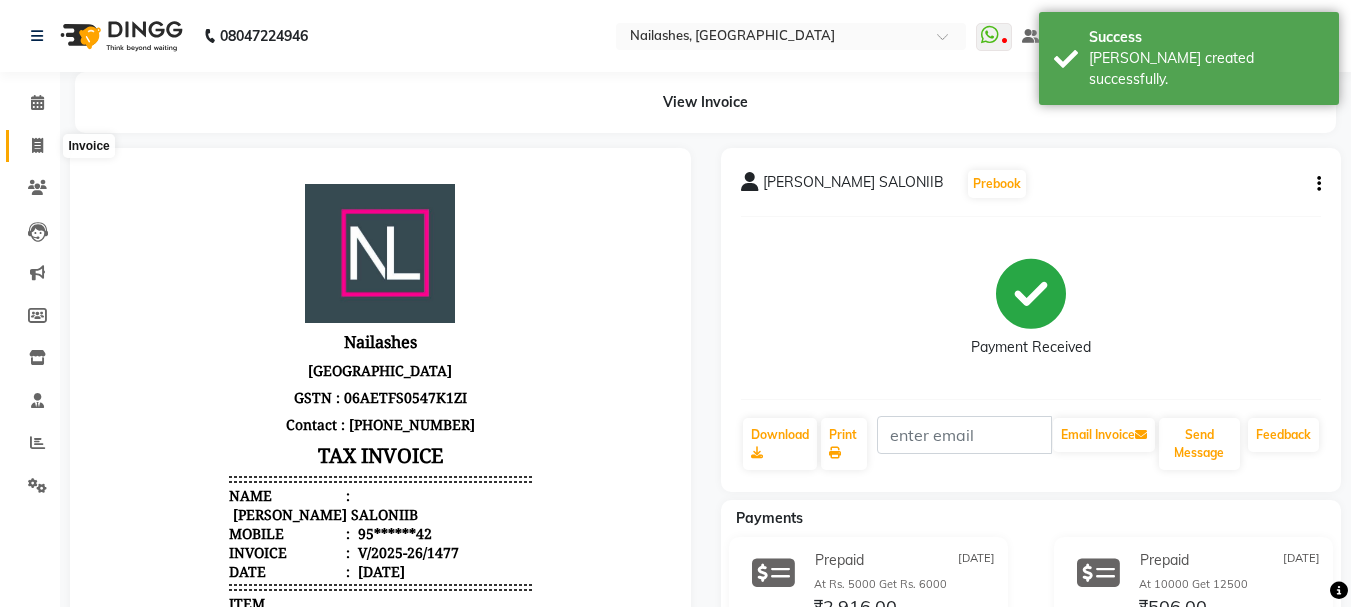 click 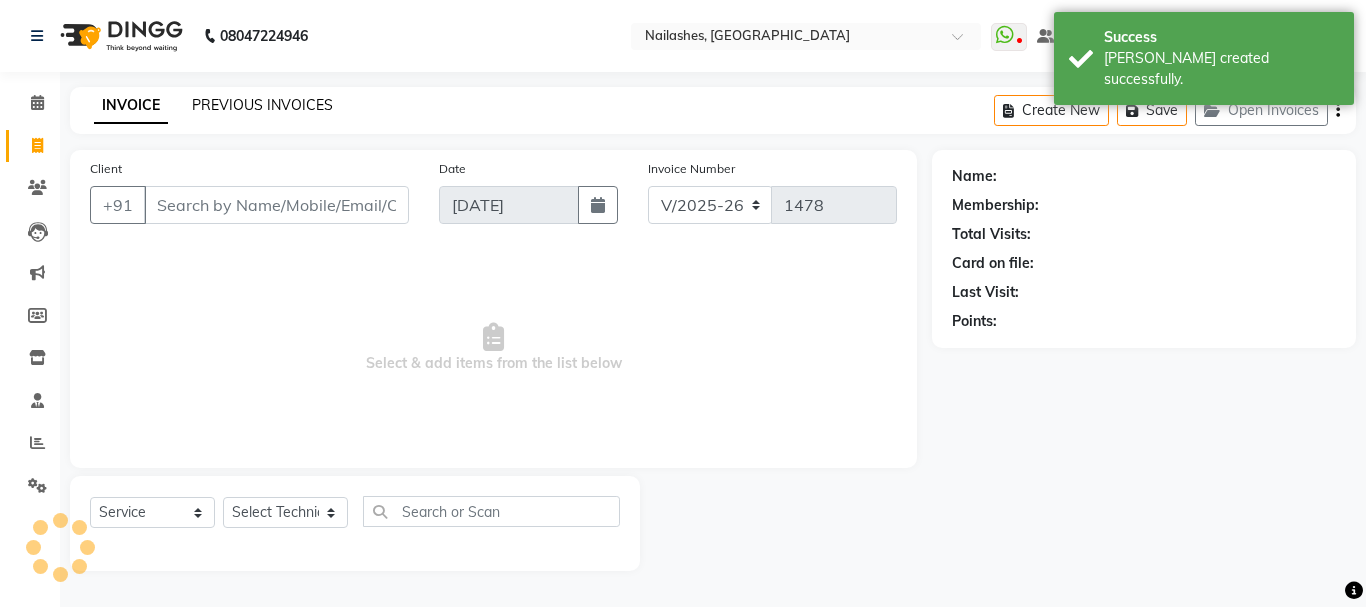 click on "PREVIOUS INVOICES" 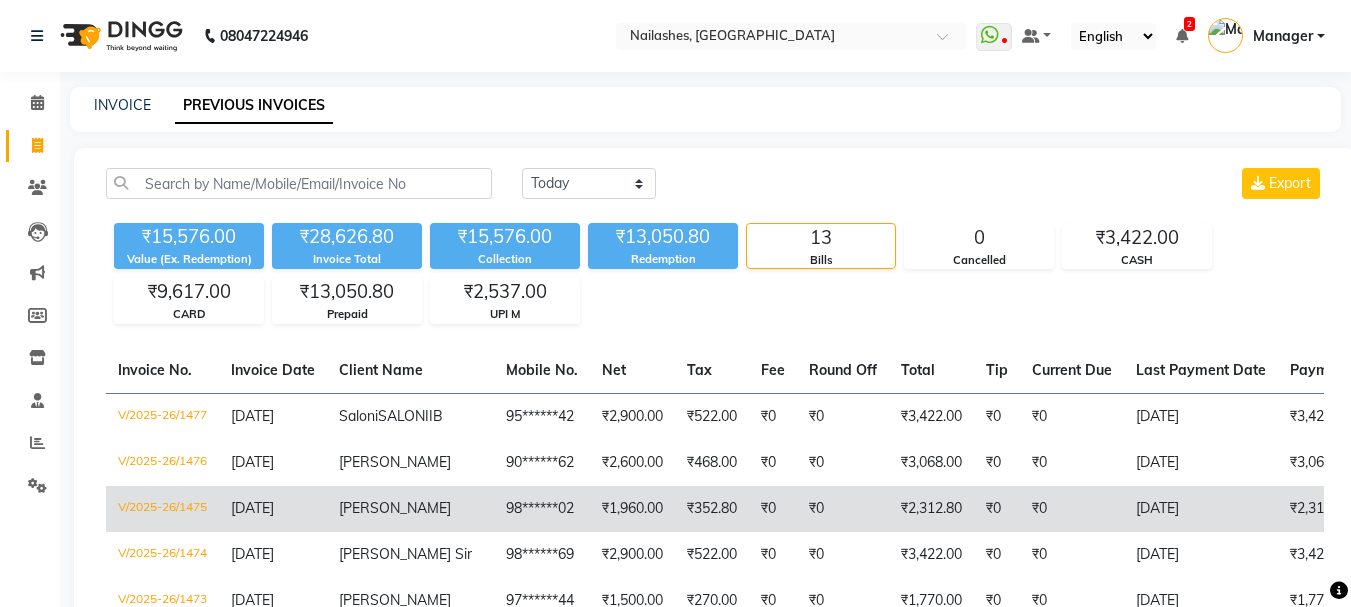 scroll, scrollTop: 235, scrollLeft: 0, axis: vertical 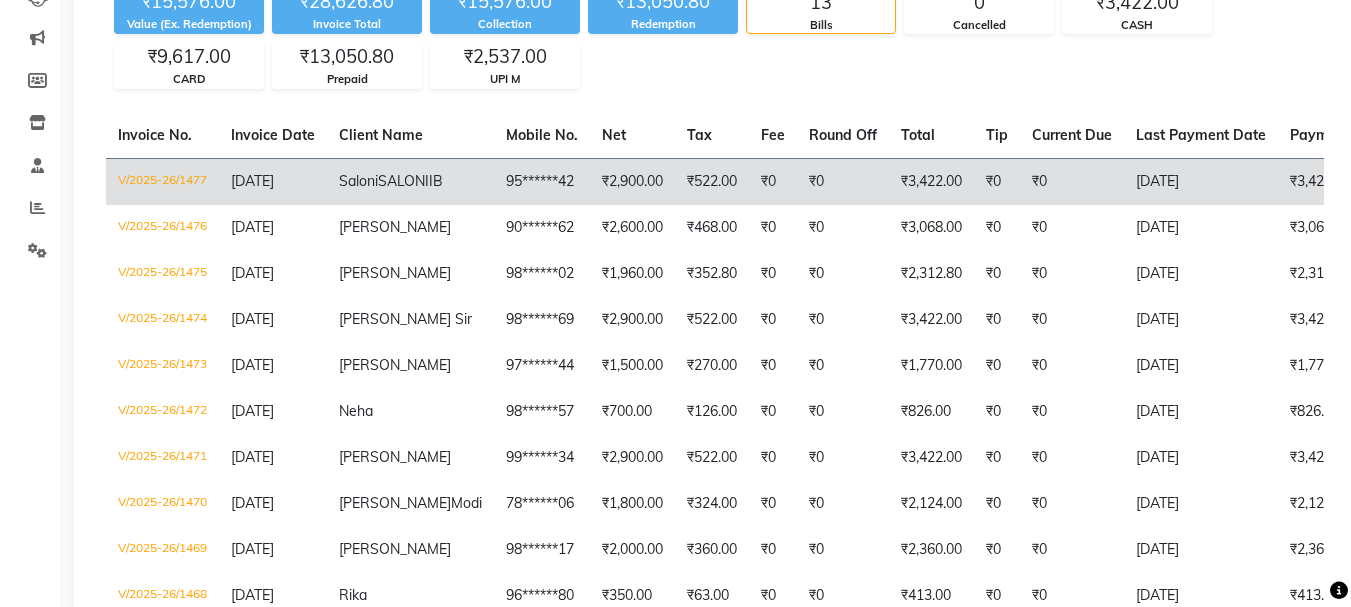 click on "₹0" 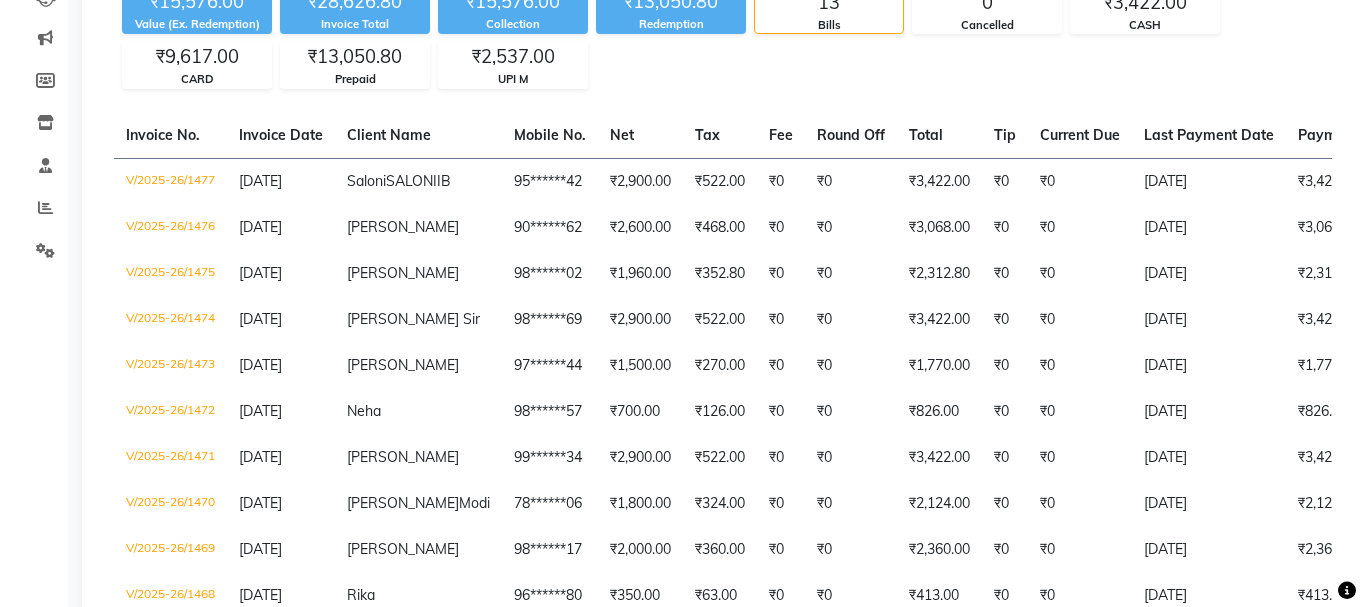 scroll, scrollTop: 0, scrollLeft: 0, axis: both 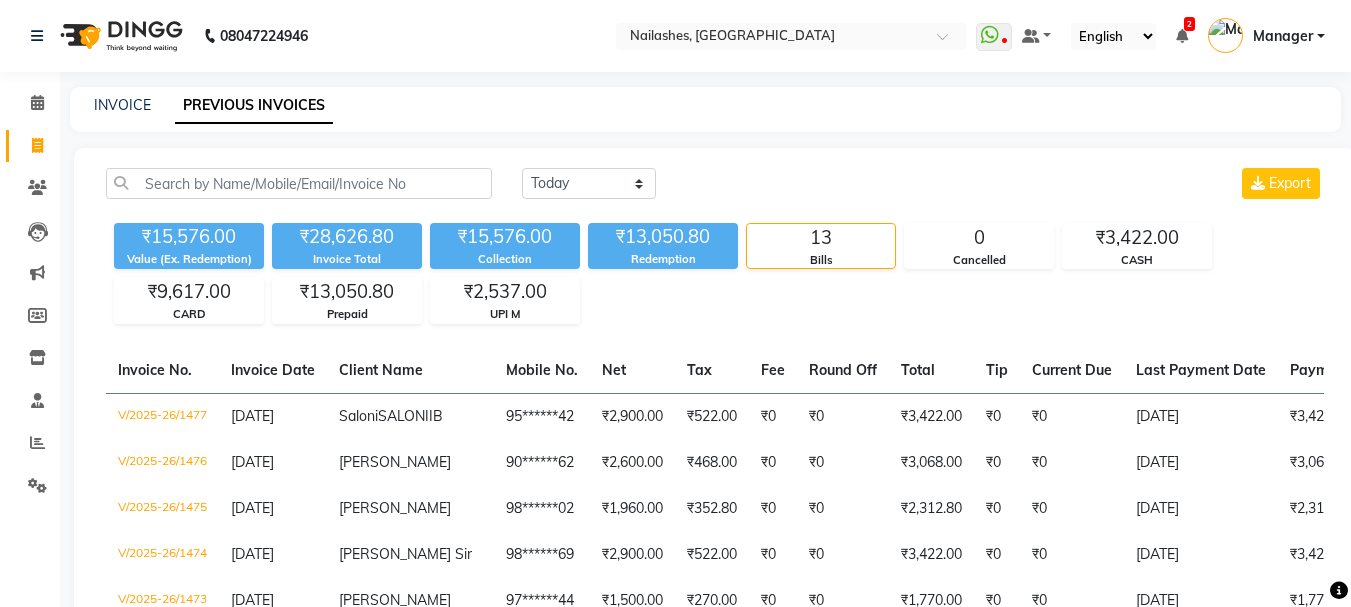click on "INVOICE PREVIOUS INVOICES" 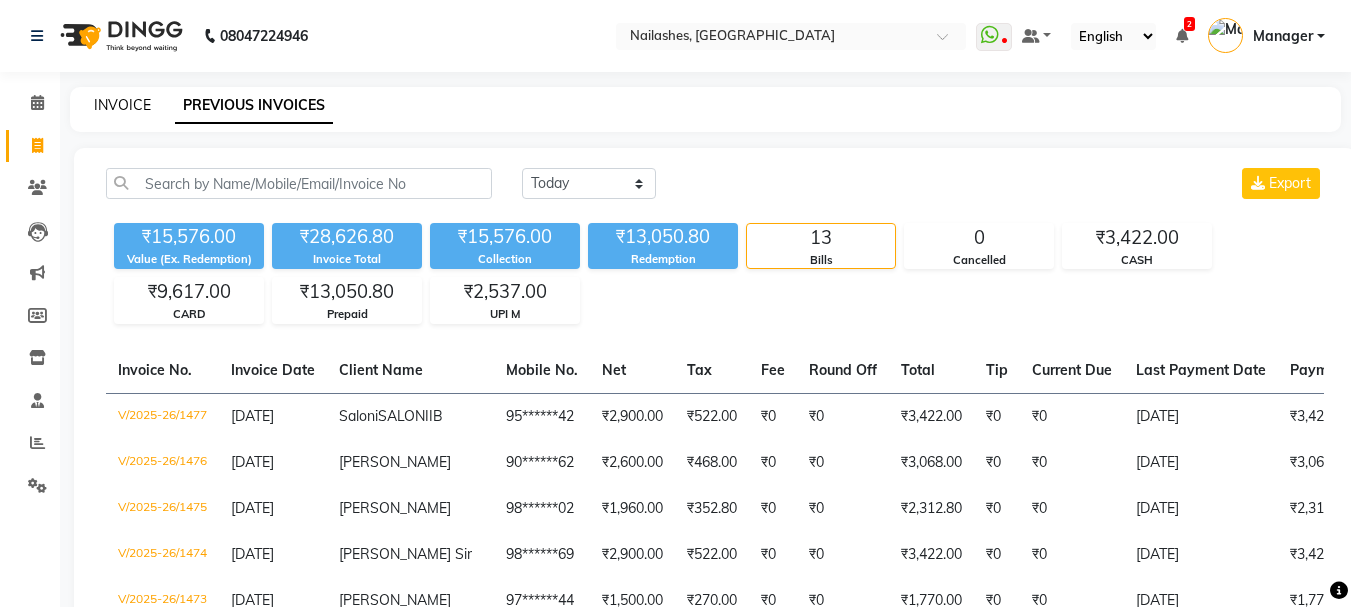 click on "INVOICE" 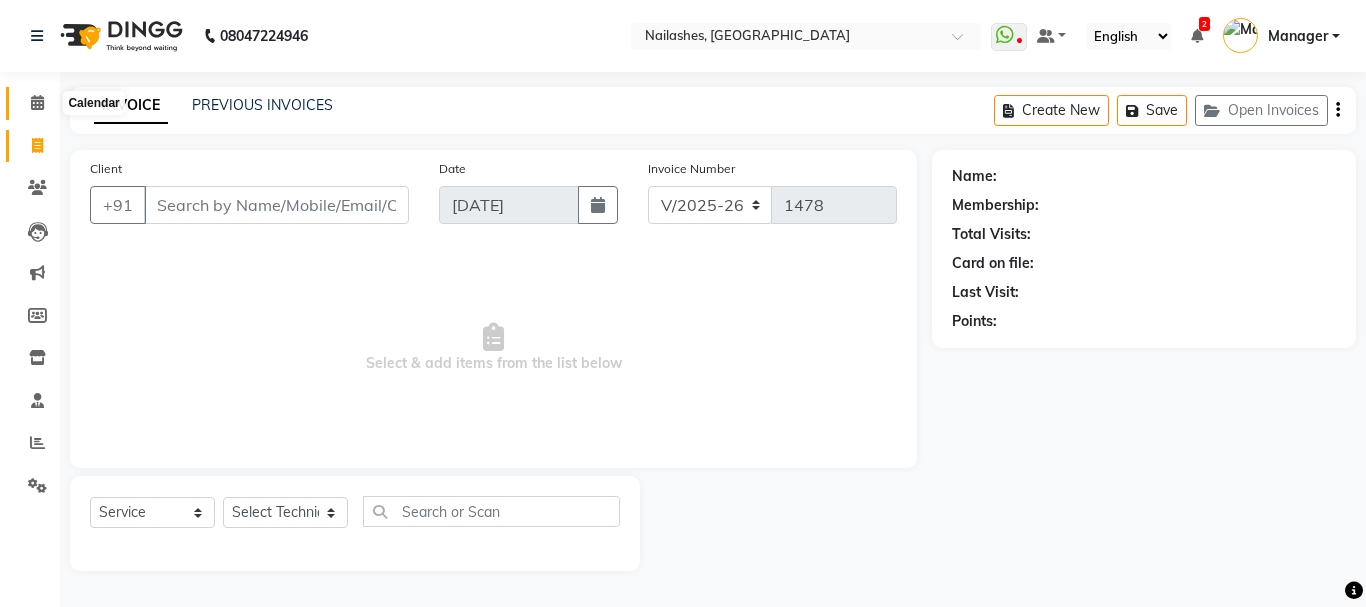 click 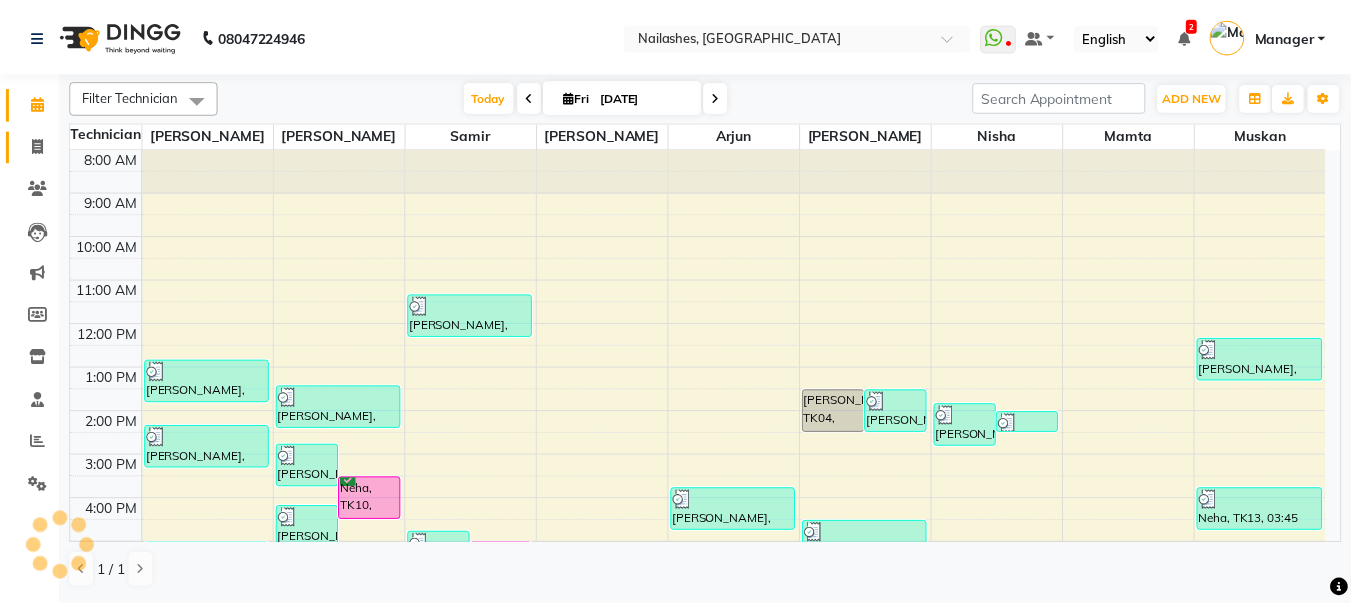scroll, scrollTop: 0, scrollLeft: 0, axis: both 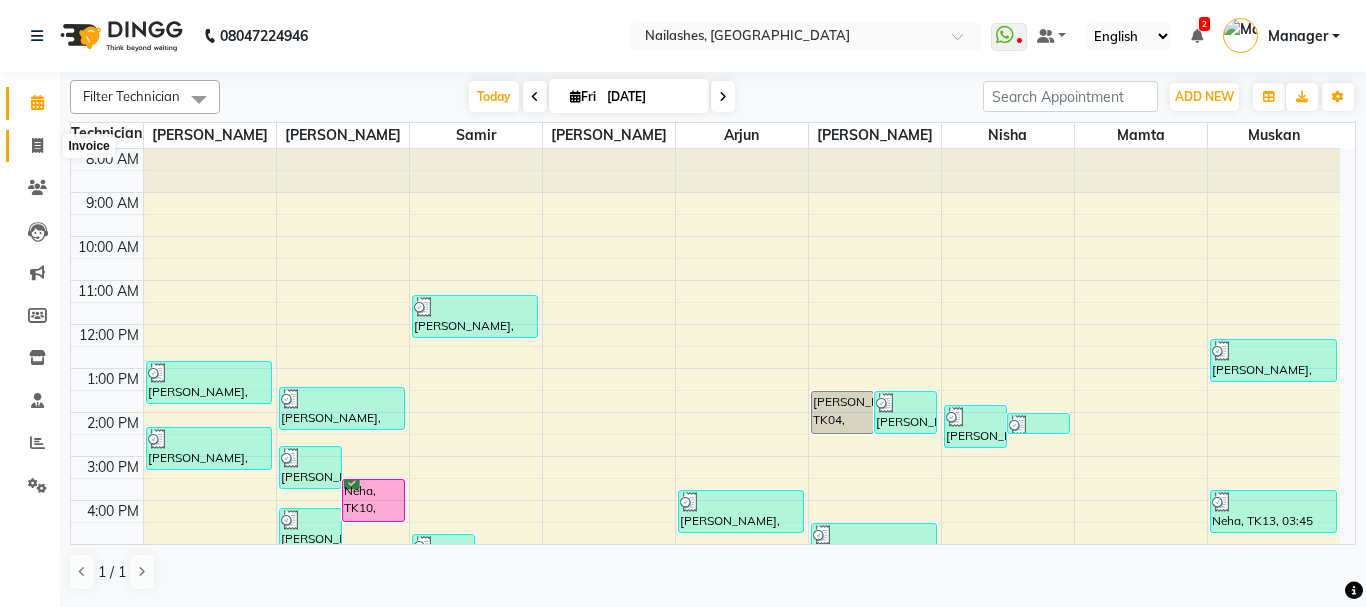 click 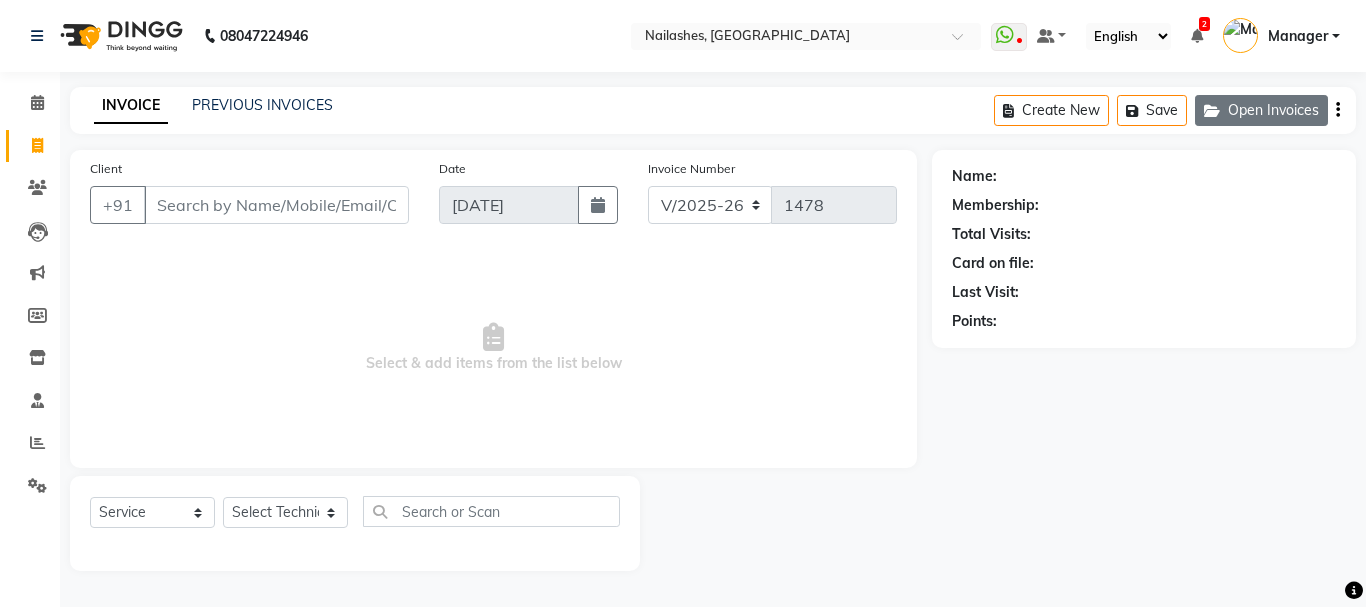 click on "Open Invoices" 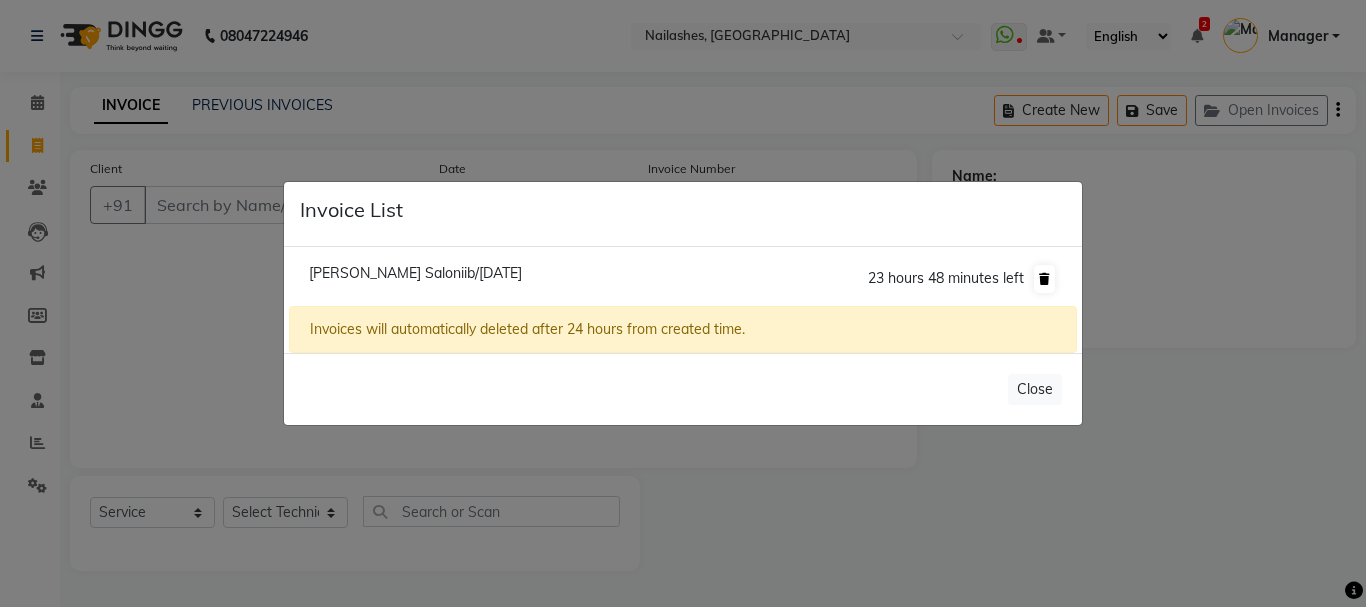 click 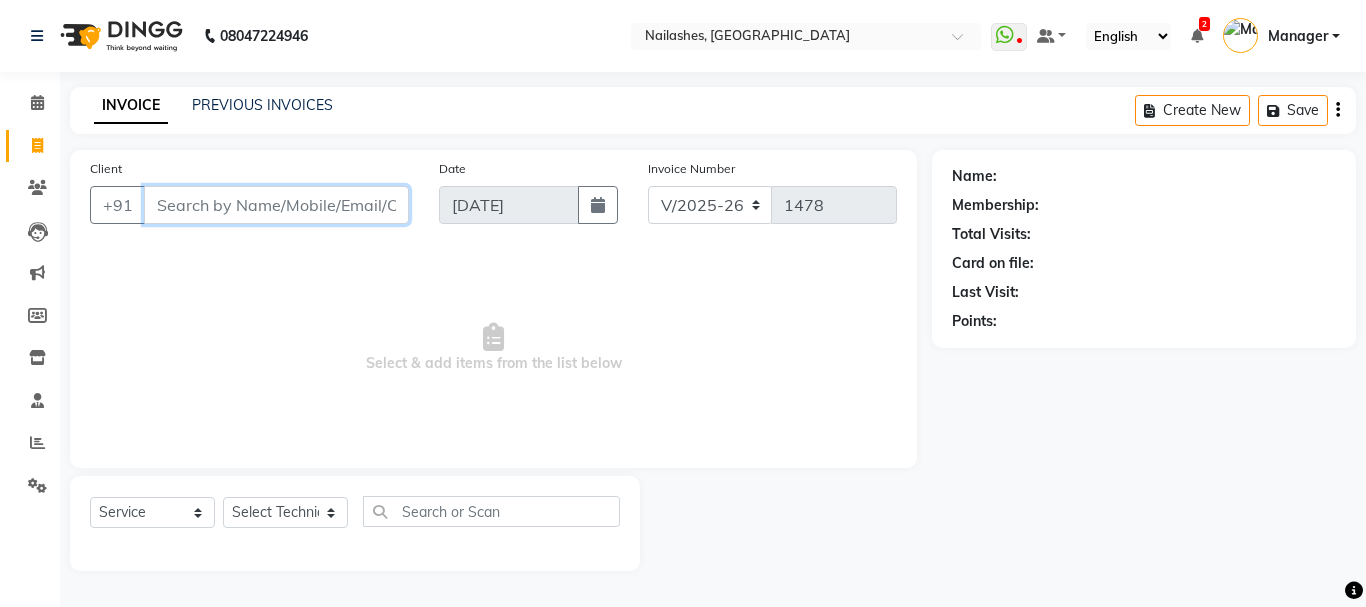 click on "Client" at bounding box center [276, 205] 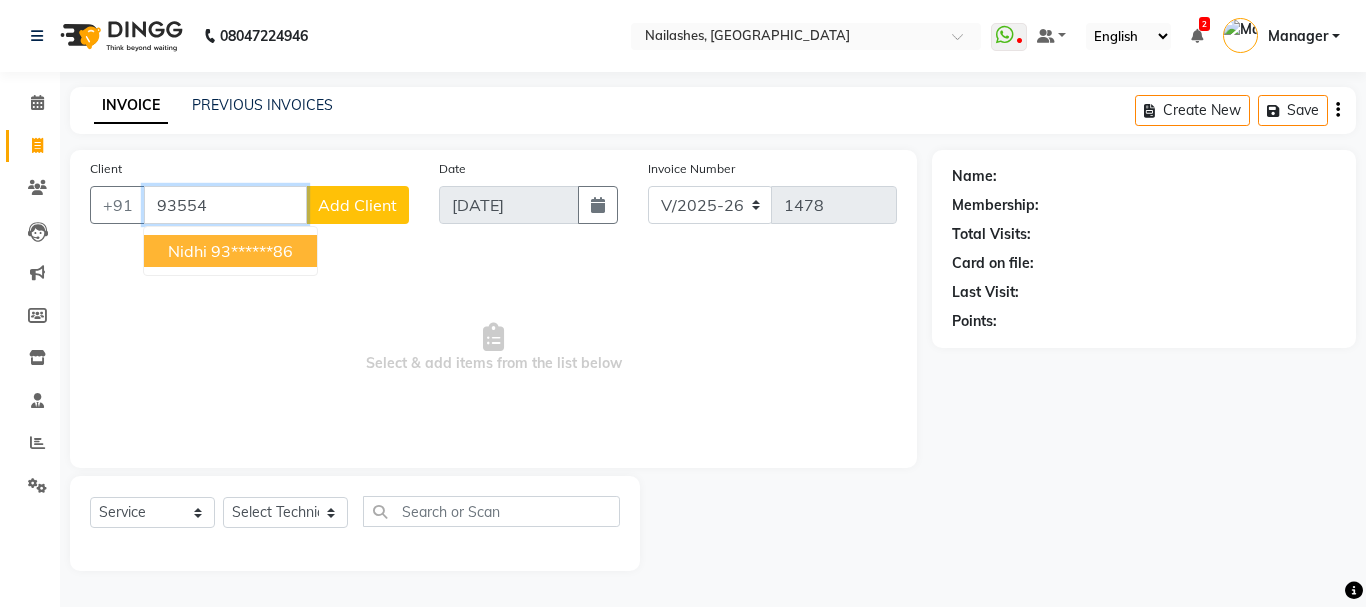 click on "93******86" at bounding box center [252, 251] 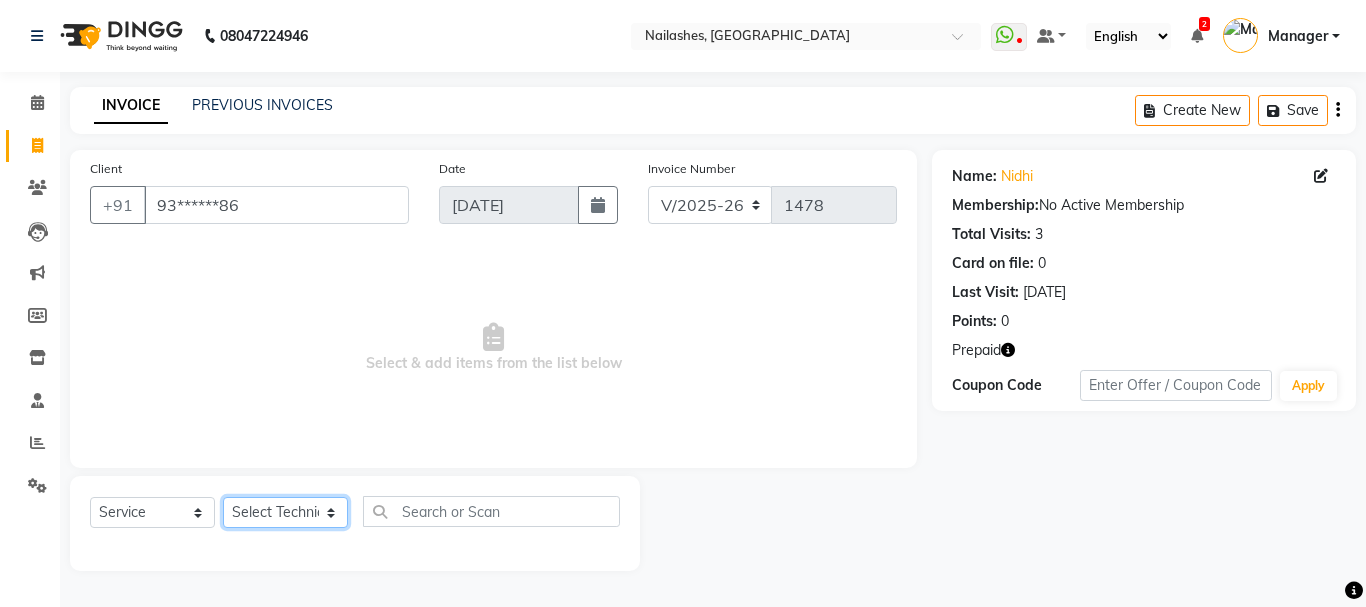click on "Select Technician Admin [PERSON_NAME] [PERSON_NAME] Arjun Mamta Manager [PERSON_NAME] Nisha [PERSON_NAME] [PERSON_NAME]" 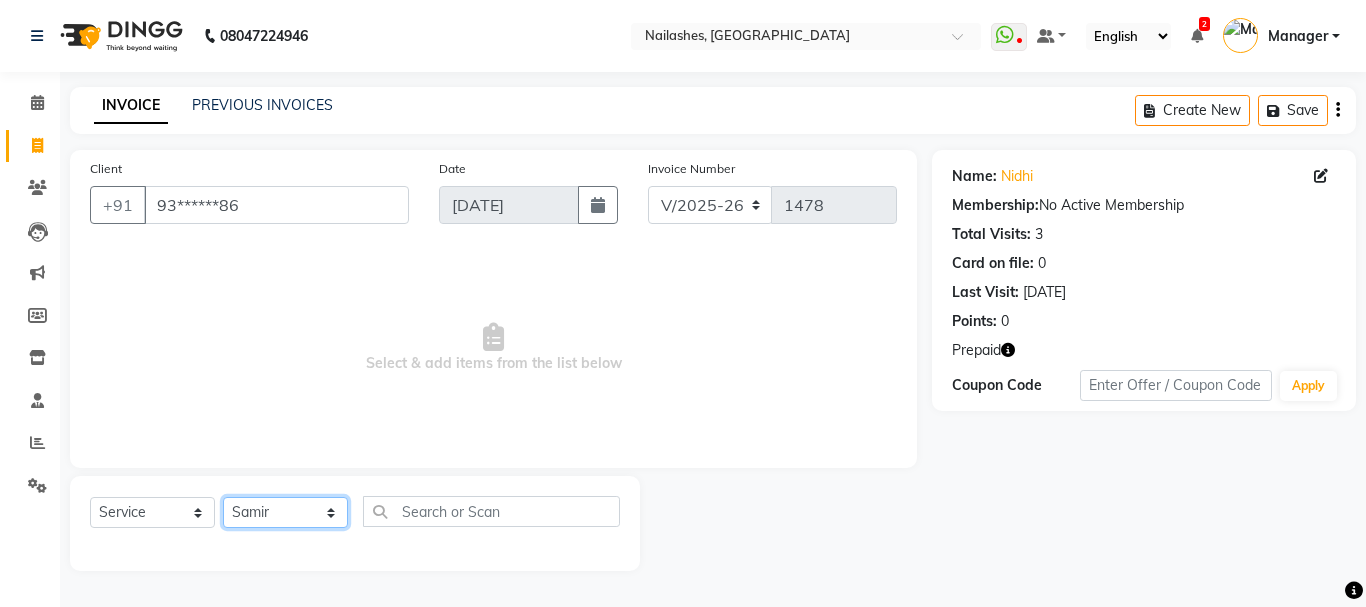 click on "Select Technician Admin [PERSON_NAME] [PERSON_NAME] Arjun Mamta Manager [PERSON_NAME] Nisha [PERSON_NAME] [PERSON_NAME]" 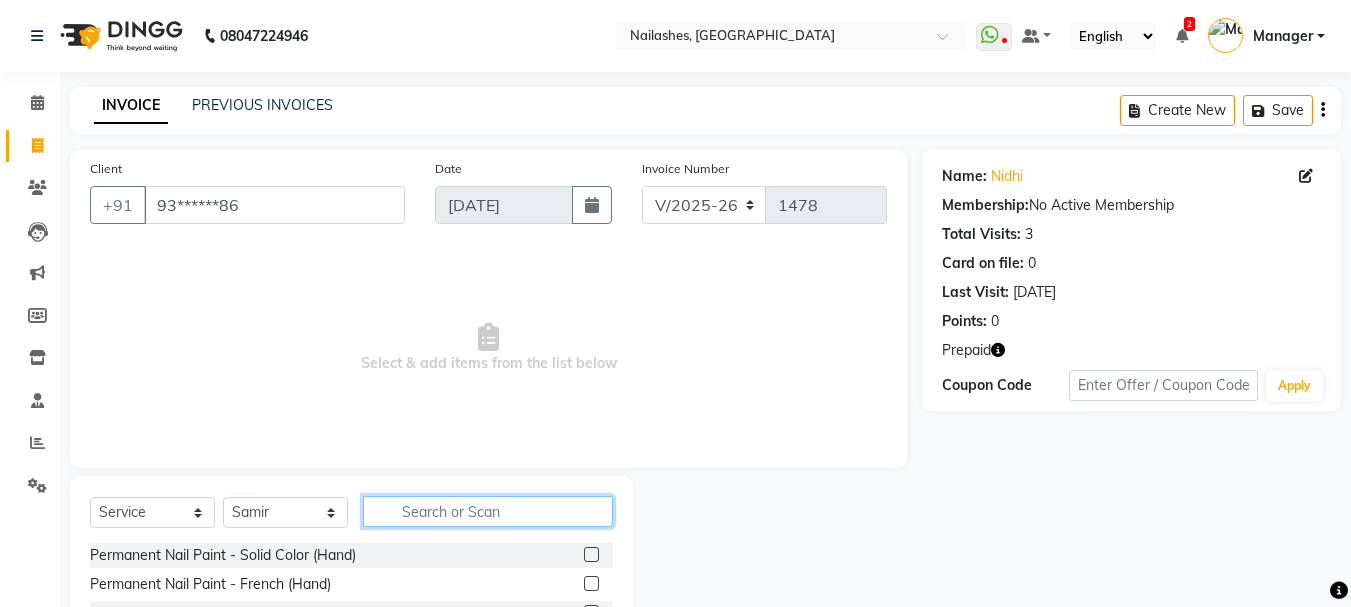 click 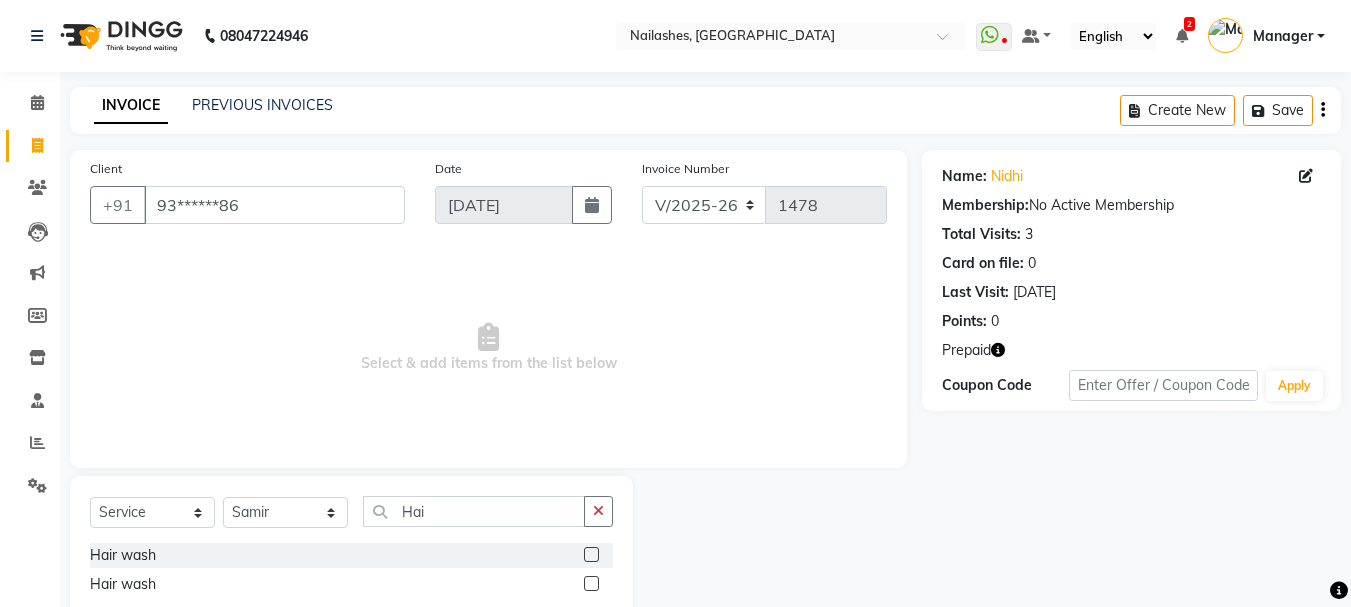click 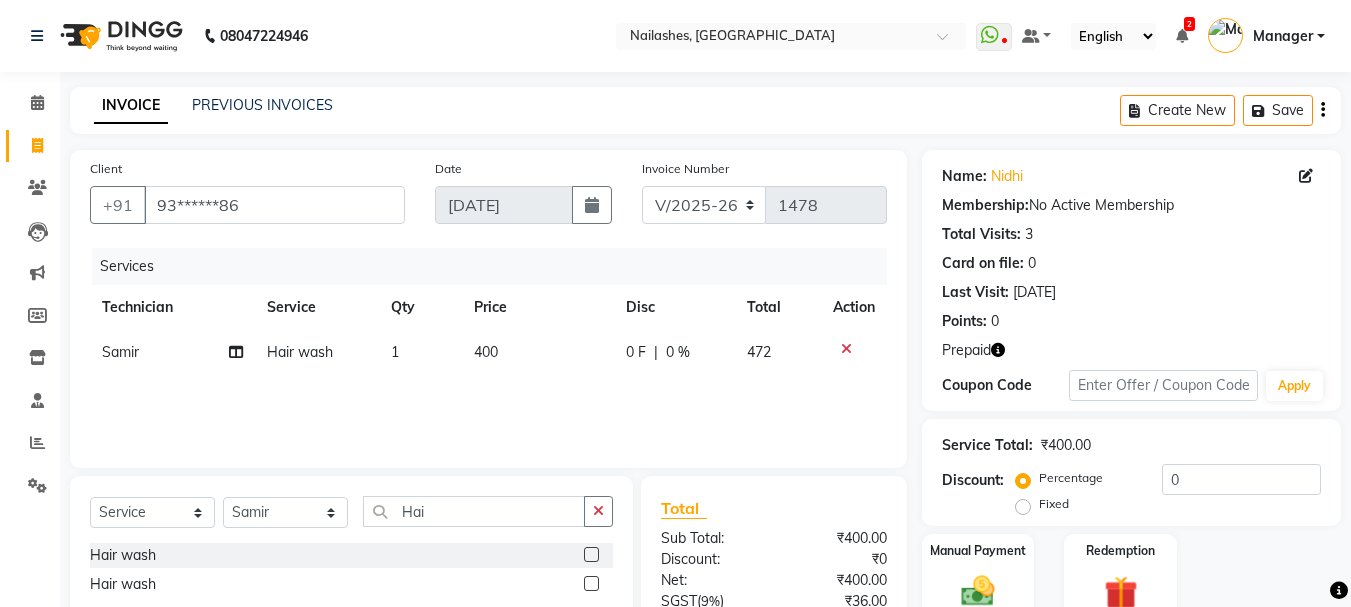 click 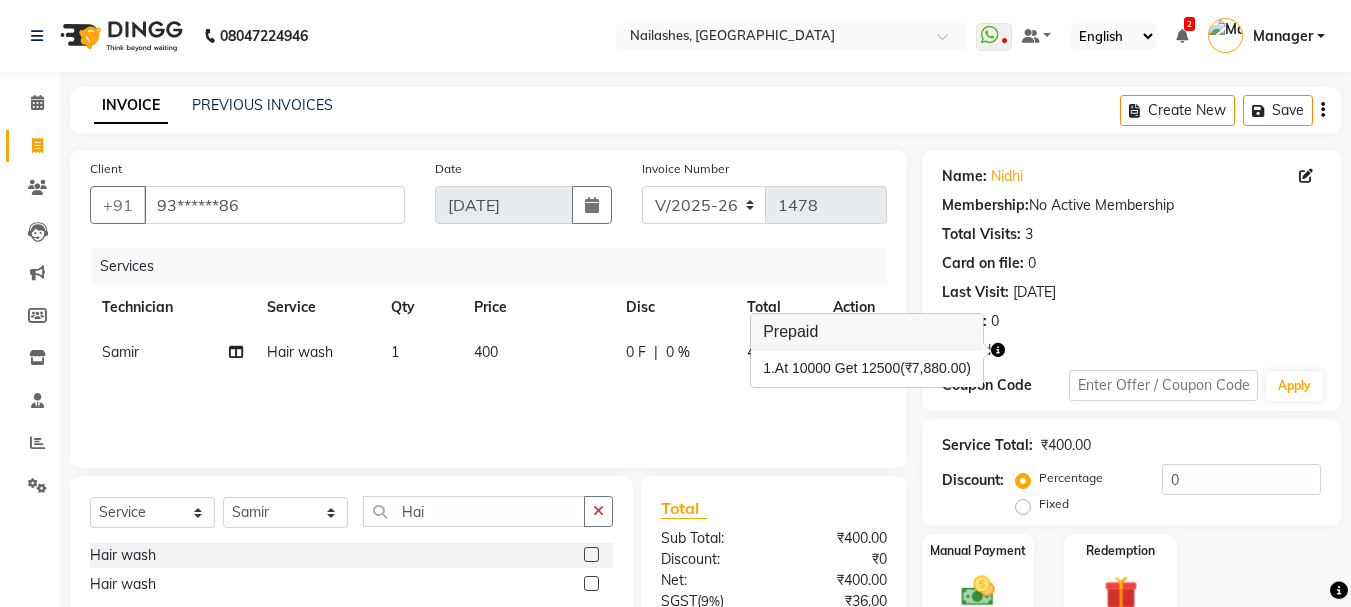 drag, startPoint x: 996, startPoint y: 352, endPoint x: 654, endPoint y: 438, distance: 352.64713 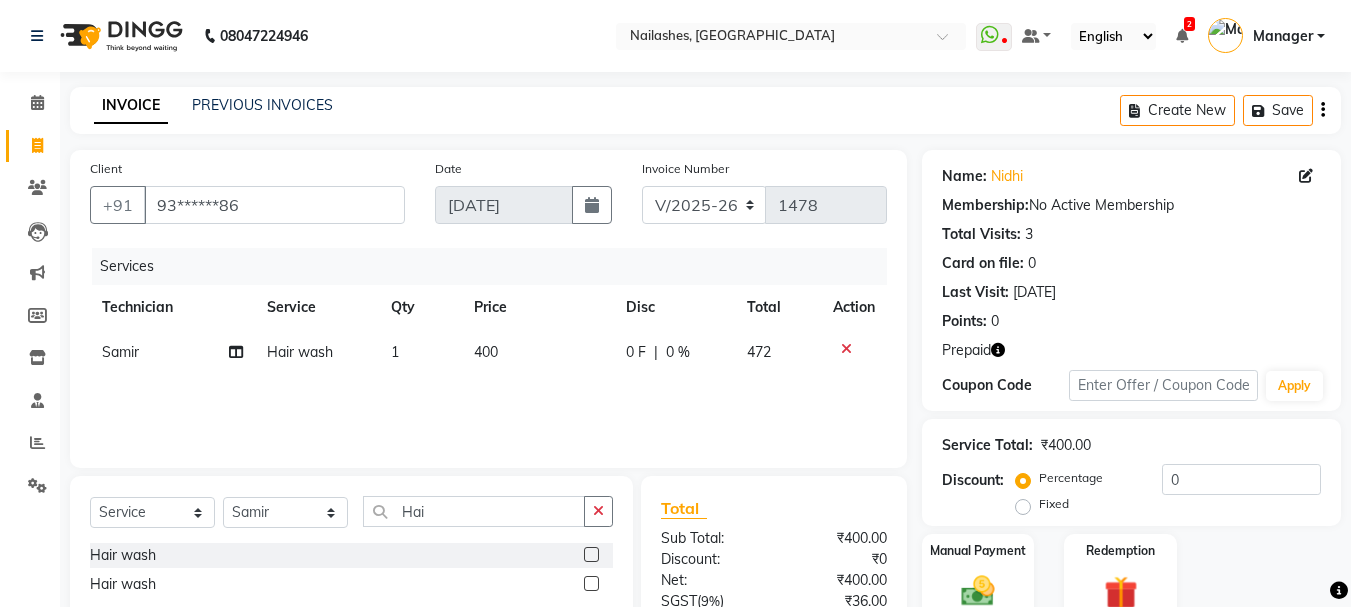 click on "400" 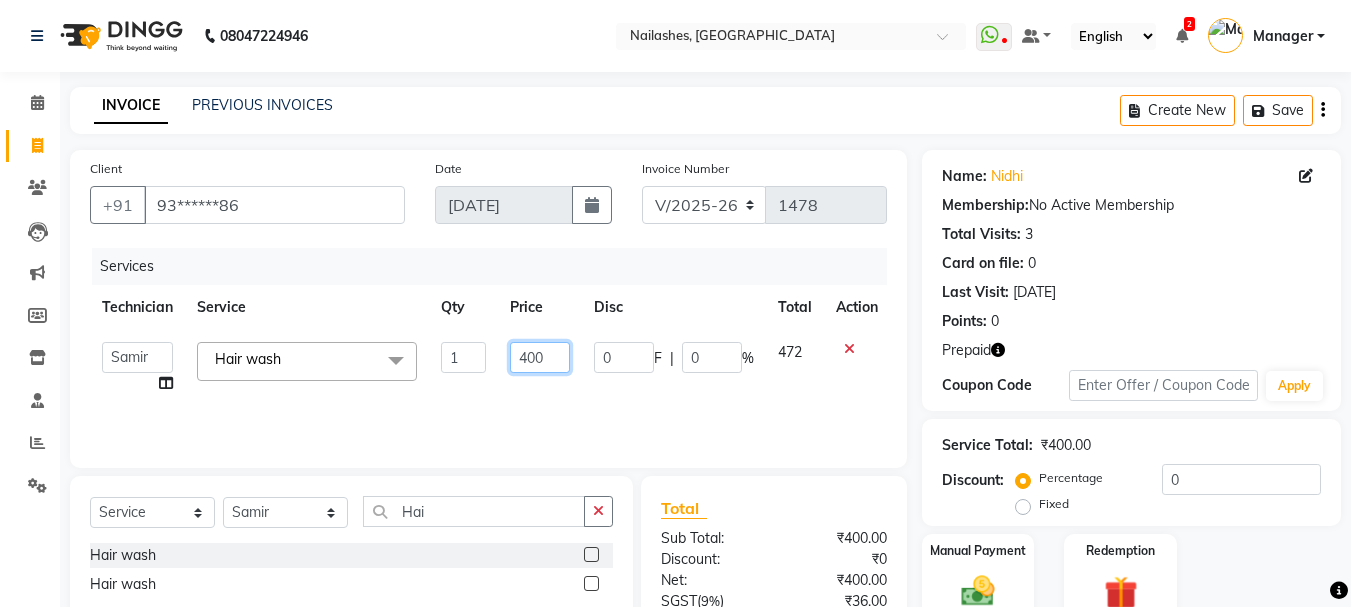click on "400" 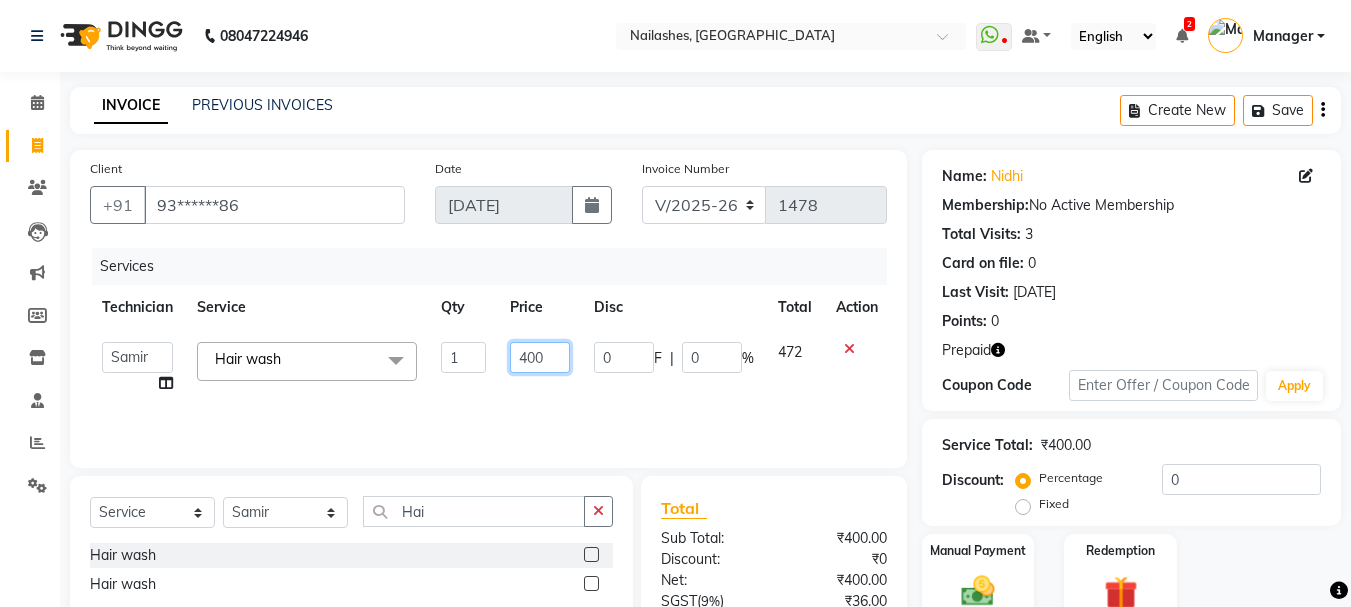 click on "400" 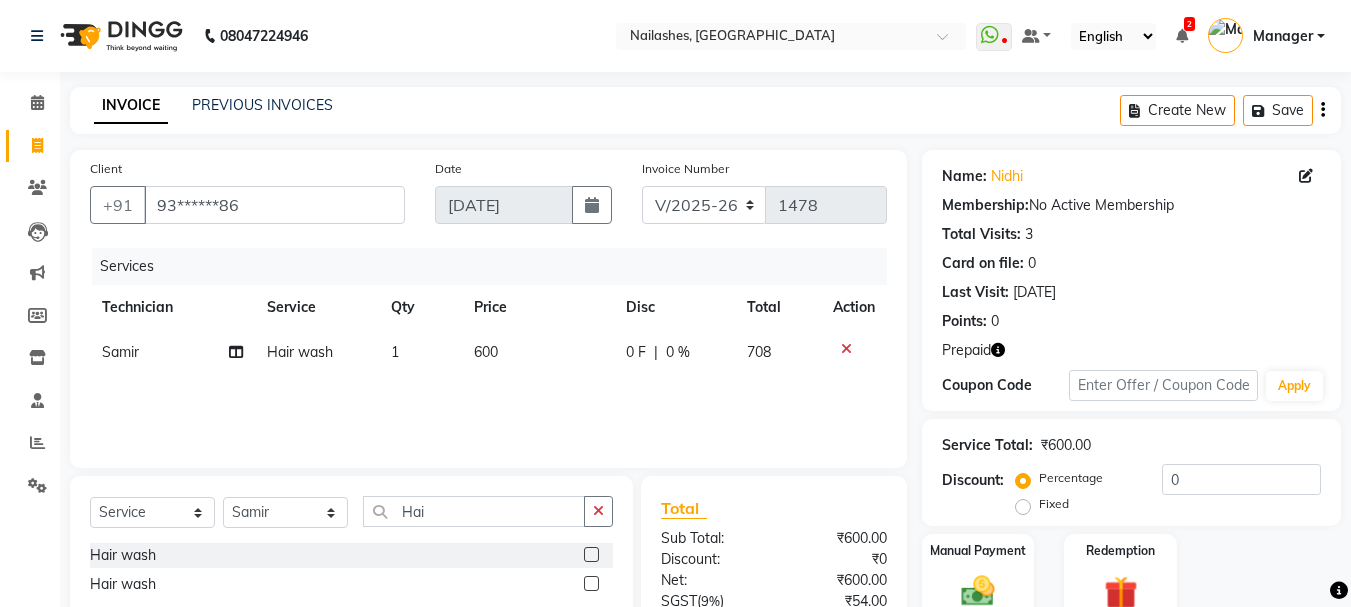 click on "Services Technician Service Qty Price Disc Total Action Samir Hair wash 1 600 0 F | 0 % 708" 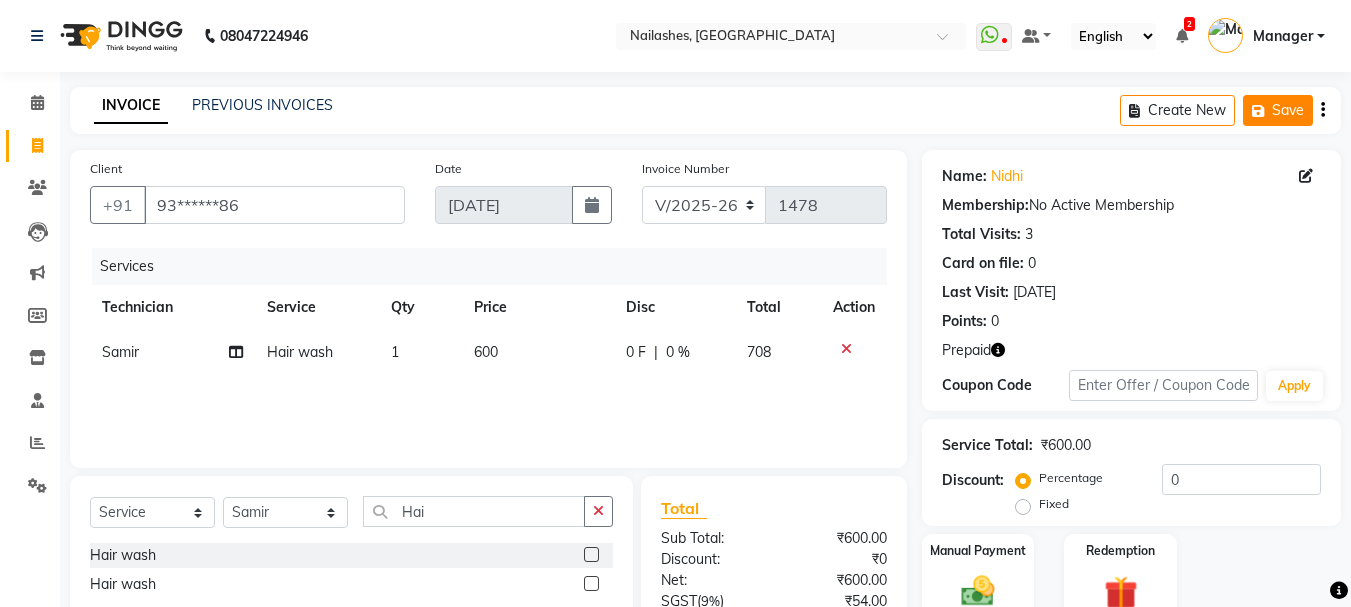 click on "Save" 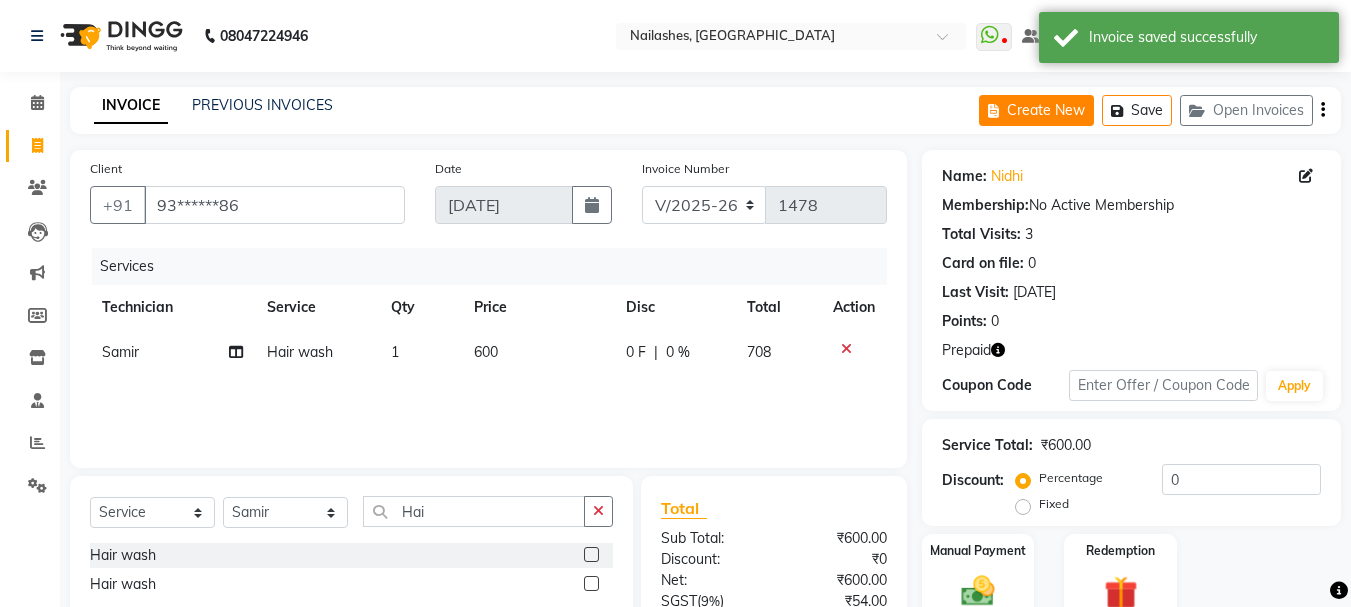 click on "Create New" 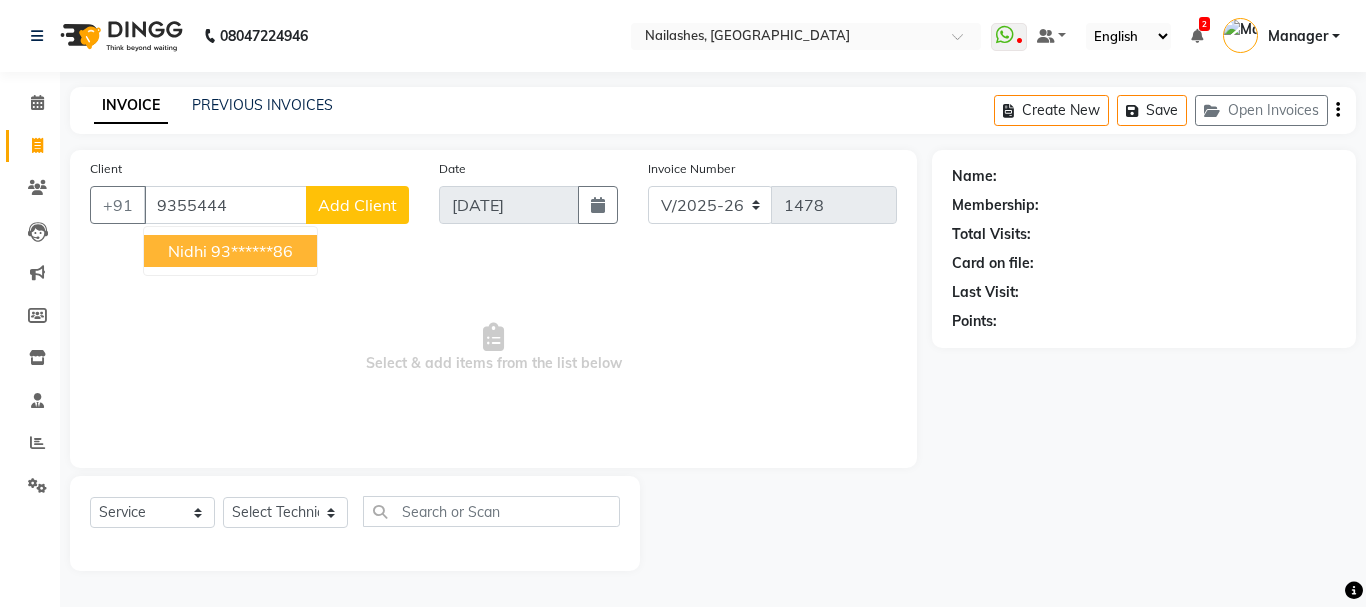 click on "93******86" at bounding box center (252, 251) 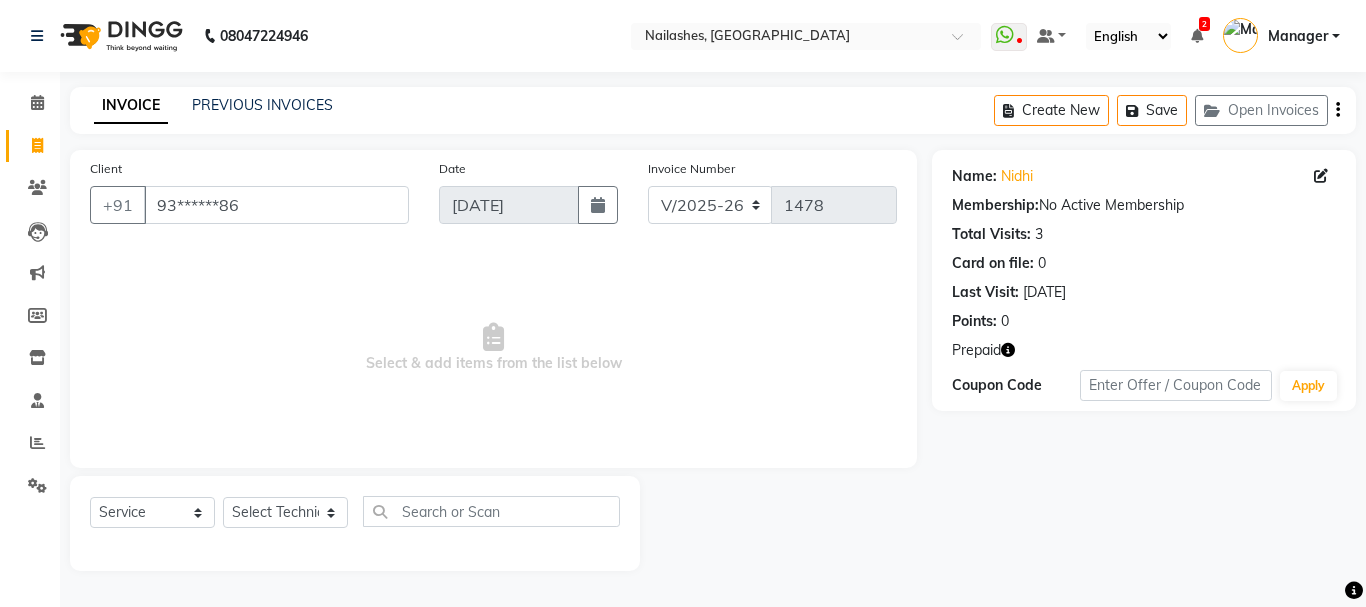 click 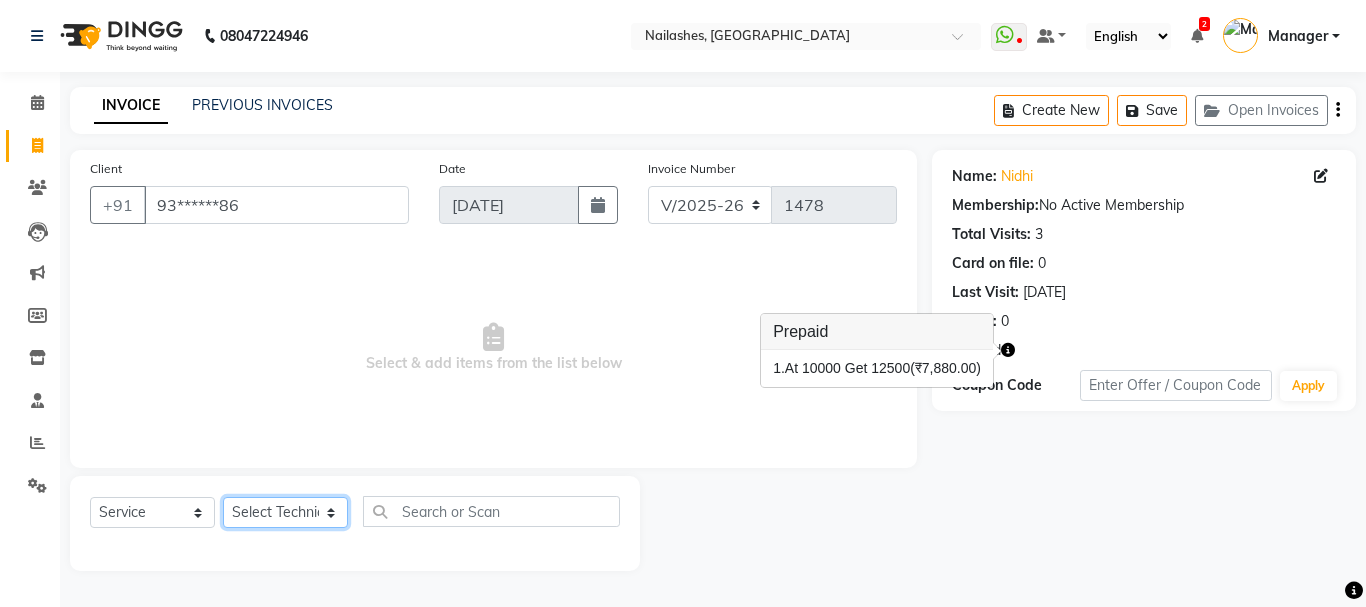 click on "Select Technician Admin [PERSON_NAME] [PERSON_NAME] Arjun Mamta Manager [PERSON_NAME] Nisha [PERSON_NAME] [PERSON_NAME]" 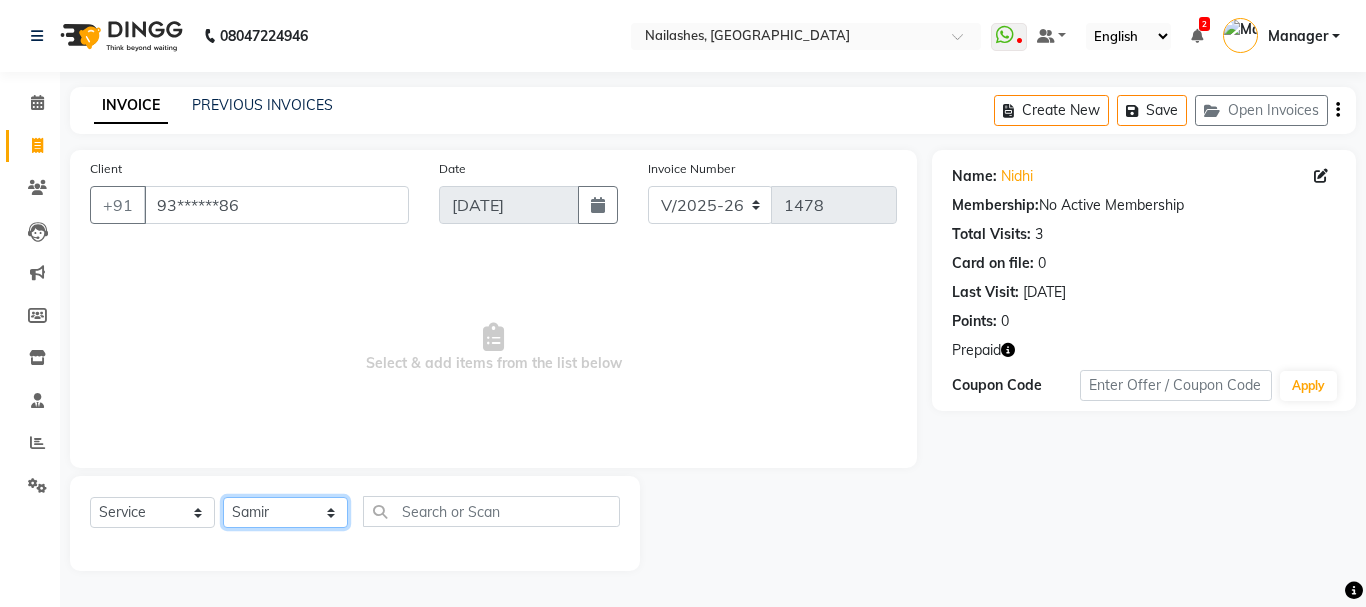 click on "Select Technician Admin [PERSON_NAME] [PERSON_NAME] Arjun Mamta Manager [PERSON_NAME] Nisha [PERSON_NAME] [PERSON_NAME]" 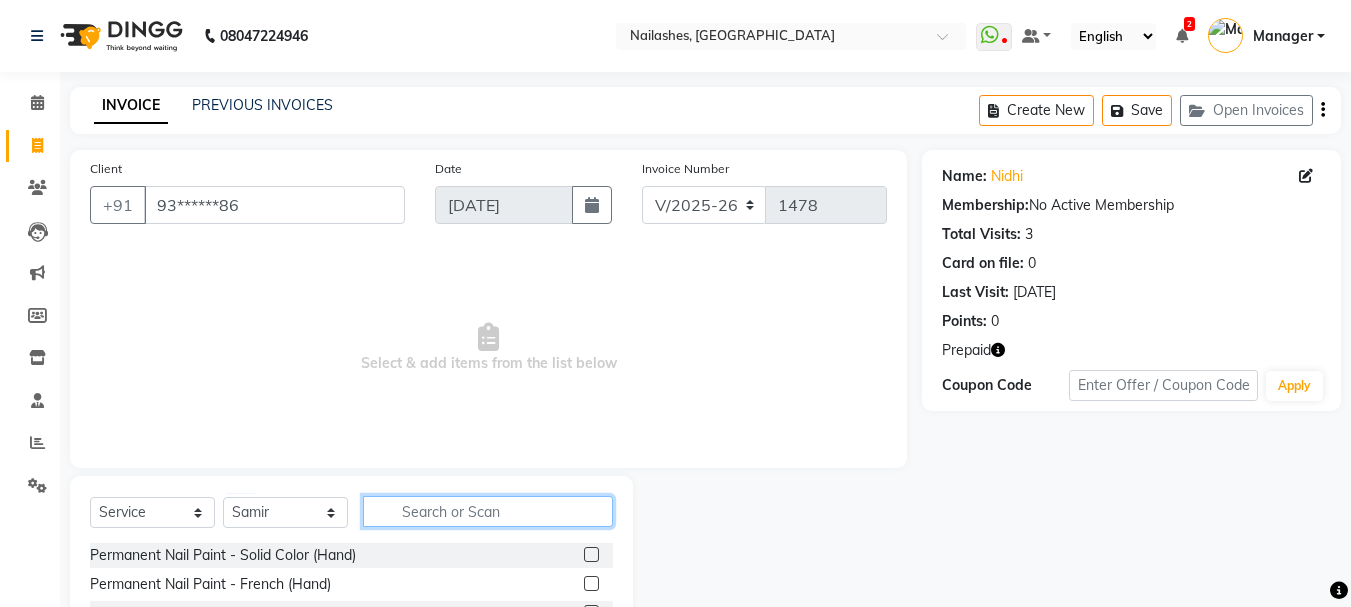 click 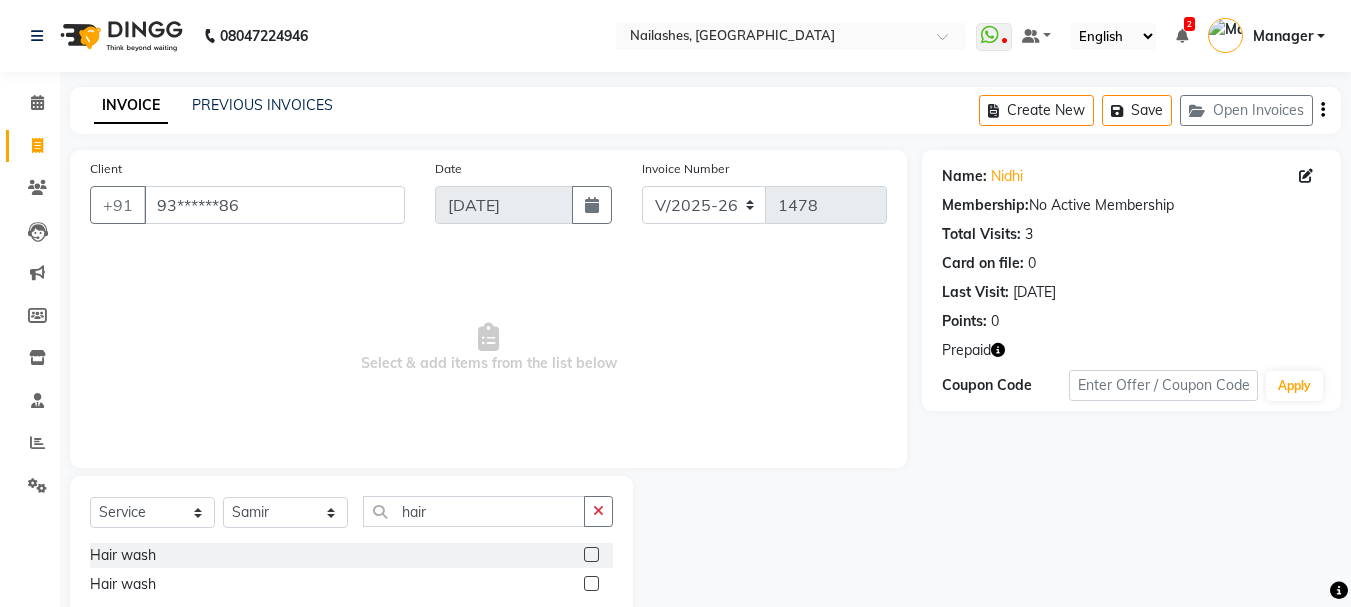 click 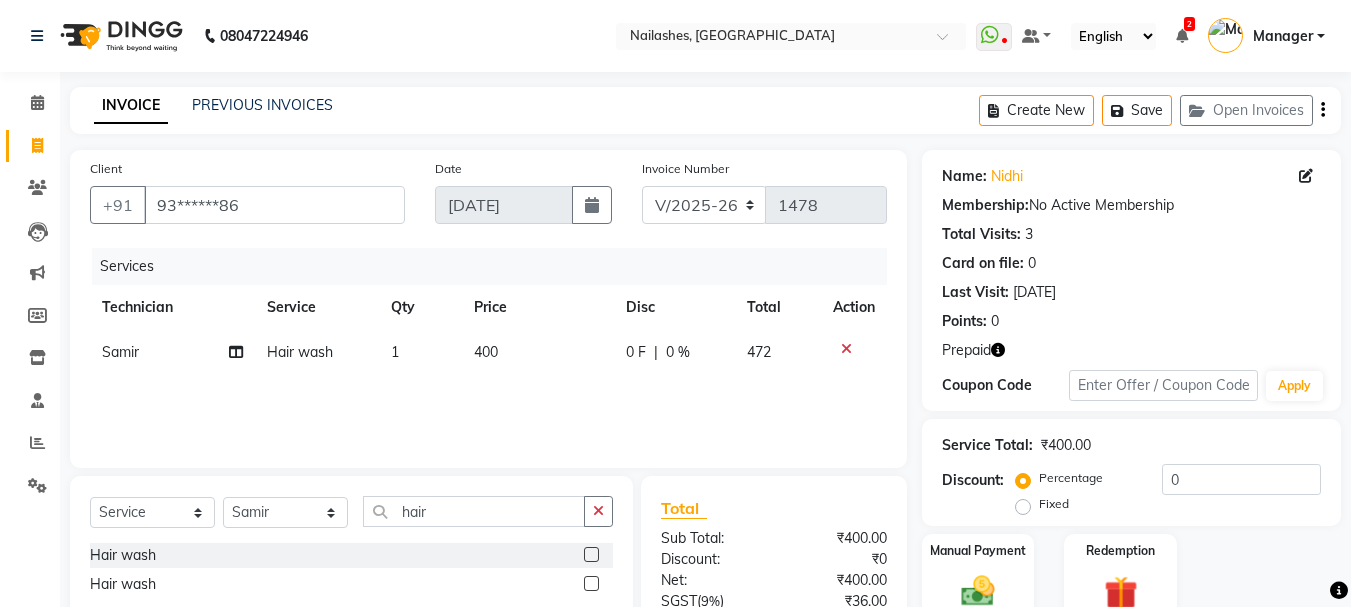click on "400" 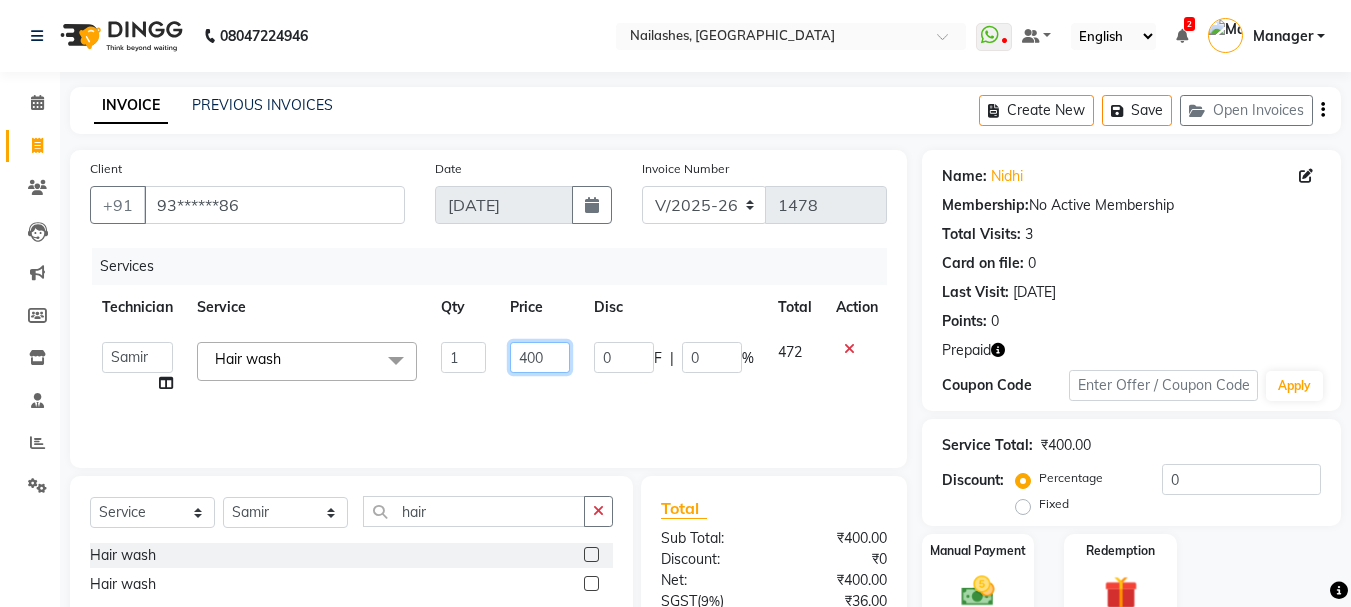 click on "400" 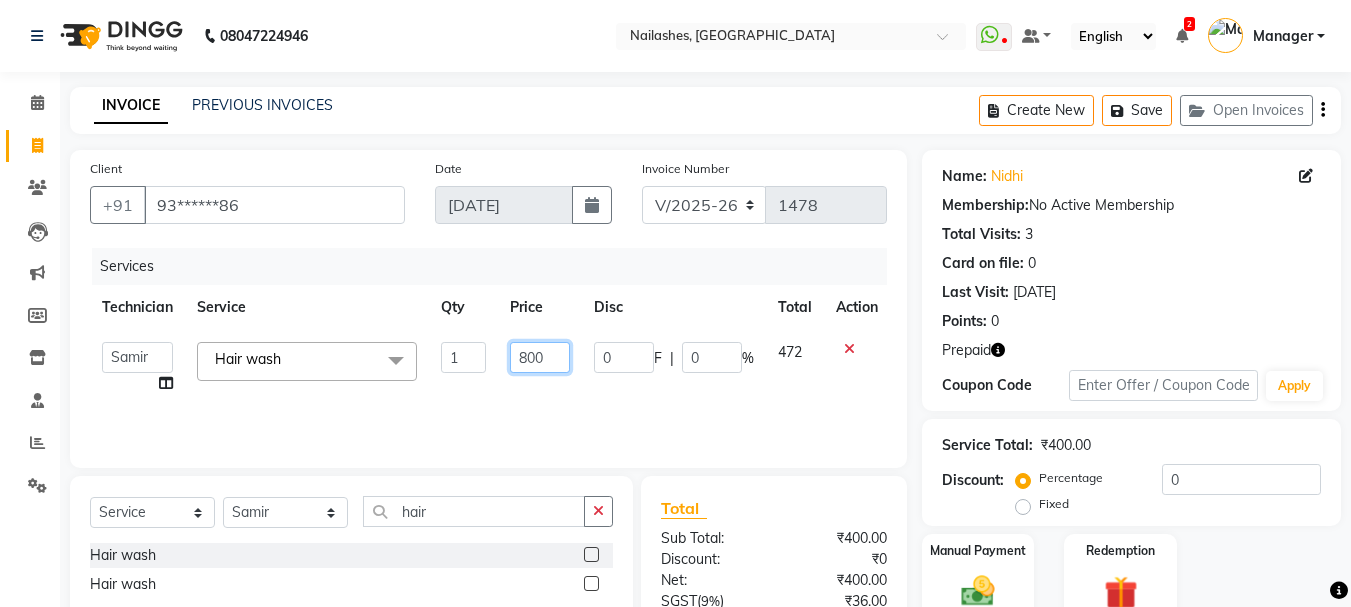 scroll, scrollTop: 193, scrollLeft: 0, axis: vertical 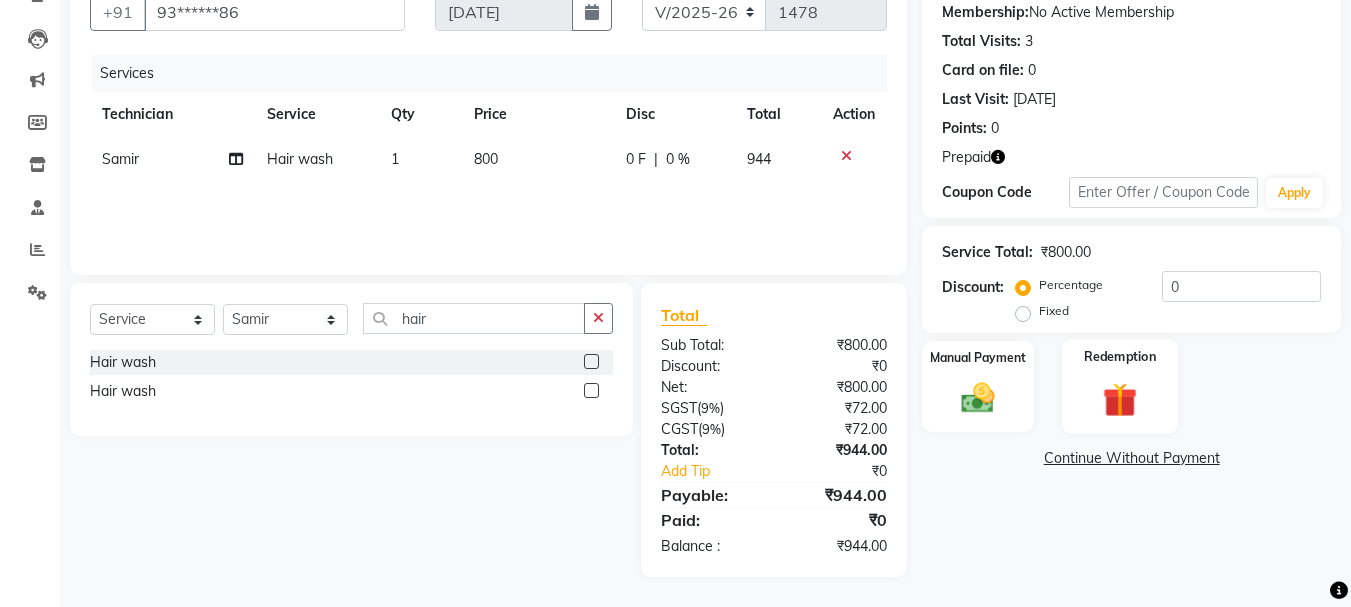 click 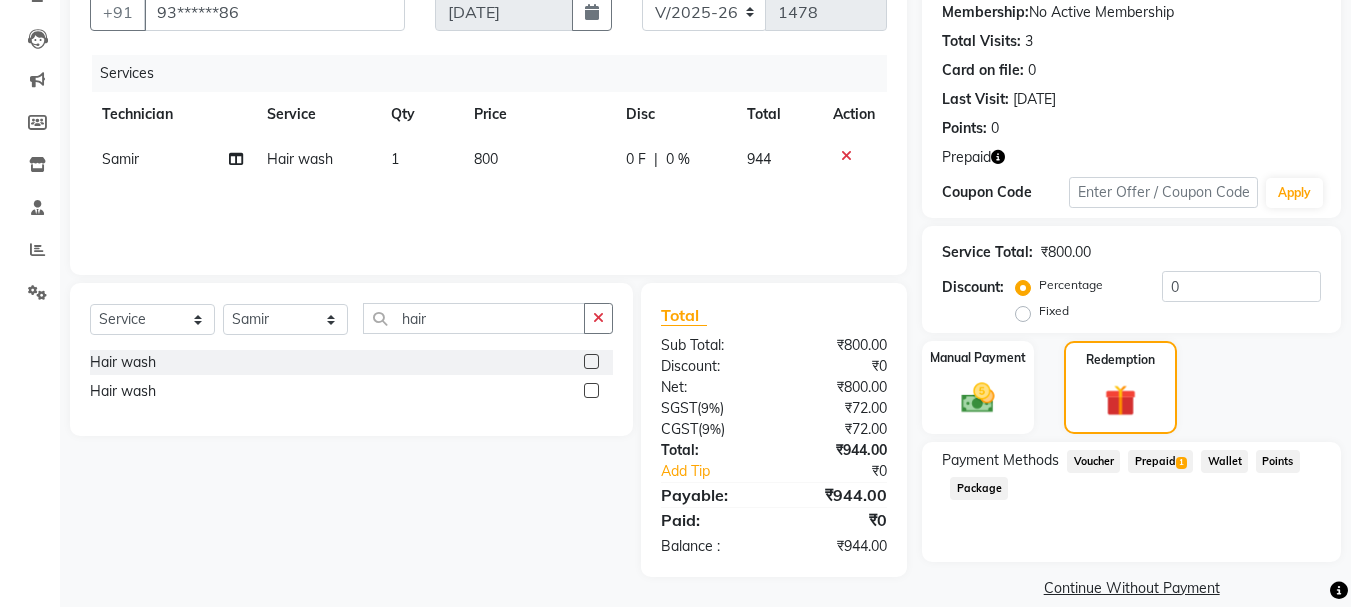 click on "Prepaid  1" 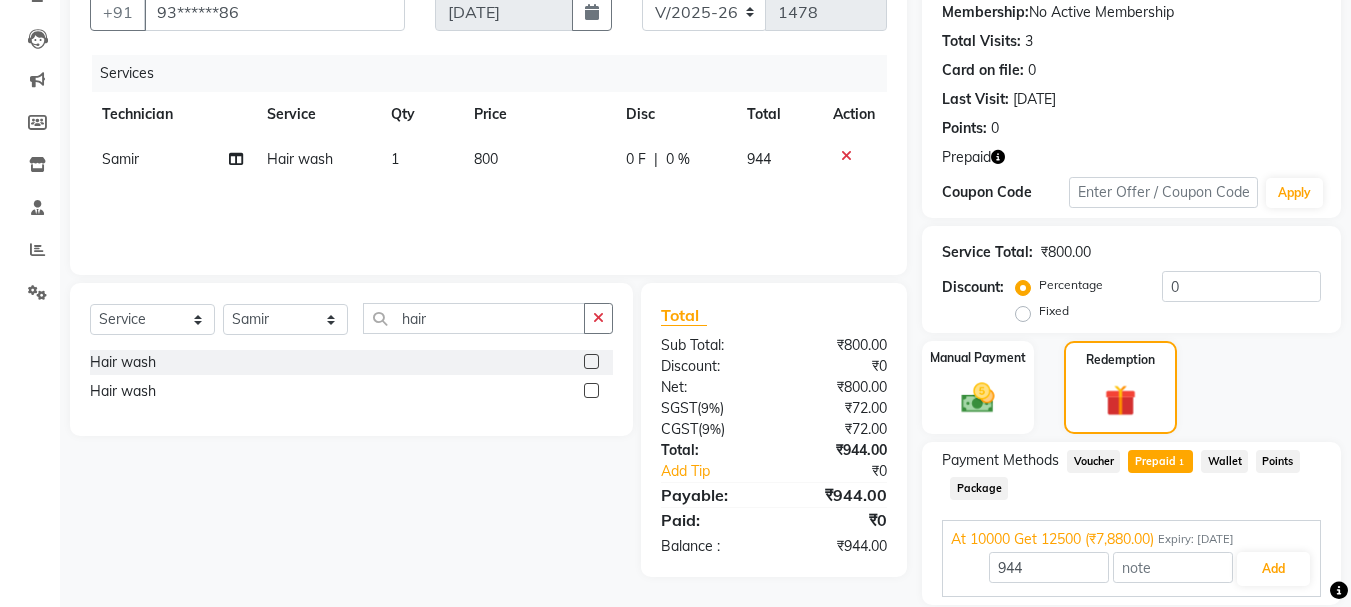 drag, startPoint x: 1342, startPoint y: 380, endPoint x: 1365, endPoint y: 385, distance: 23.537205 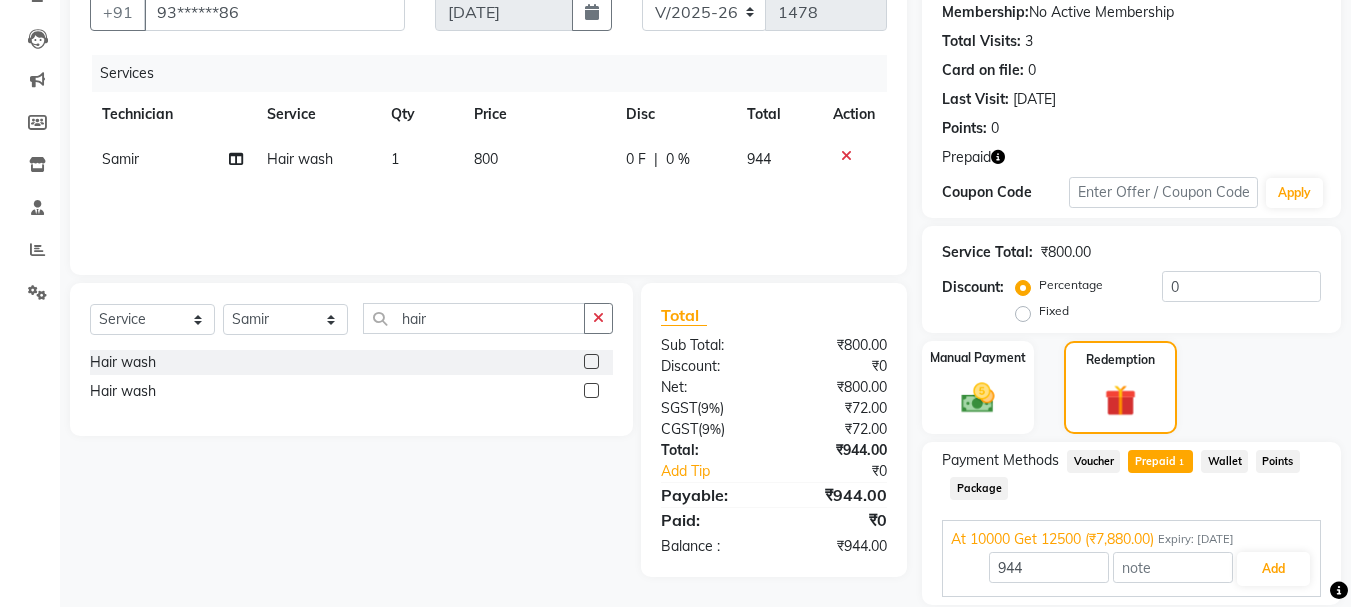 scroll, scrollTop: 262, scrollLeft: 0, axis: vertical 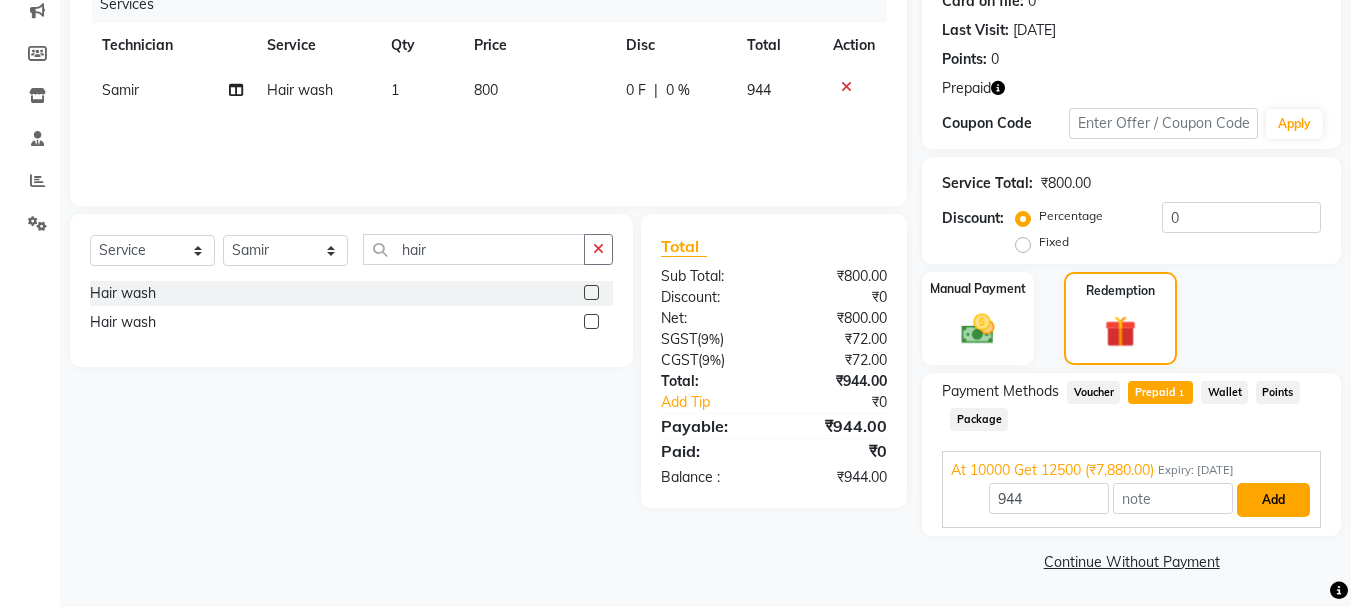 click on "Add" at bounding box center (1273, 500) 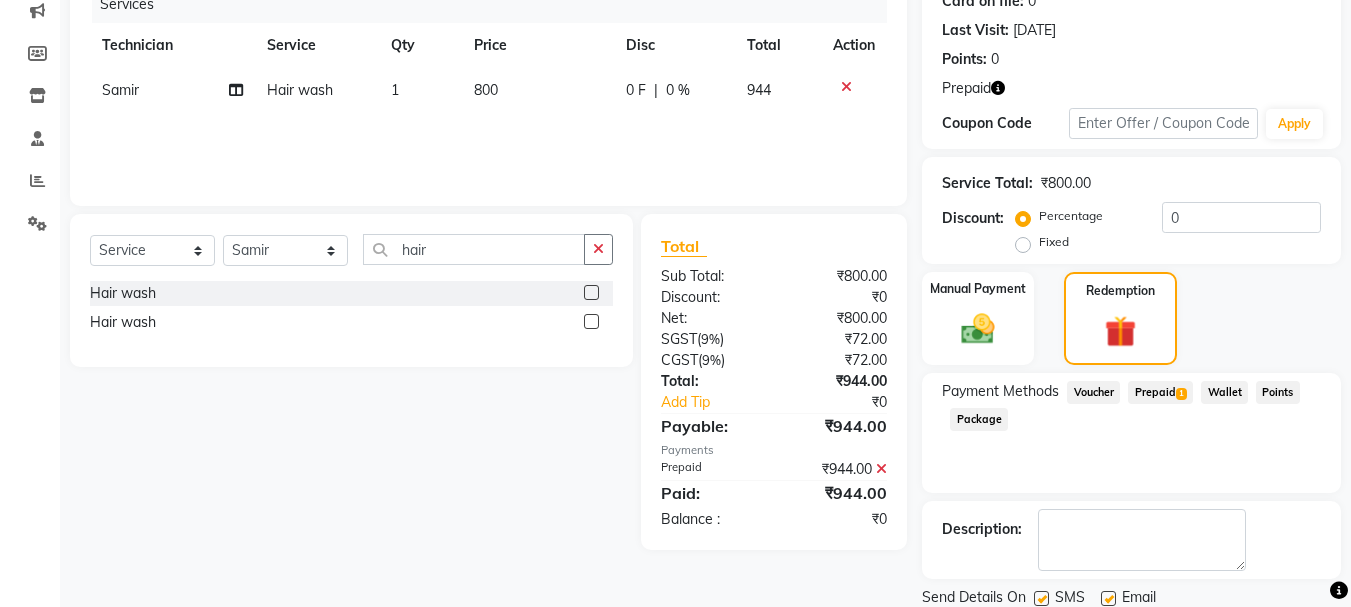 scroll, scrollTop: 332, scrollLeft: 0, axis: vertical 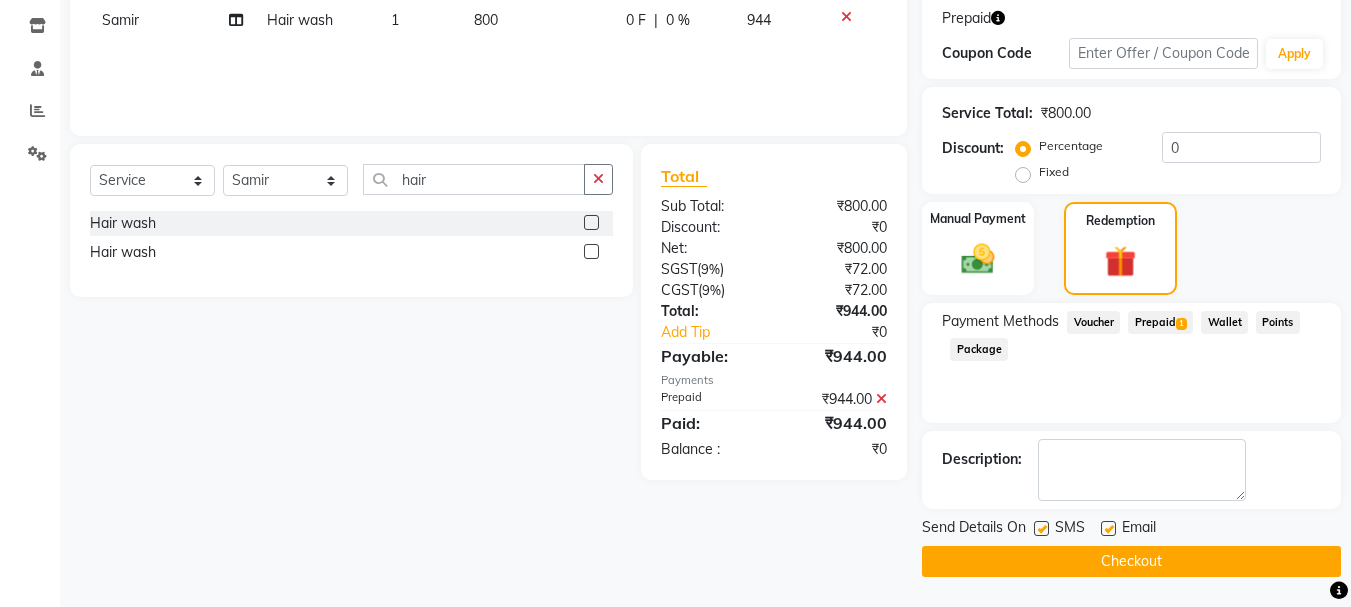 click on "Checkout" 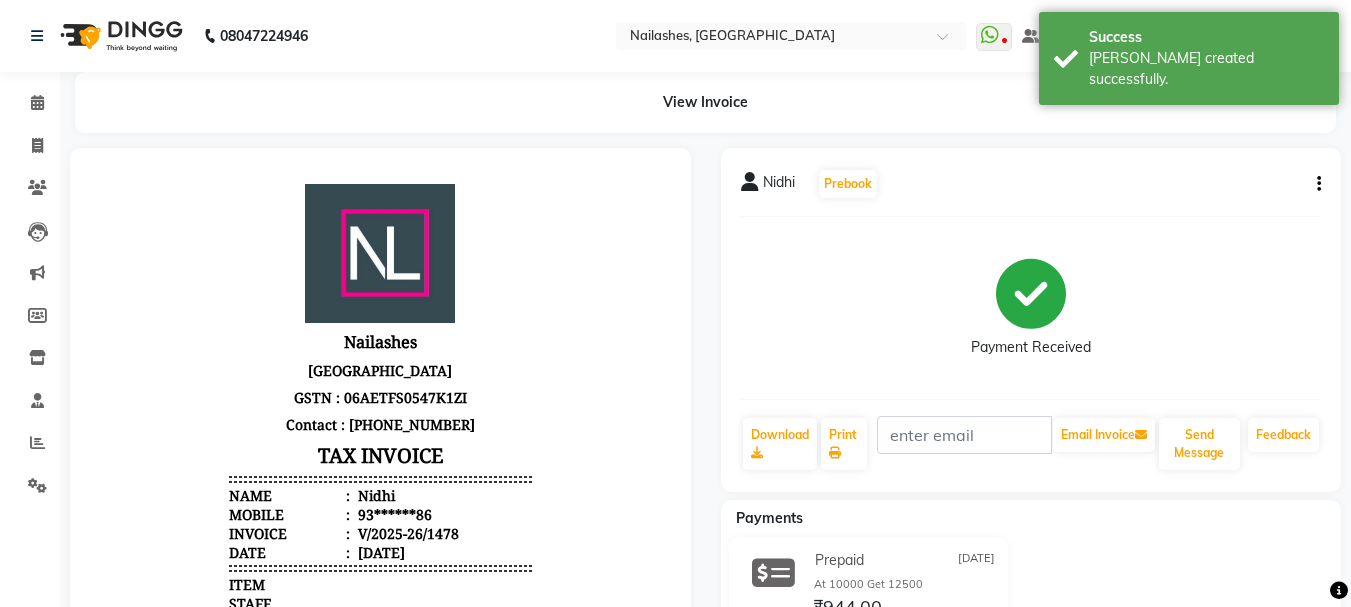 scroll, scrollTop: 0, scrollLeft: 0, axis: both 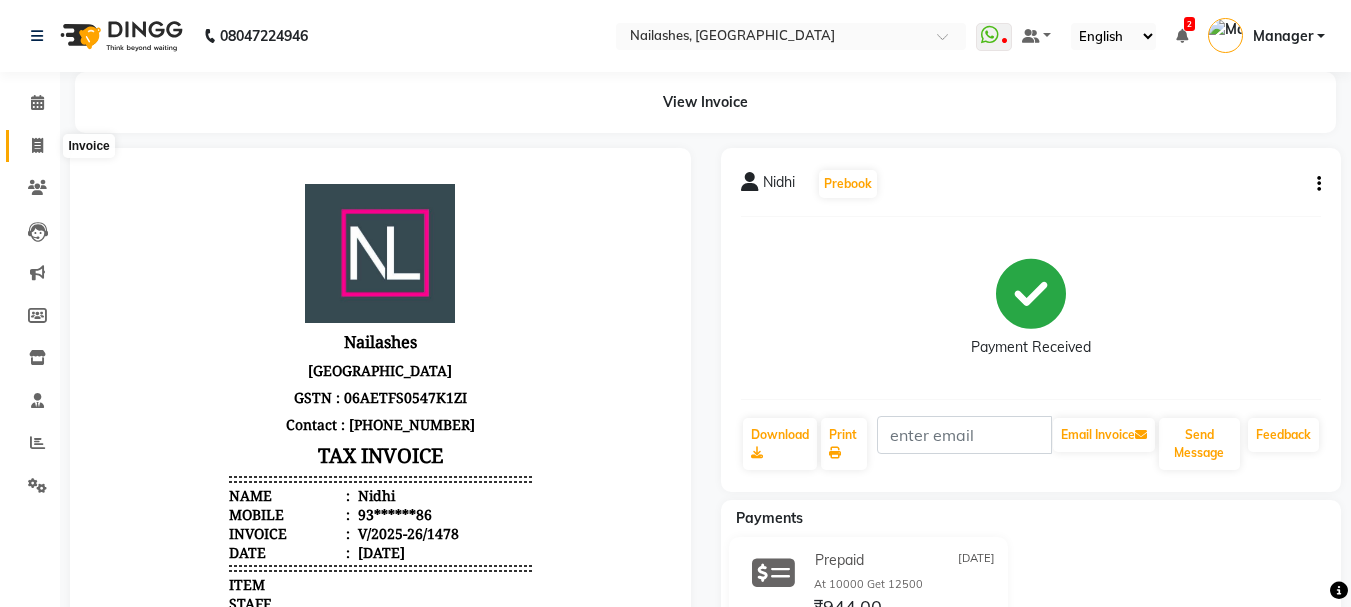 click 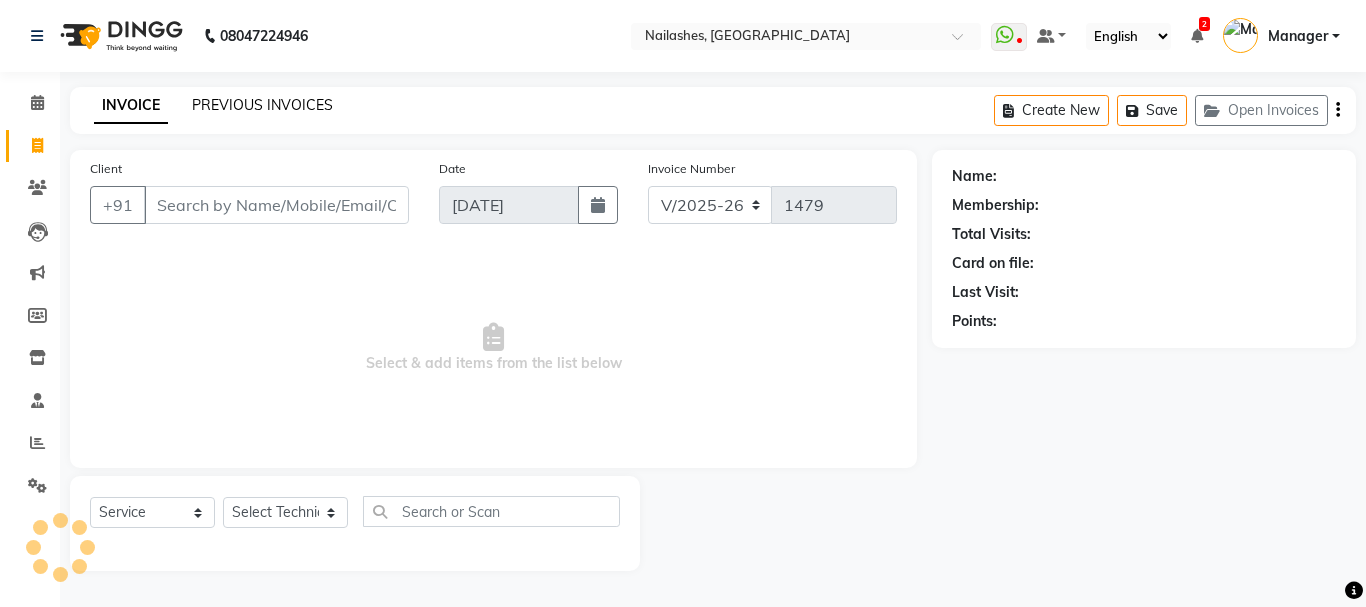click on "PREVIOUS INVOICES" 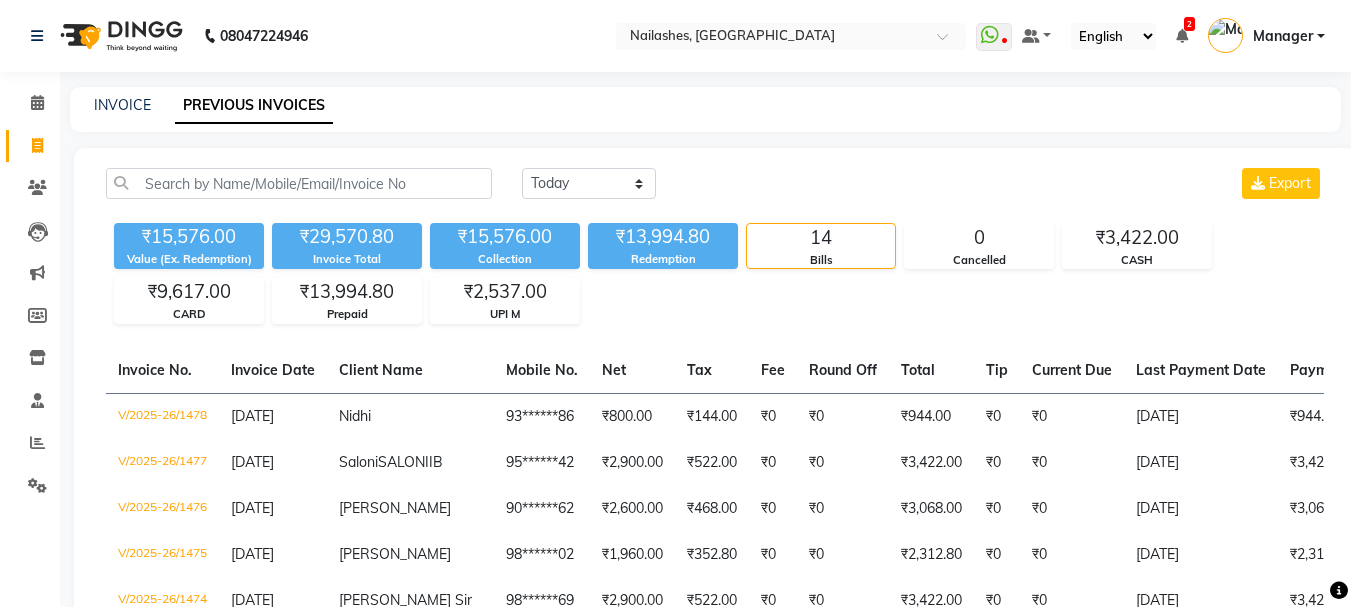 scroll, scrollTop: 531, scrollLeft: 0, axis: vertical 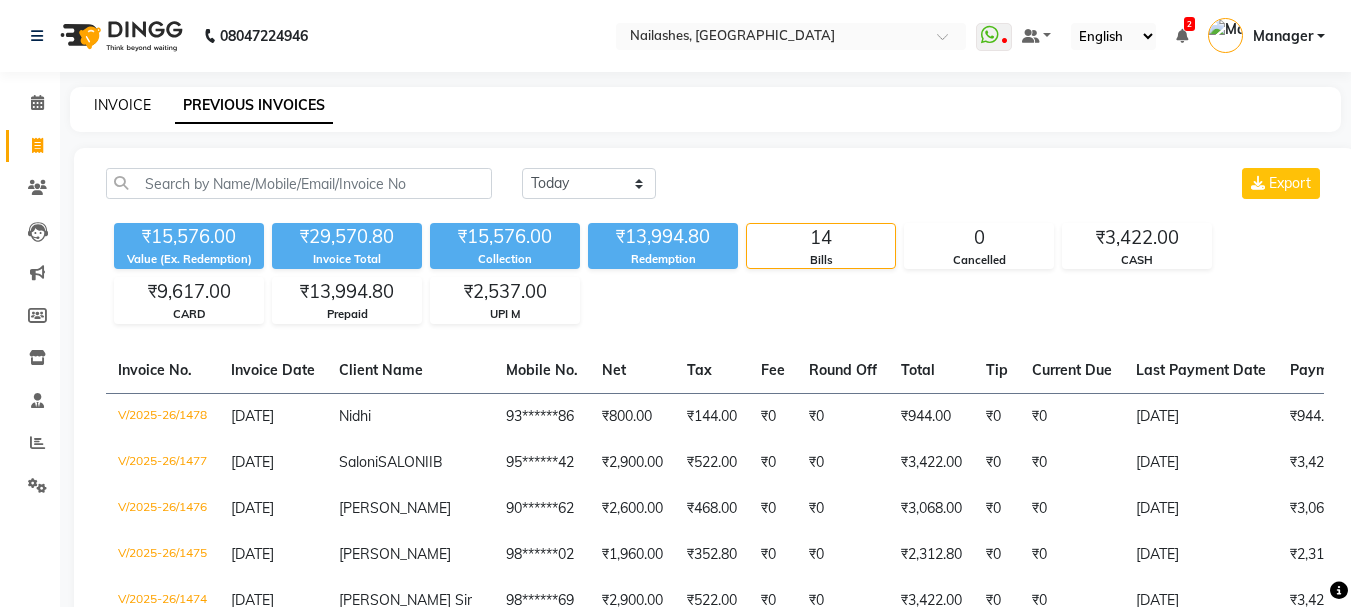 click on "INVOICE" 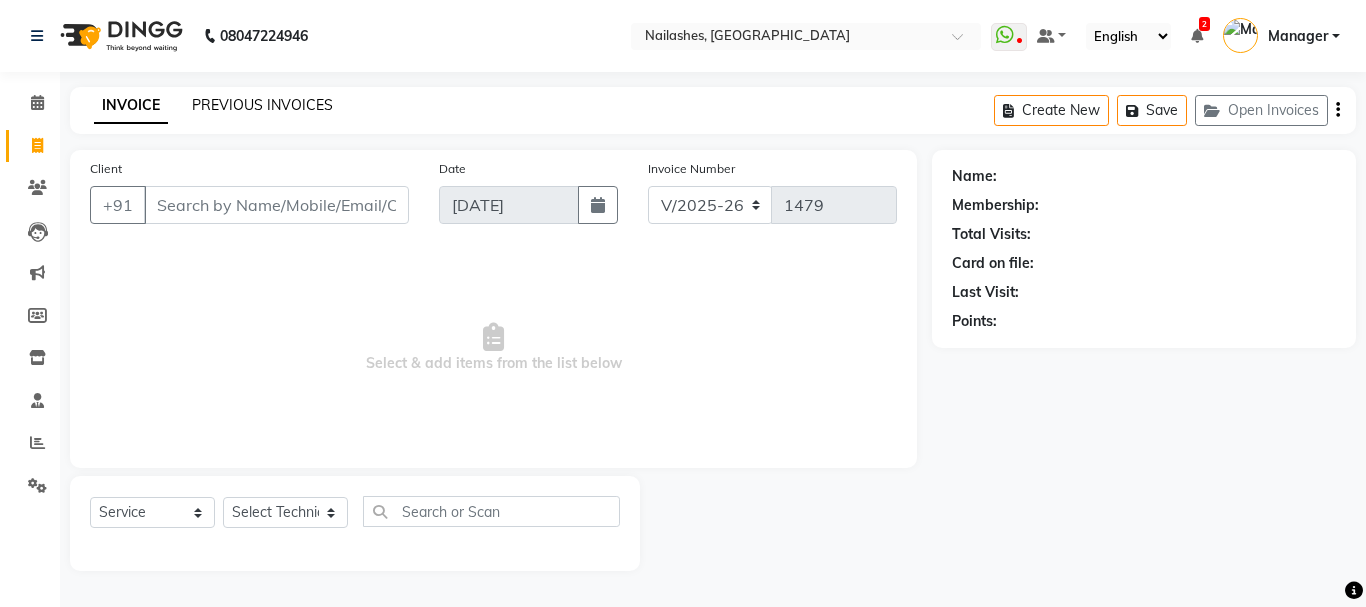 click on "PREVIOUS INVOICES" 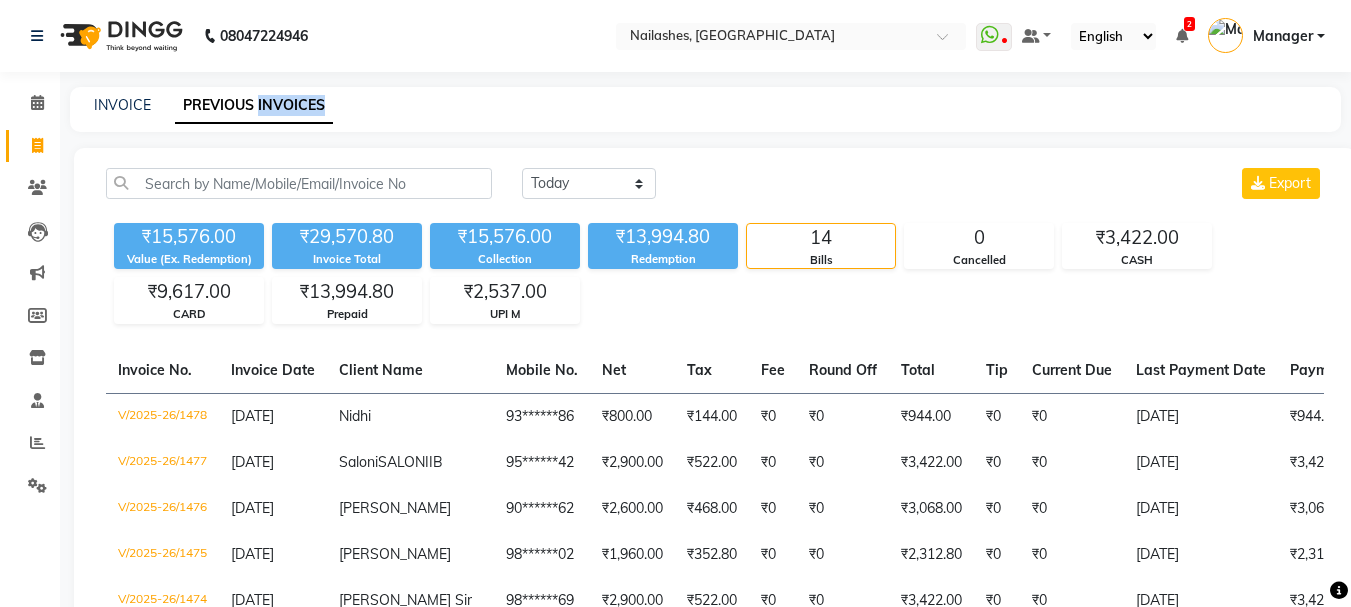 click on "PREVIOUS INVOICES" 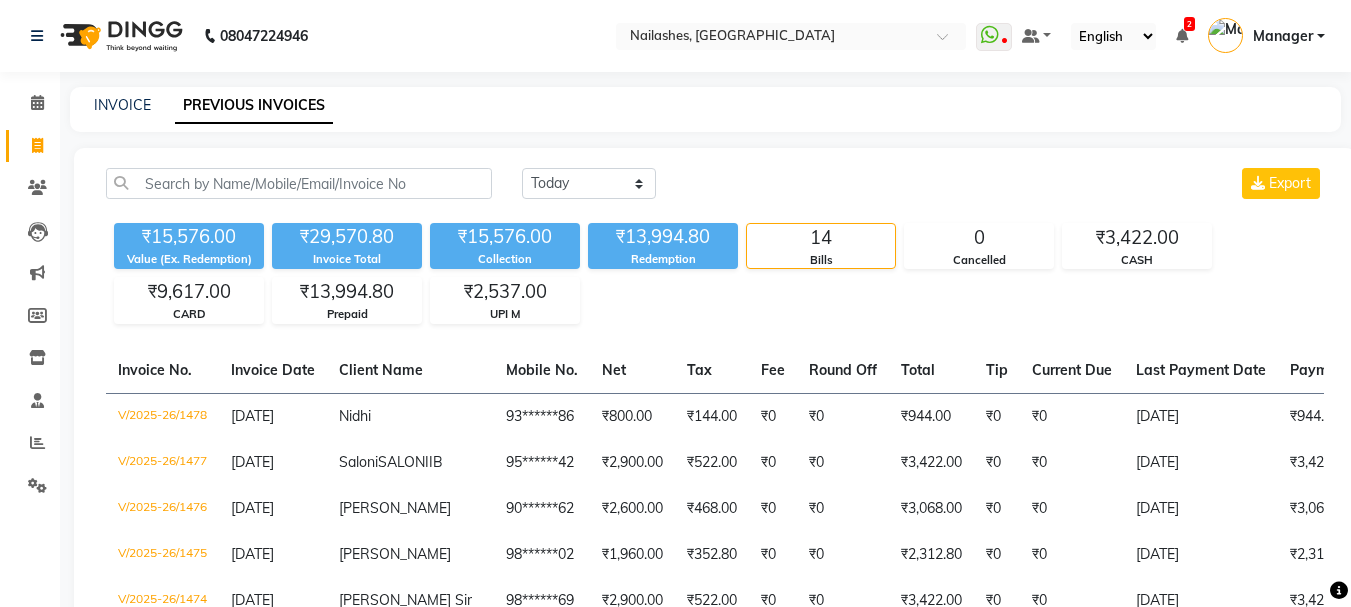 click on "INVOICE" 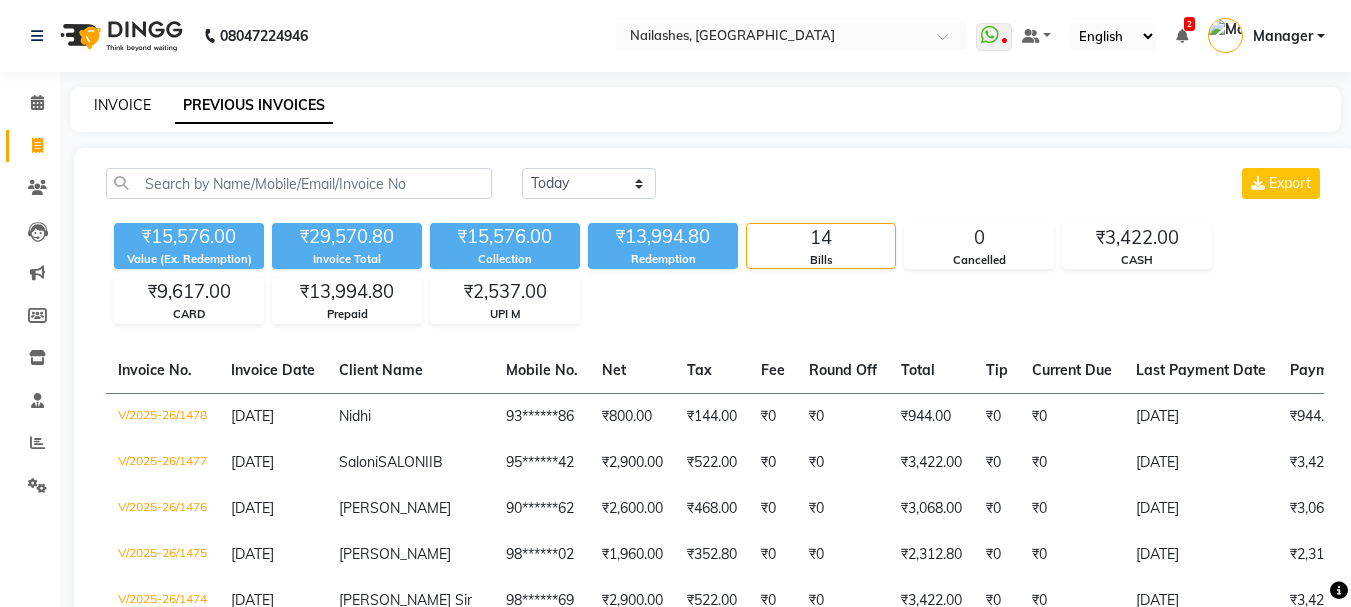 click on "INVOICE" 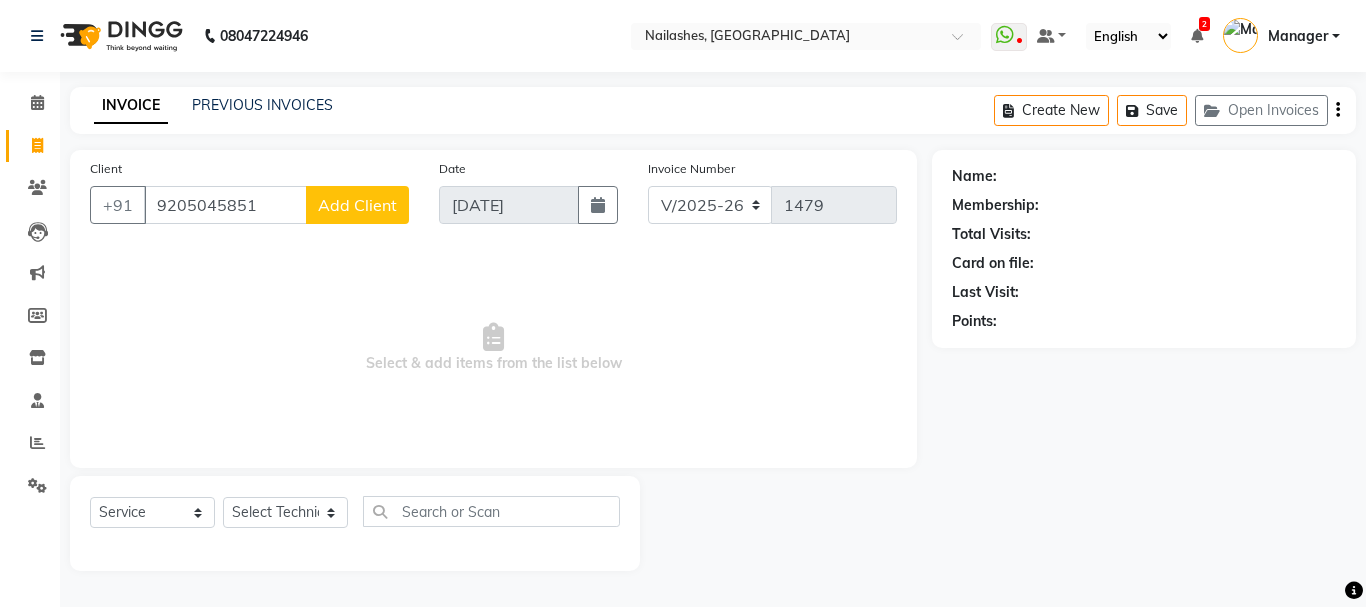 click on "Add Client" 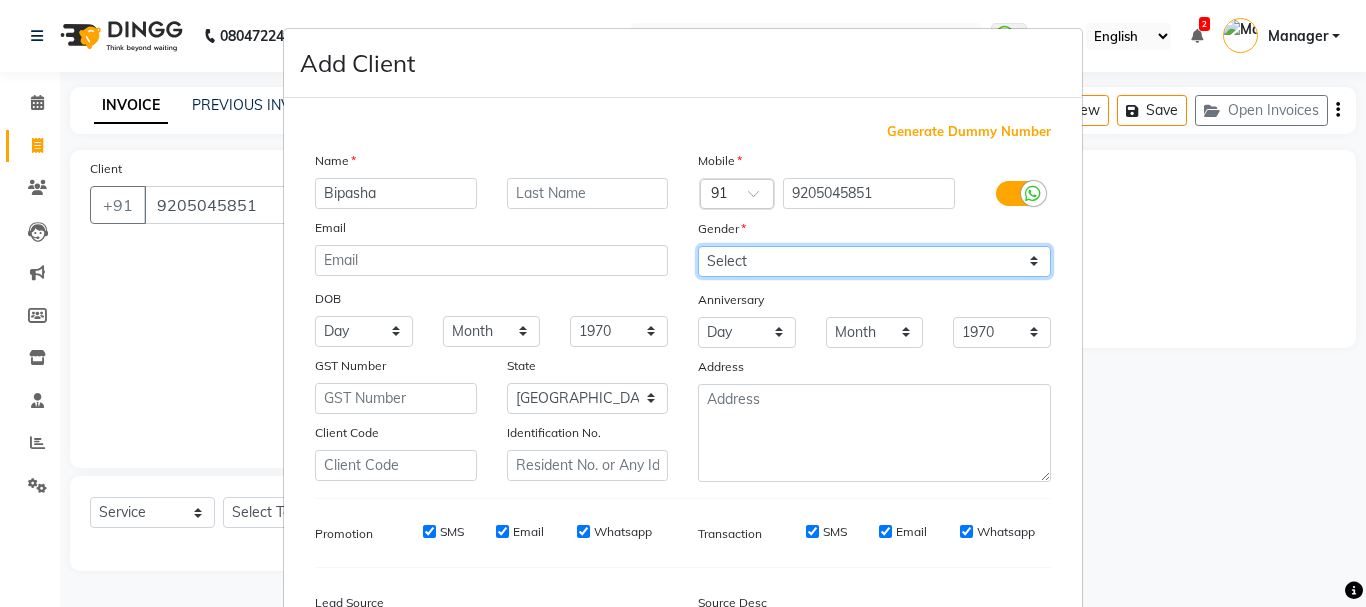 click on "Select [DEMOGRAPHIC_DATA] [DEMOGRAPHIC_DATA] Other Prefer Not To Say" at bounding box center (874, 261) 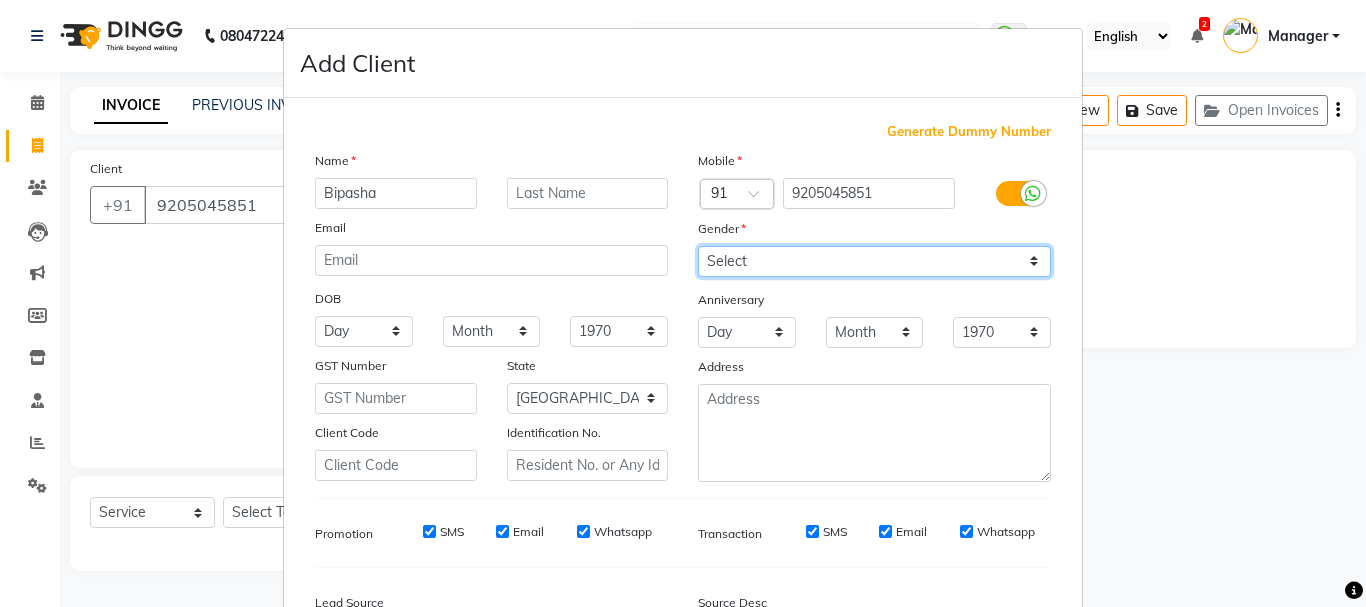 click on "Select [DEMOGRAPHIC_DATA] [DEMOGRAPHIC_DATA] Other Prefer Not To Say" at bounding box center (874, 261) 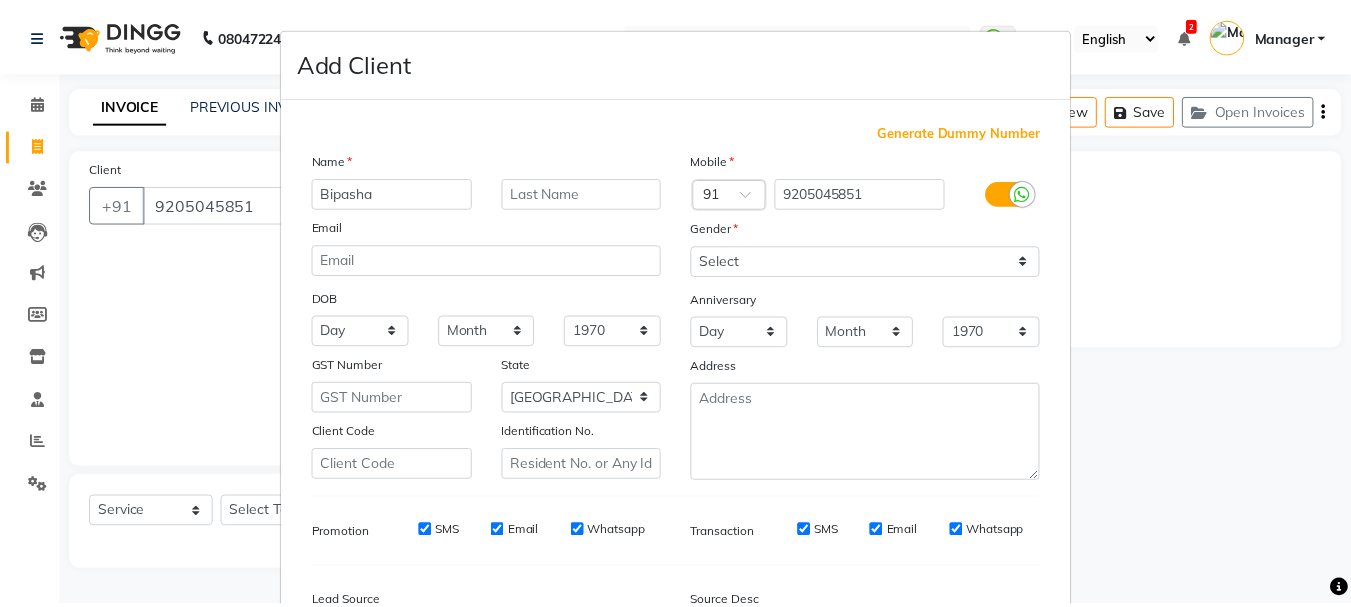scroll, scrollTop: 242, scrollLeft: 0, axis: vertical 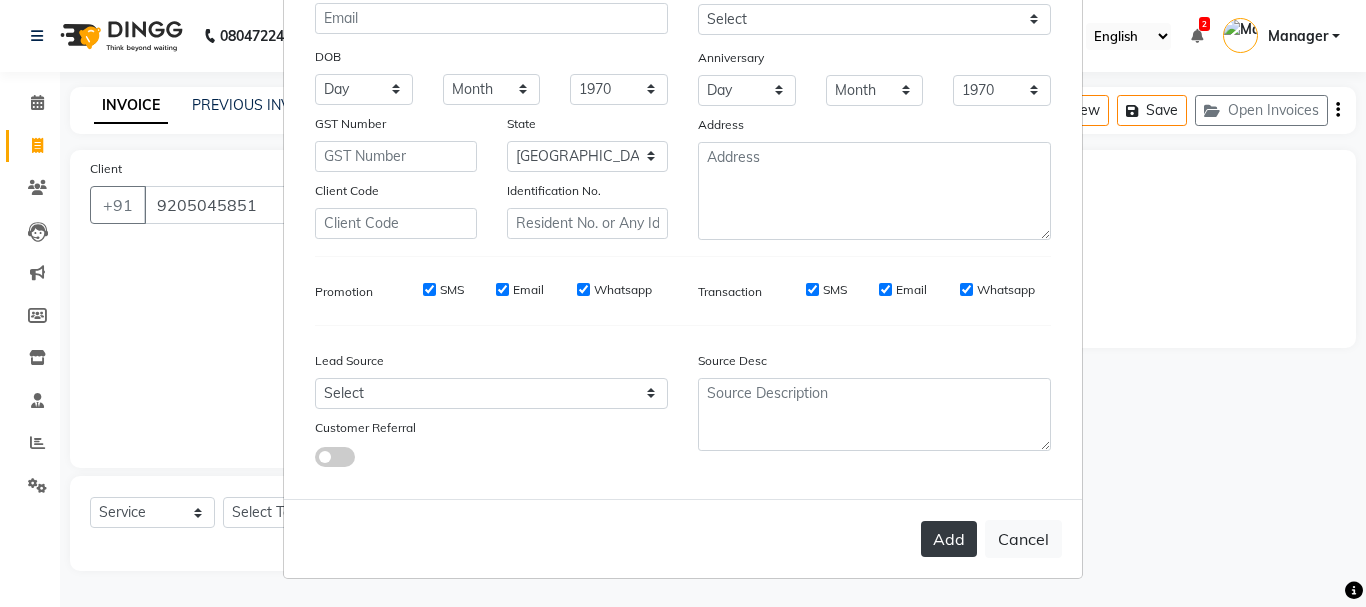 click on "Add" at bounding box center [949, 539] 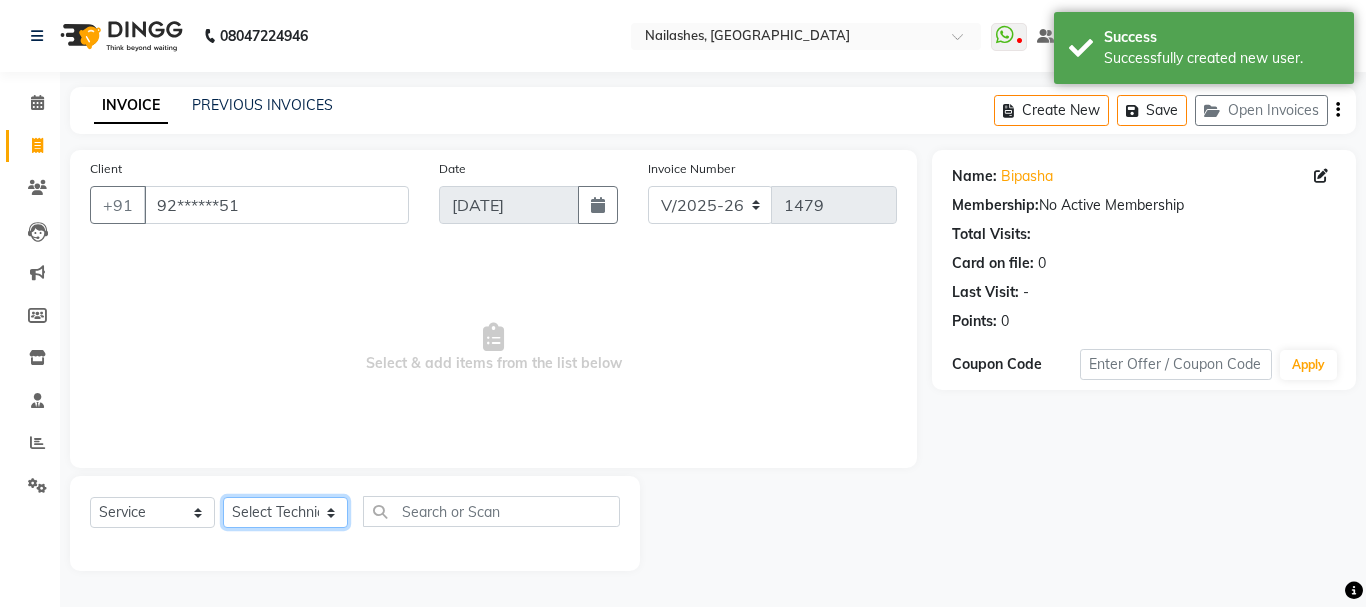 click on "Select Technician Admin [PERSON_NAME] [PERSON_NAME] Arjun Mamta Manager [PERSON_NAME] Nisha [PERSON_NAME] [PERSON_NAME]" 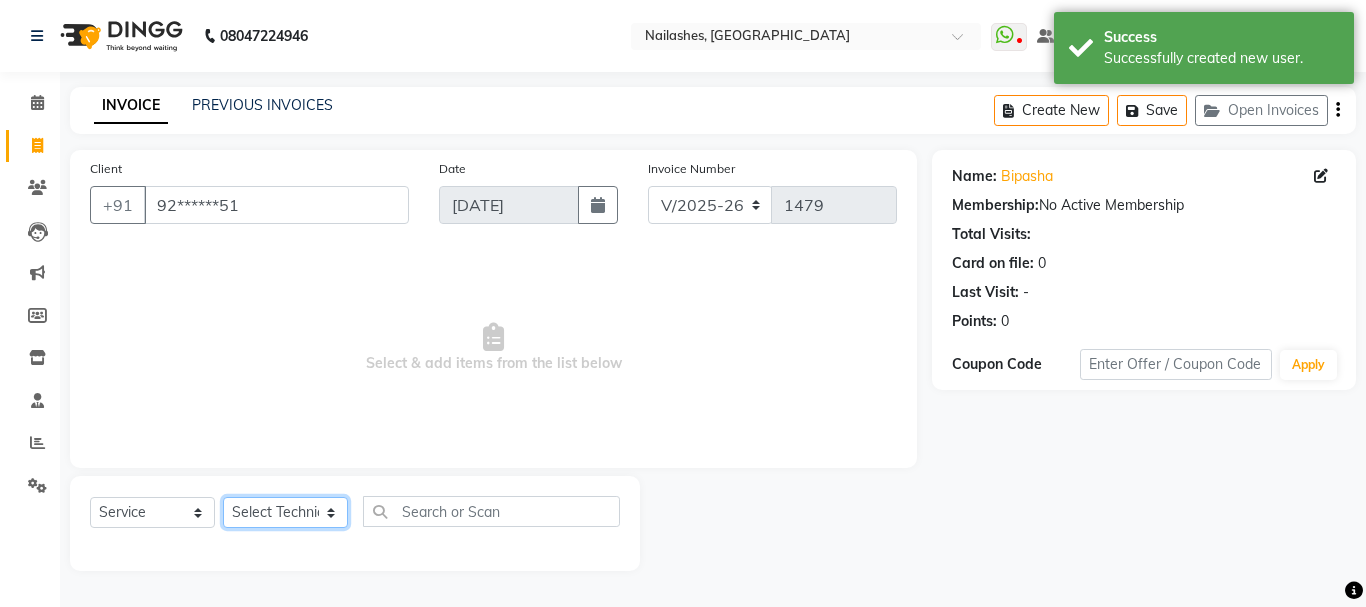 click on "Select Technician Admin [PERSON_NAME] [PERSON_NAME] Arjun Mamta Manager [PERSON_NAME] Nisha [PERSON_NAME] [PERSON_NAME]" 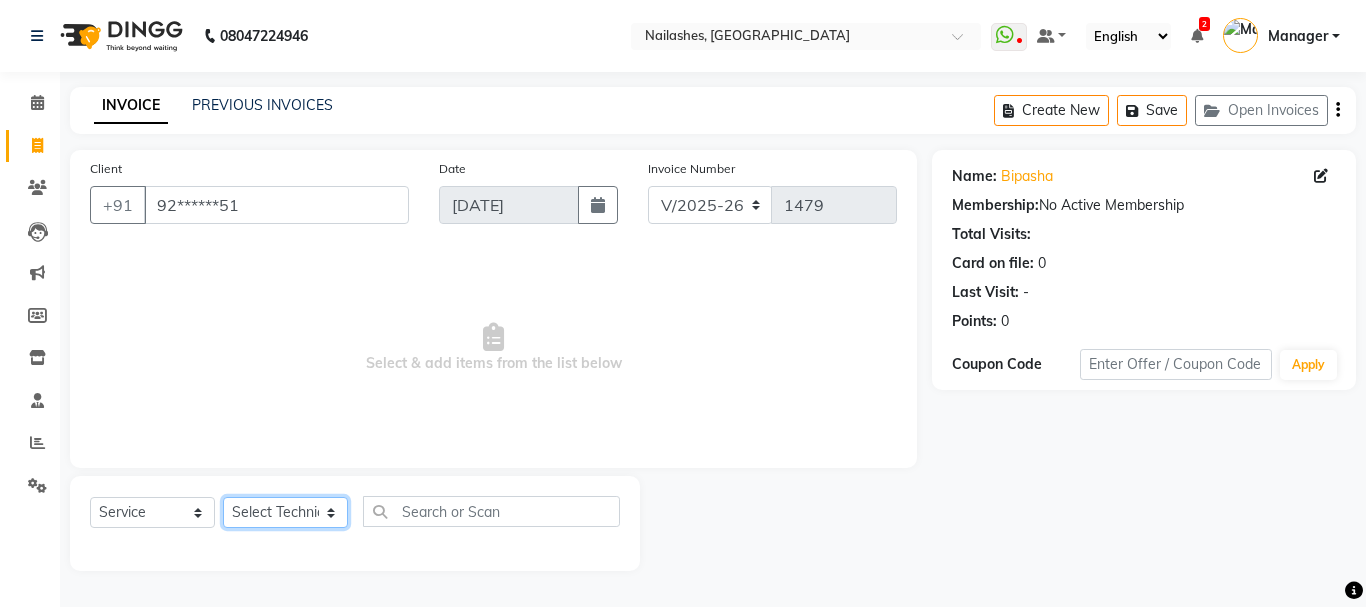 click on "Select Technician Admin [PERSON_NAME] [PERSON_NAME] Arjun Mamta Manager [PERSON_NAME] Nisha [PERSON_NAME] [PERSON_NAME]" 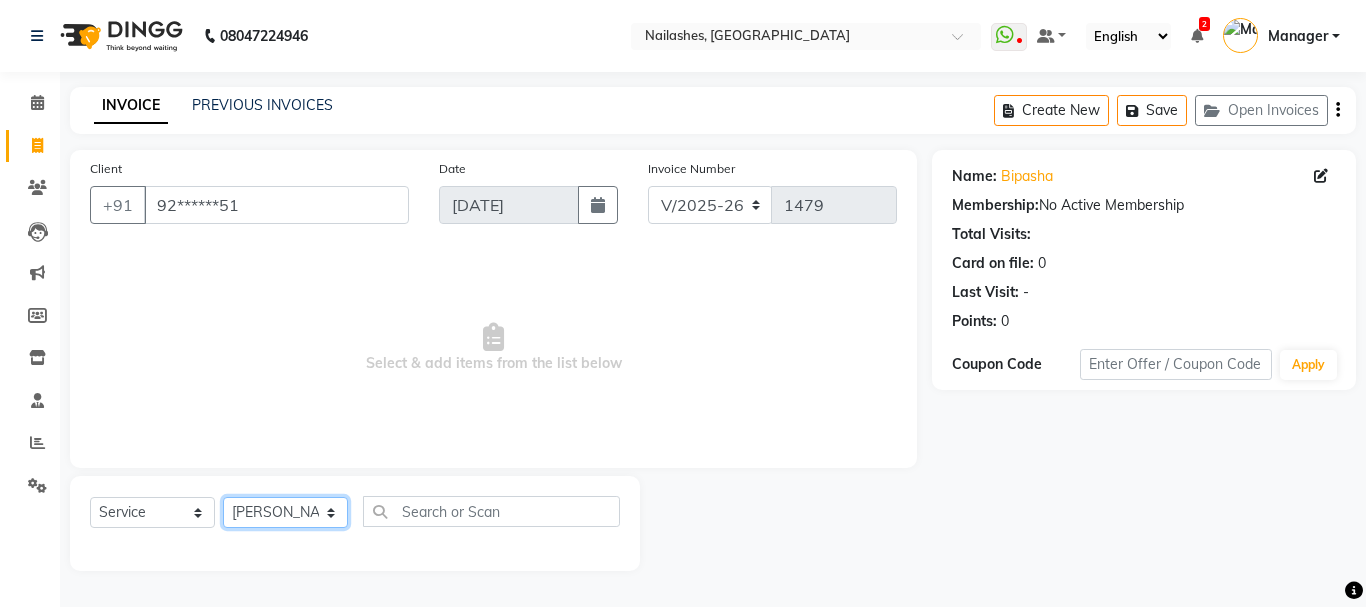 click on "Select Technician Admin [PERSON_NAME] [PERSON_NAME] Arjun Mamta Manager [PERSON_NAME] Nisha [PERSON_NAME] [PERSON_NAME]" 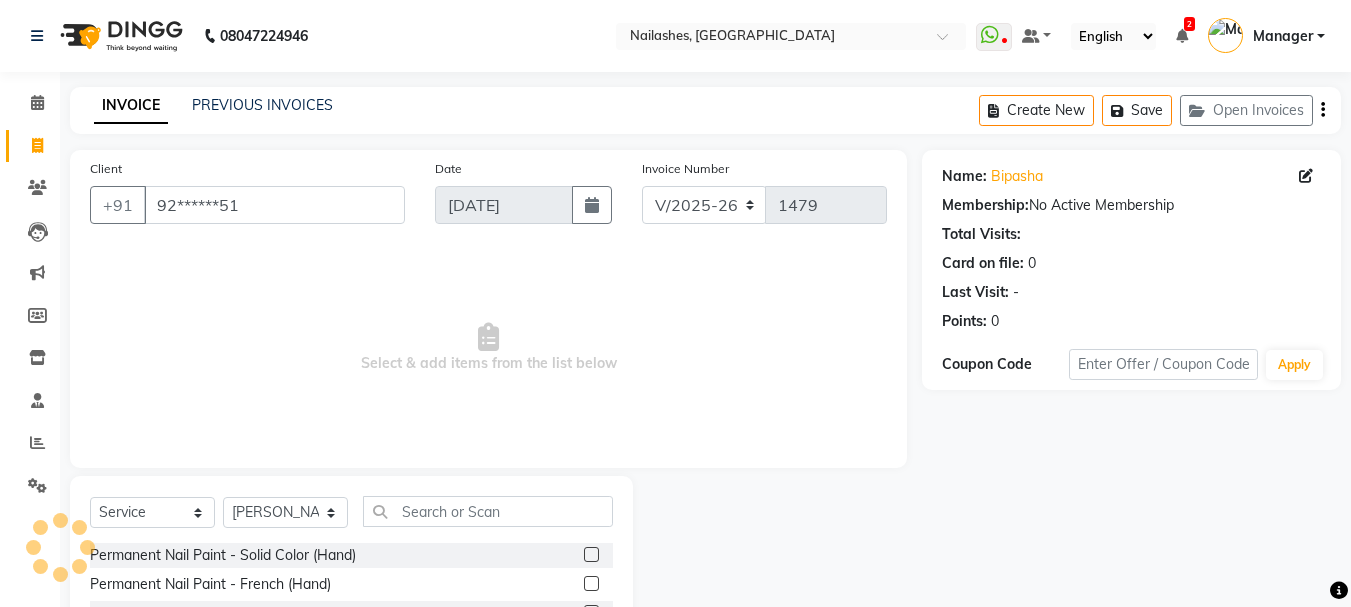 click 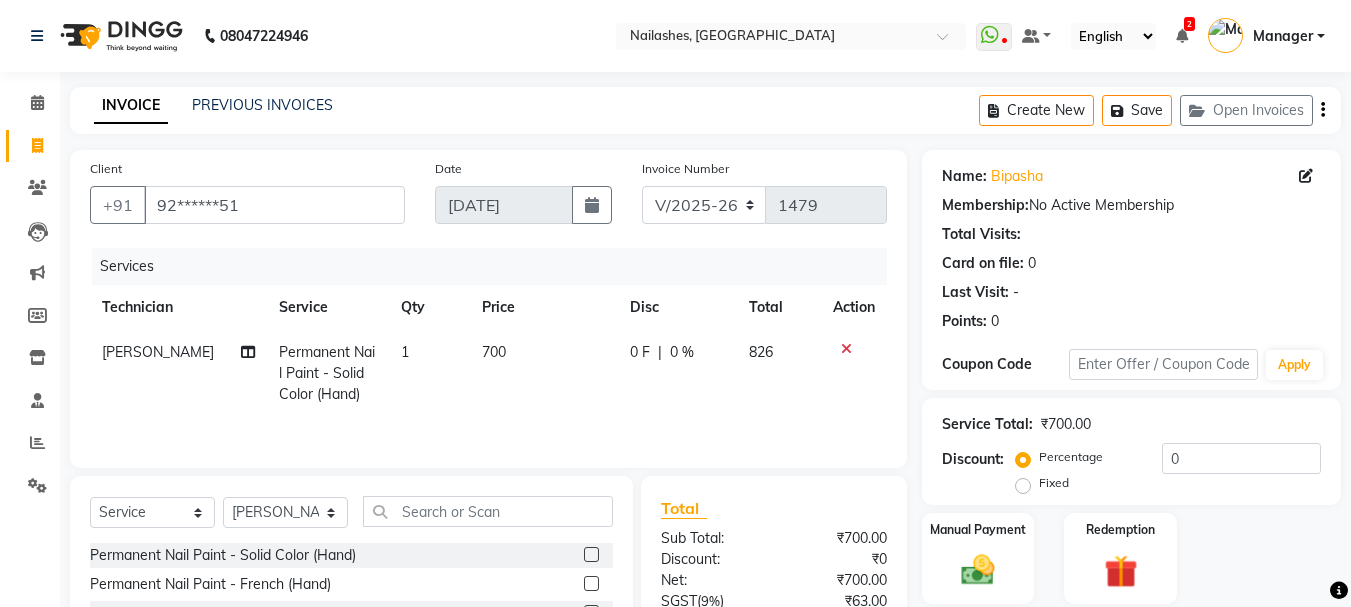 scroll, scrollTop: 194, scrollLeft: 0, axis: vertical 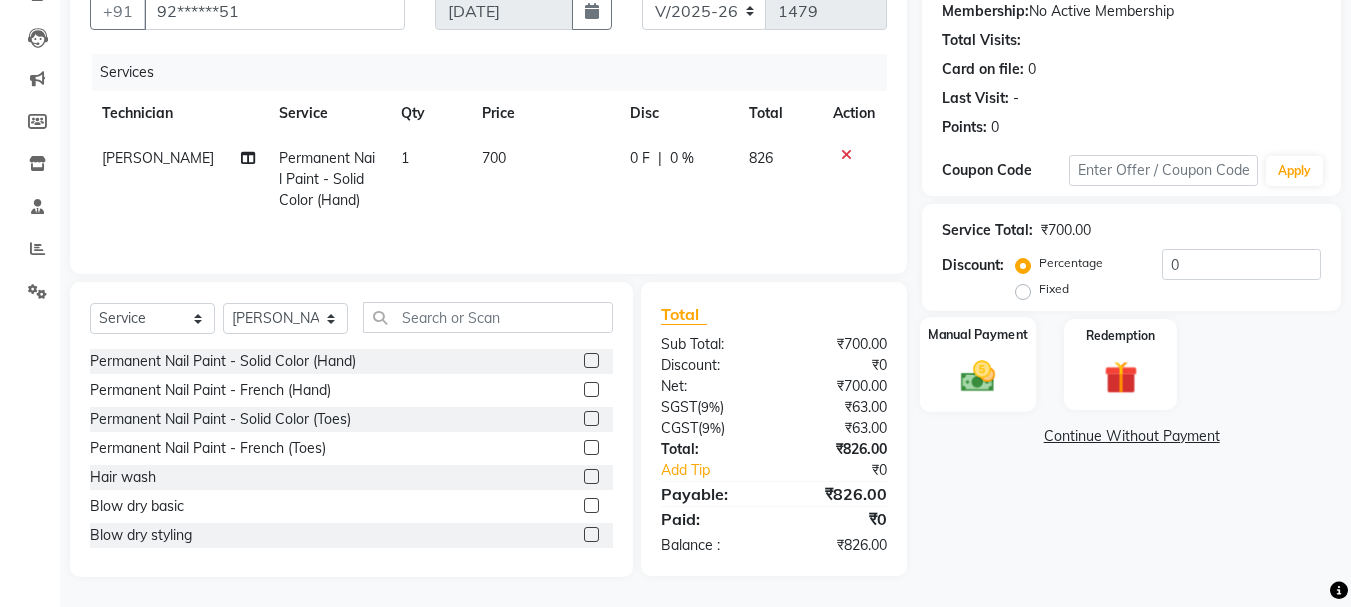click on "Manual Payment" 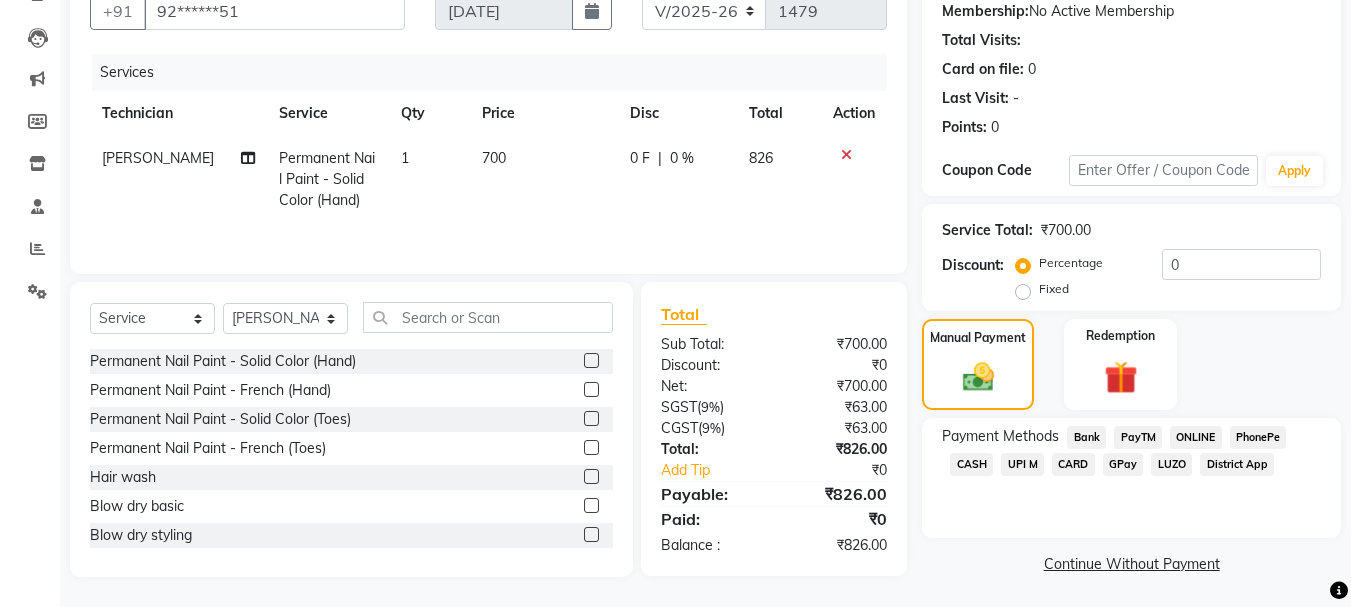 click on "UPI M" 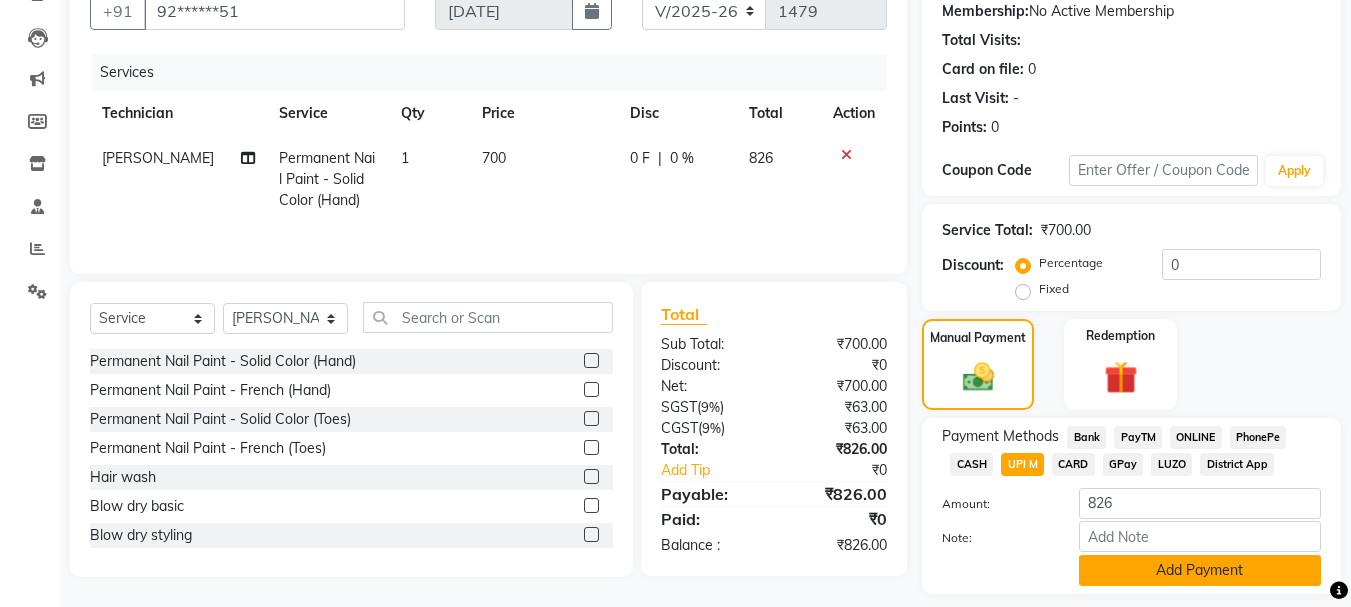 click on "Add Payment" 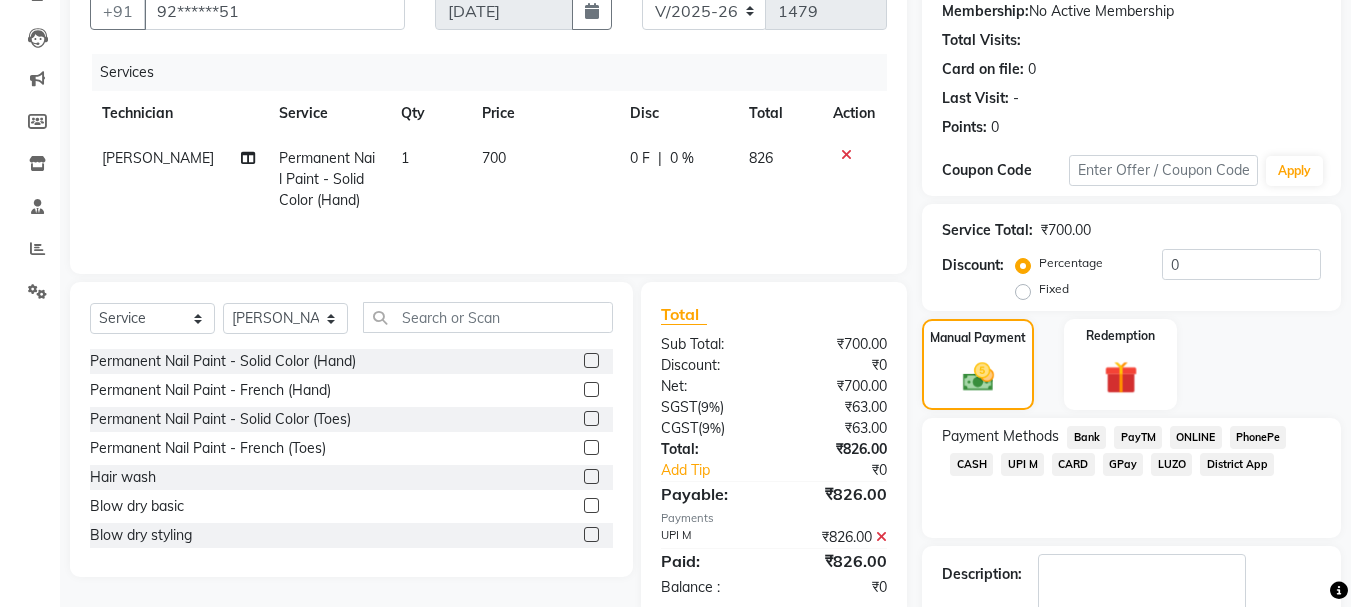 scroll, scrollTop: 309, scrollLeft: 0, axis: vertical 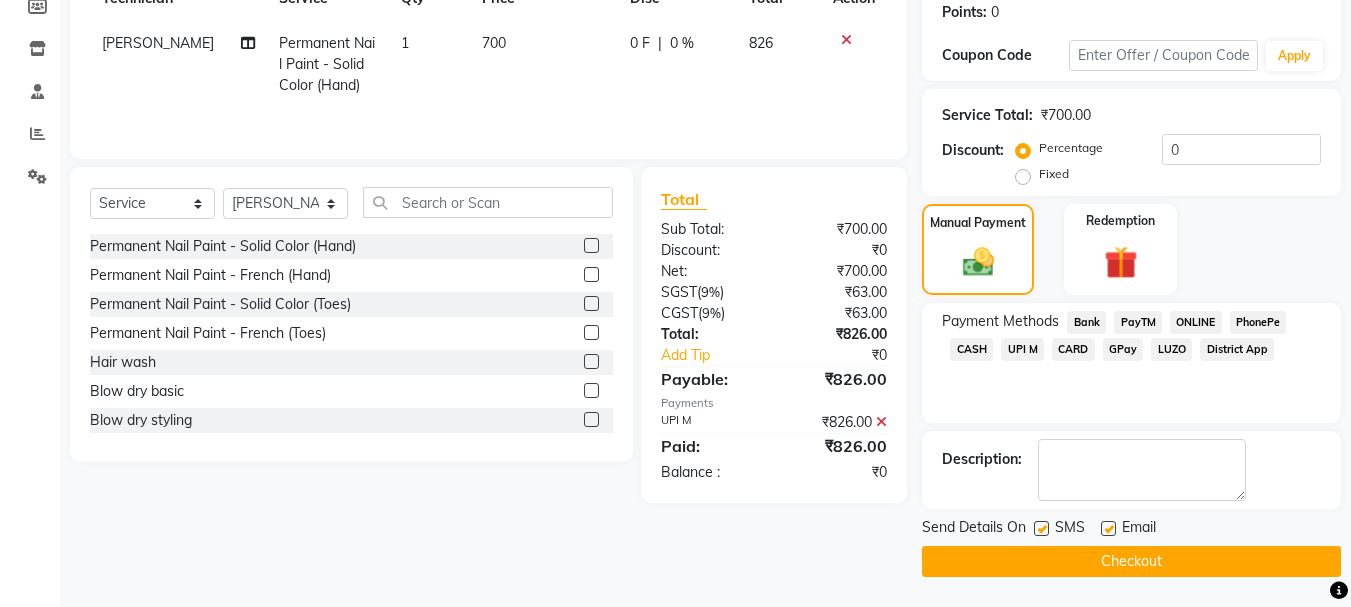 click on "Checkout" 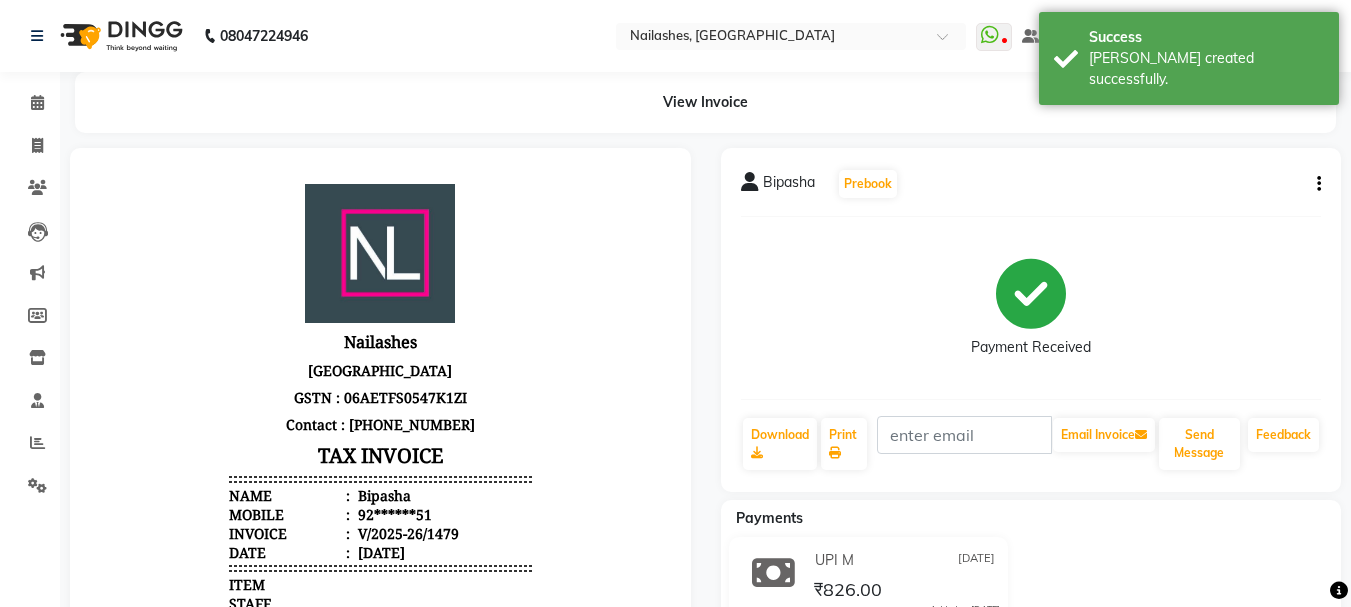 scroll, scrollTop: 0, scrollLeft: 0, axis: both 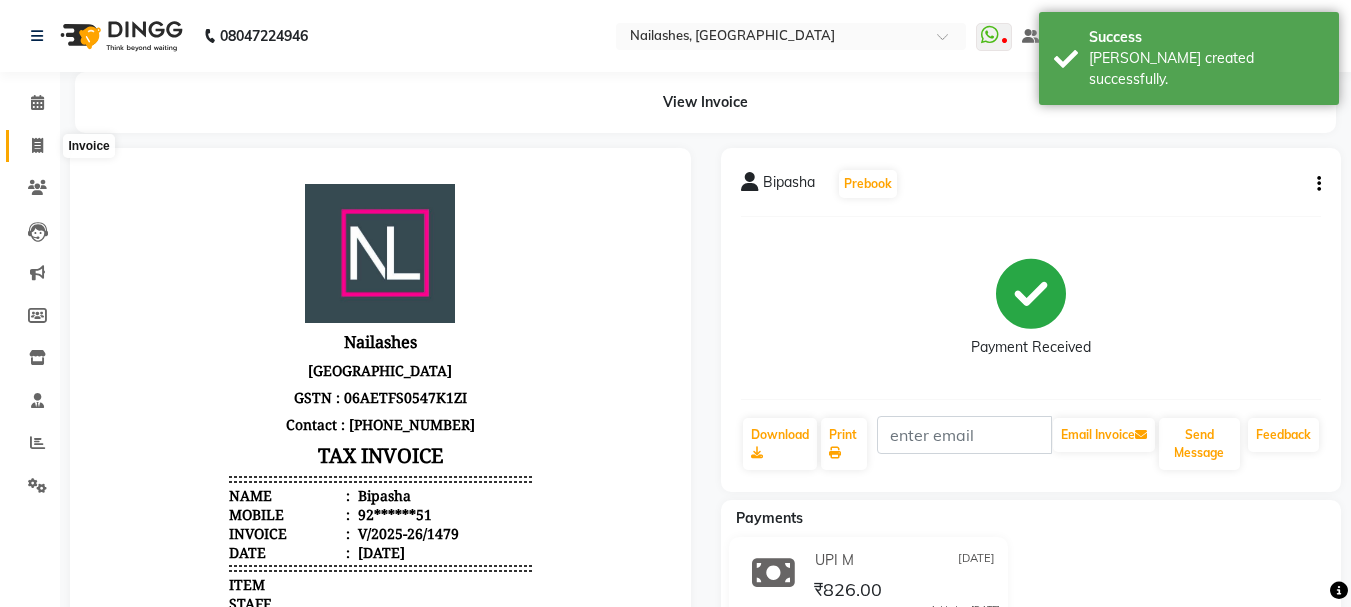 click 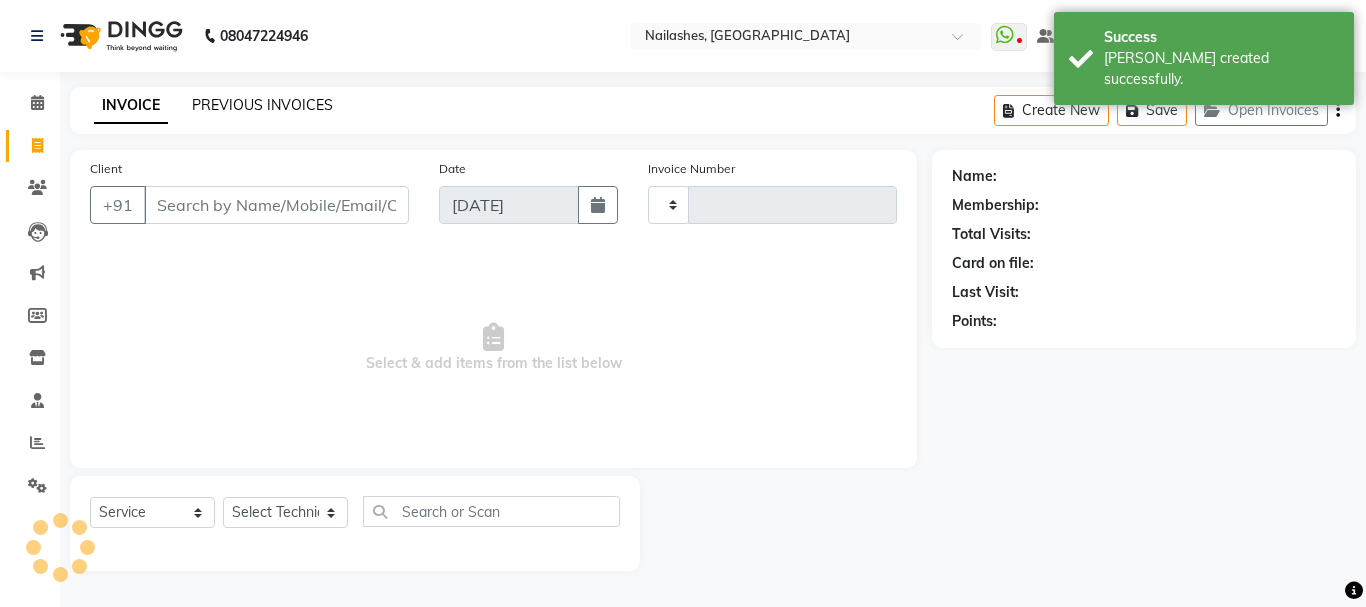 click on "PREVIOUS INVOICES" 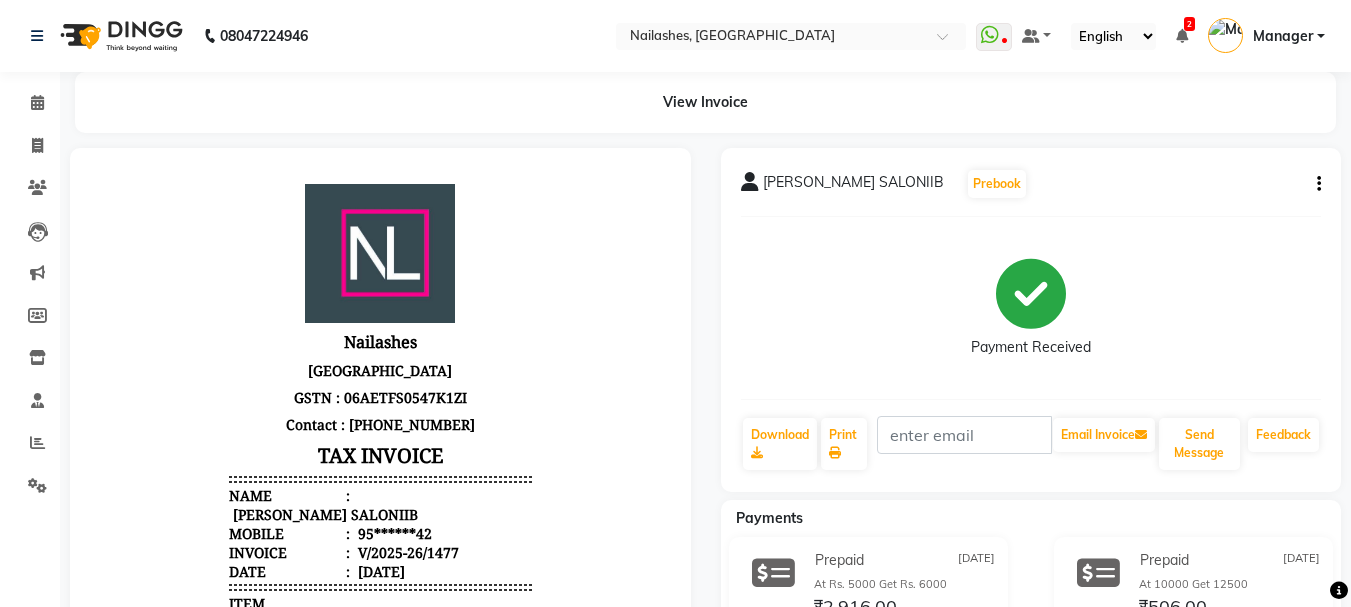 scroll, scrollTop: 0, scrollLeft: 0, axis: both 